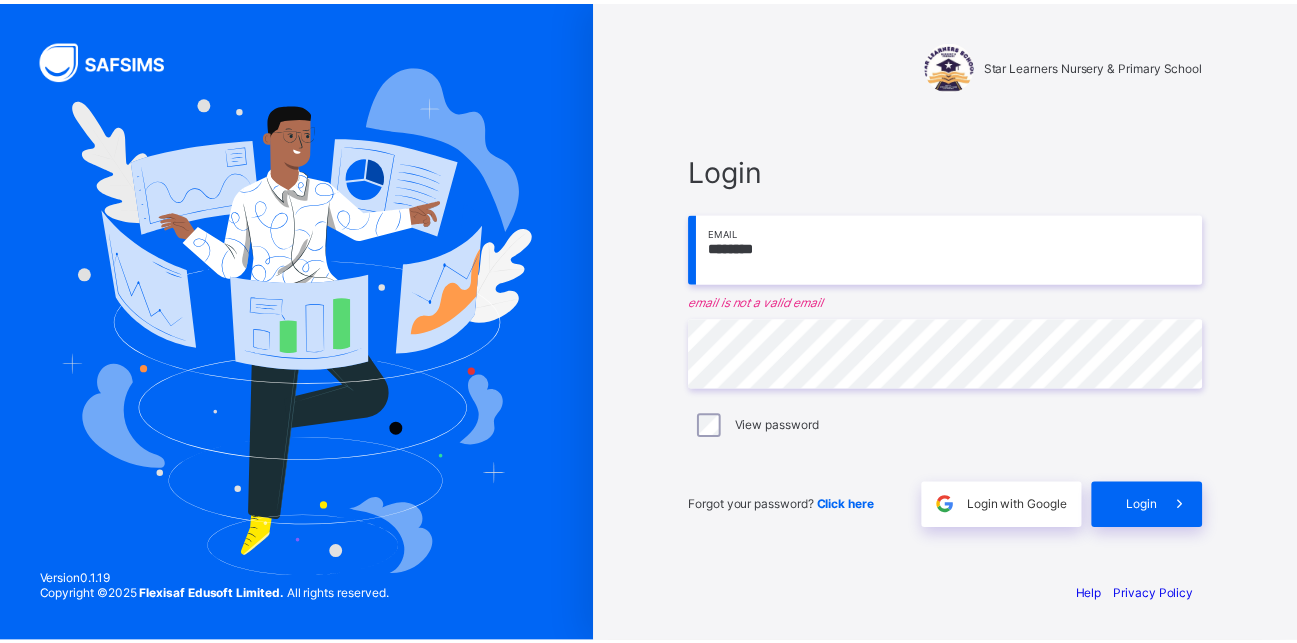 scroll, scrollTop: 0, scrollLeft: 0, axis: both 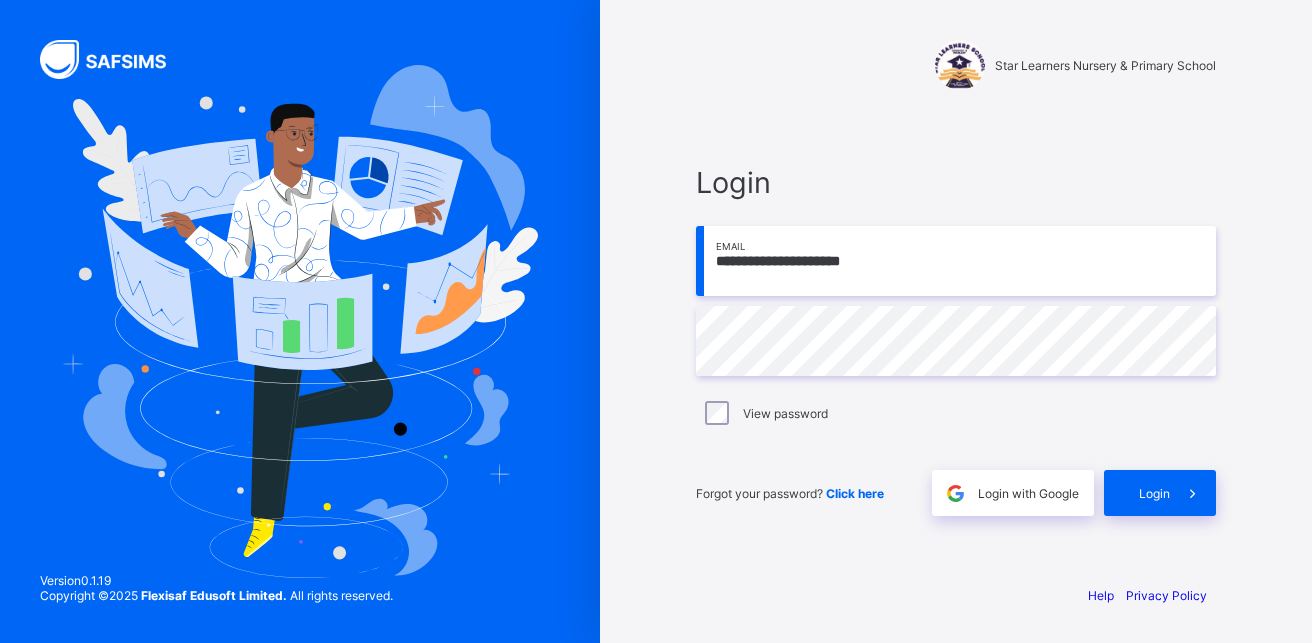type on "**********" 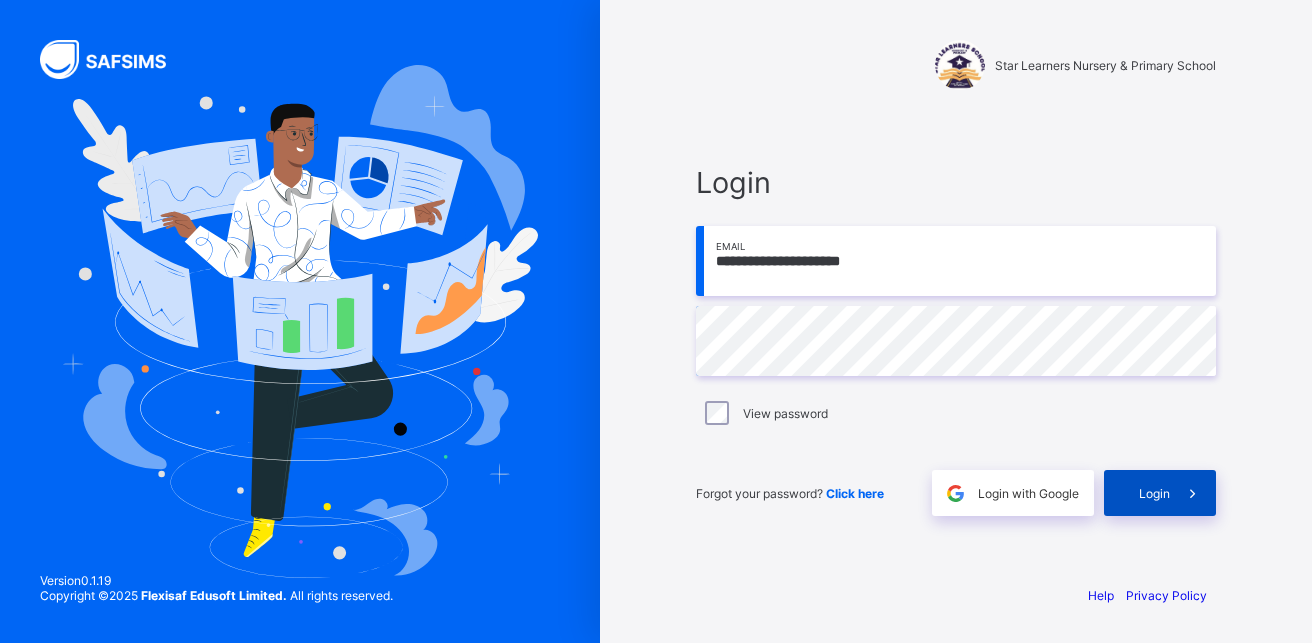 click on "Login" at bounding box center [1160, 493] 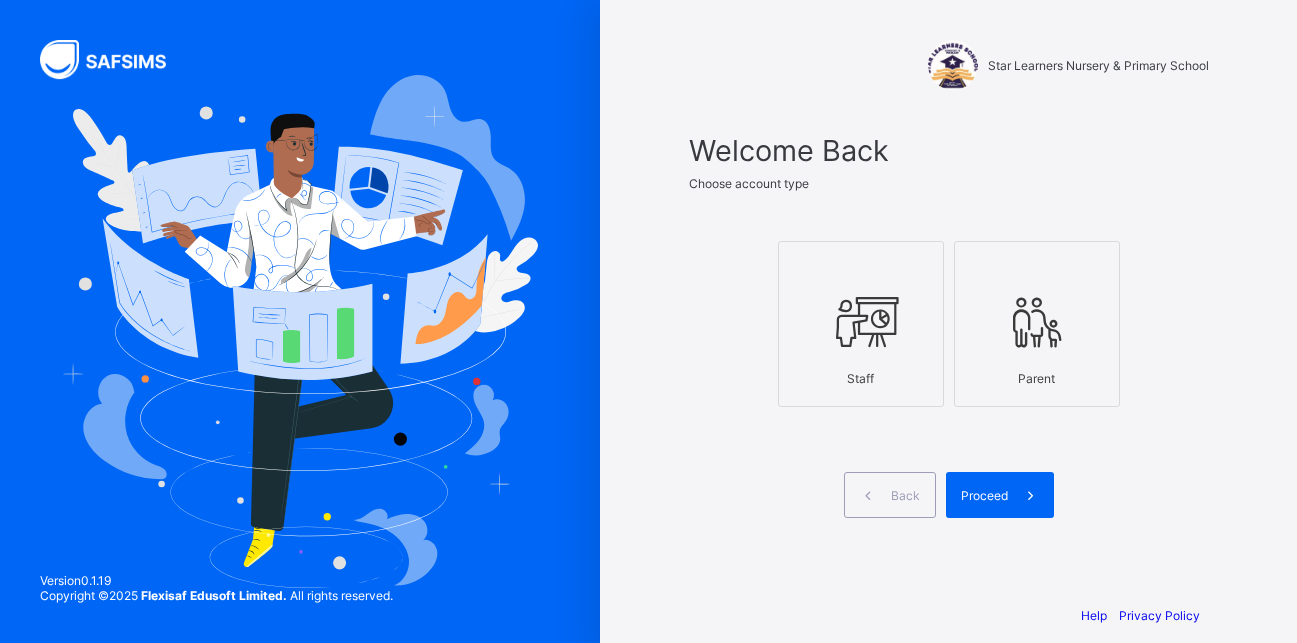 click on "Staff" at bounding box center [861, 324] 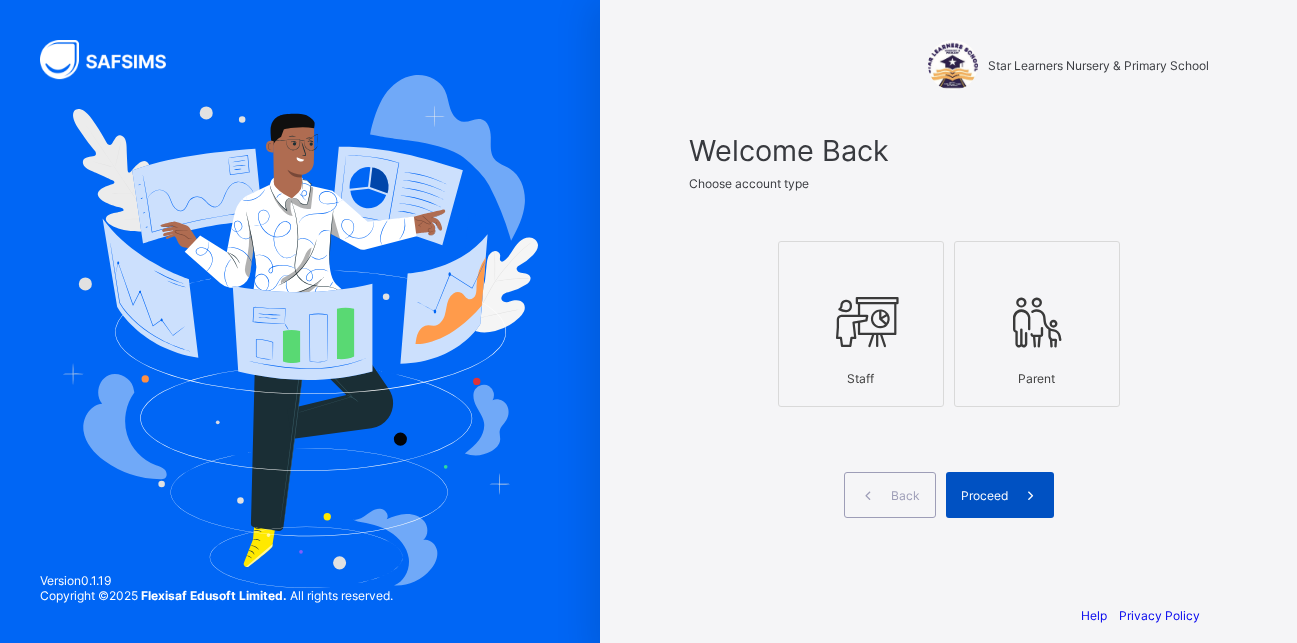 click on "Proceed" at bounding box center [984, 495] 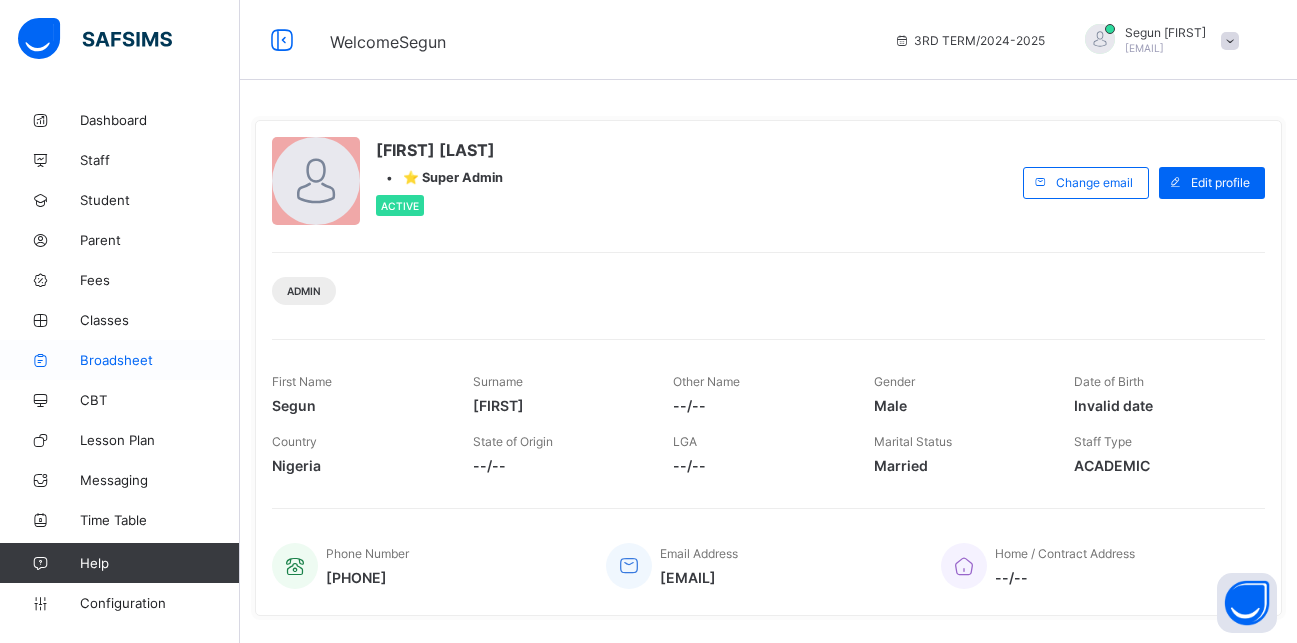 click on "Broadsheet" at bounding box center [160, 360] 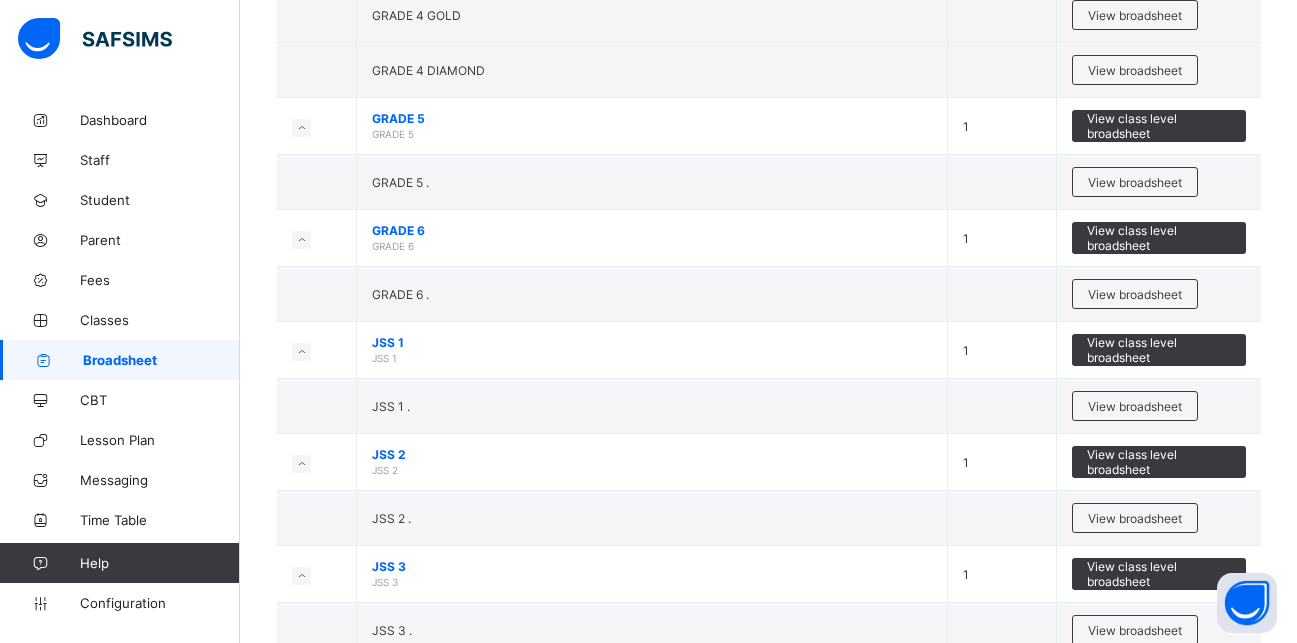 scroll, scrollTop: 823, scrollLeft: 0, axis: vertical 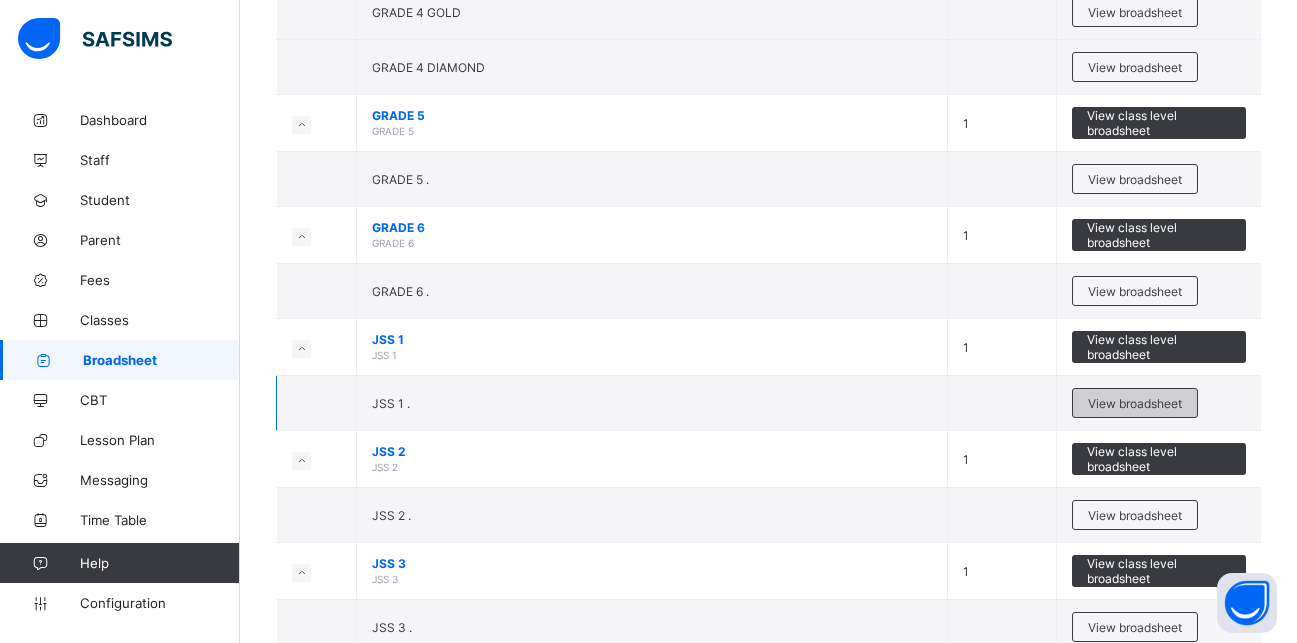 click on "View broadsheet" at bounding box center (1135, 403) 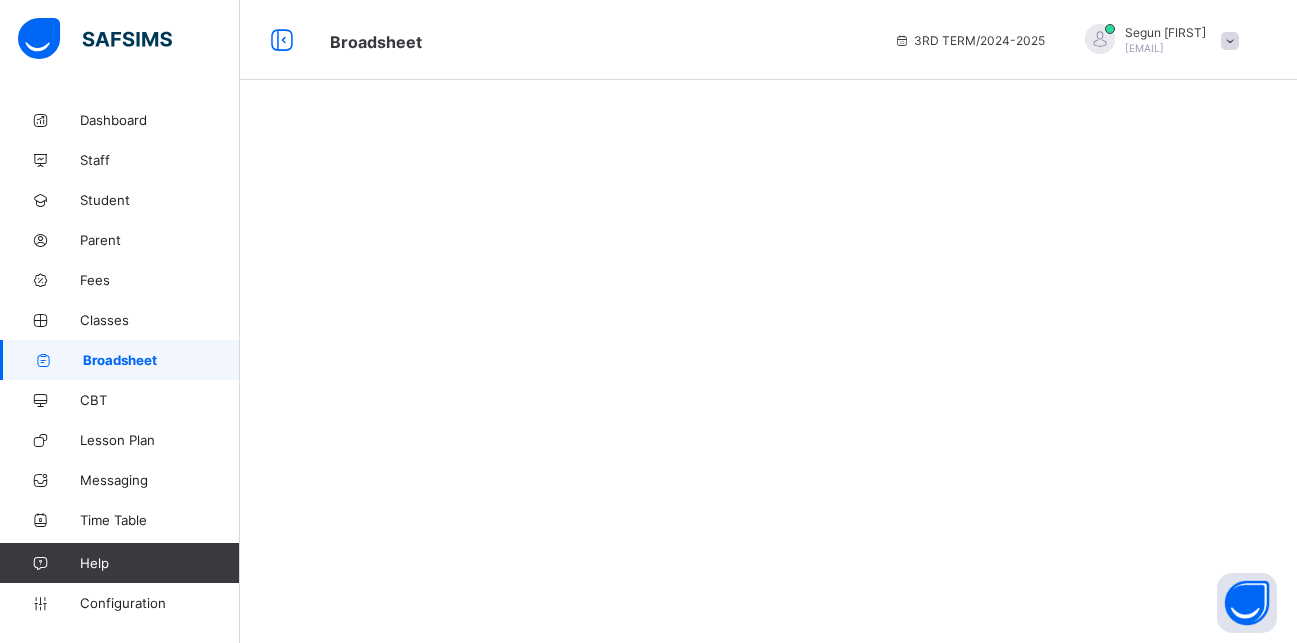 scroll, scrollTop: 0, scrollLeft: 0, axis: both 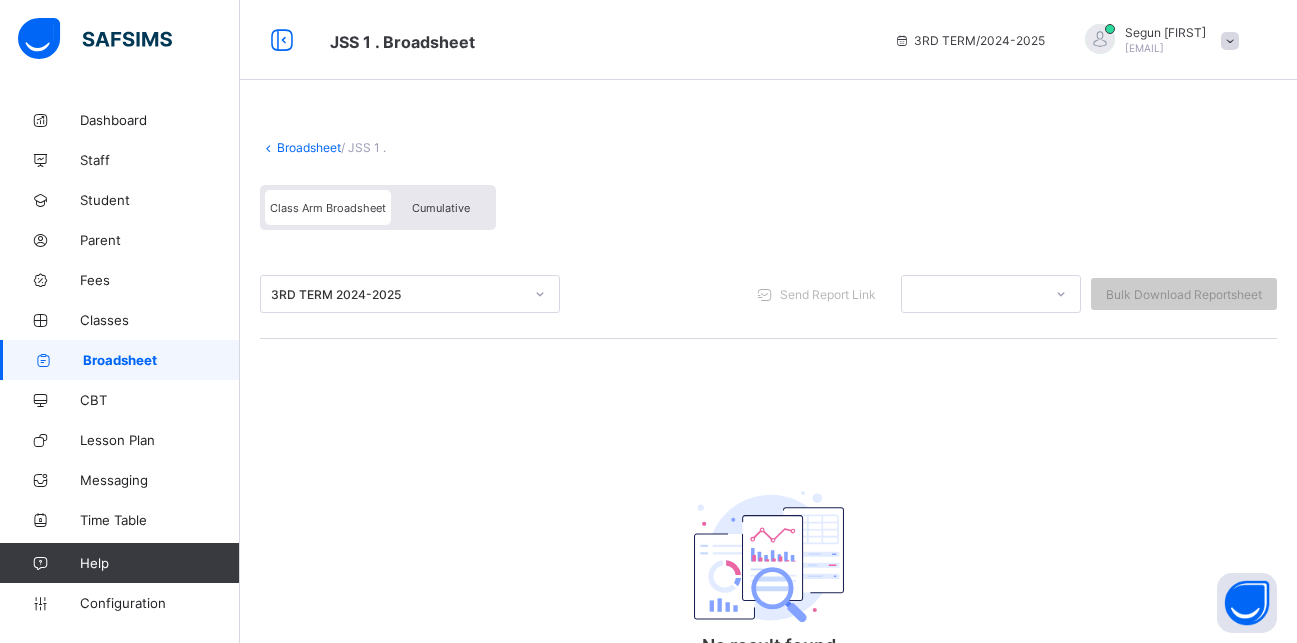 click on "Cumulative" at bounding box center (441, 208) 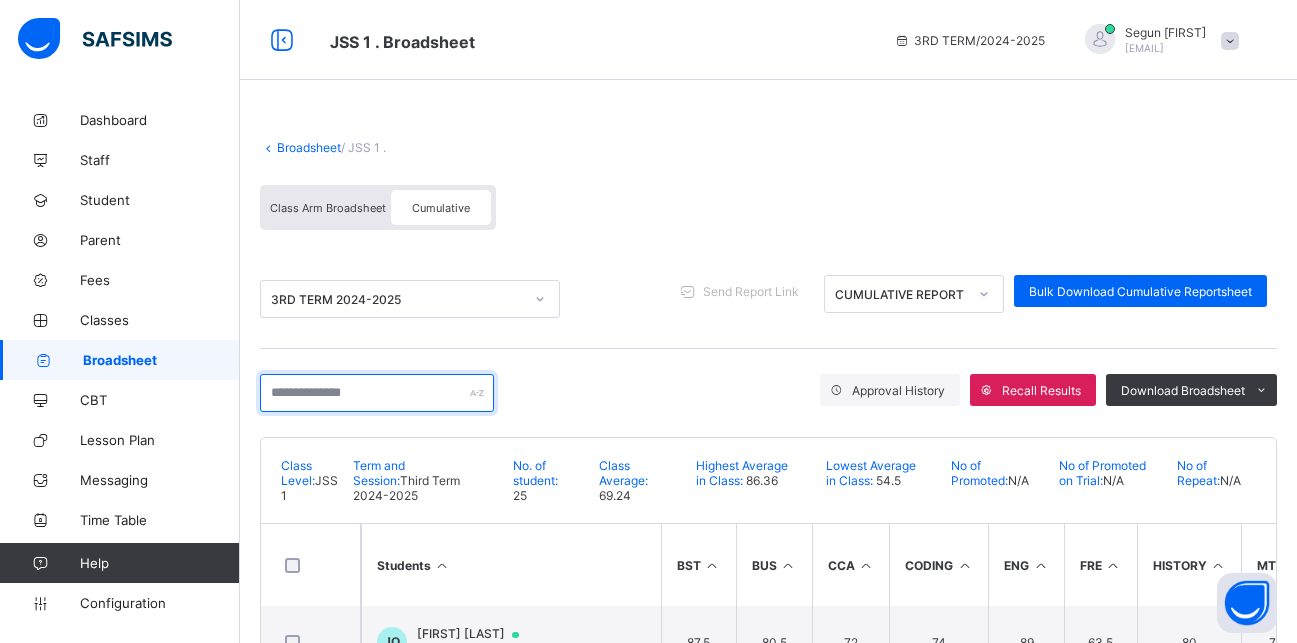 click at bounding box center [377, 393] 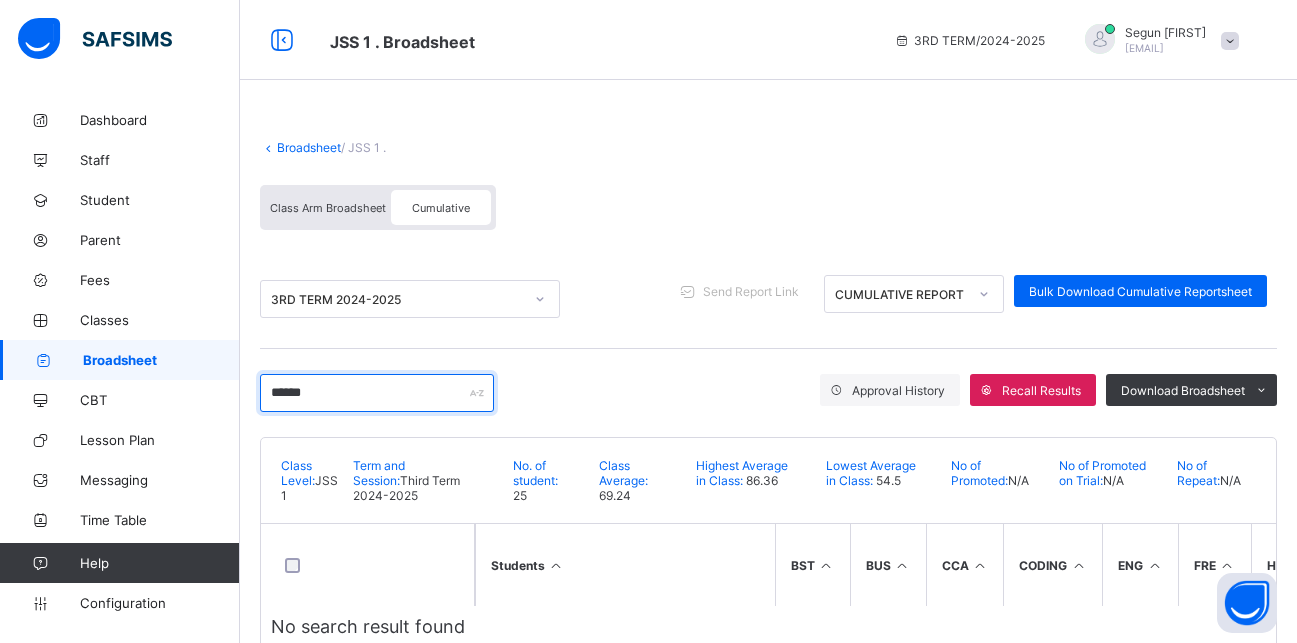 scroll, scrollTop: 53, scrollLeft: 0, axis: vertical 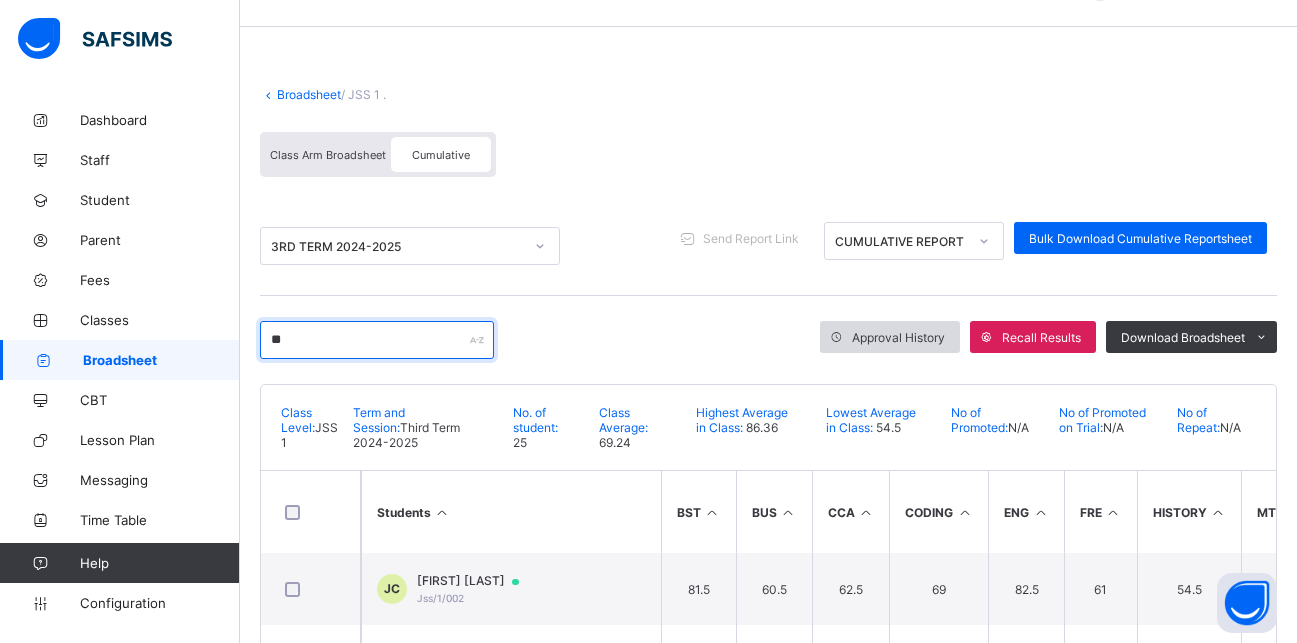 type on "*" 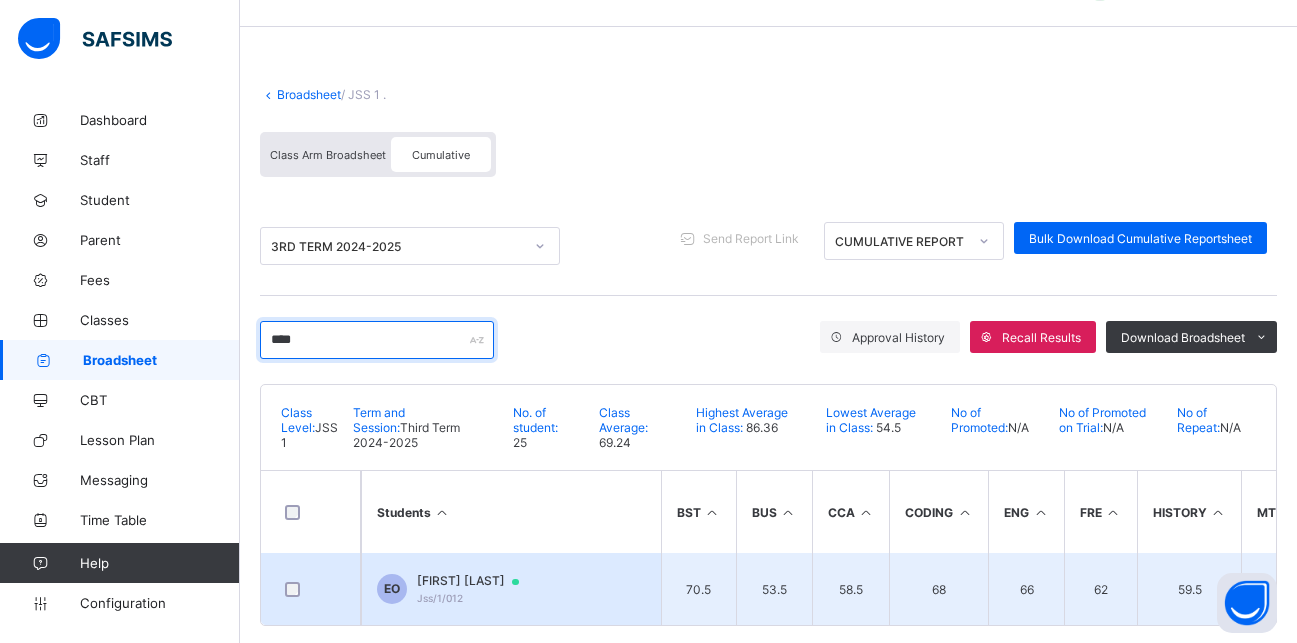 type on "****" 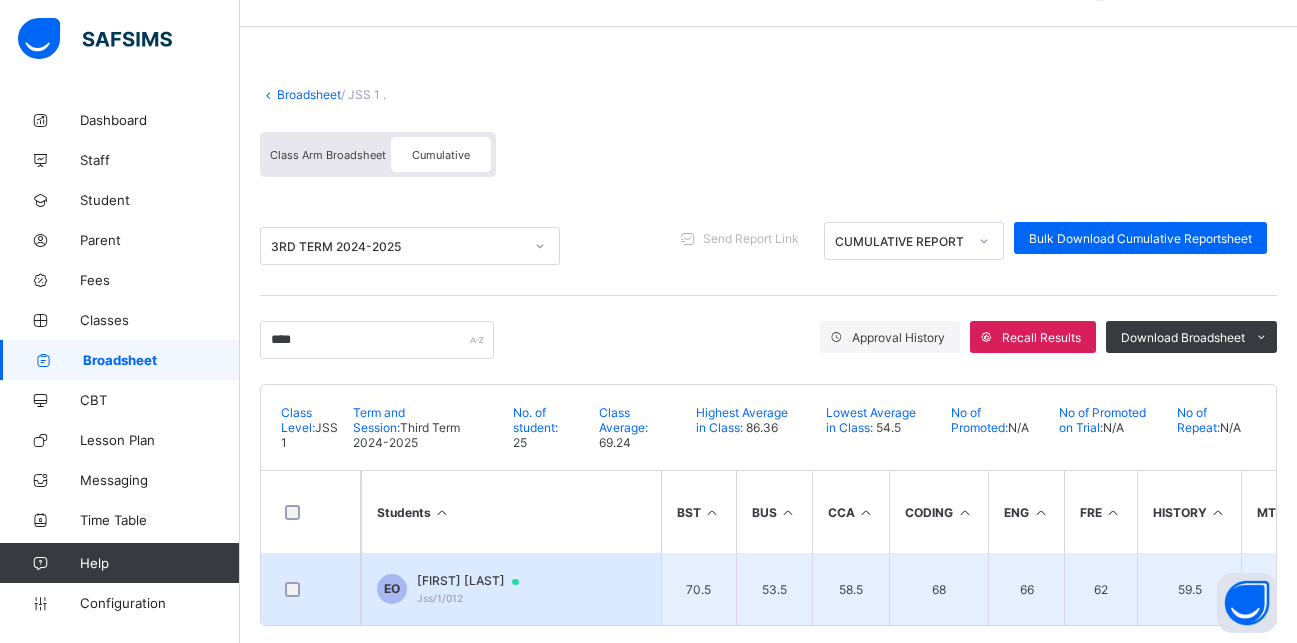 click on "Jss/1/012" at bounding box center (440, 598) 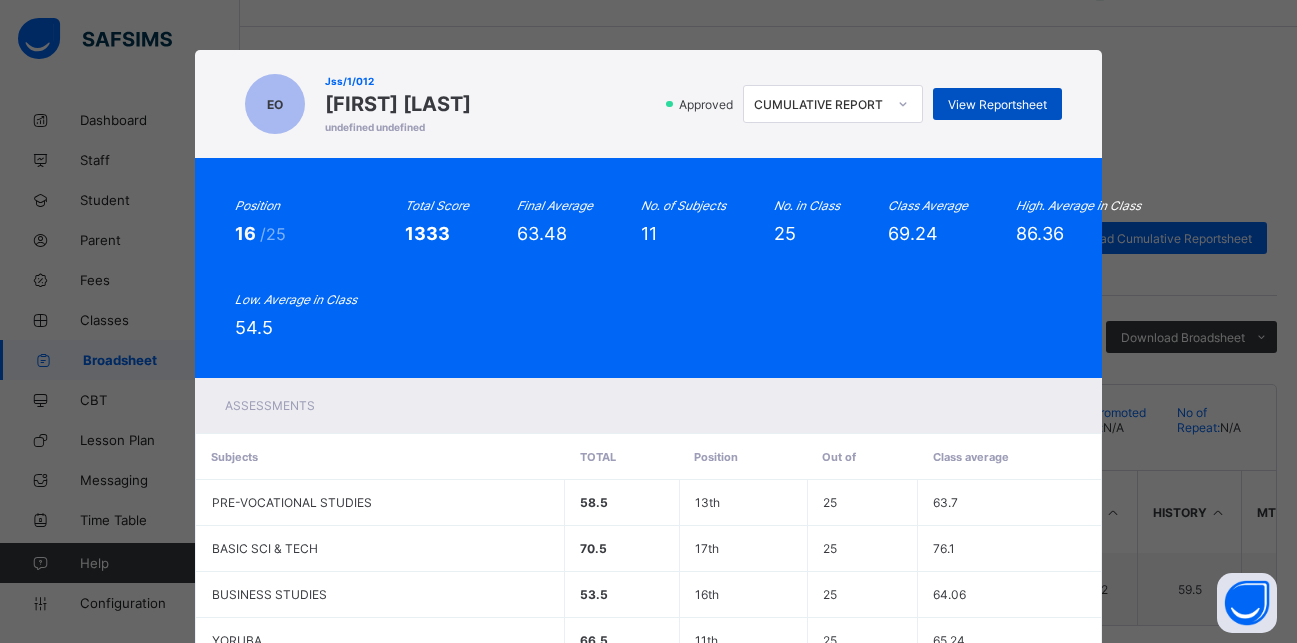 click on "View Reportsheet" at bounding box center (997, 104) 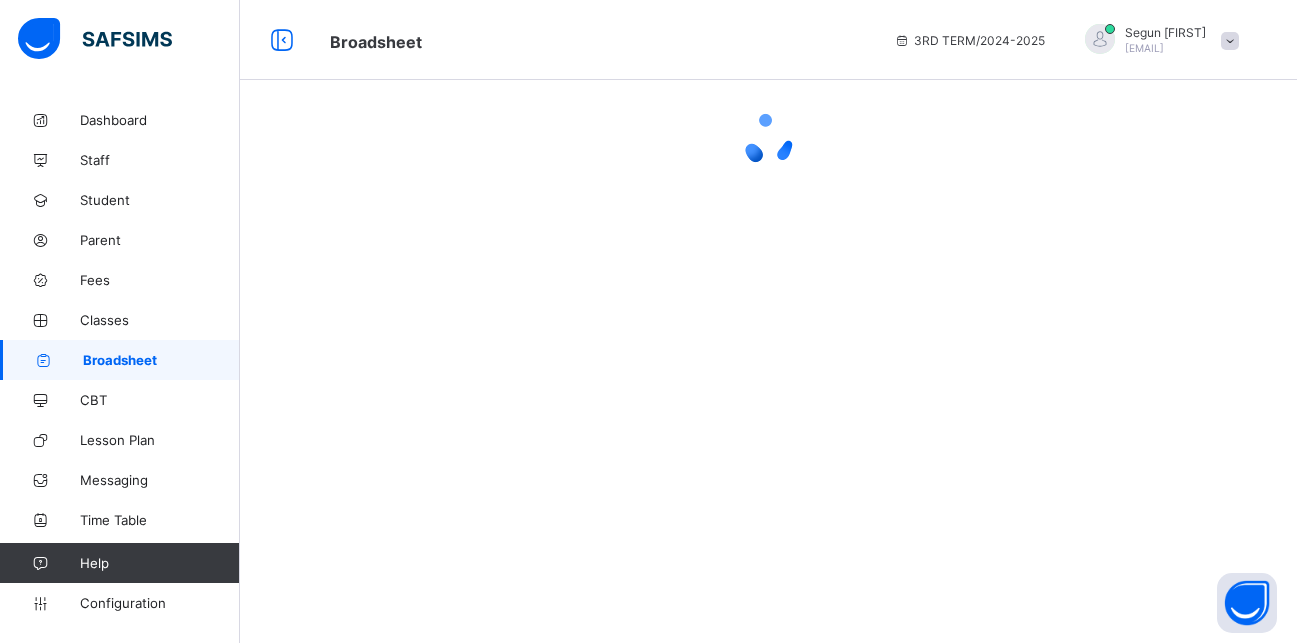 scroll, scrollTop: 0, scrollLeft: 0, axis: both 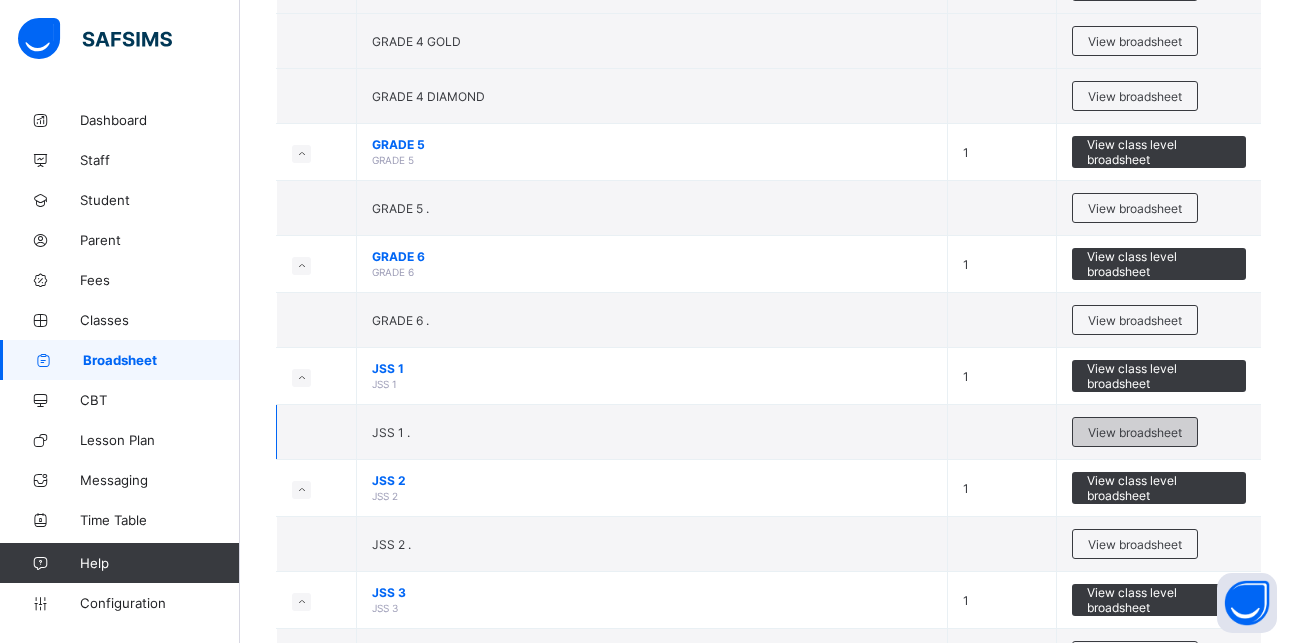 click on "View broadsheet" at bounding box center (1135, 432) 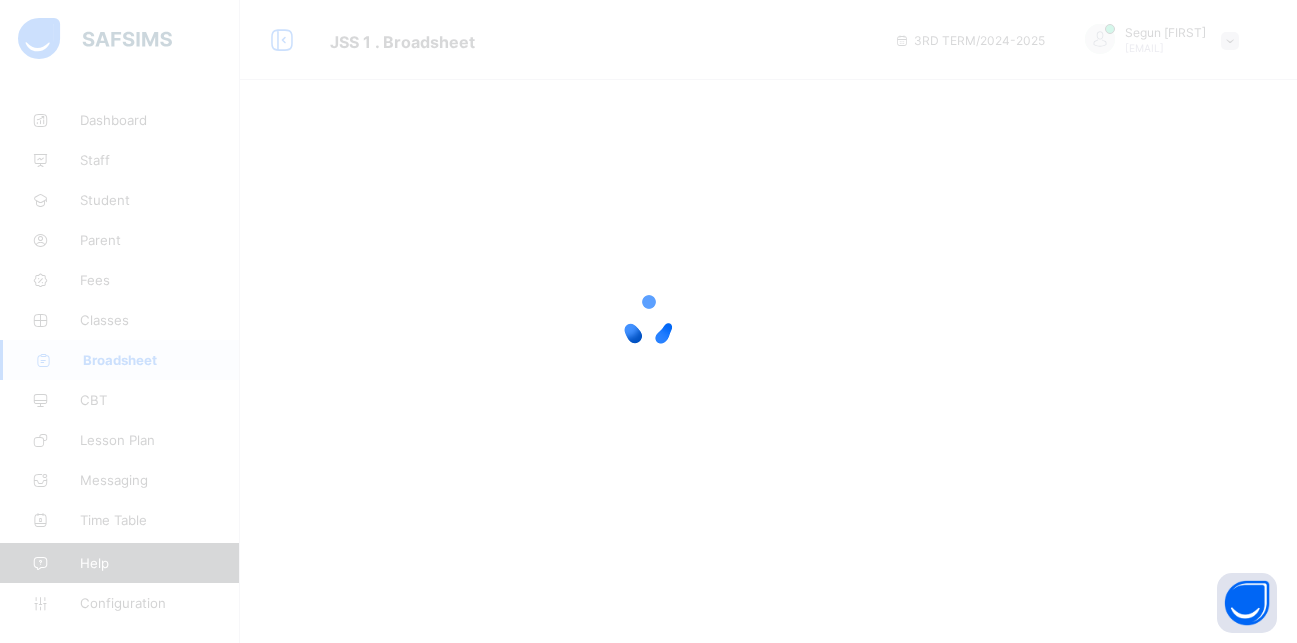 scroll, scrollTop: 0, scrollLeft: 0, axis: both 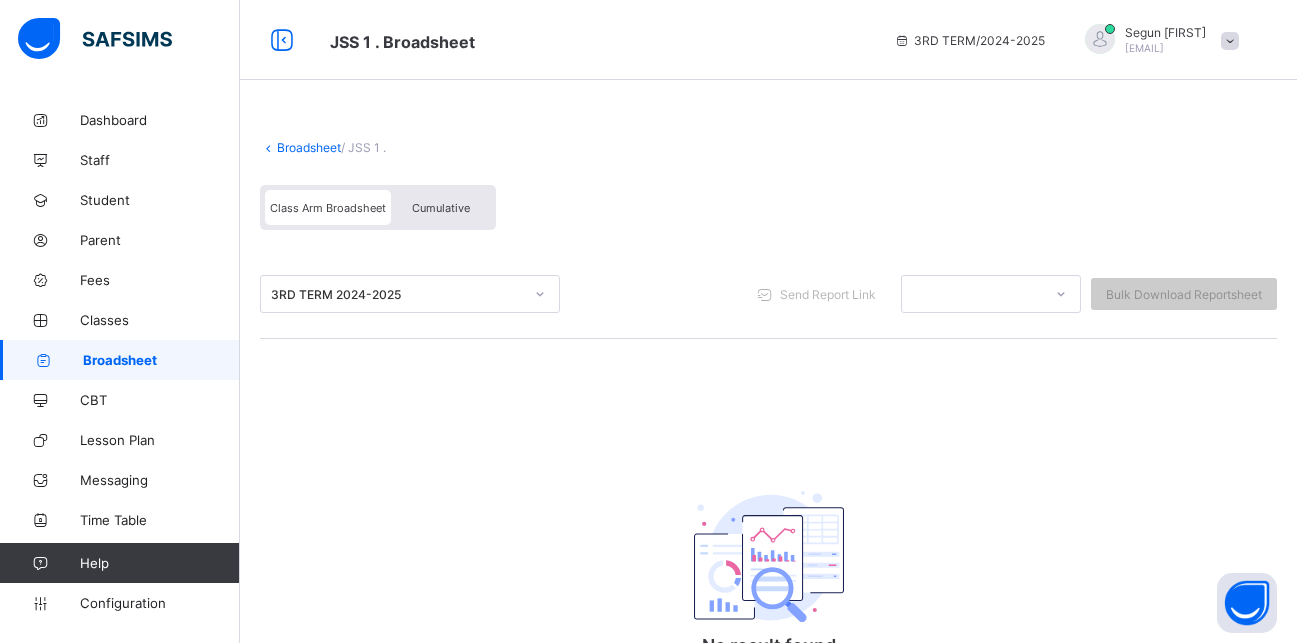 click on "Cumulative" at bounding box center (441, 207) 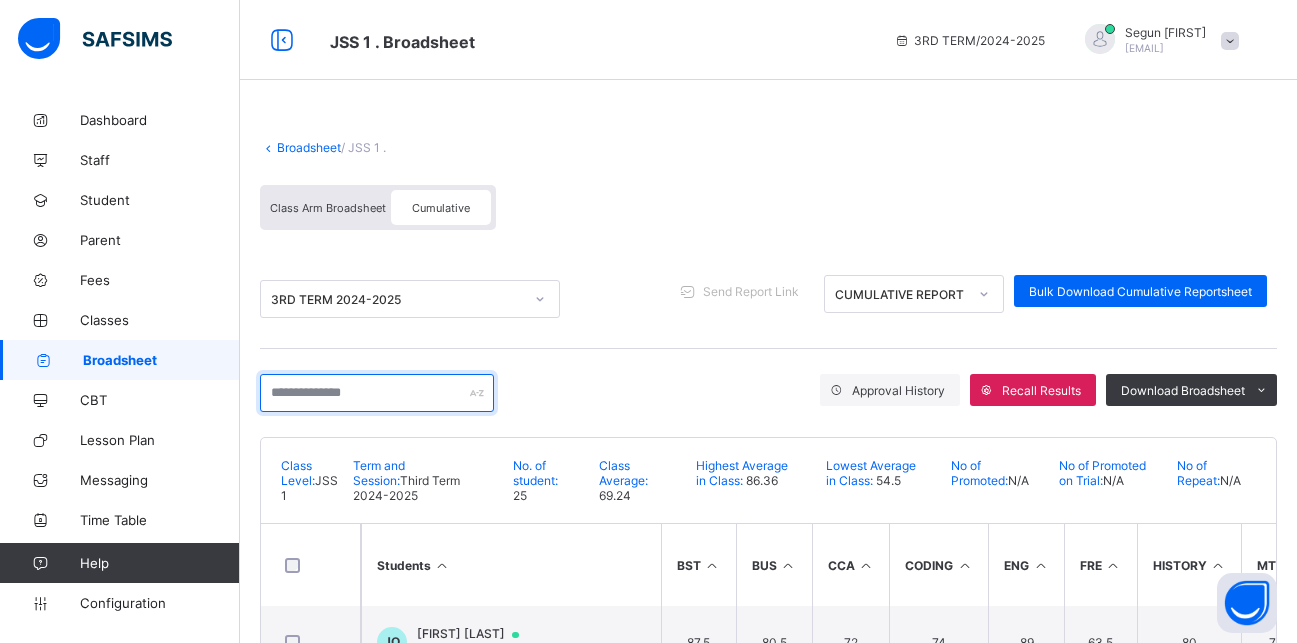 click at bounding box center (377, 393) 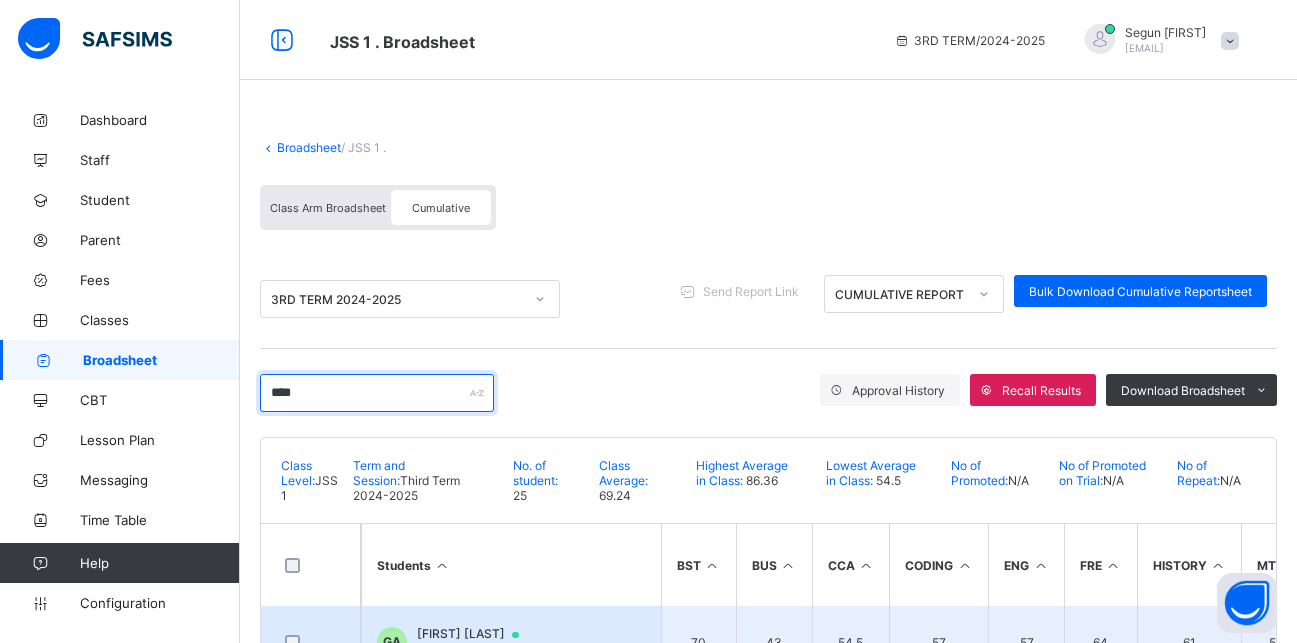 type on "****" 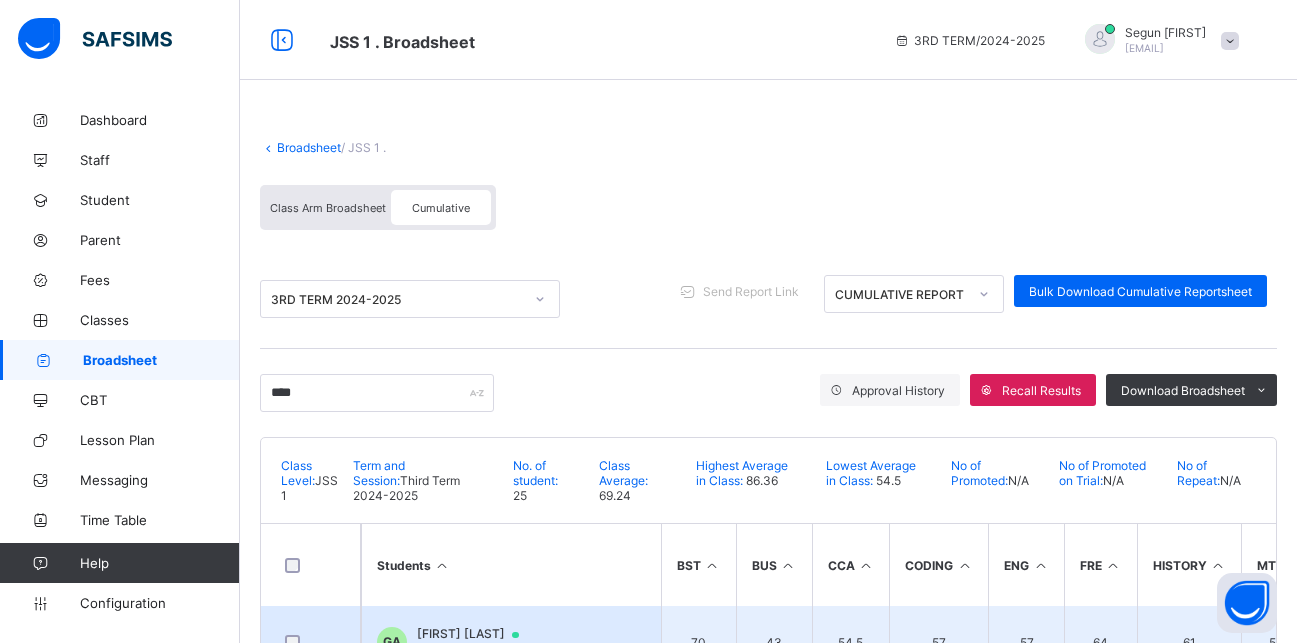 click on "Geoffrey  Ajim" at bounding box center [477, 634] 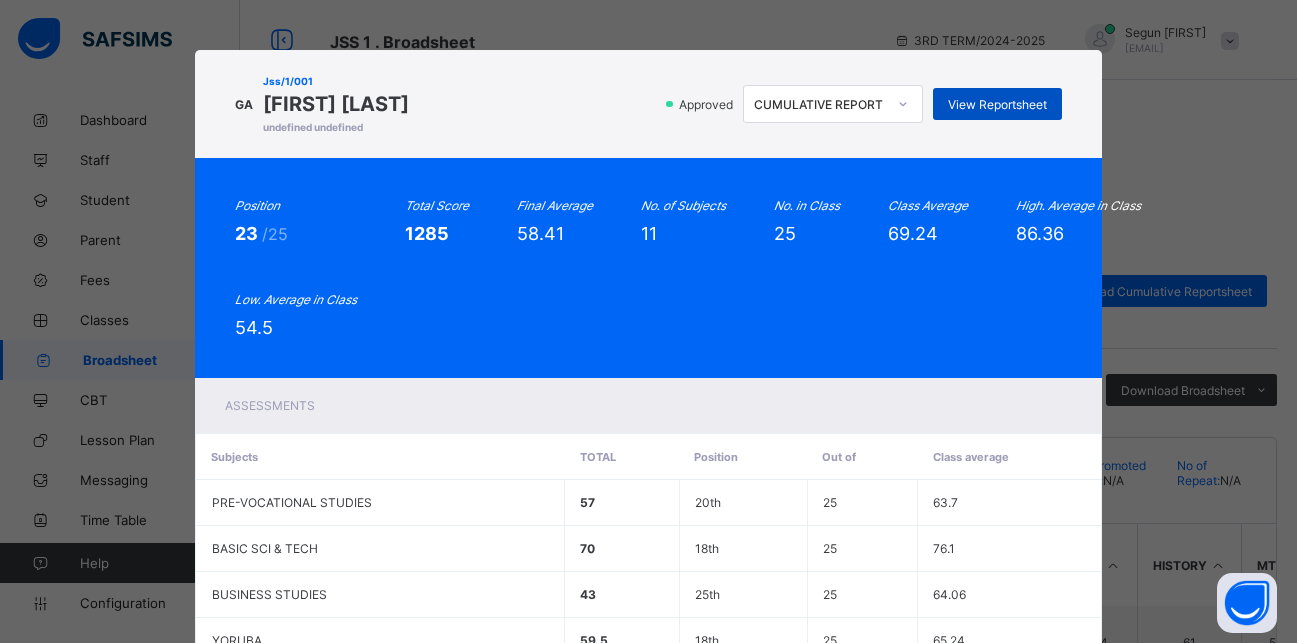 click on "View Reportsheet" at bounding box center (997, 104) 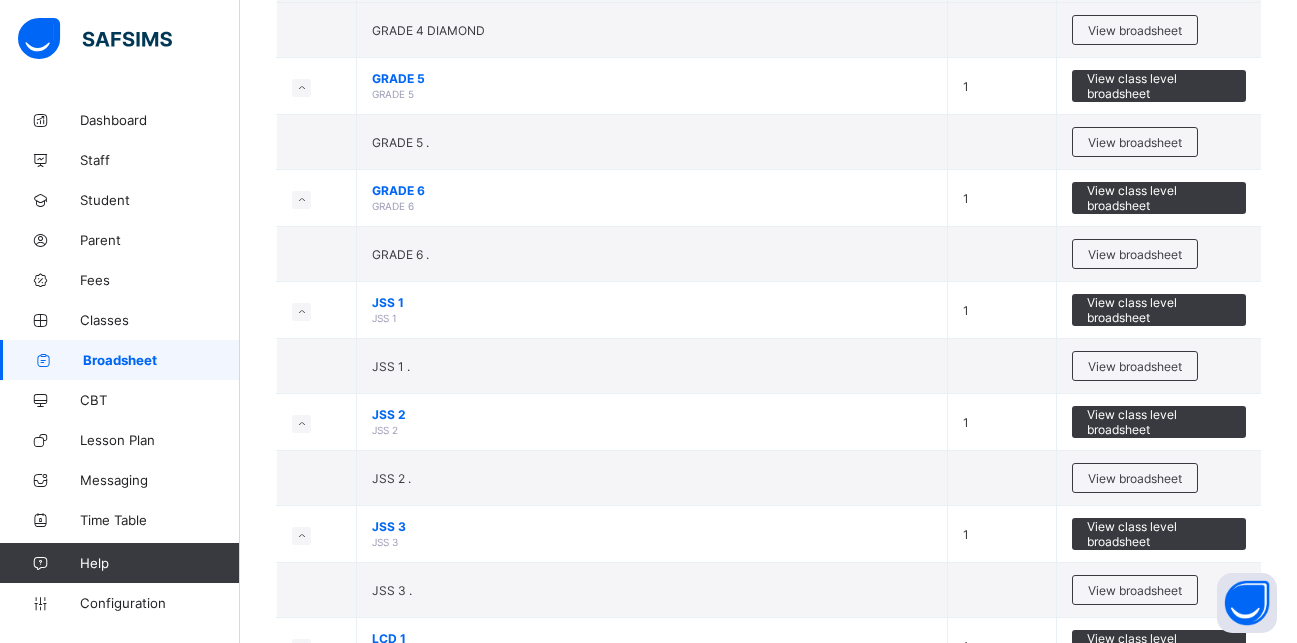 scroll, scrollTop: 871, scrollLeft: 0, axis: vertical 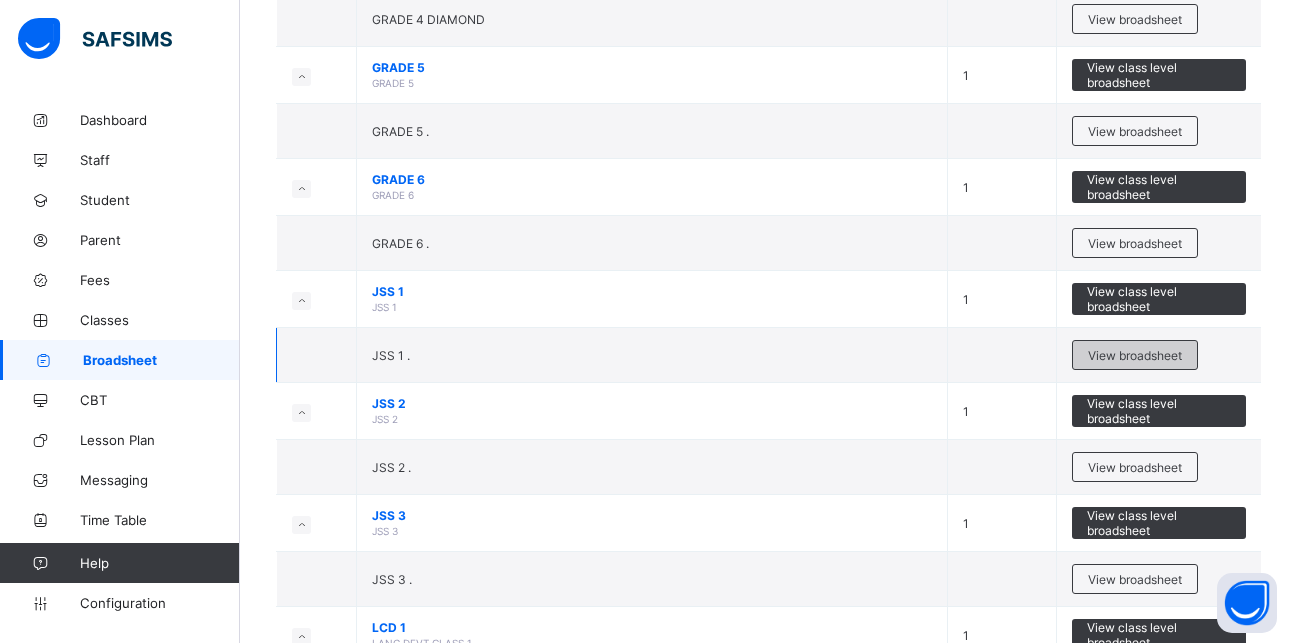 click on "View broadsheet" at bounding box center [1135, 355] 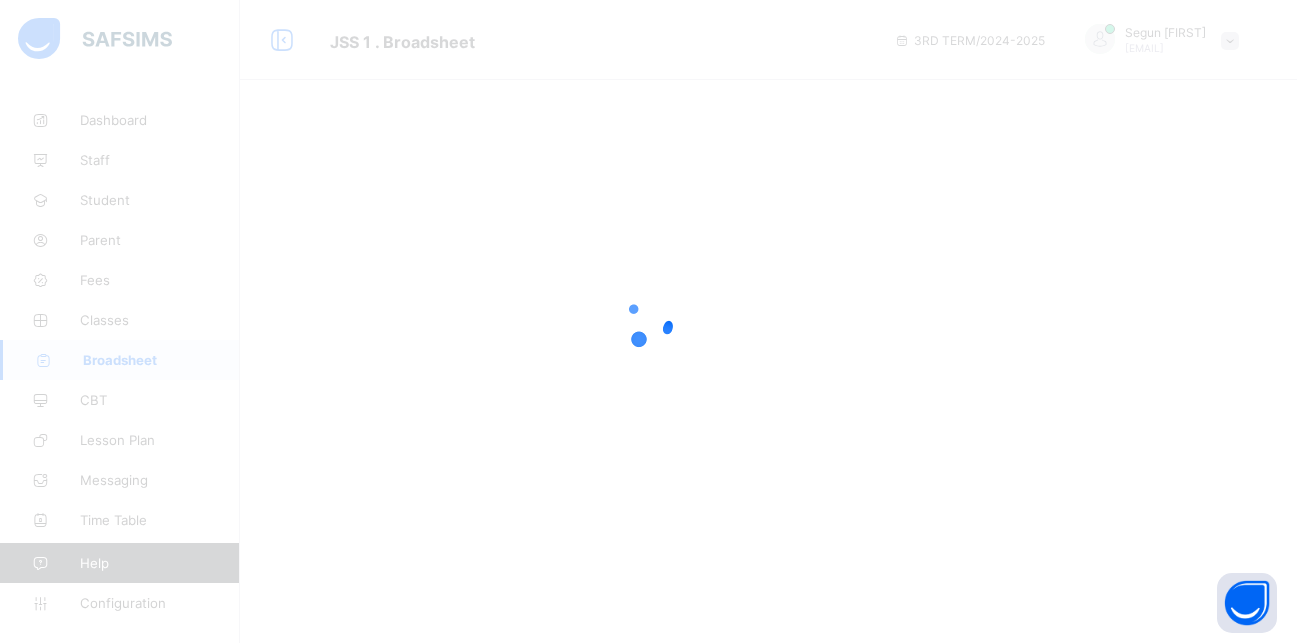 scroll, scrollTop: 0, scrollLeft: 0, axis: both 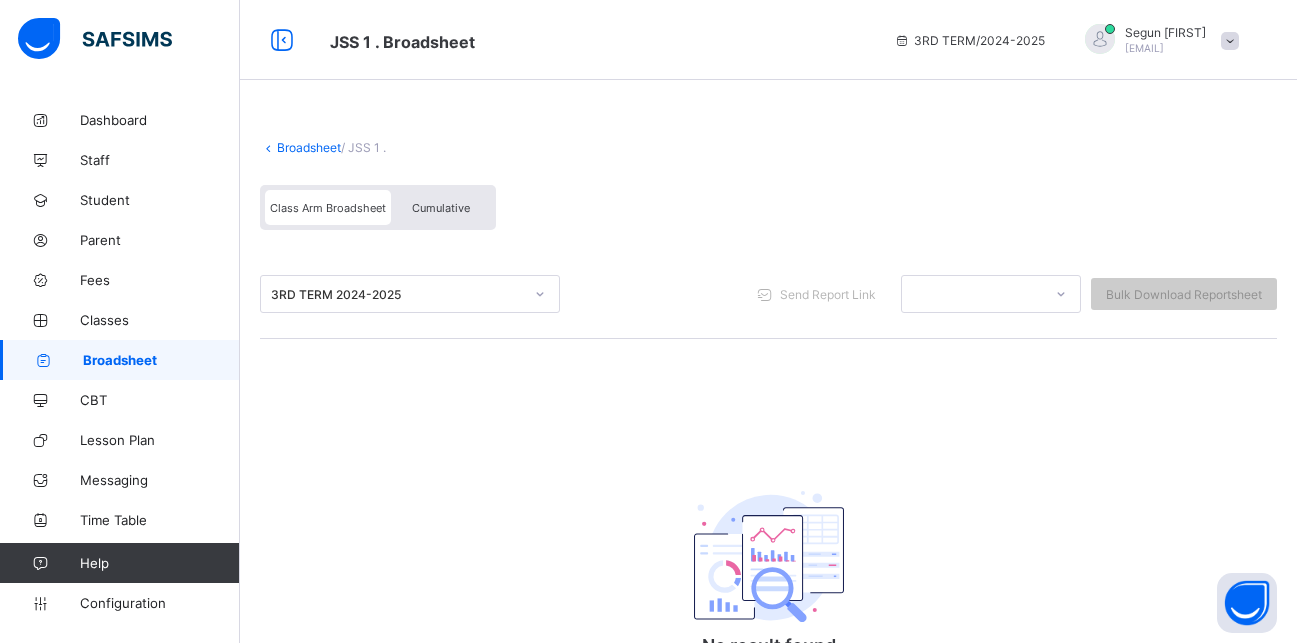 click on "Cumulative" at bounding box center (441, 208) 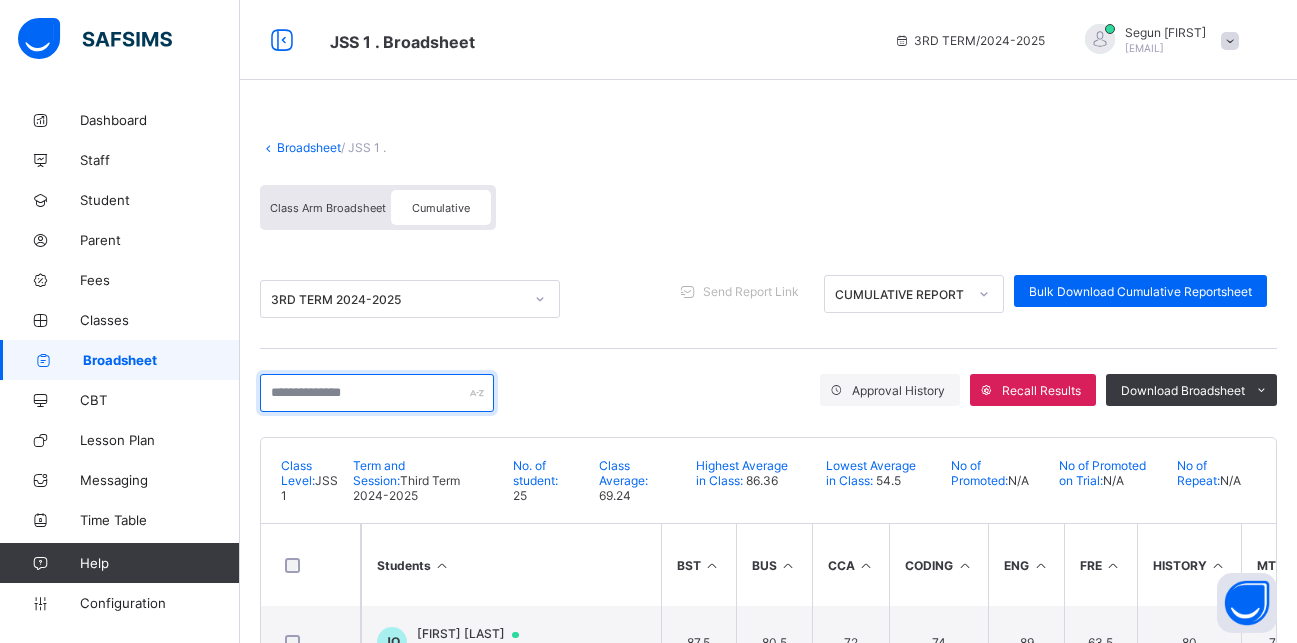 click at bounding box center [377, 393] 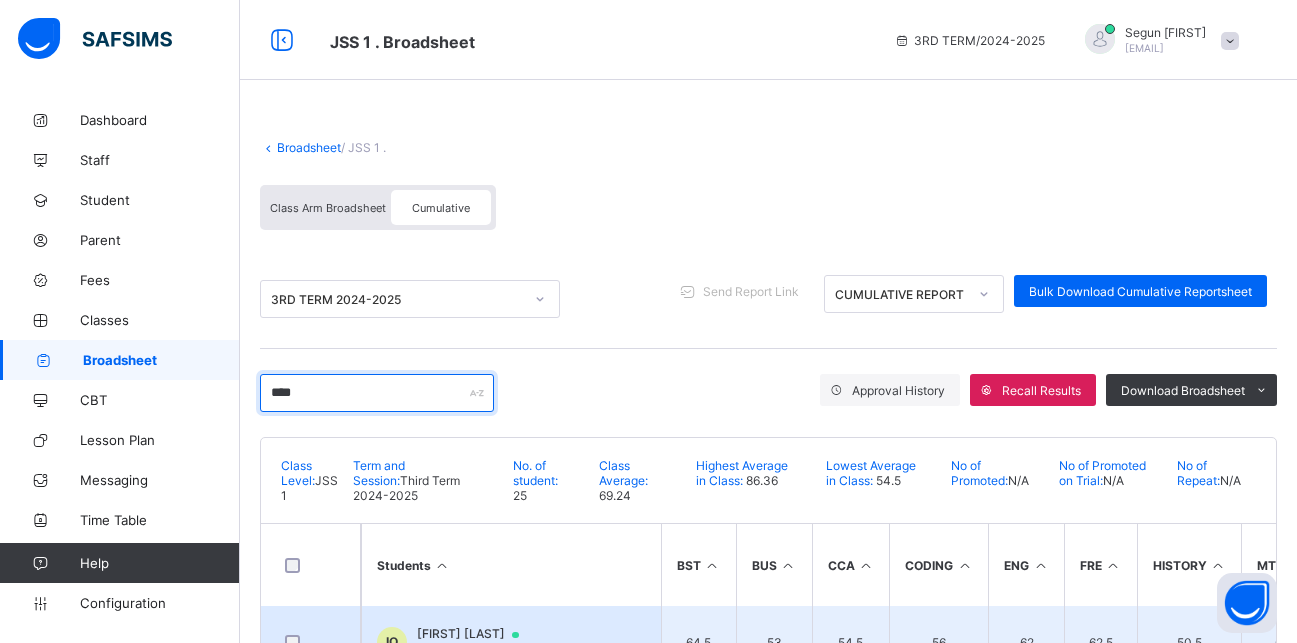 type on "****" 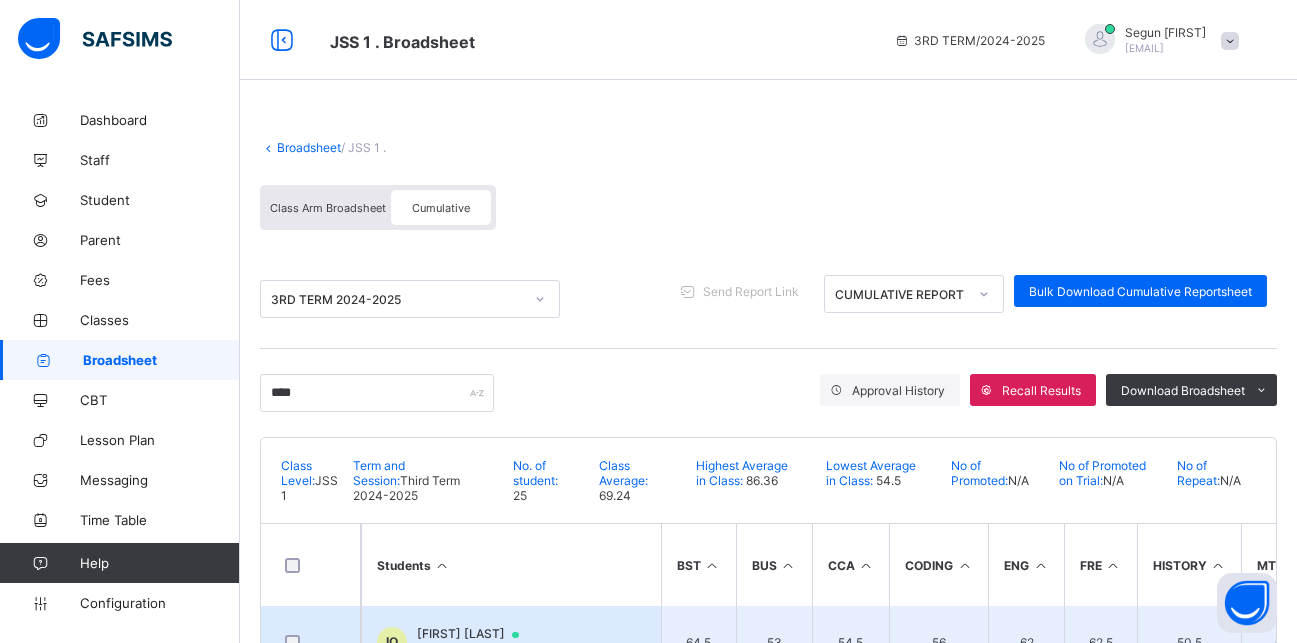 click on "IO Isaiah  Orebakin     Jss/1/010" at bounding box center (511, 642) 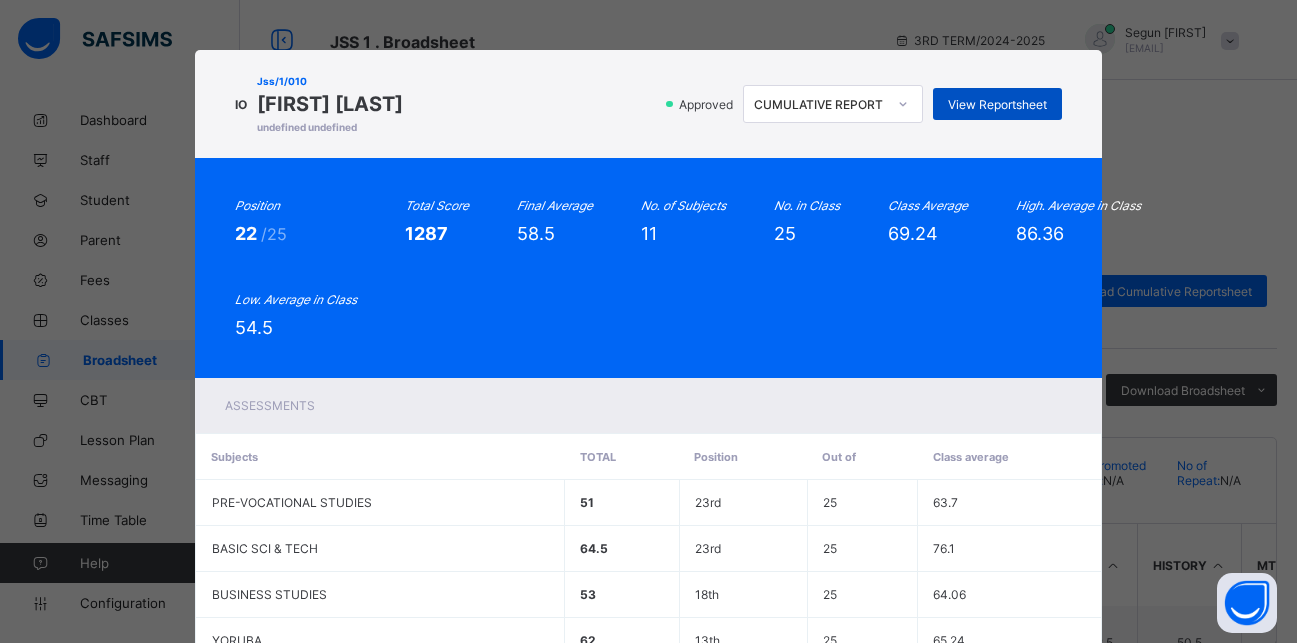 click on "View Reportsheet" at bounding box center [997, 104] 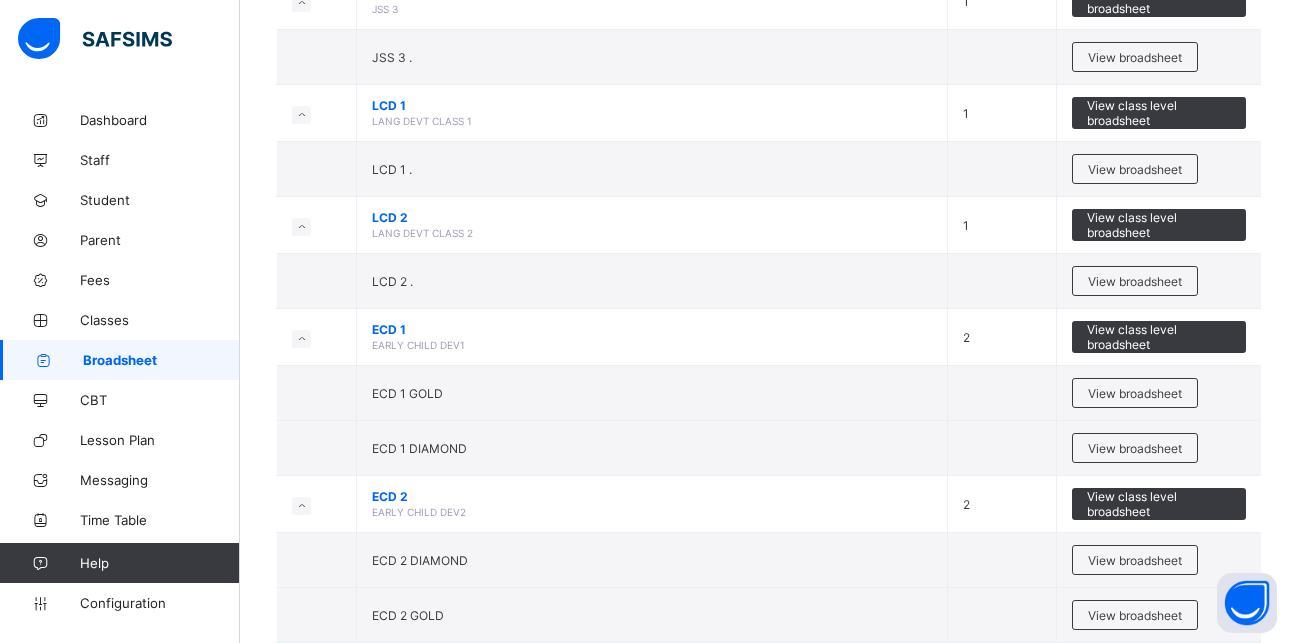 scroll, scrollTop: 1610, scrollLeft: 0, axis: vertical 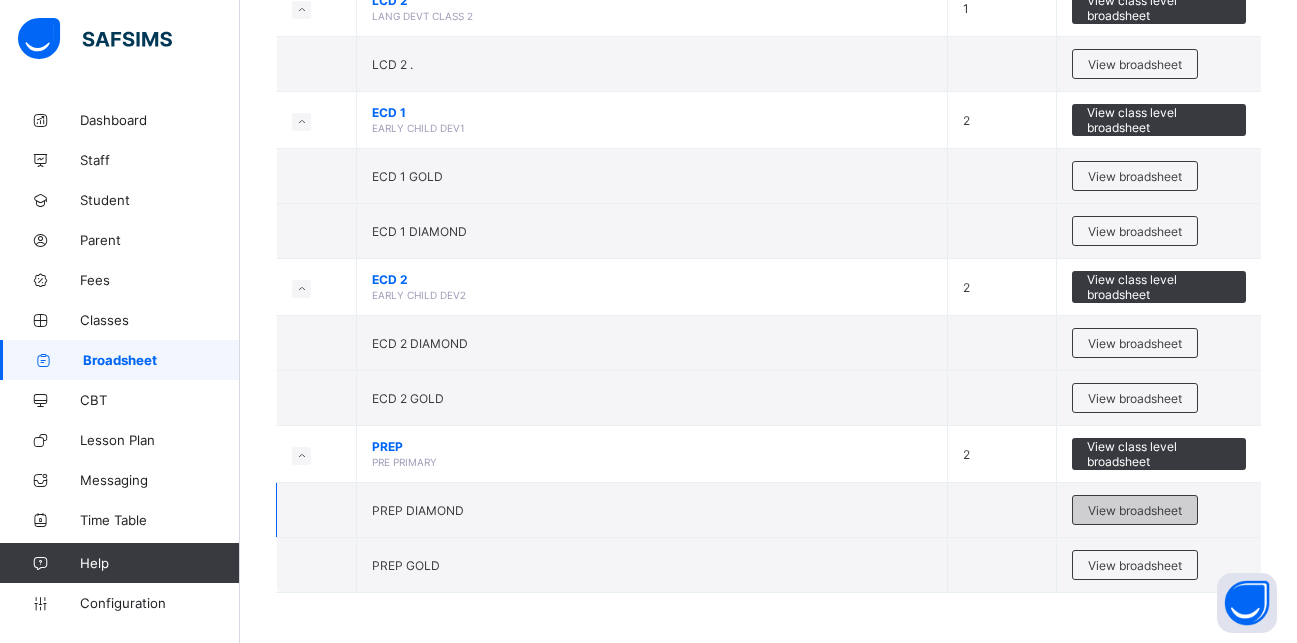 click on "View broadsheet" at bounding box center (1135, 510) 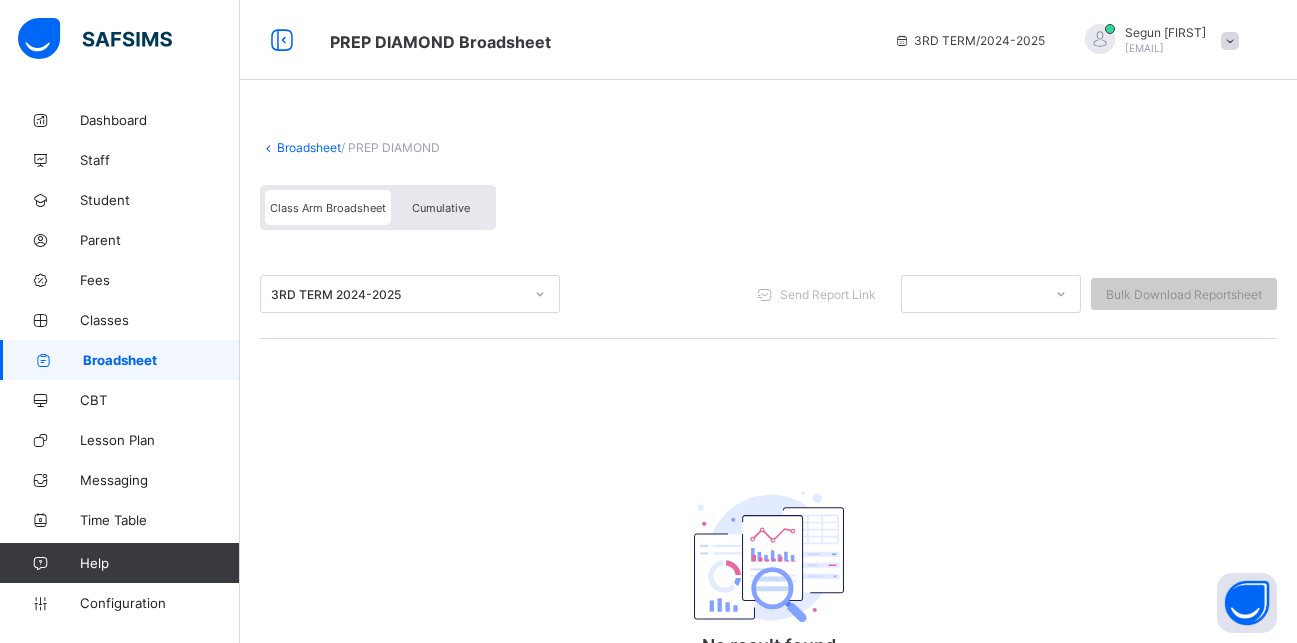 click on "Cumulative" at bounding box center [441, 207] 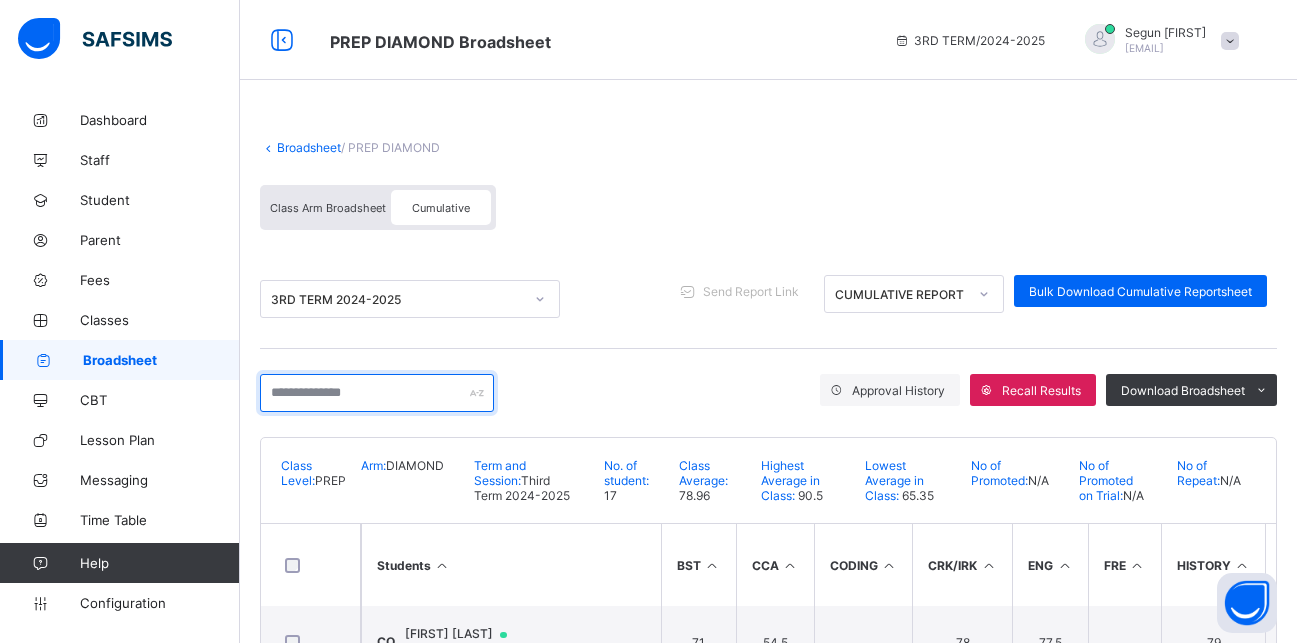 click at bounding box center [377, 393] 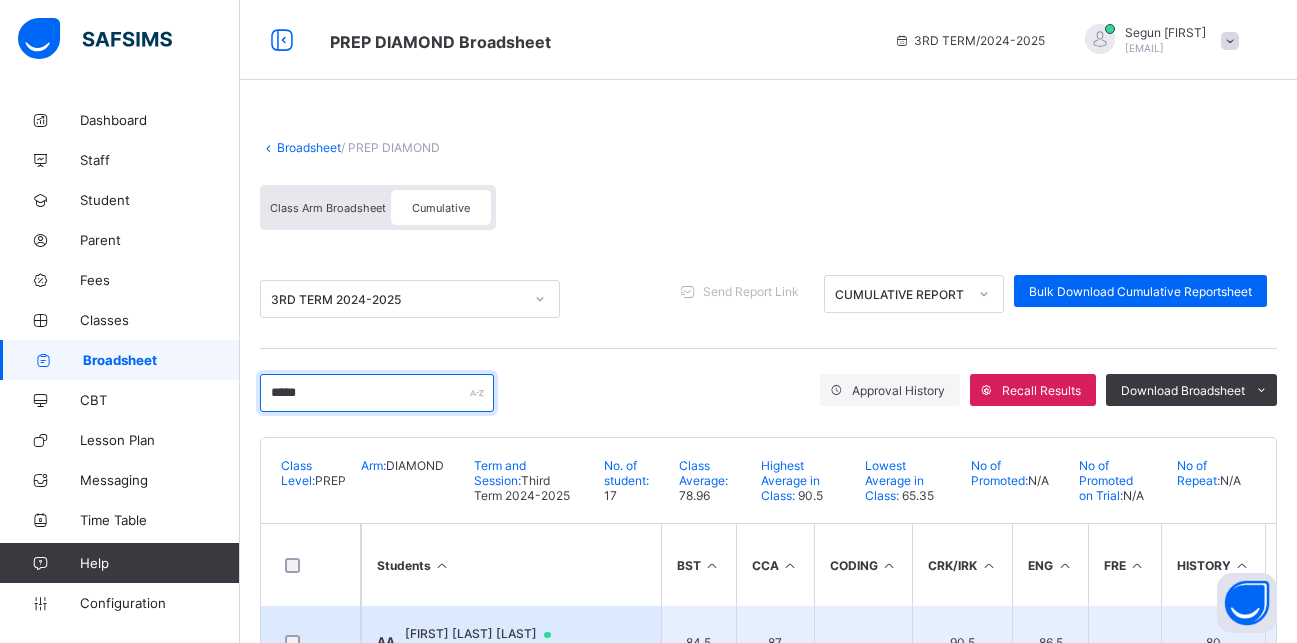 type on "*****" 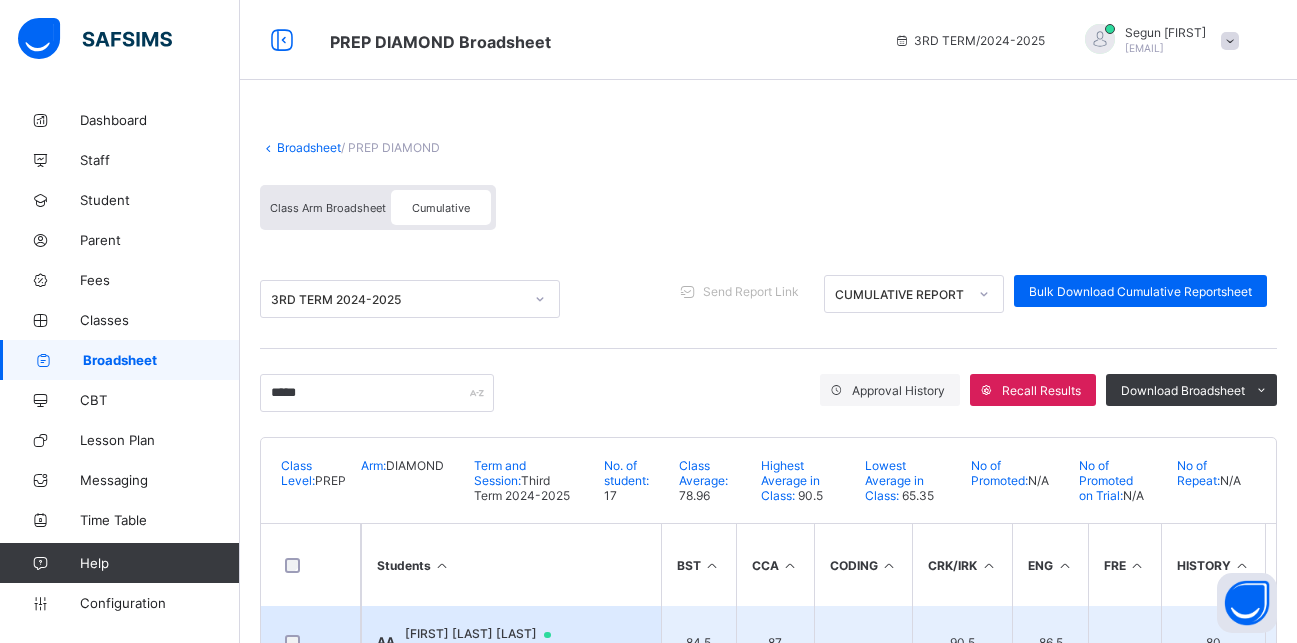 click on "AA Aliyah Adetunbo Adetunbo     PRE23" at bounding box center (511, 642) 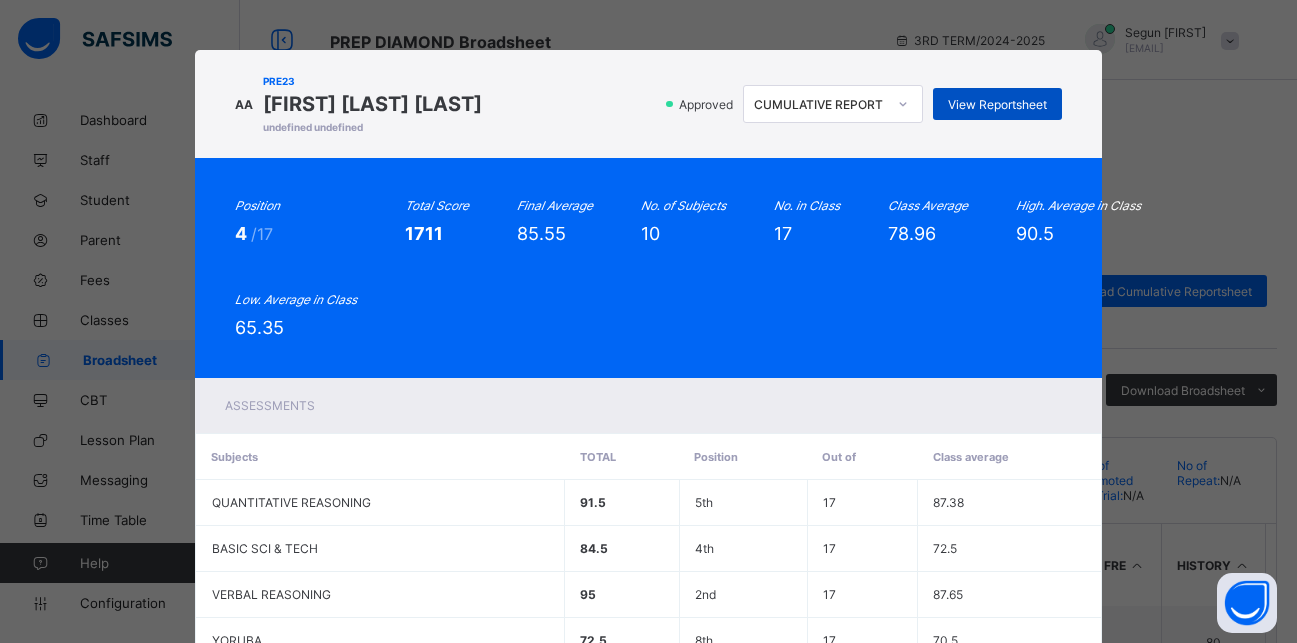 click on "View Reportsheet" at bounding box center (997, 104) 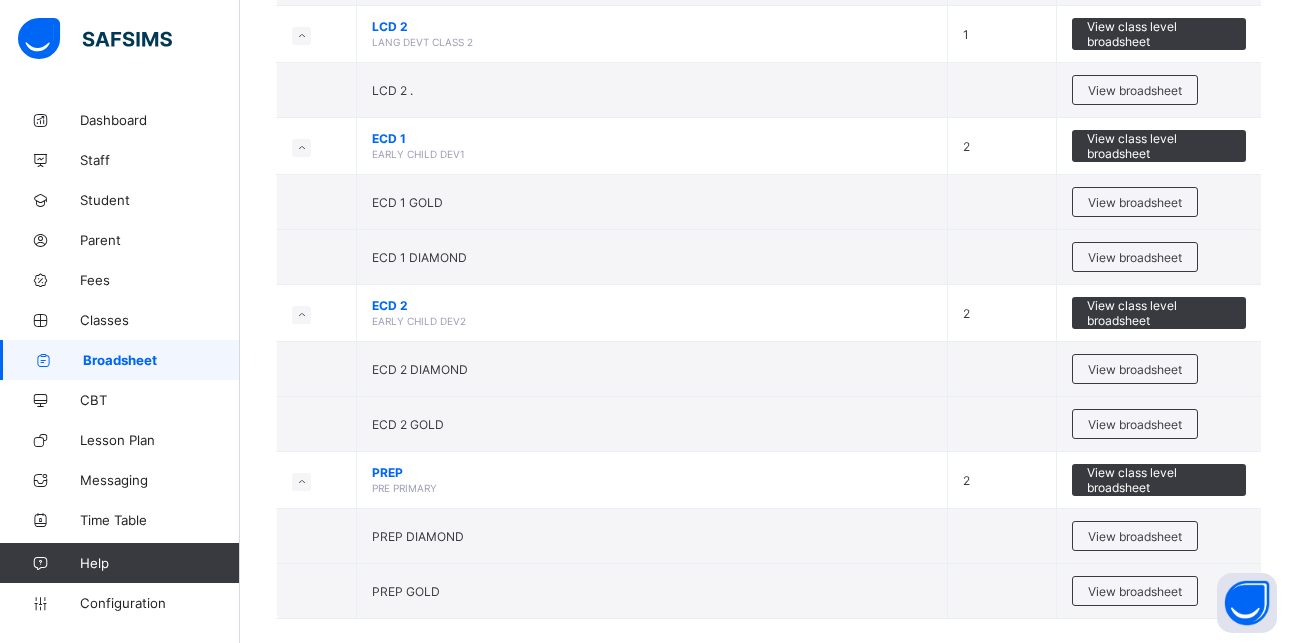 scroll, scrollTop: 1592, scrollLeft: 0, axis: vertical 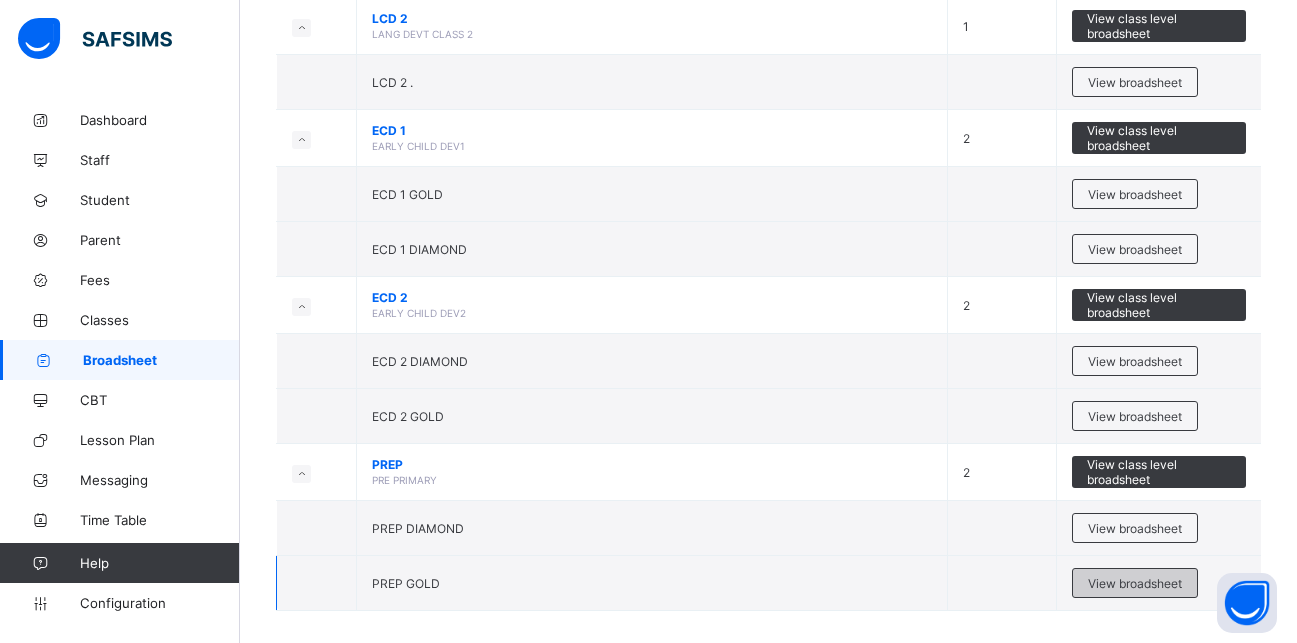 click on "View broadsheet" at bounding box center (1135, 583) 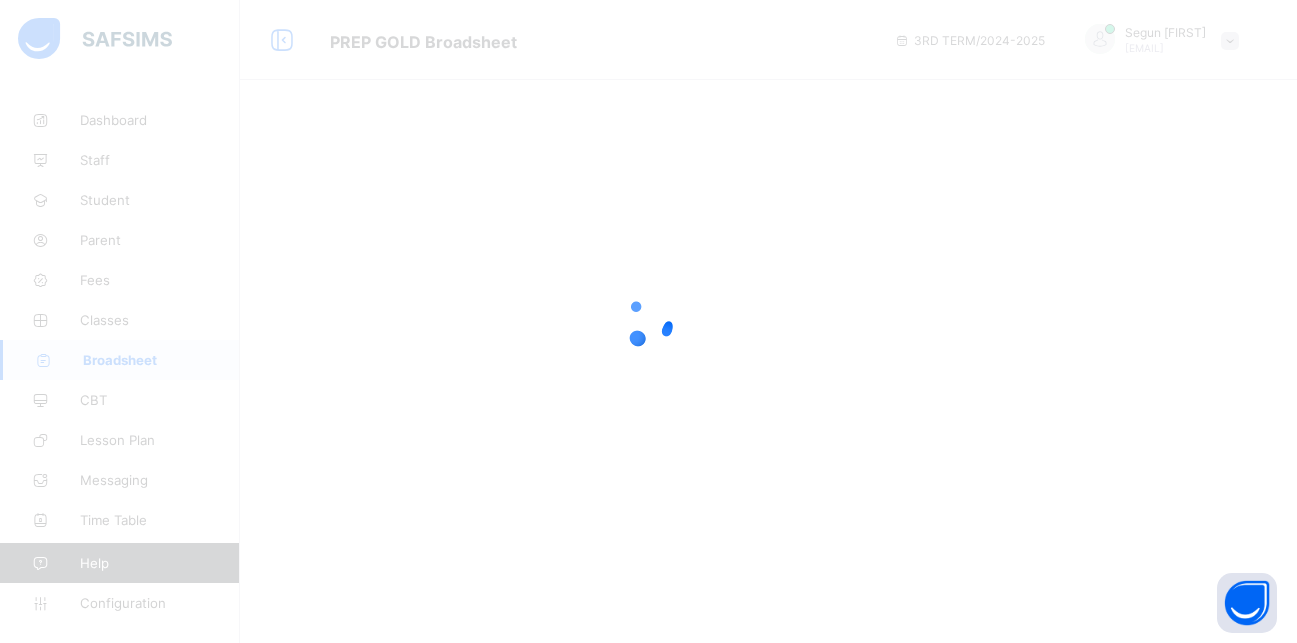 scroll, scrollTop: 0, scrollLeft: 0, axis: both 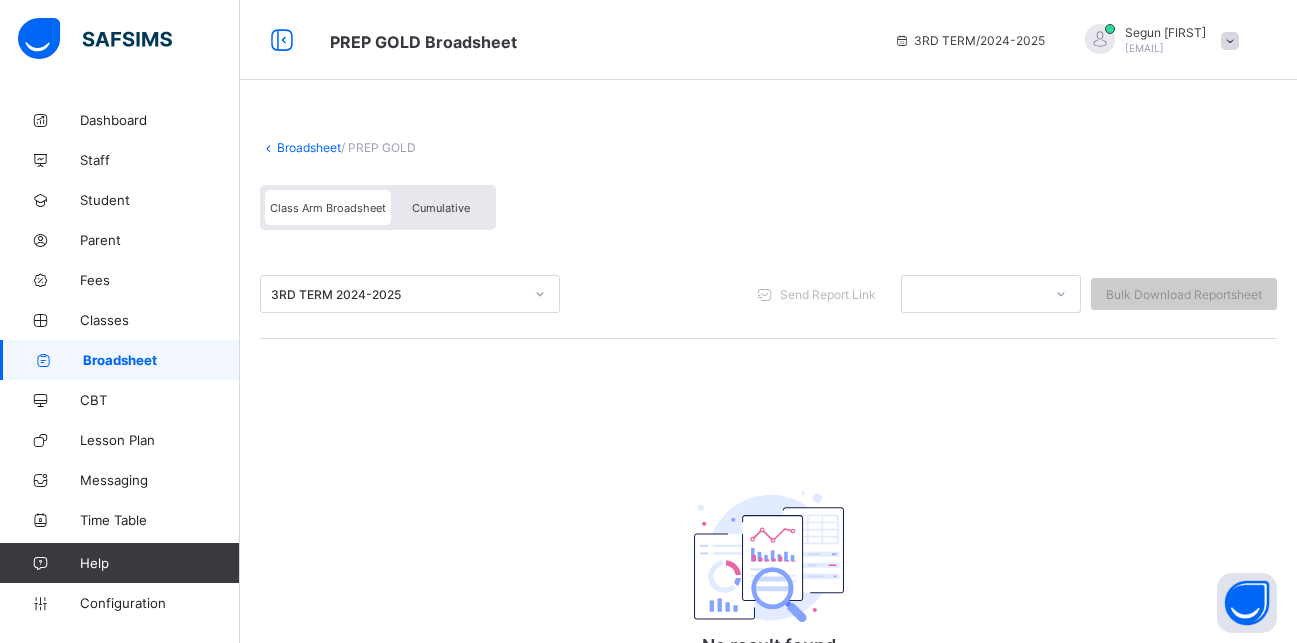 click on "Cumulative" at bounding box center [441, 207] 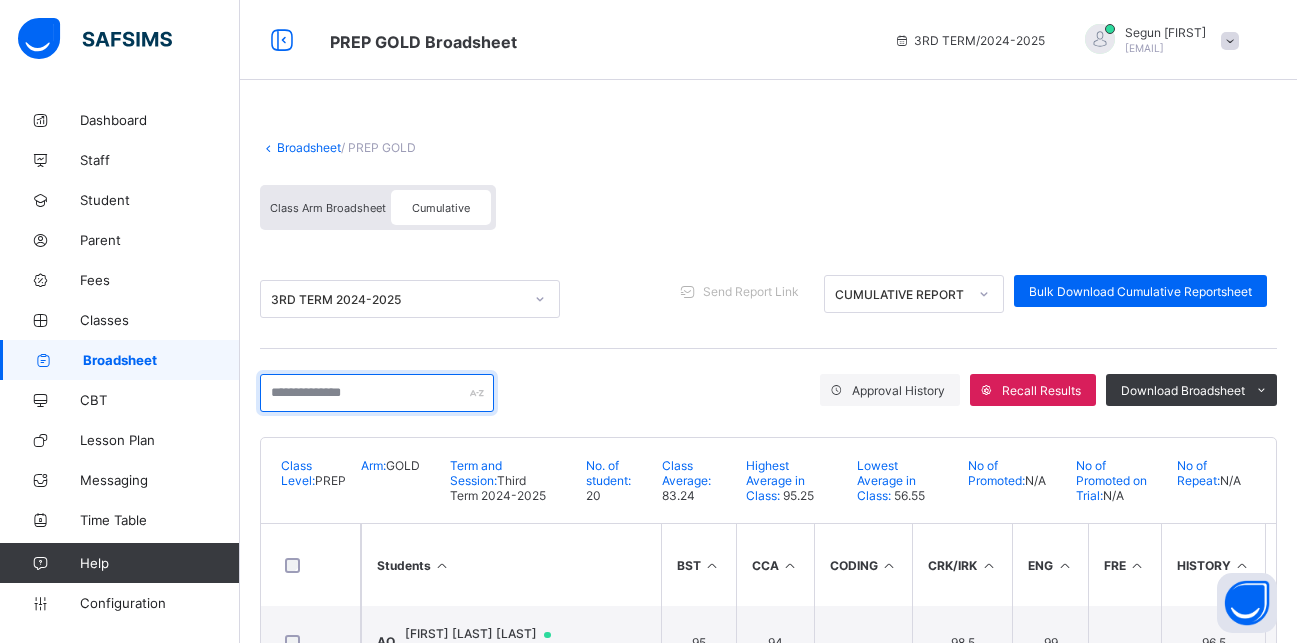 click at bounding box center (377, 393) 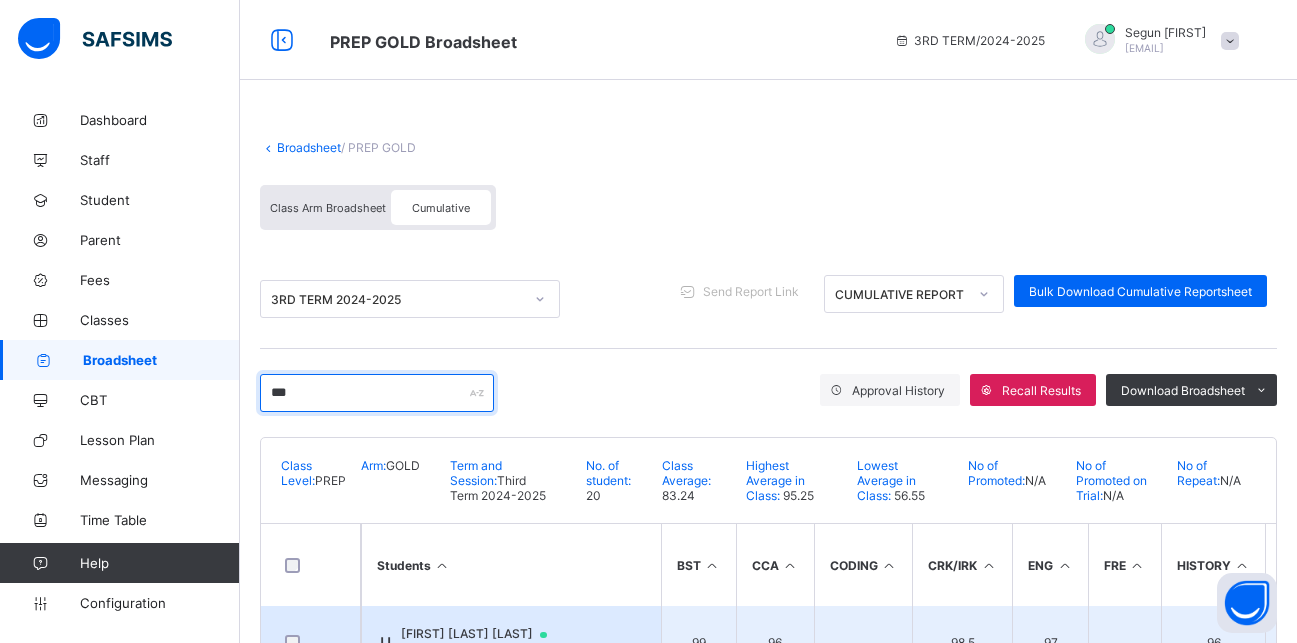 type on "***" 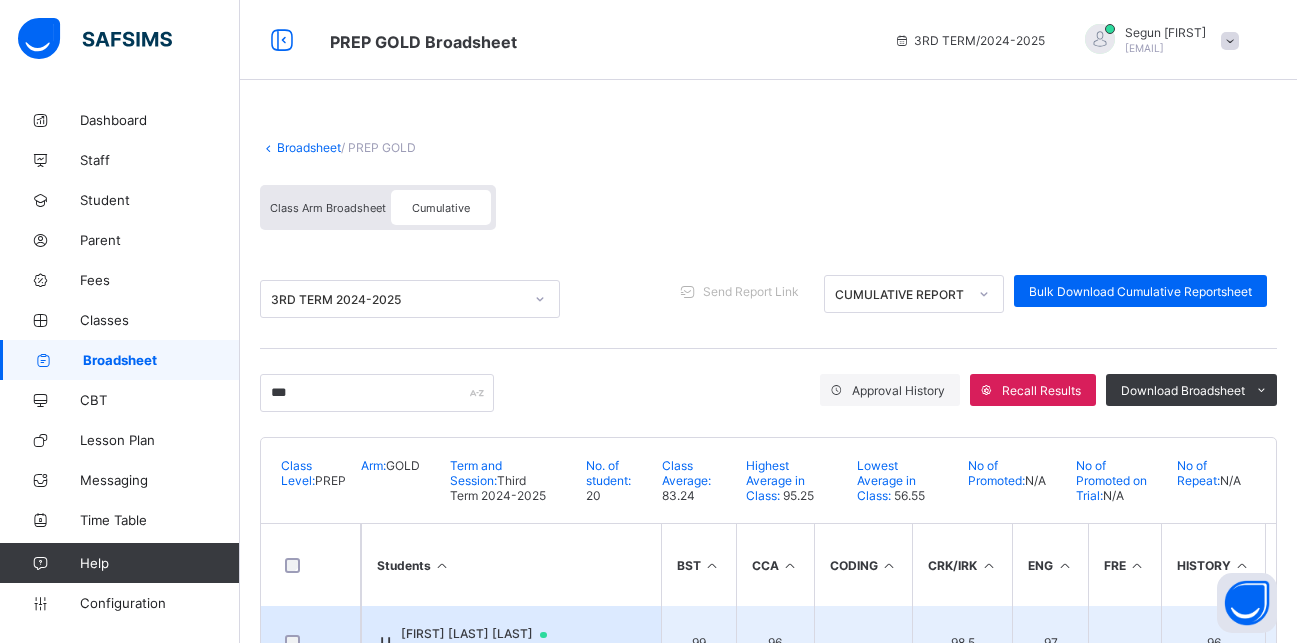 click on "Joanna John John" at bounding box center [483, 634] 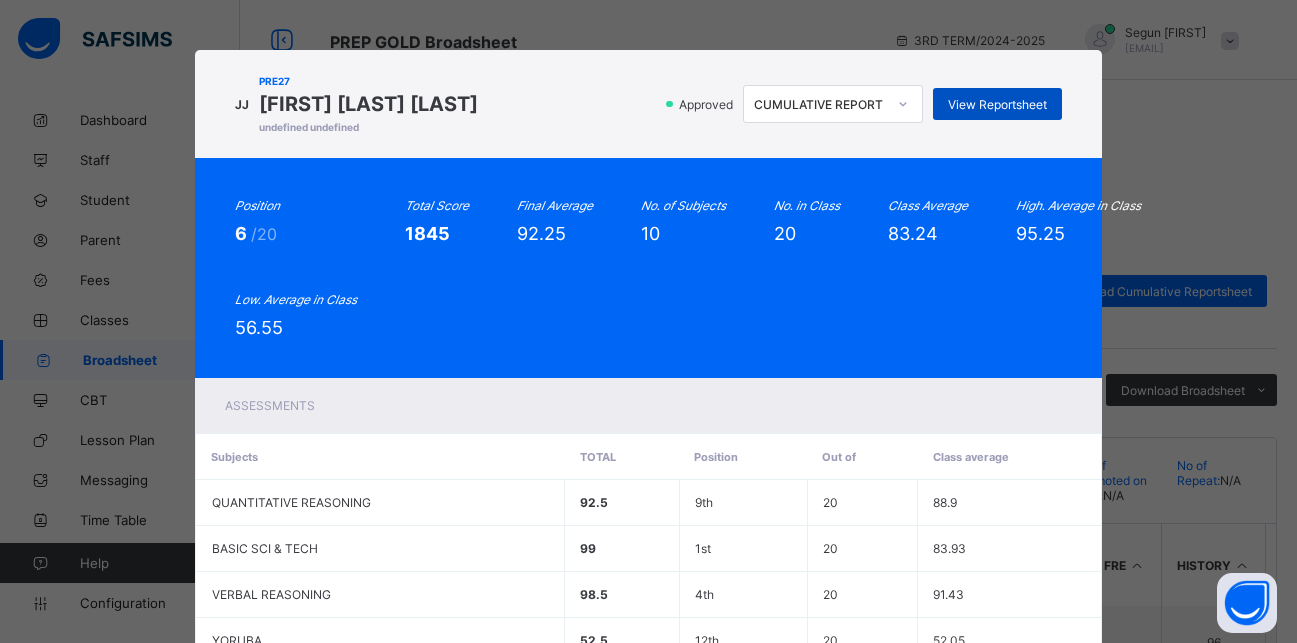 click on "View Reportsheet" at bounding box center (997, 104) 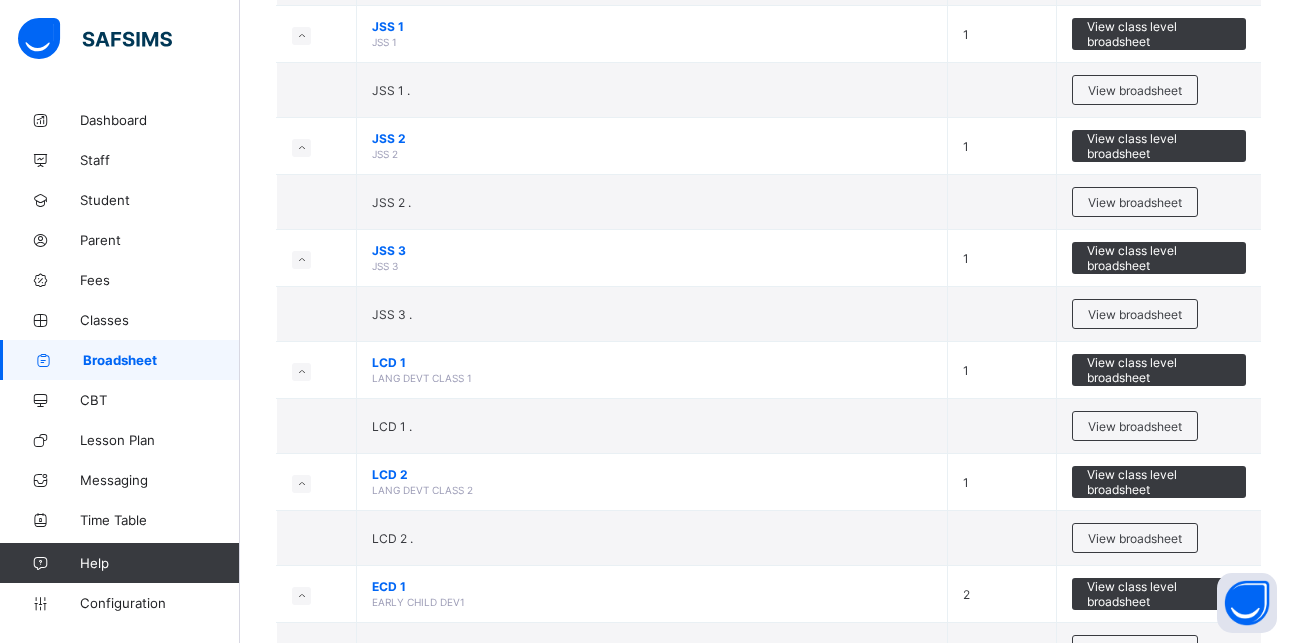 scroll, scrollTop: 1463, scrollLeft: 0, axis: vertical 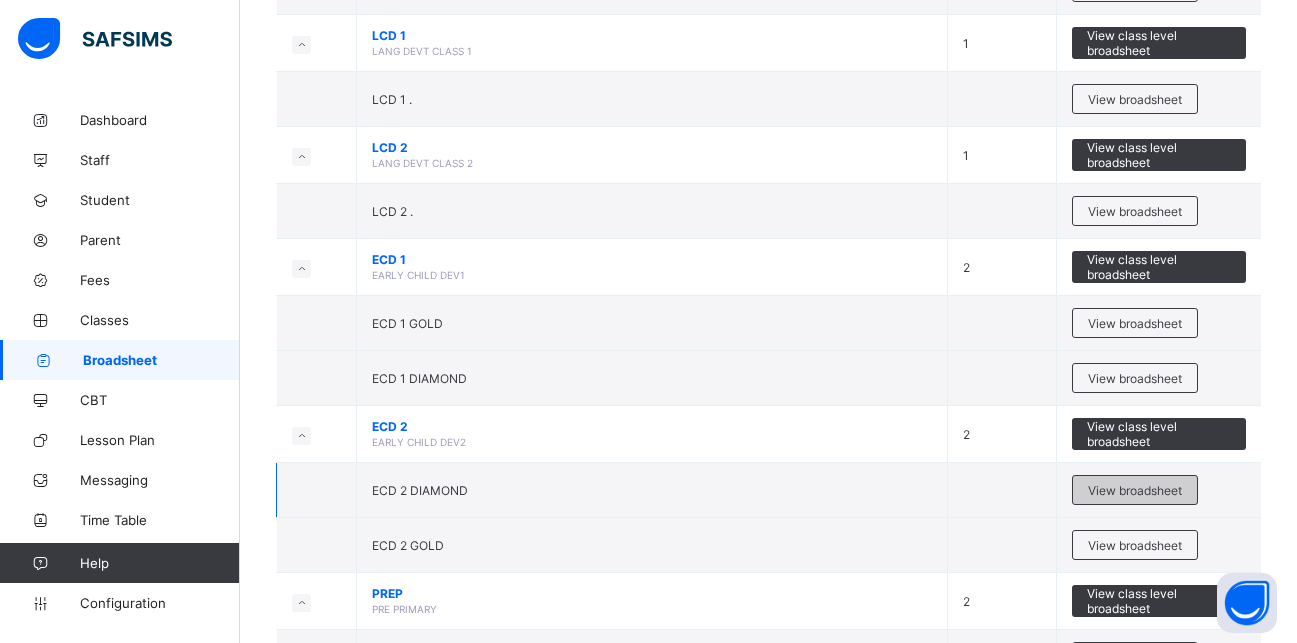click on "View broadsheet" at bounding box center (1135, 490) 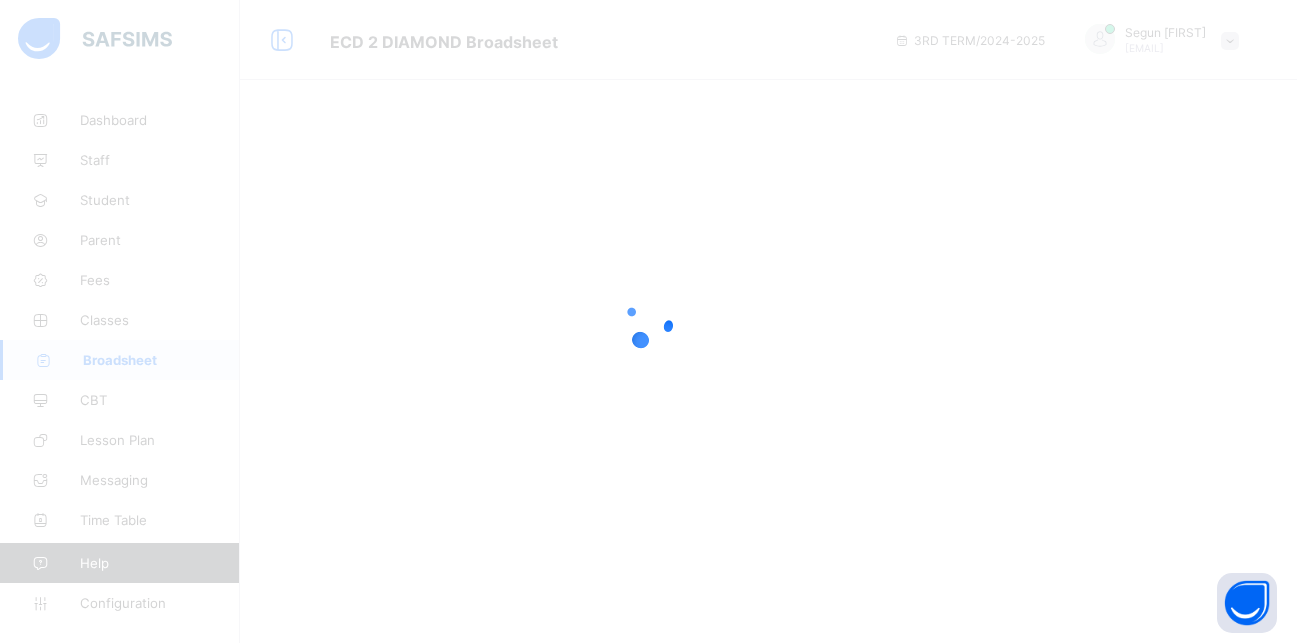 scroll, scrollTop: 0, scrollLeft: 0, axis: both 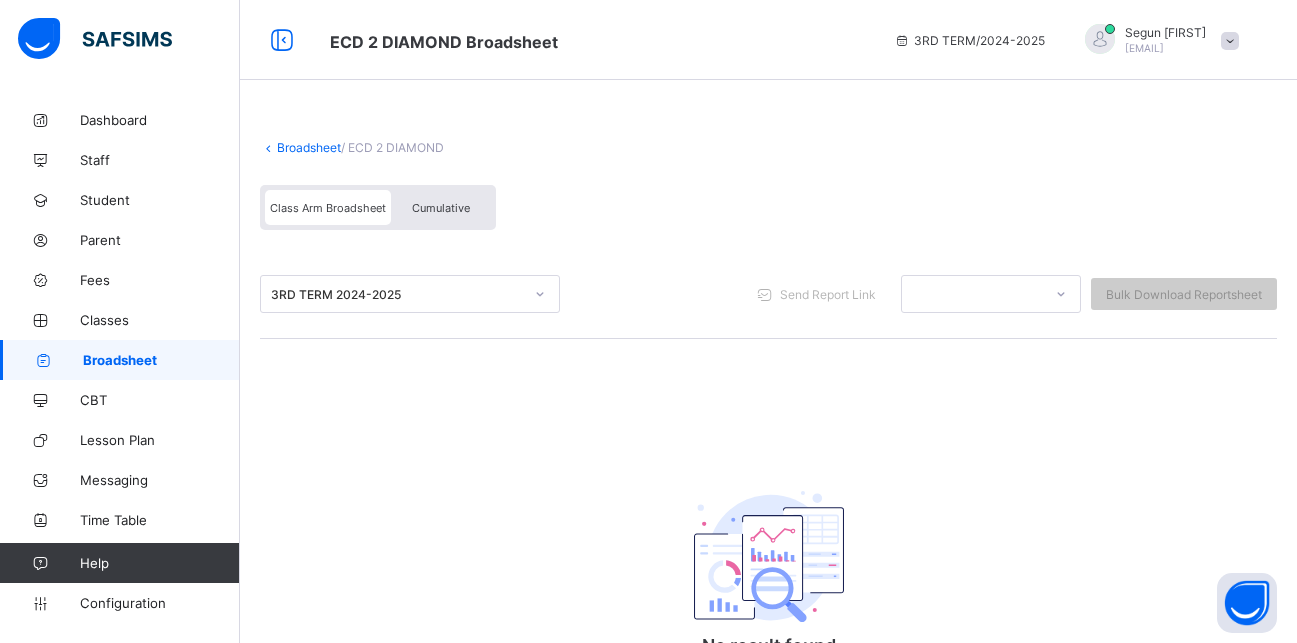click on "Cumulative" at bounding box center [441, 207] 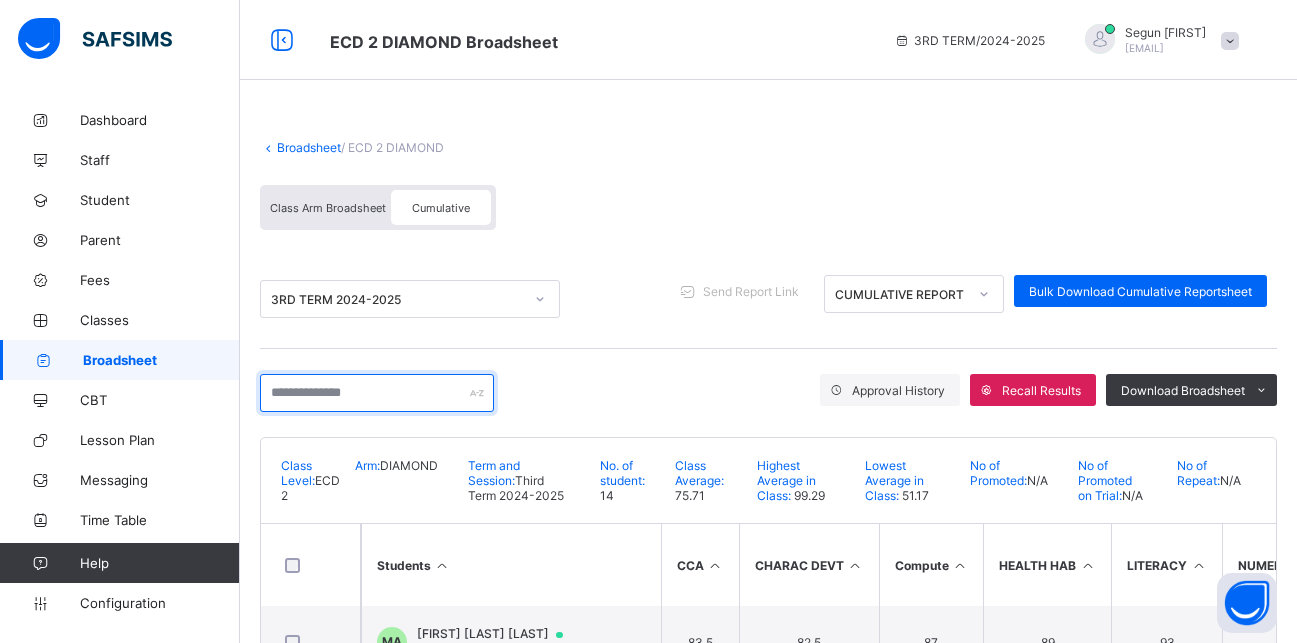 click at bounding box center (377, 393) 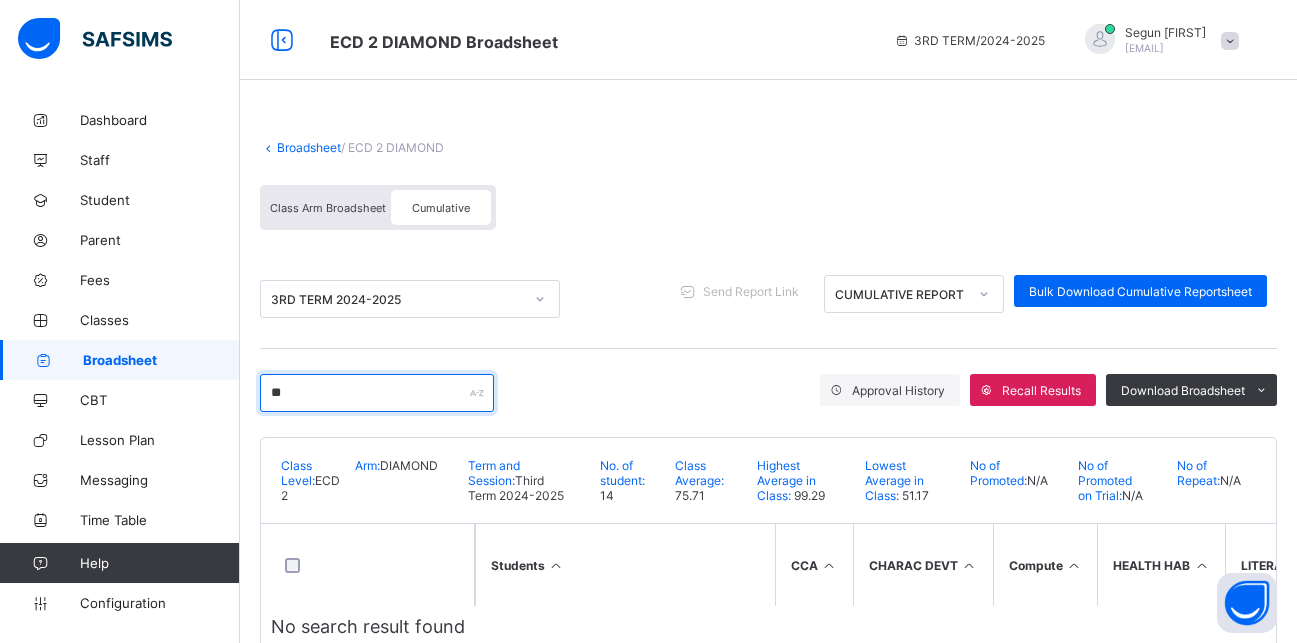 type on "***" 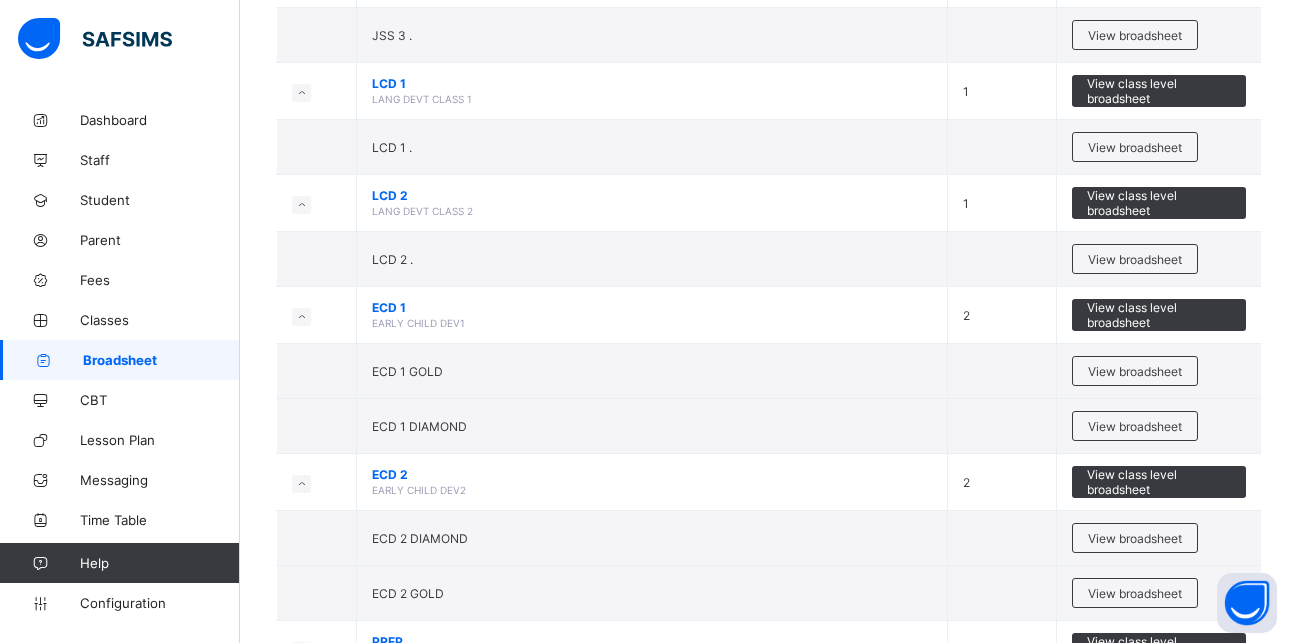 scroll, scrollTop: 1610, scrollLeft: 0, axis: vertical 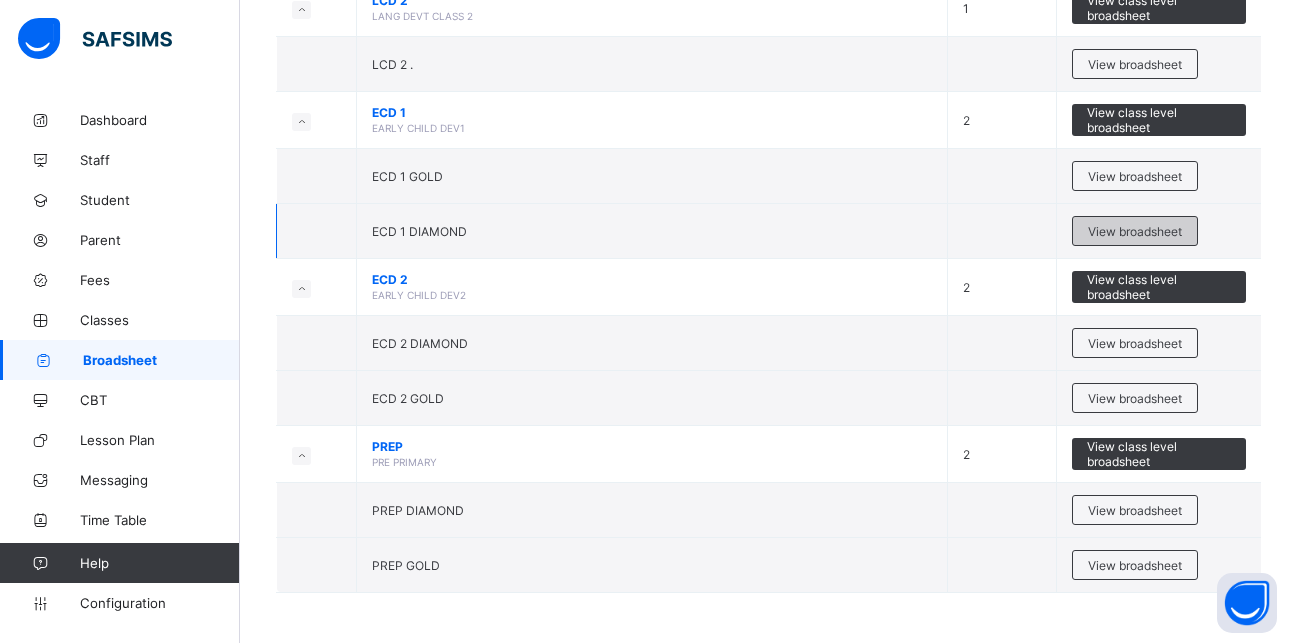 click on "View broadsheet" at bounding box center (1135, 231) 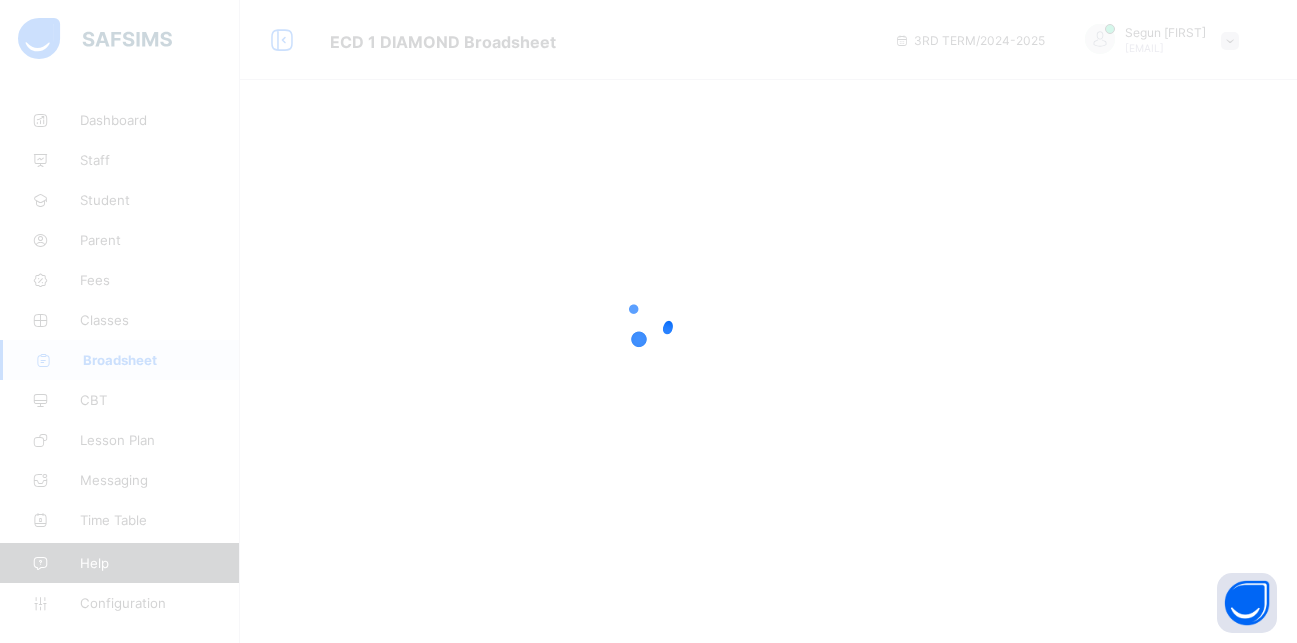 scroll, scrollTop: 0, scrollLeft: 0, axis: both 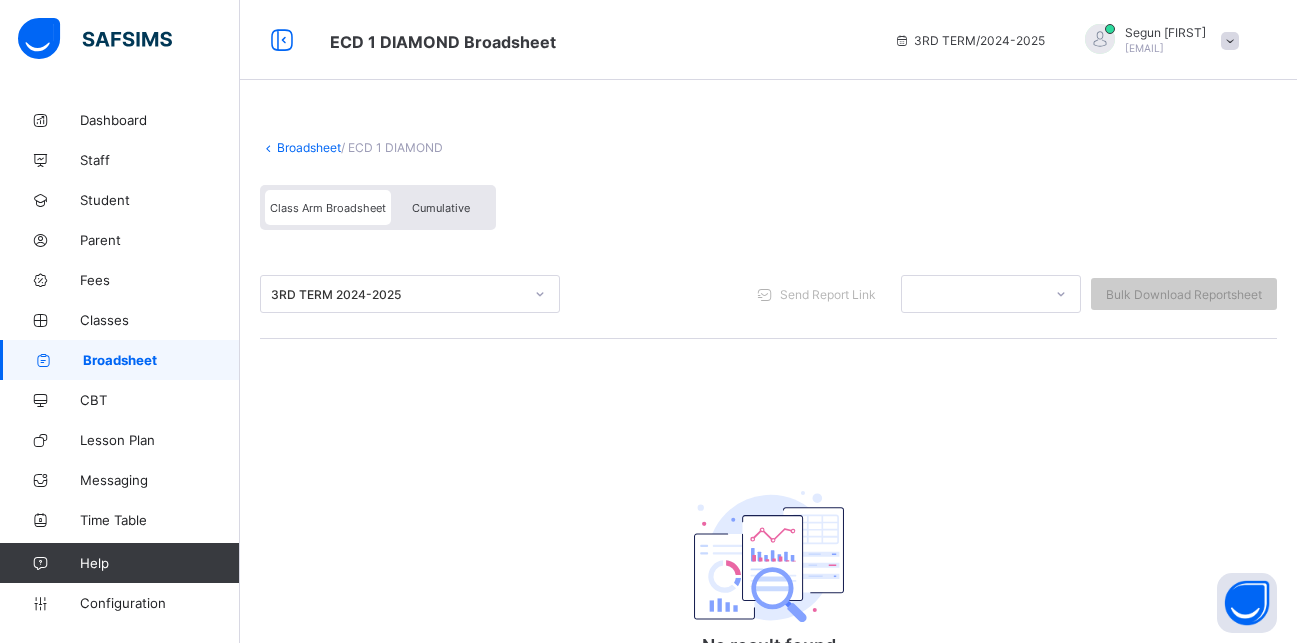 click on "Cumulative" at bounding box center [441, 207] 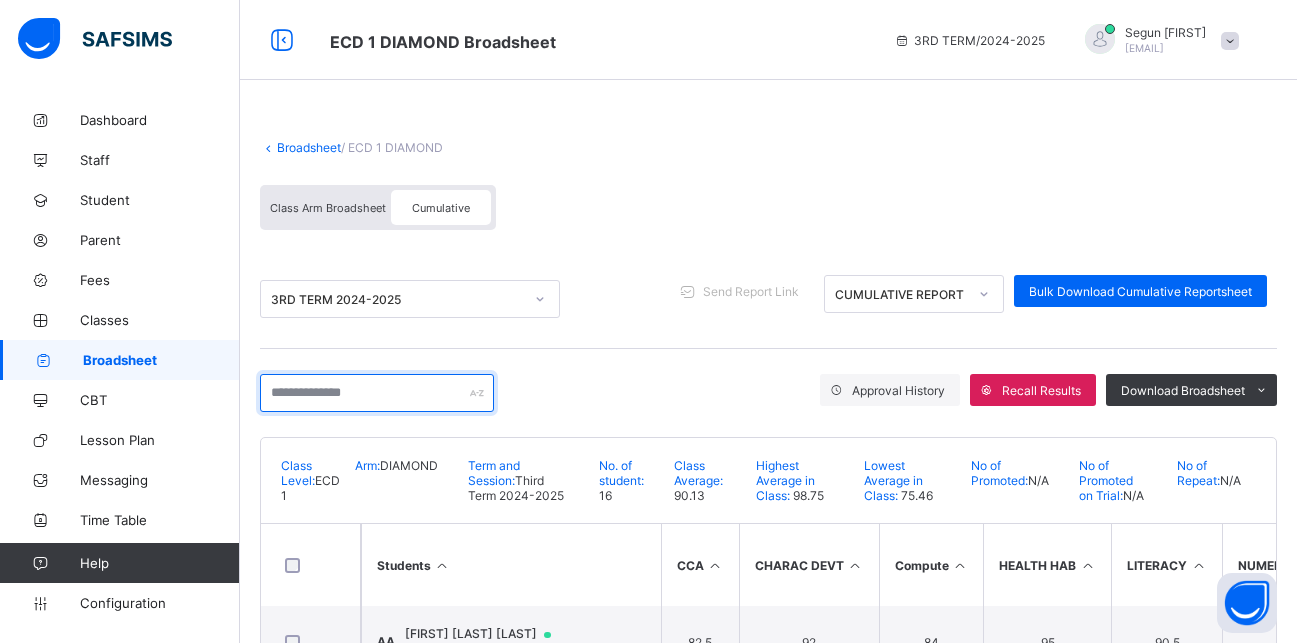click at bounding box center (377, 393) 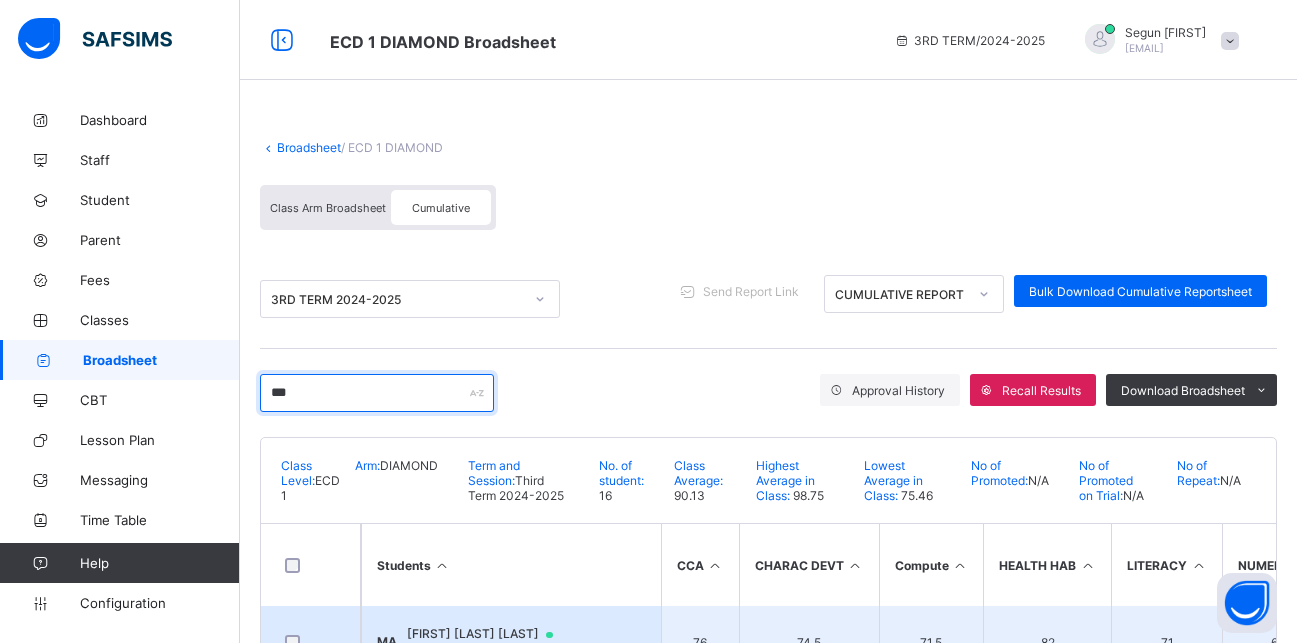 type on "***" 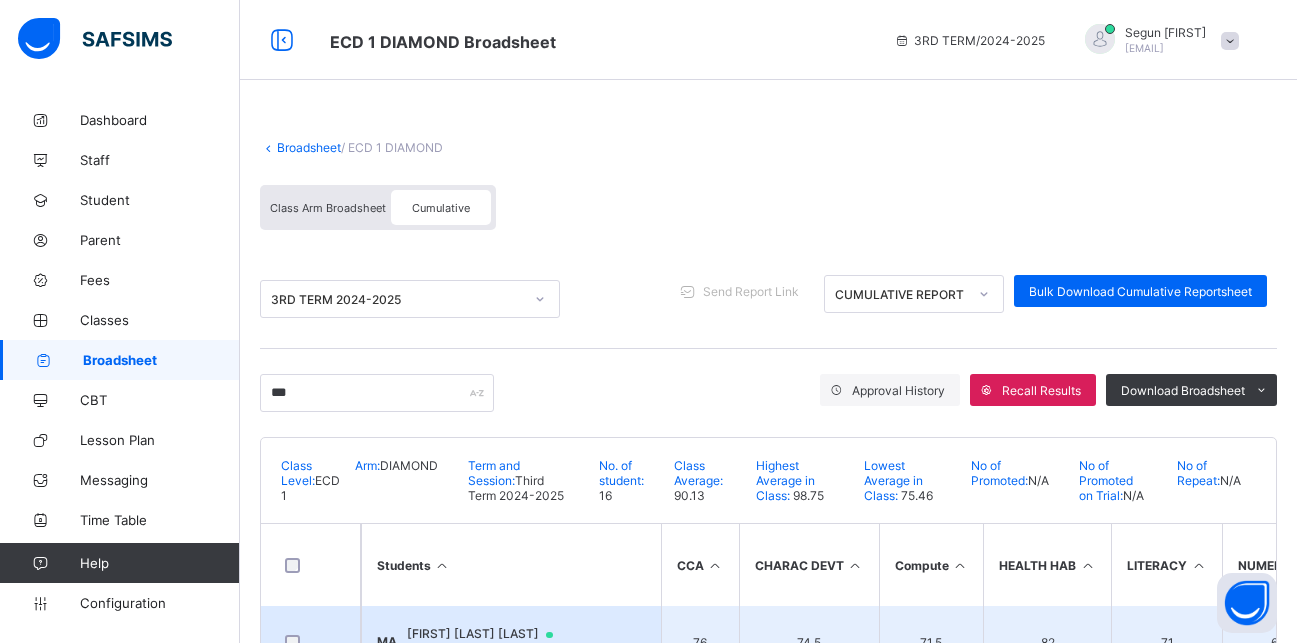 click on "MA Mahbub Adegboye Adegboye     ECD12" at bounding box center (511, 642) 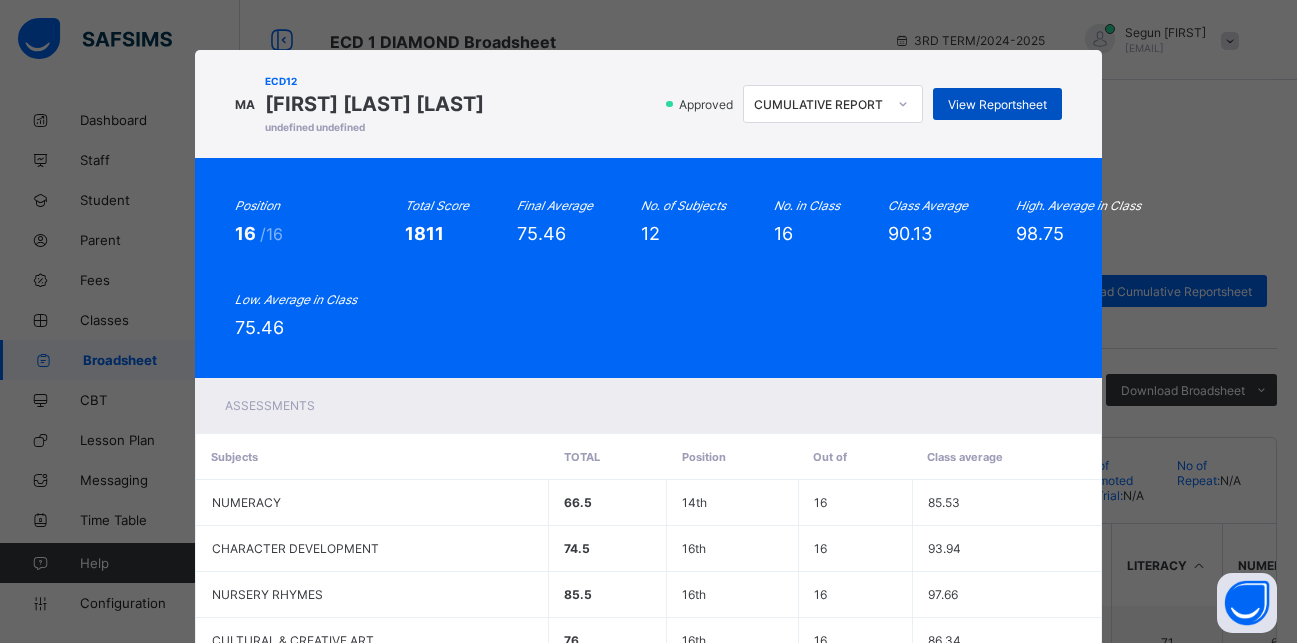 click on "View Reportsheet" at bounding box center [997, 104] 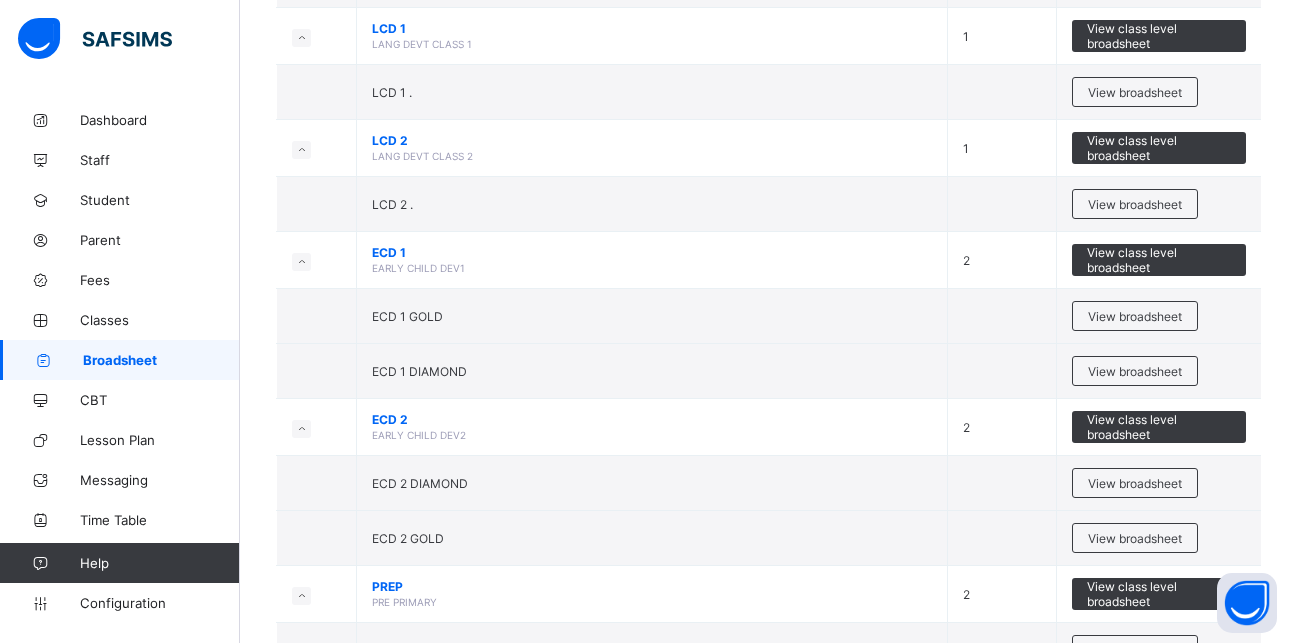scroll, scrollTop: 1548, scrollLeft: 0, axis: vertical 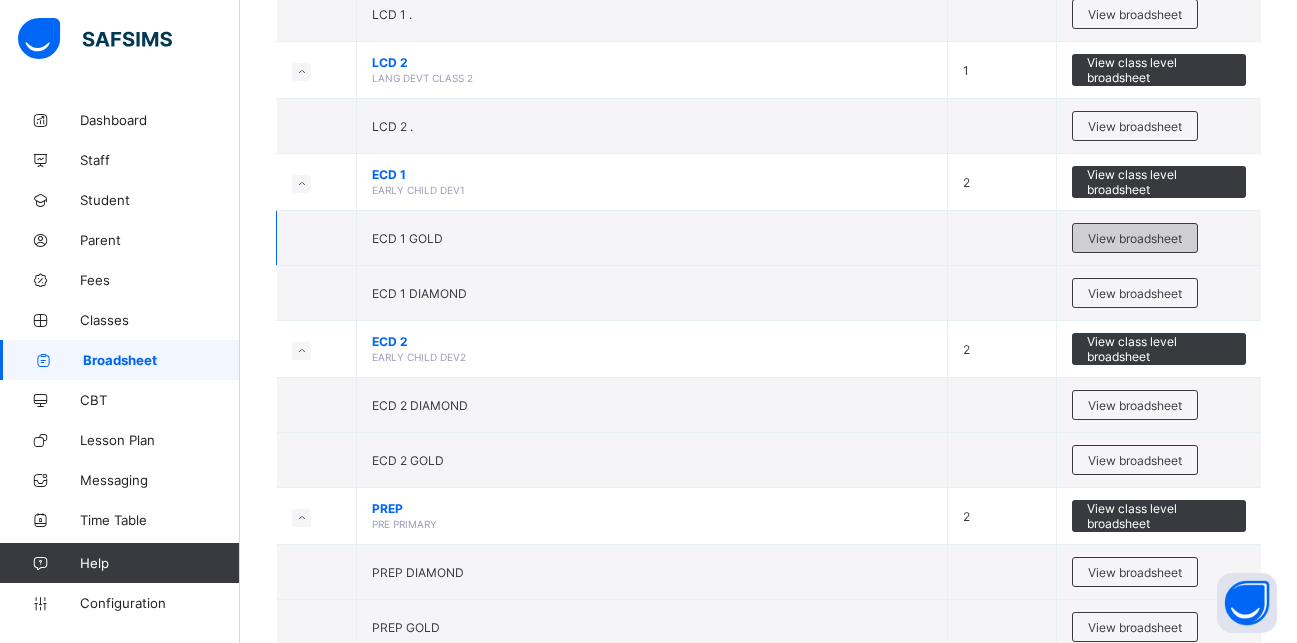 click on "View broadsheet" at bounding box center [1135, 238] 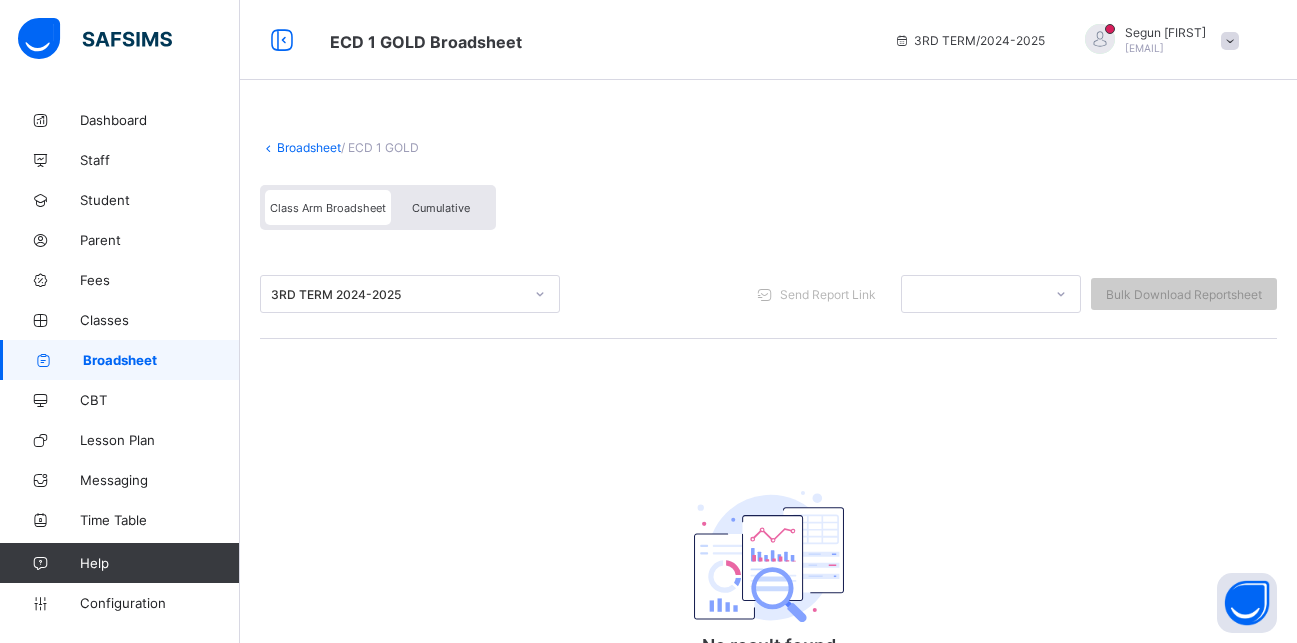 click on "Cumulative" at bounding box center (441, 207) 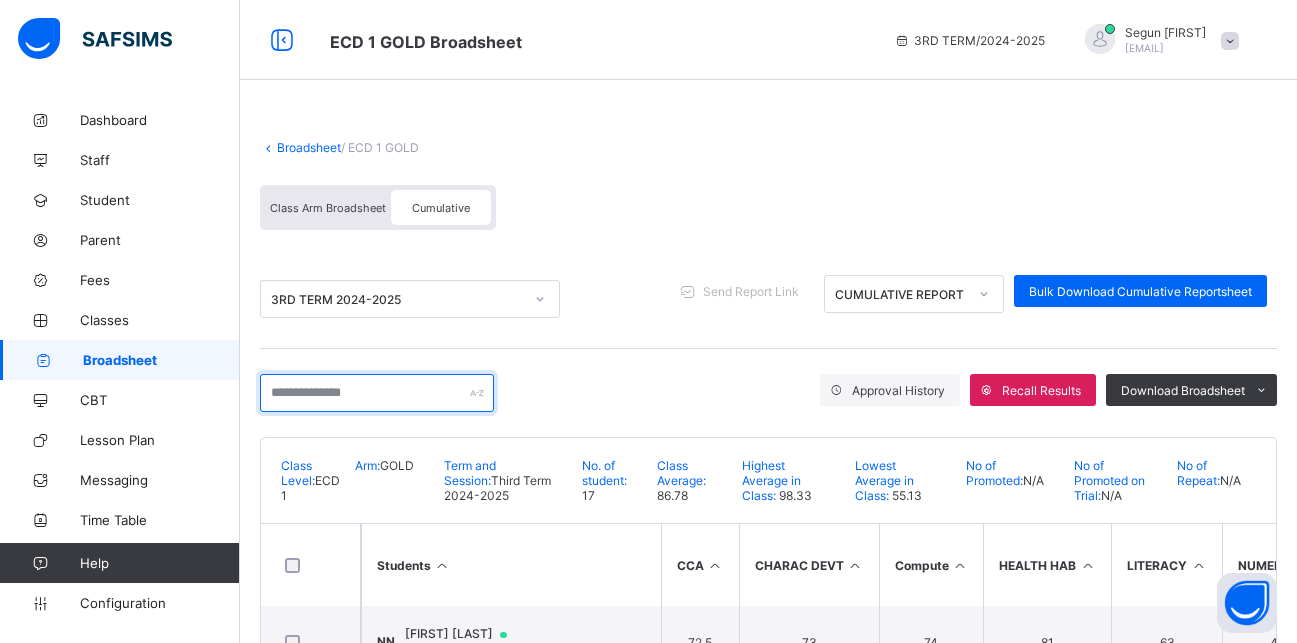 click at bounding box center [377, 393] 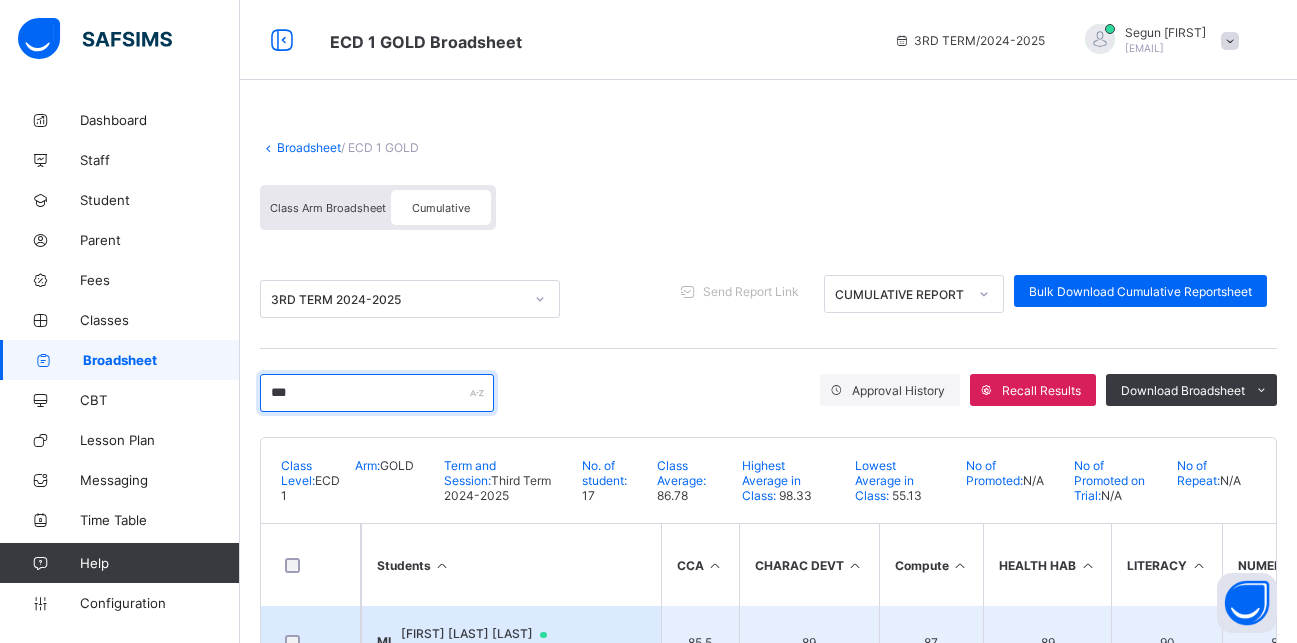 type on "***" 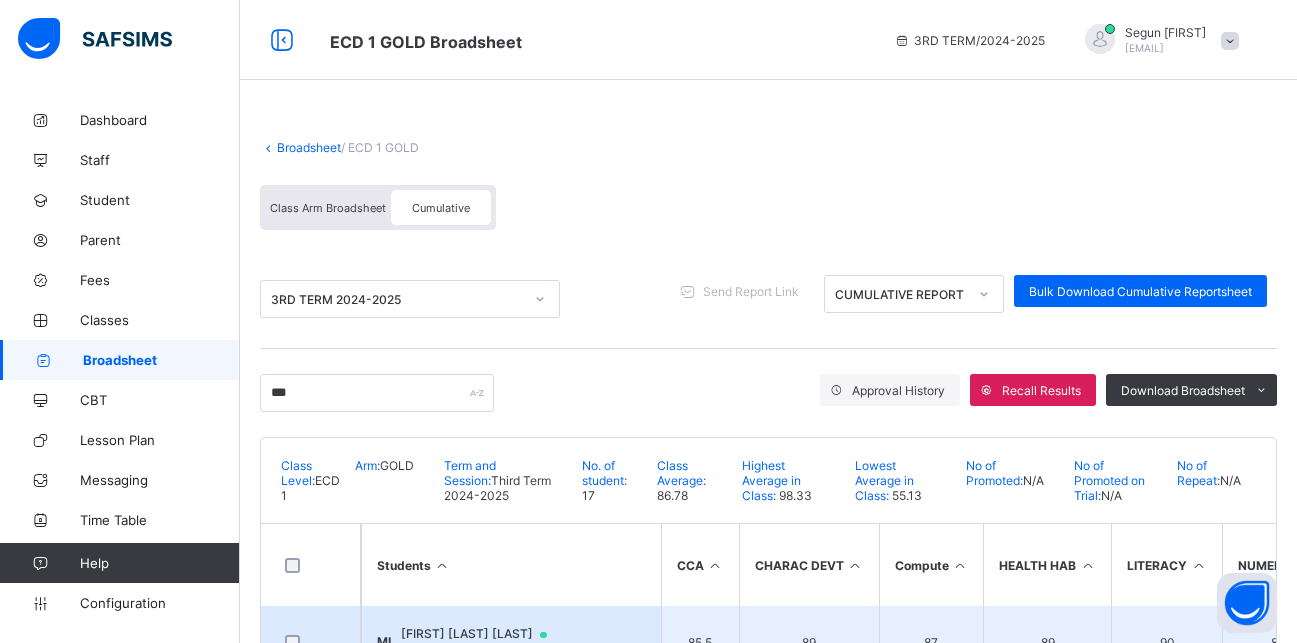click on "MI Mazeed Isiaq Isiaq     ECD37" at bounding box center [511, 642] 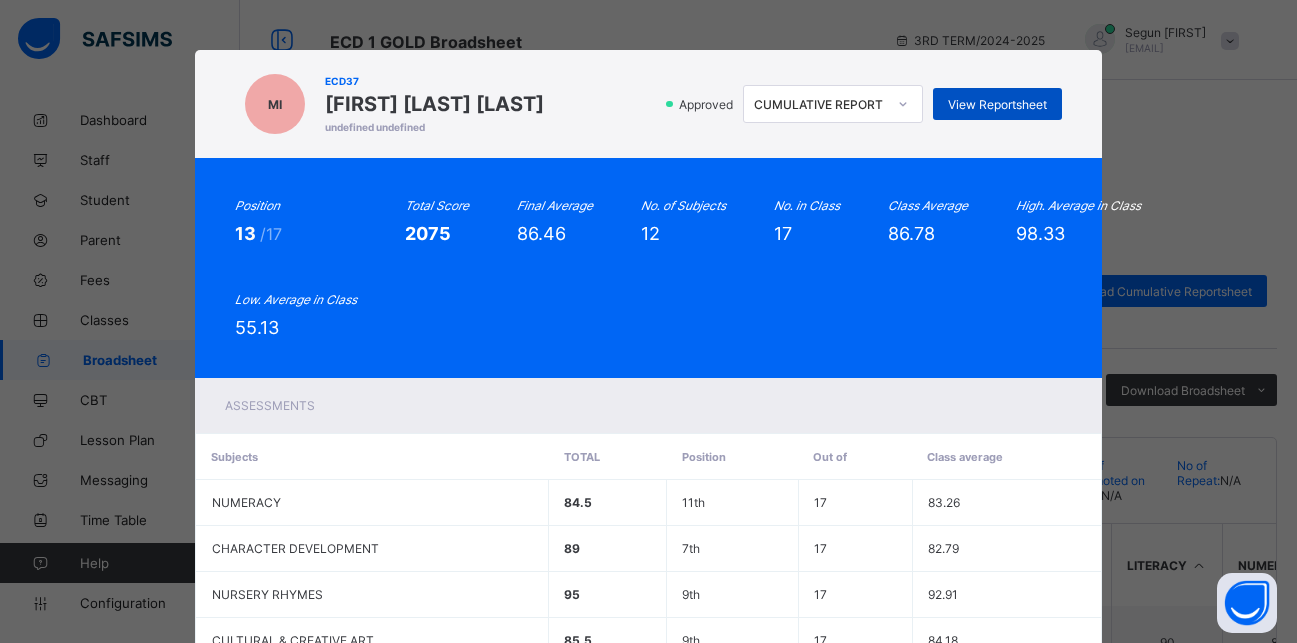 click on "View Reportsheet" at bounding box center [997, 104] 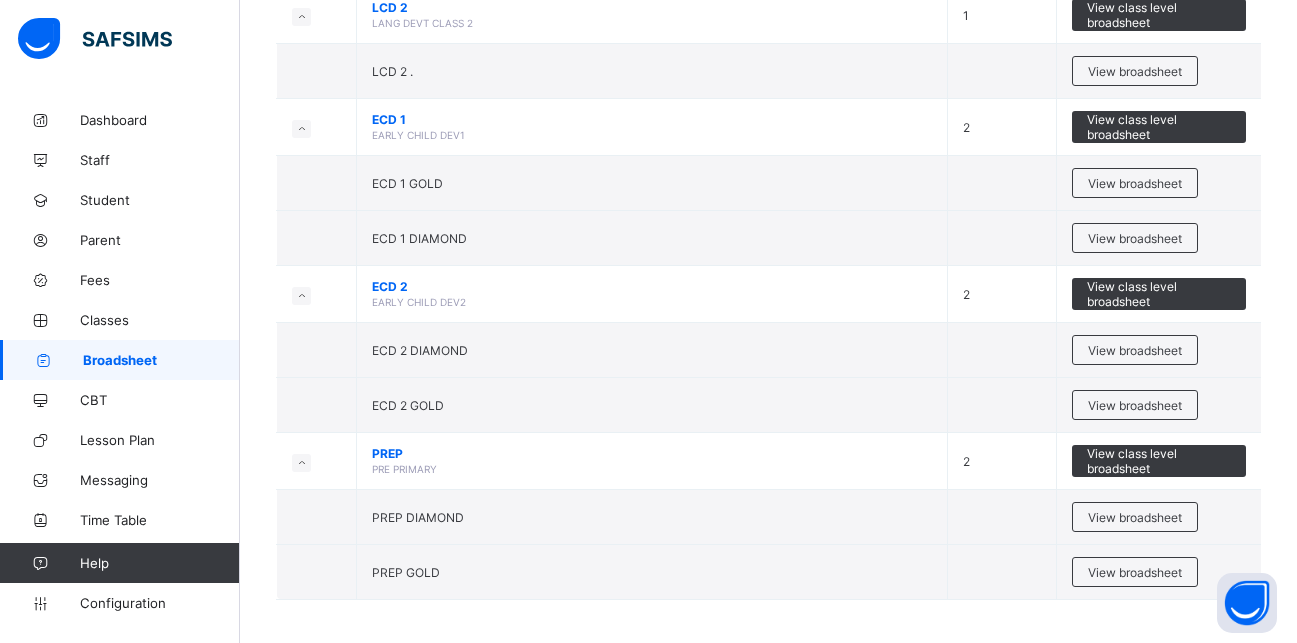 scroll, scrollTop: 1610, scrollLeft: 0, axis: vertical 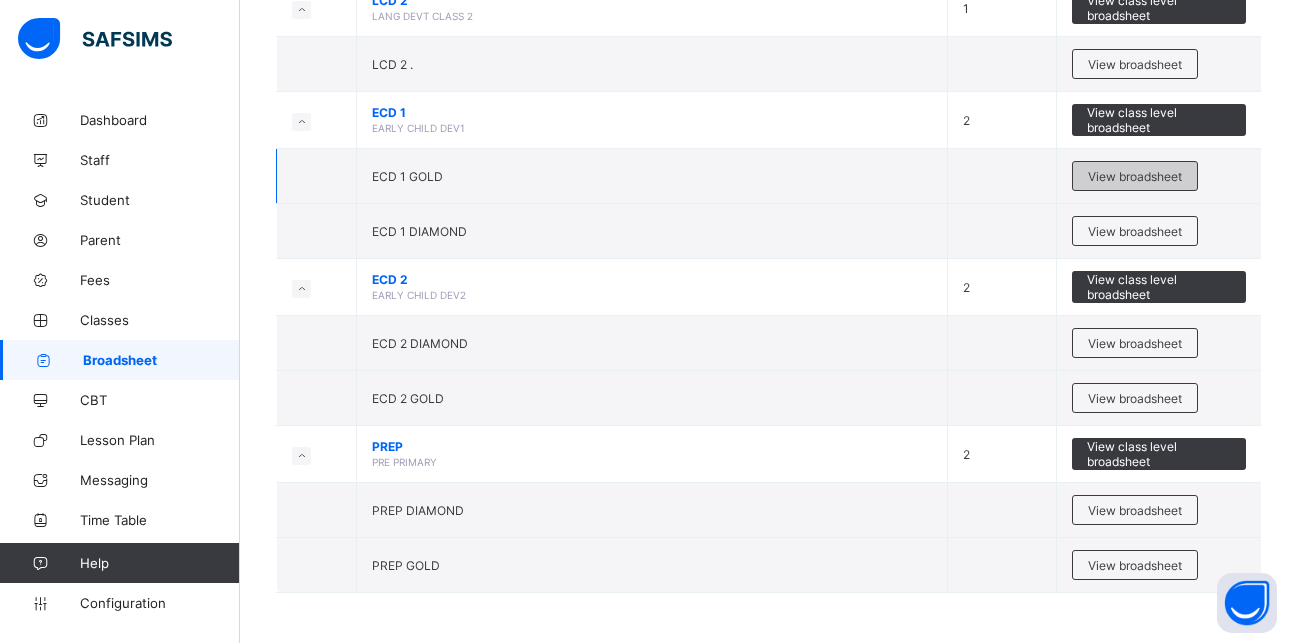 click on "View broadsheet" at bounding box center [1135, 176] 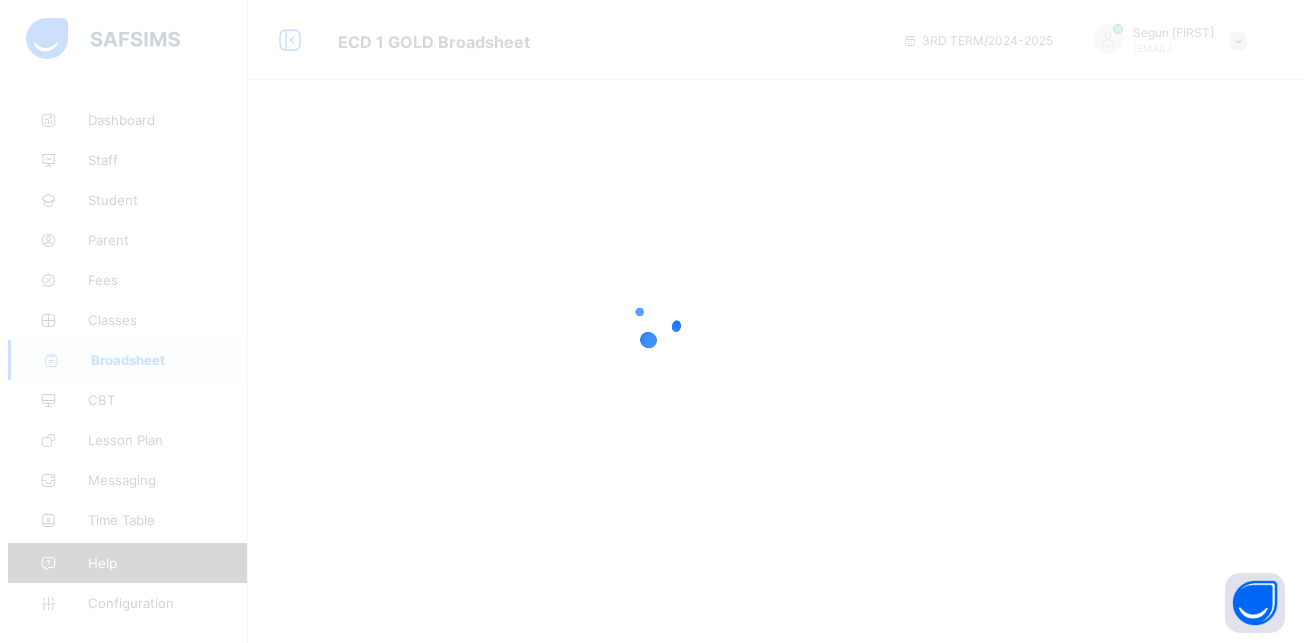 scroll, scrollTop: 0, scrollLeft: 0, axis: both 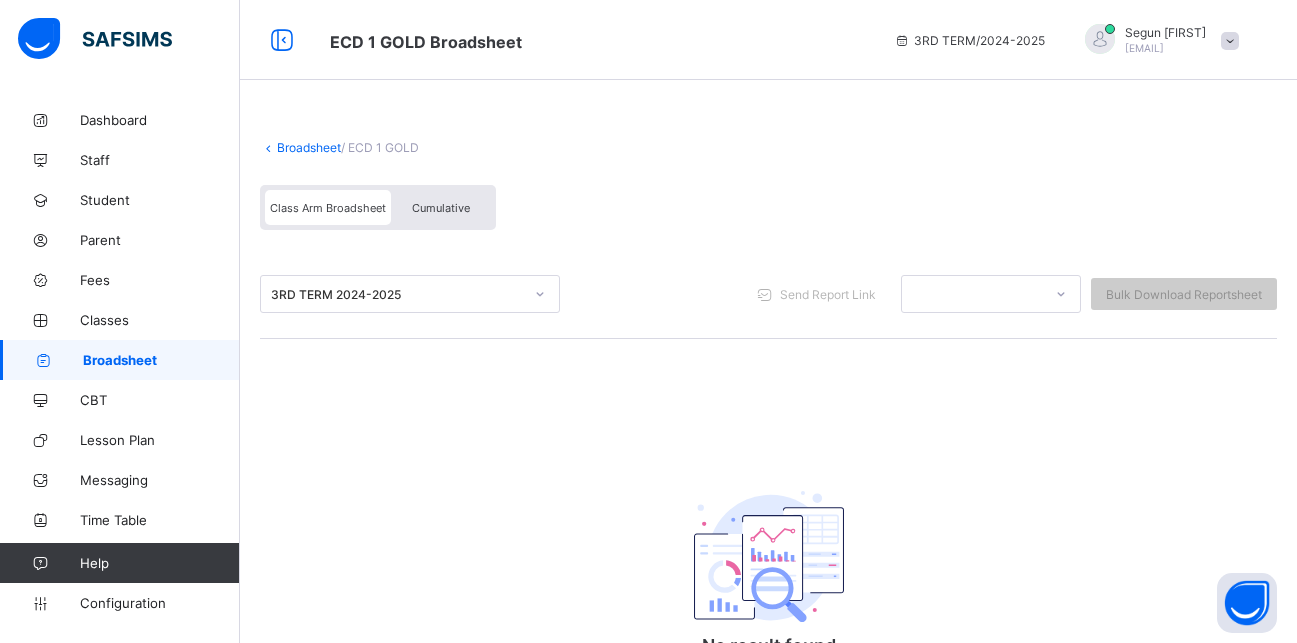 click on "Cumulative" at bounding box center [441, 208] 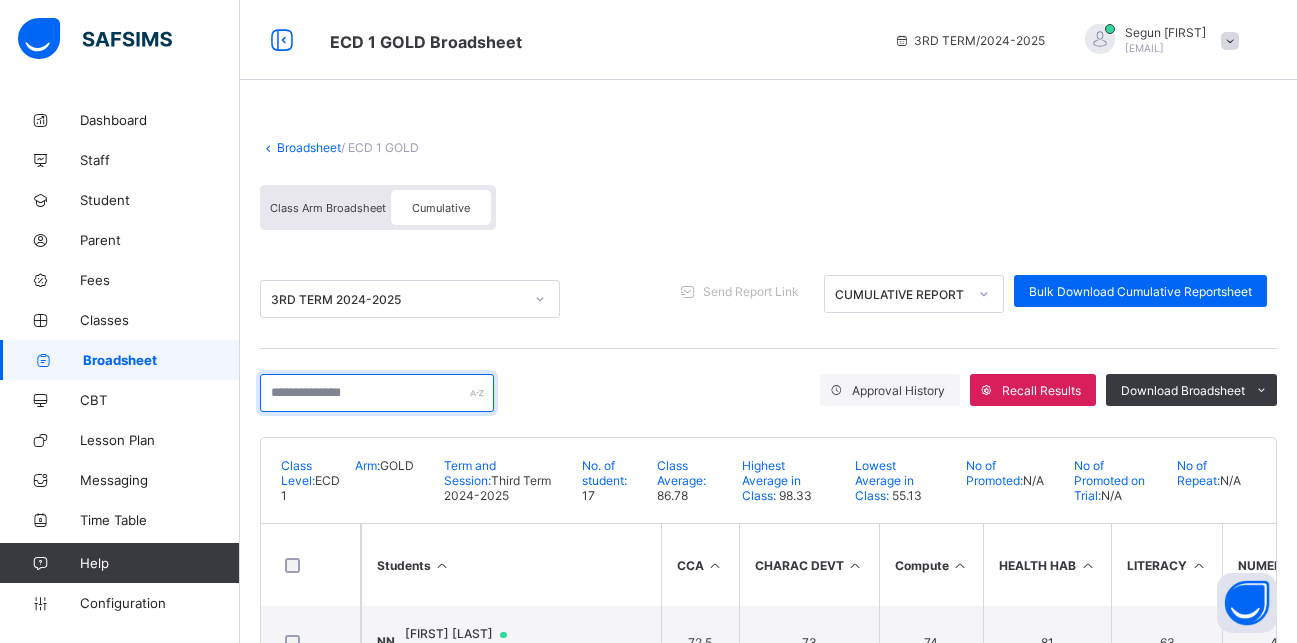 click at bounding box center (377, 393) 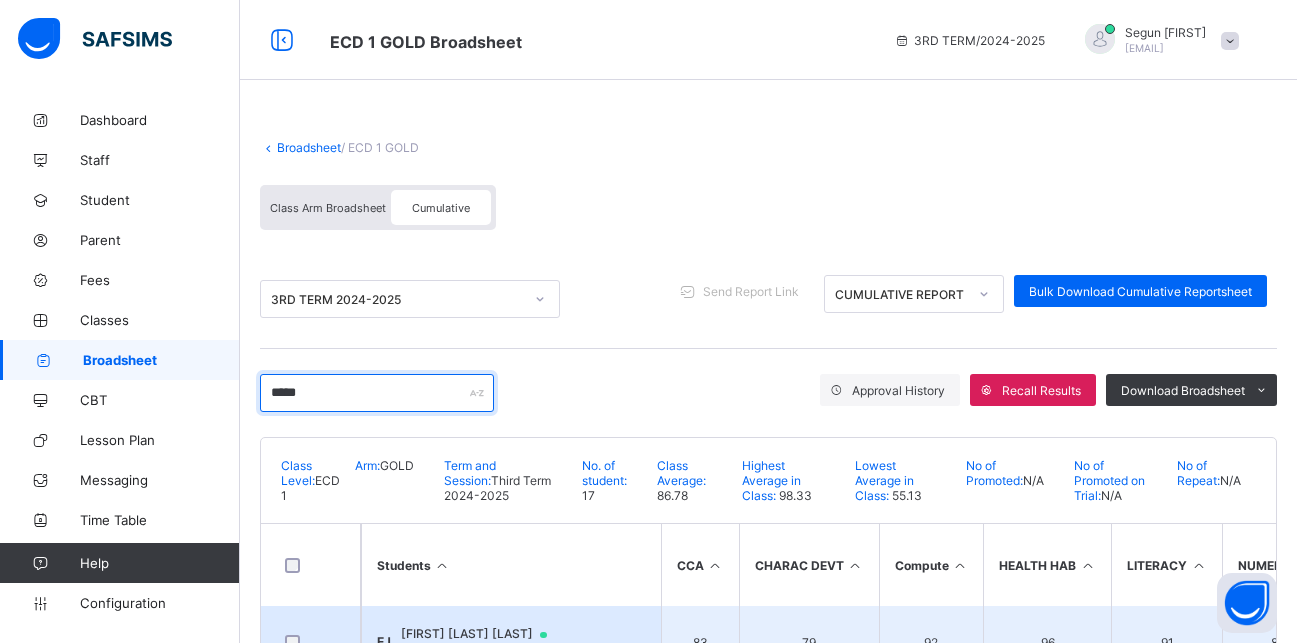 type on "*****" 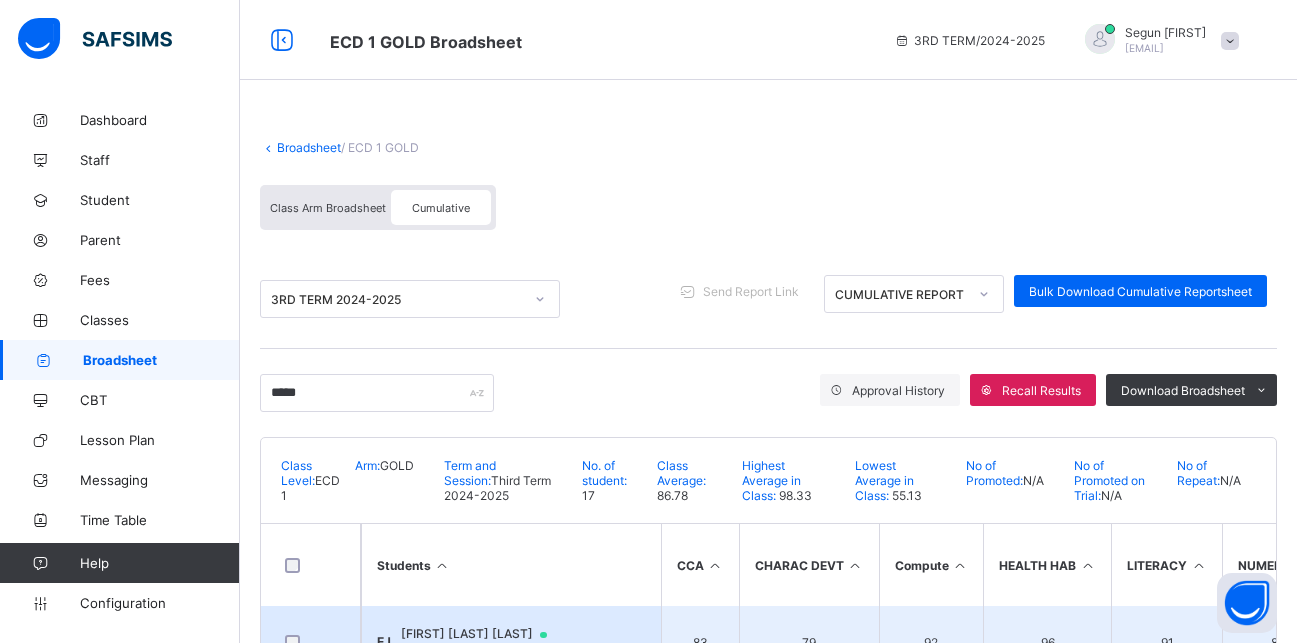 click on "EJ Emmanuel Great Joseph     ECD141" at bounding box center (511, 642) 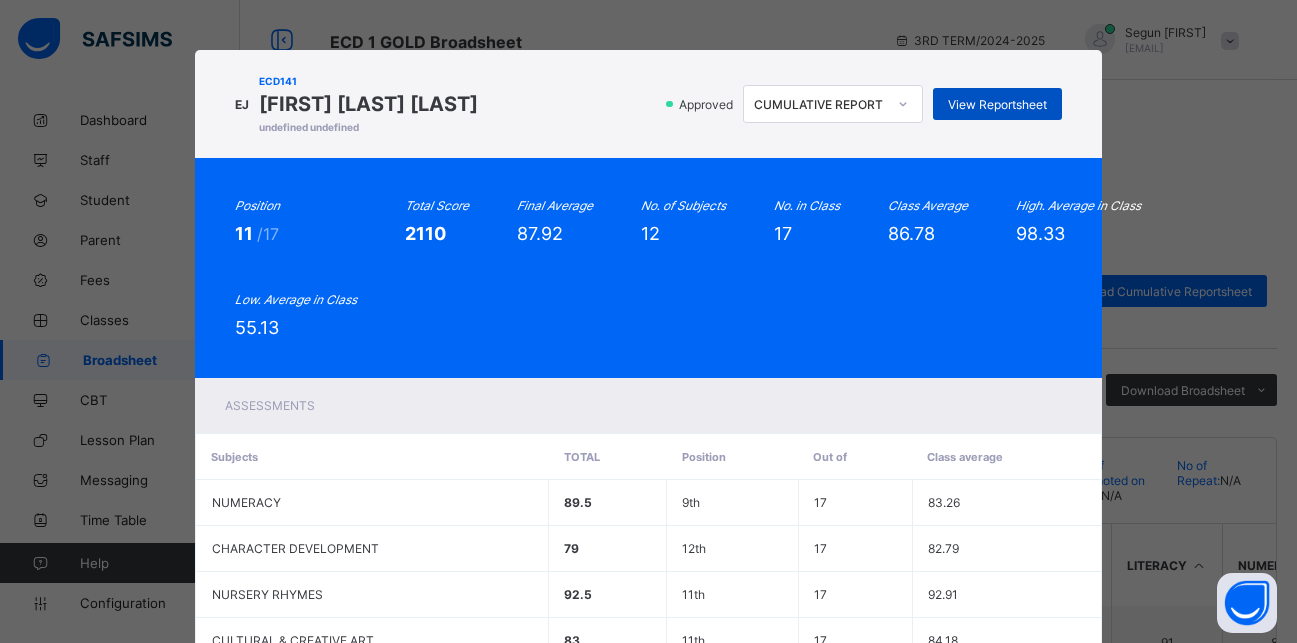 click on "View Reportsheet" at bounding box center [997, 104] 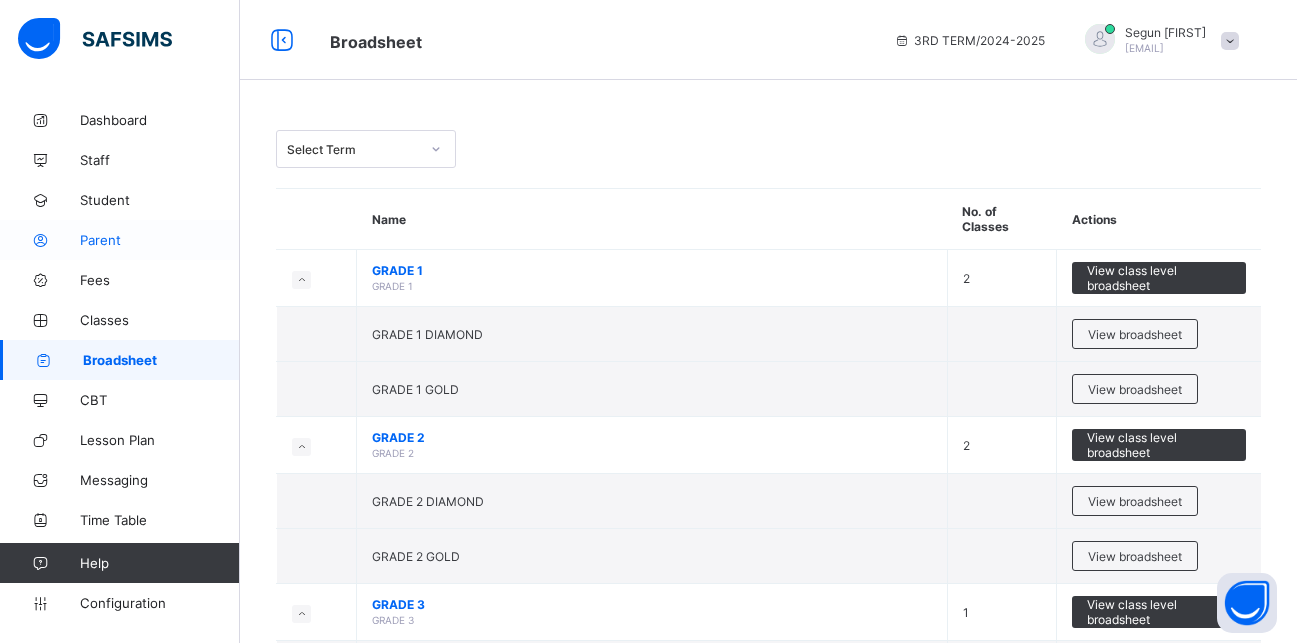 click on "Parent" at bounding box center [160, 240] 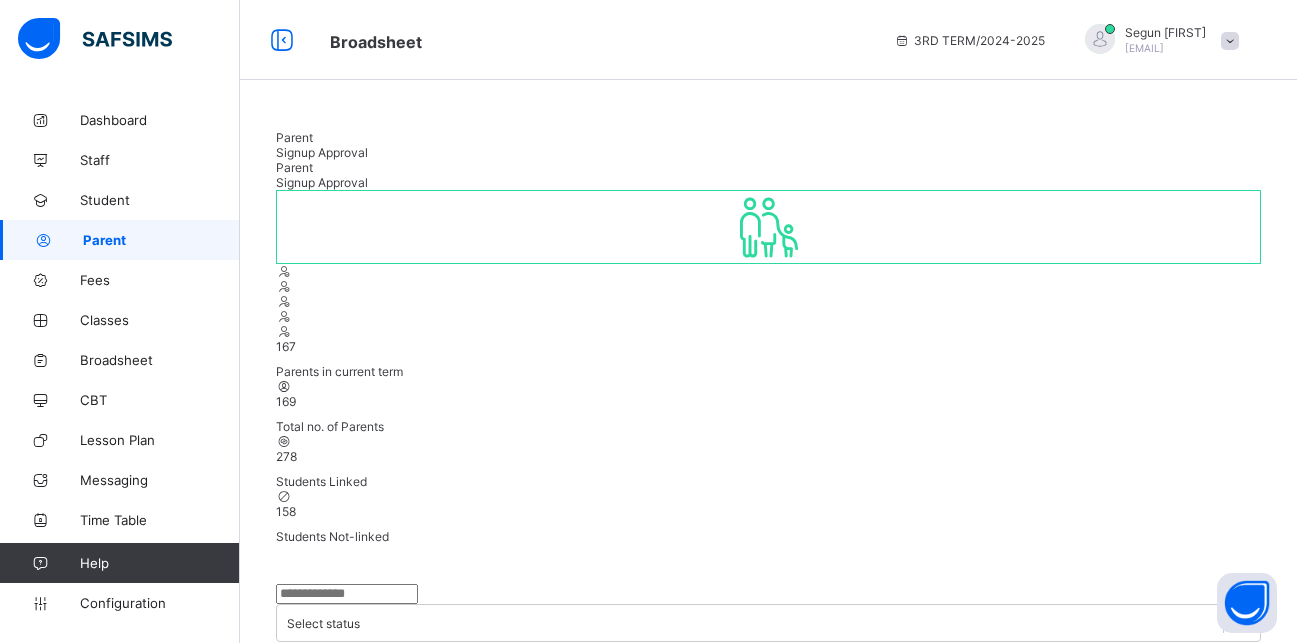 click at bounding box center (347, 594) 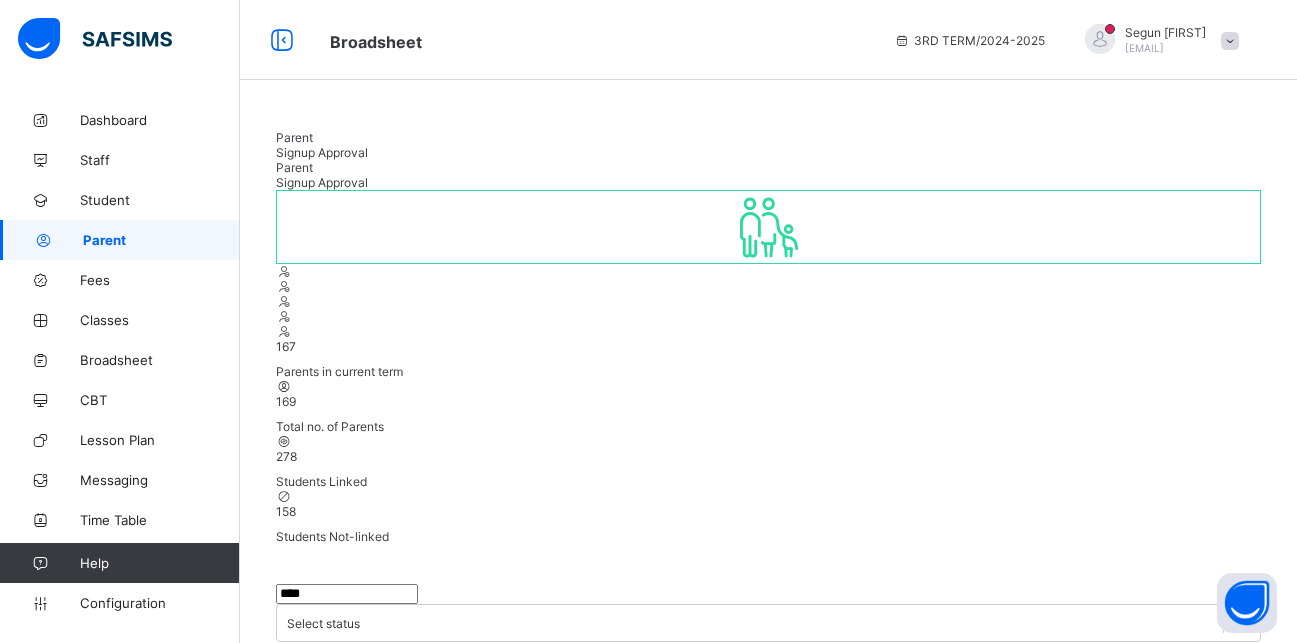 type on "****" 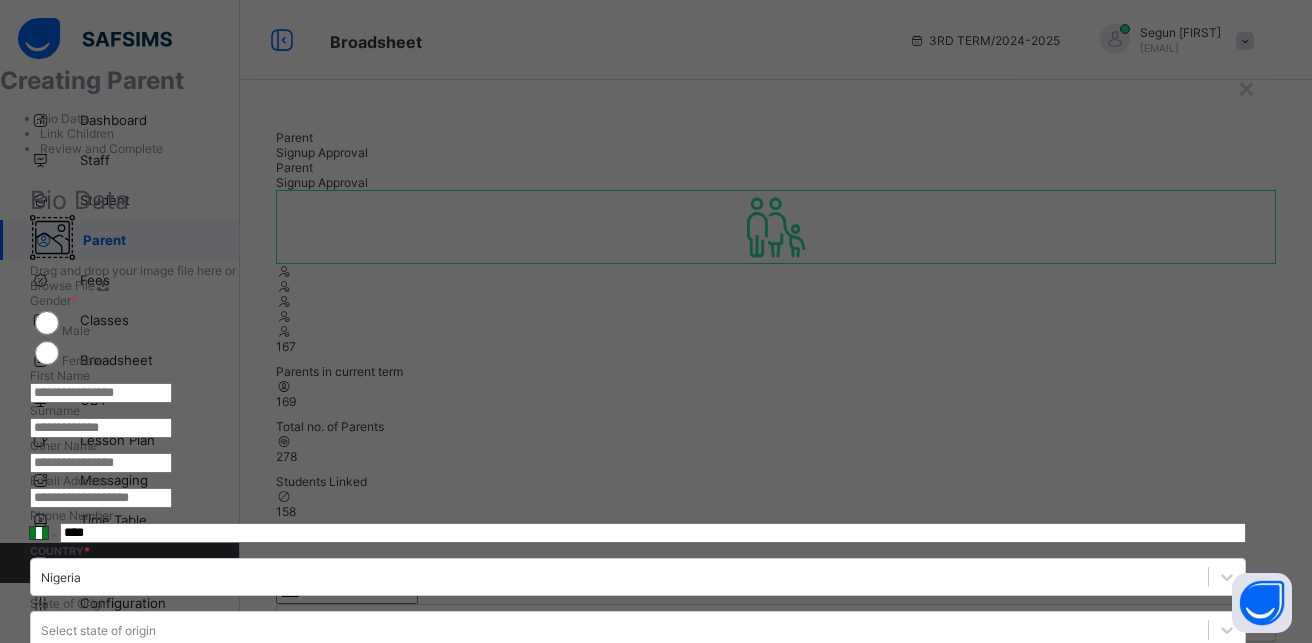 click at bounding box center [101, 393] 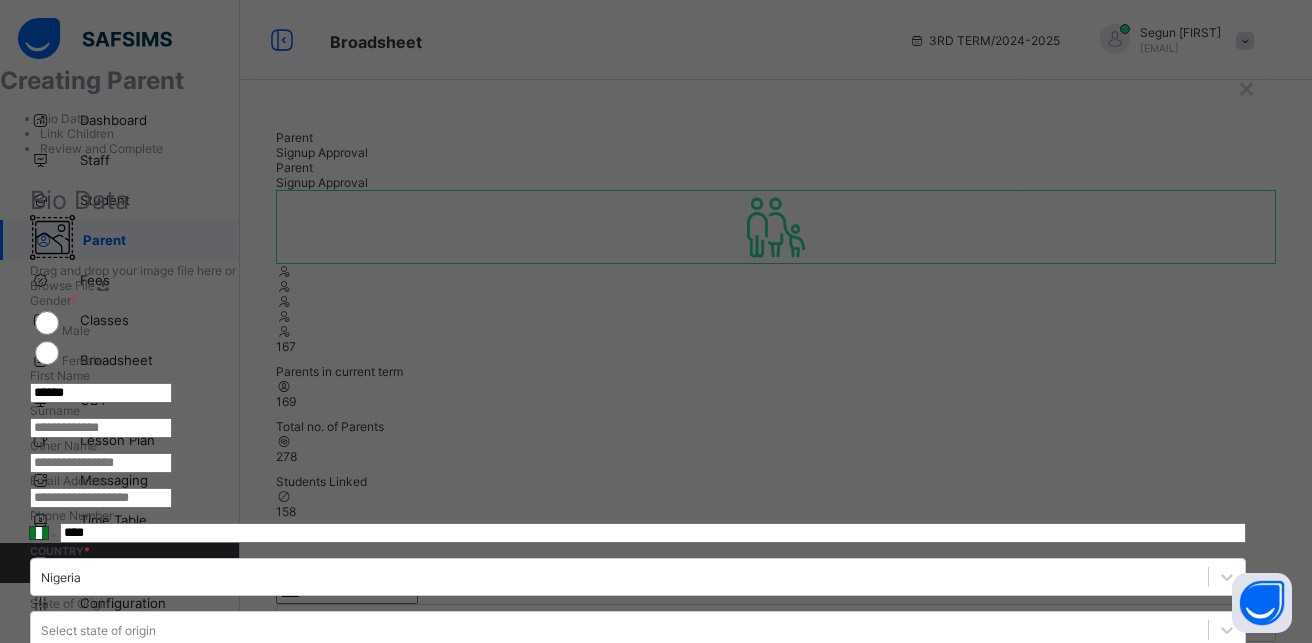 type on "******" 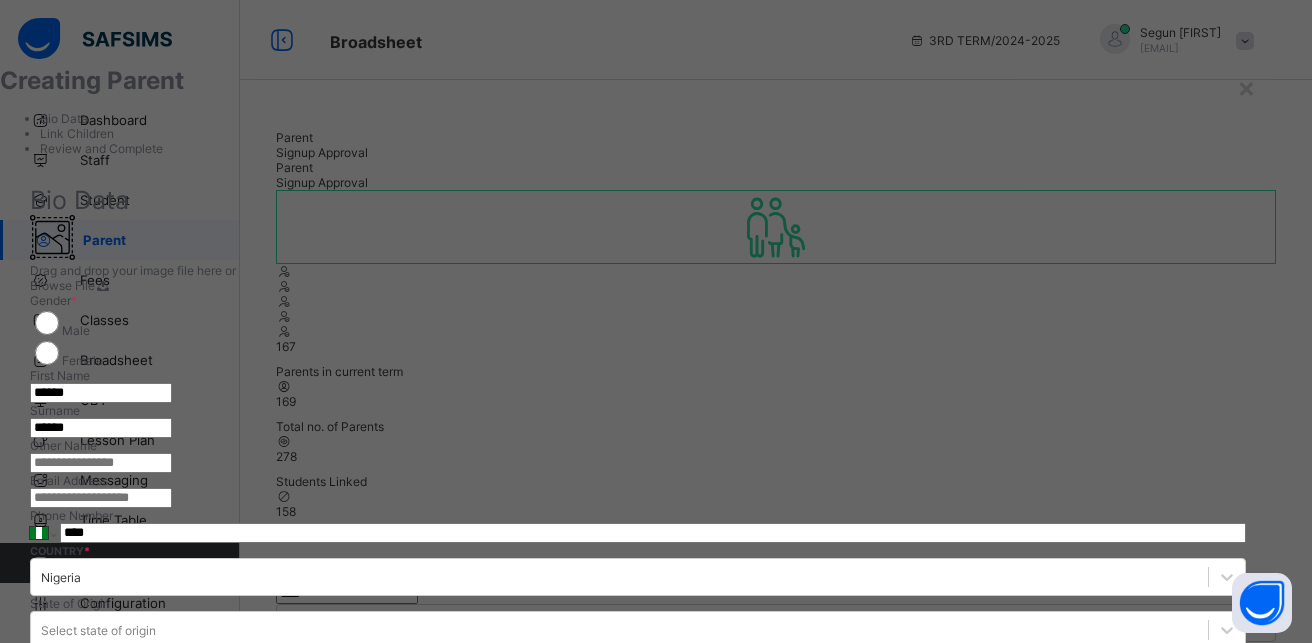 type on "******" 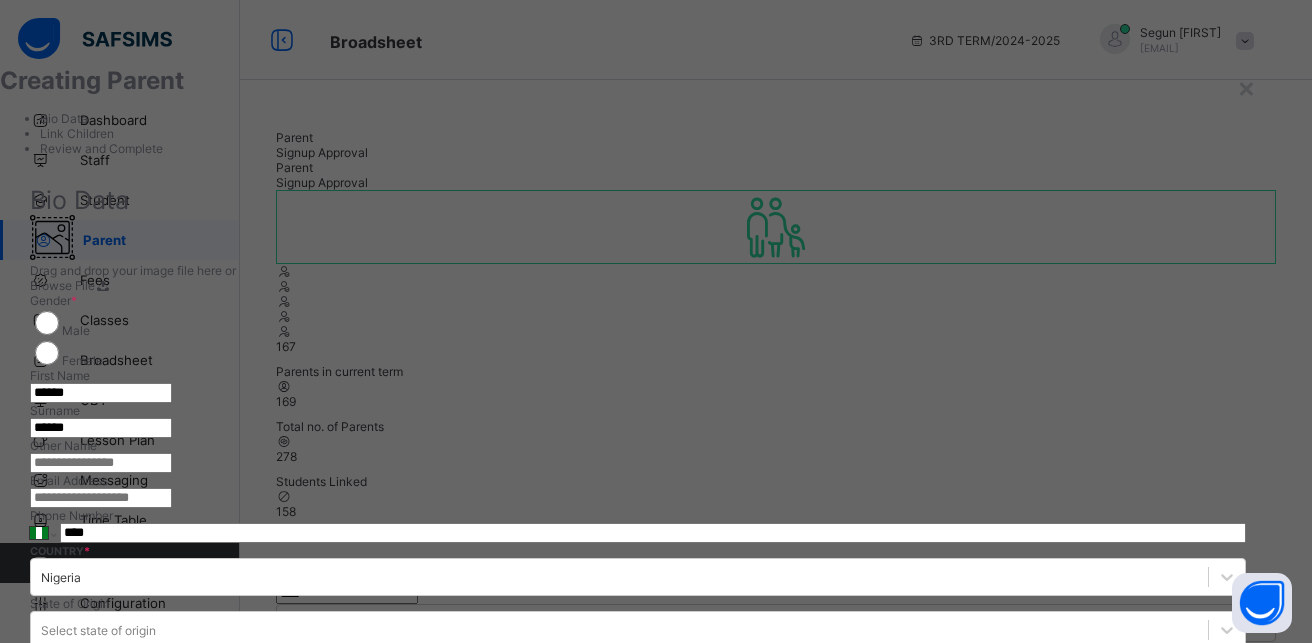 click at bounding box center [101, 498] 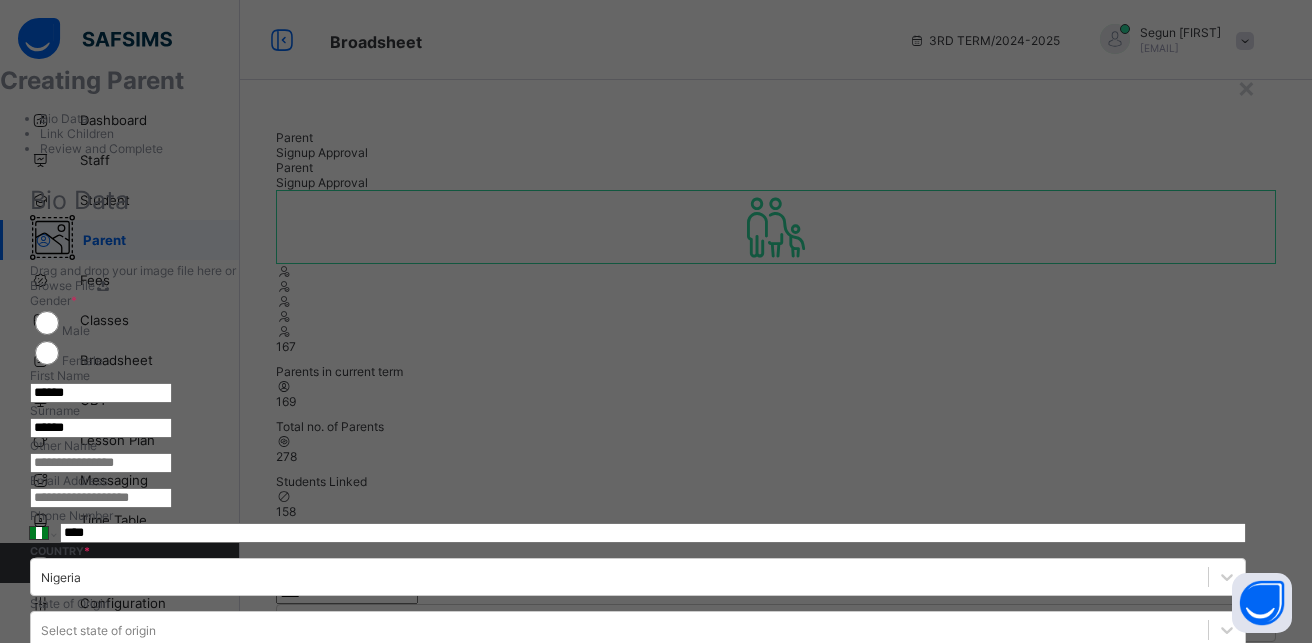 paste on "**********" 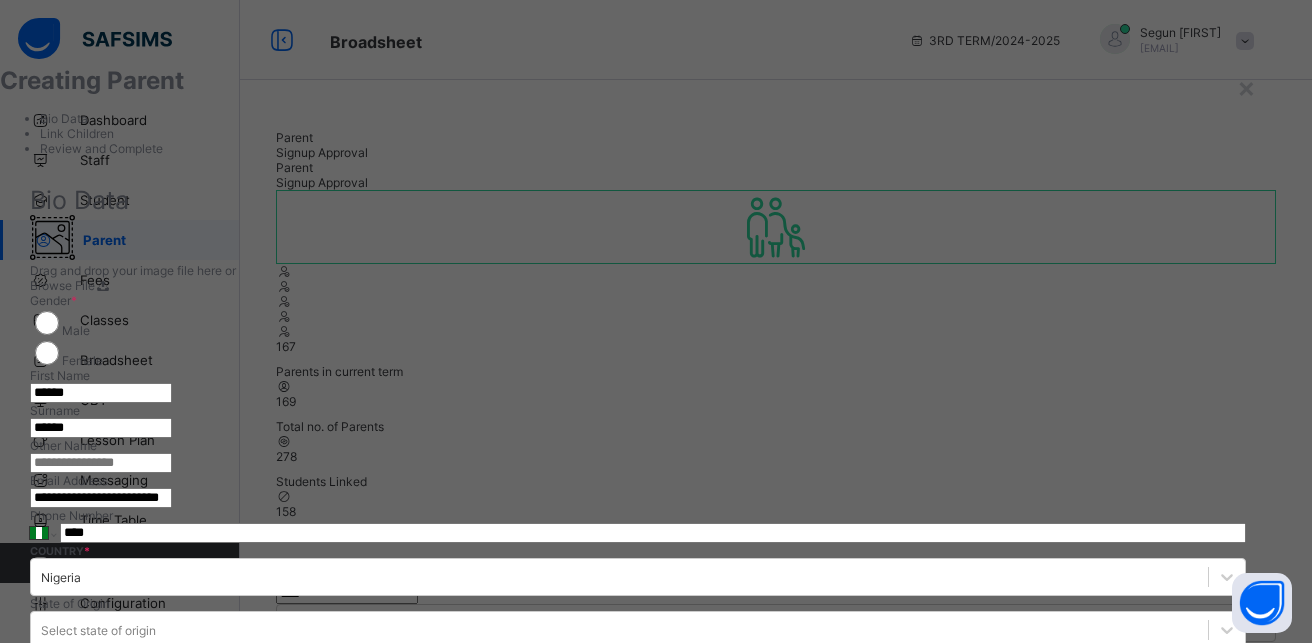 type on "**********" 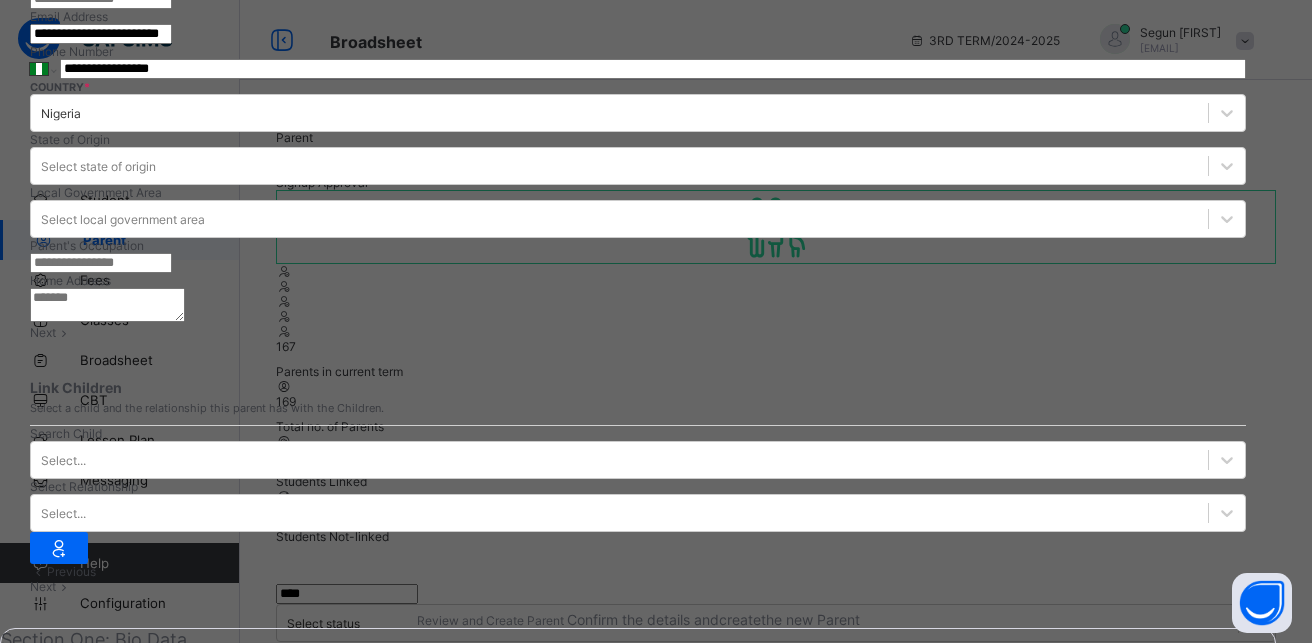 scroll, scrollTop: 501, scrollLeft: 0, axis: vertical 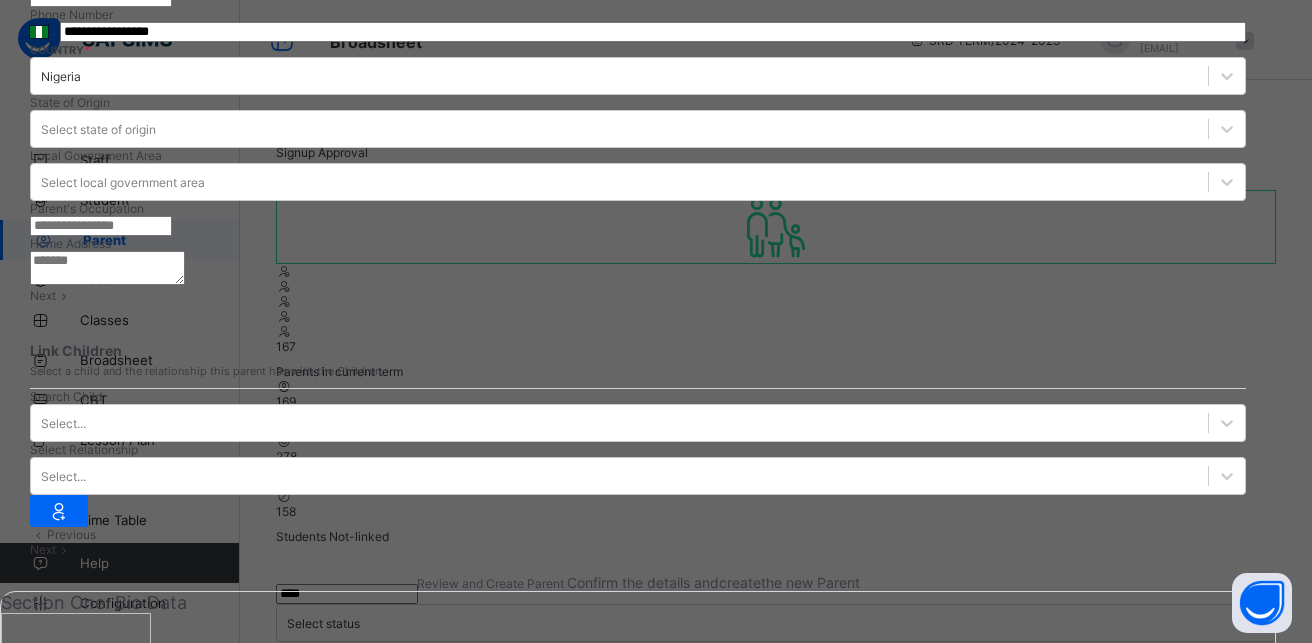type on "**********" 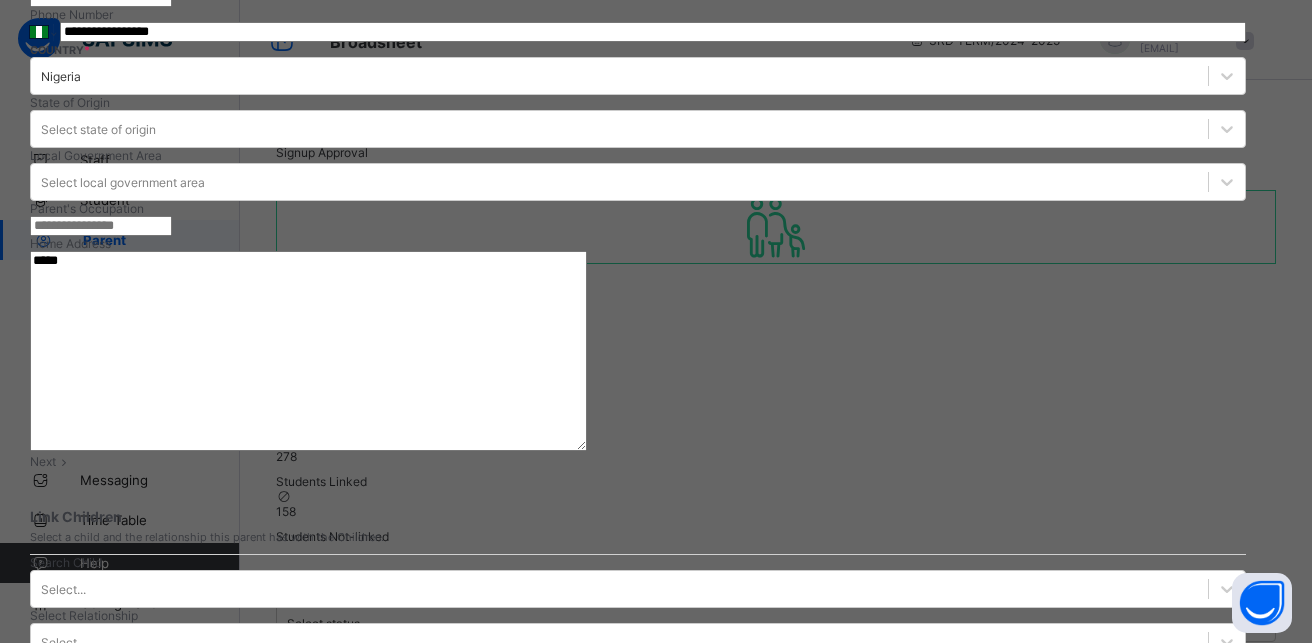 type on "*****" 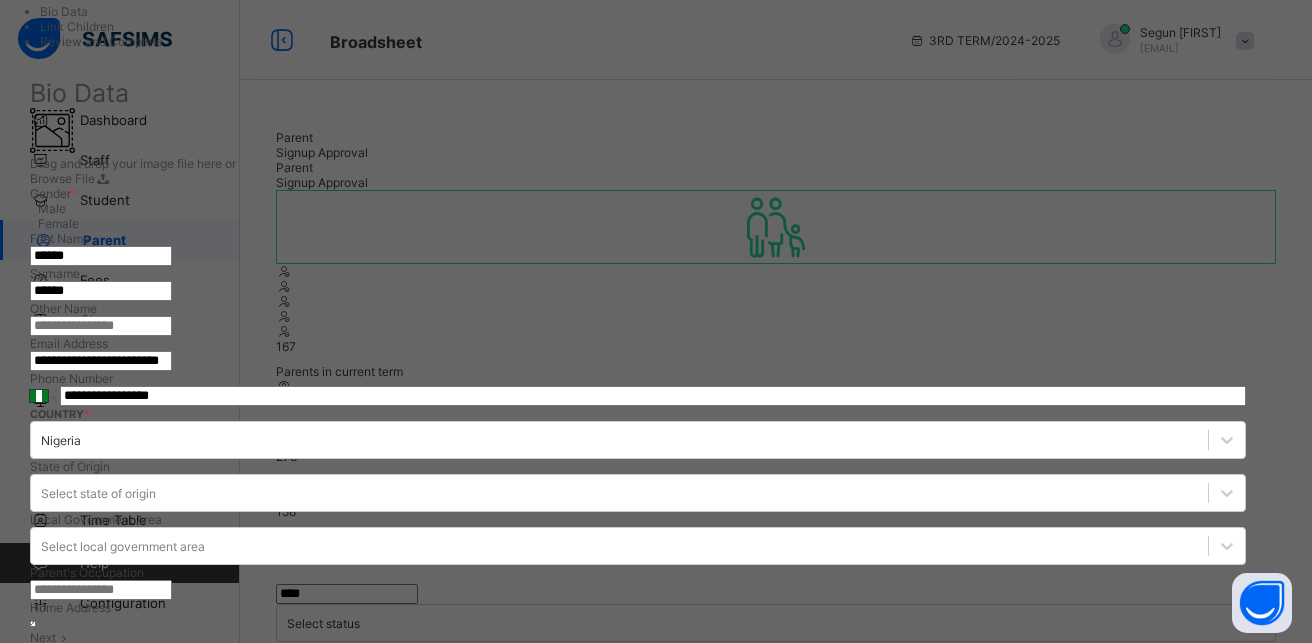 click on "Select..." at bounding box center [619, 765] 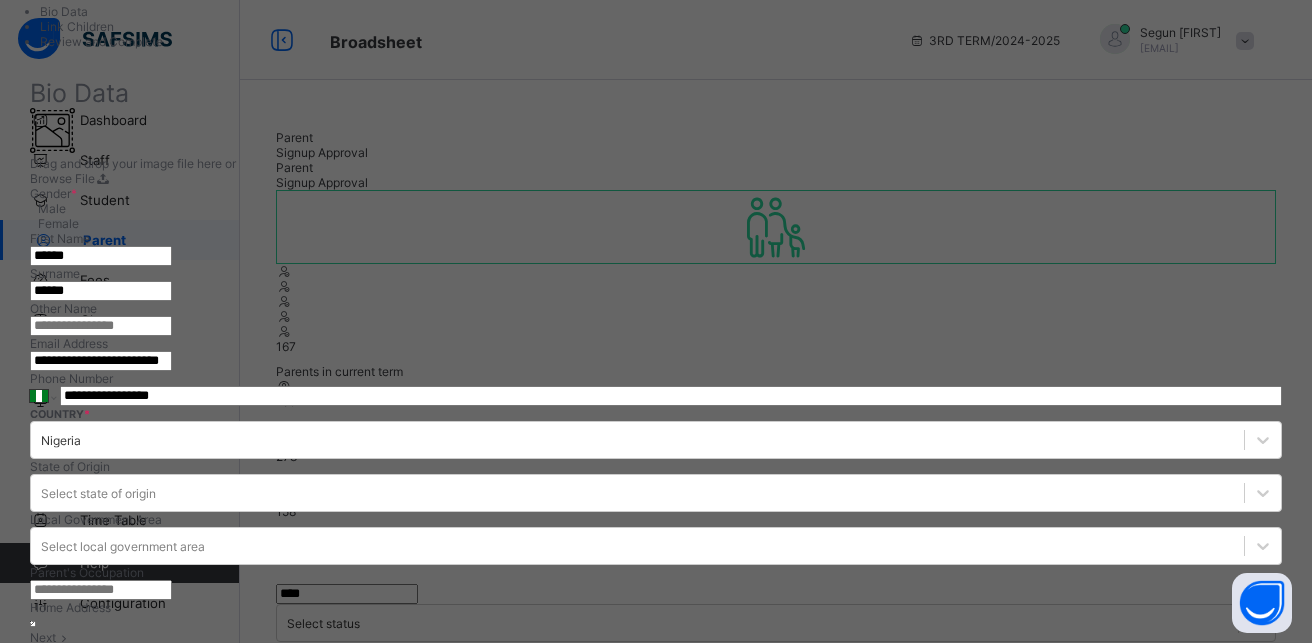 type on "*****" 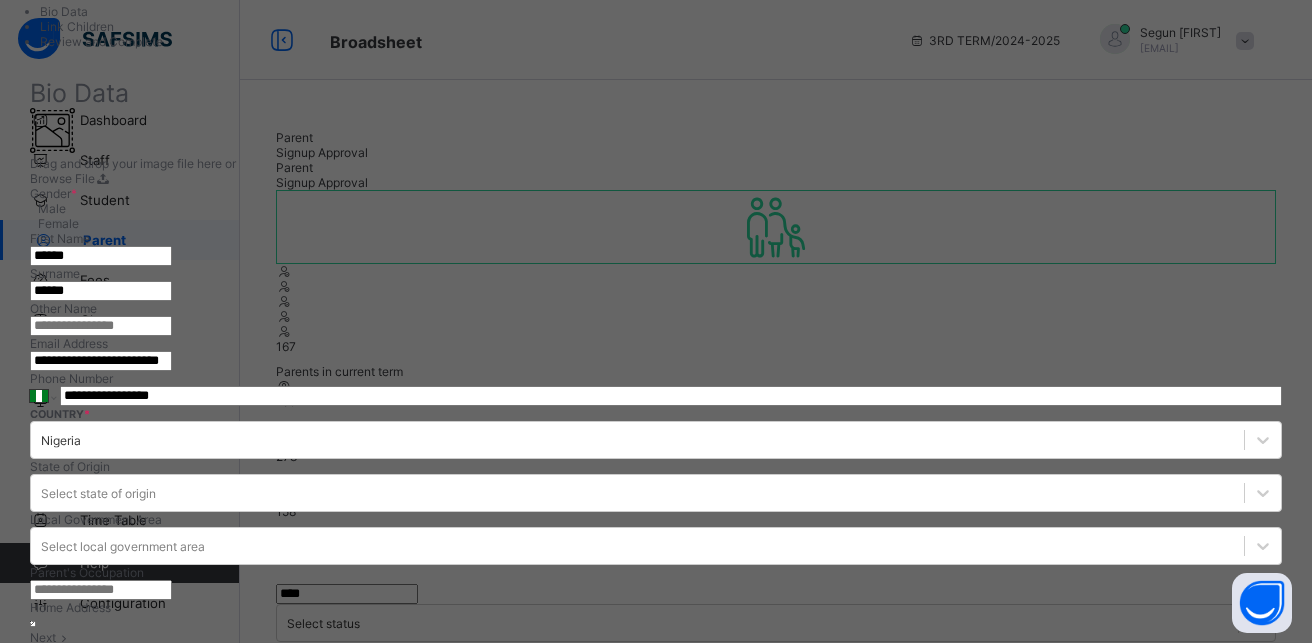 click on "Basit  Keyede" at bounding box center (656, 834) 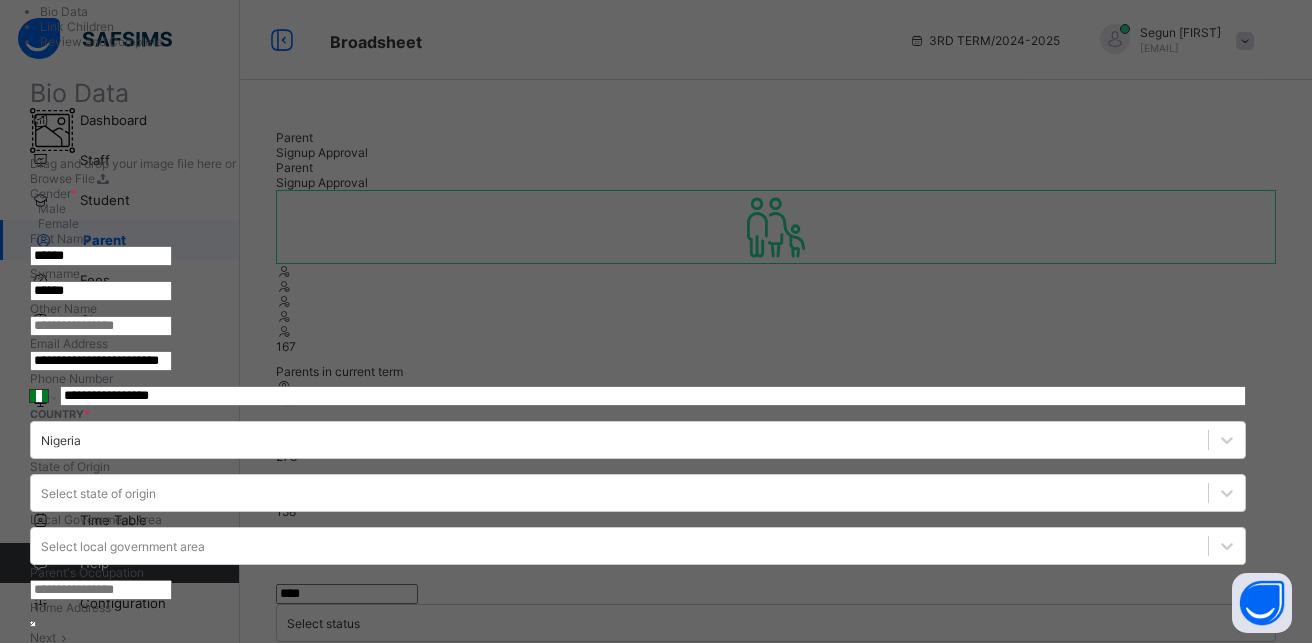click on "Select..." at bounding box center (62, 828) 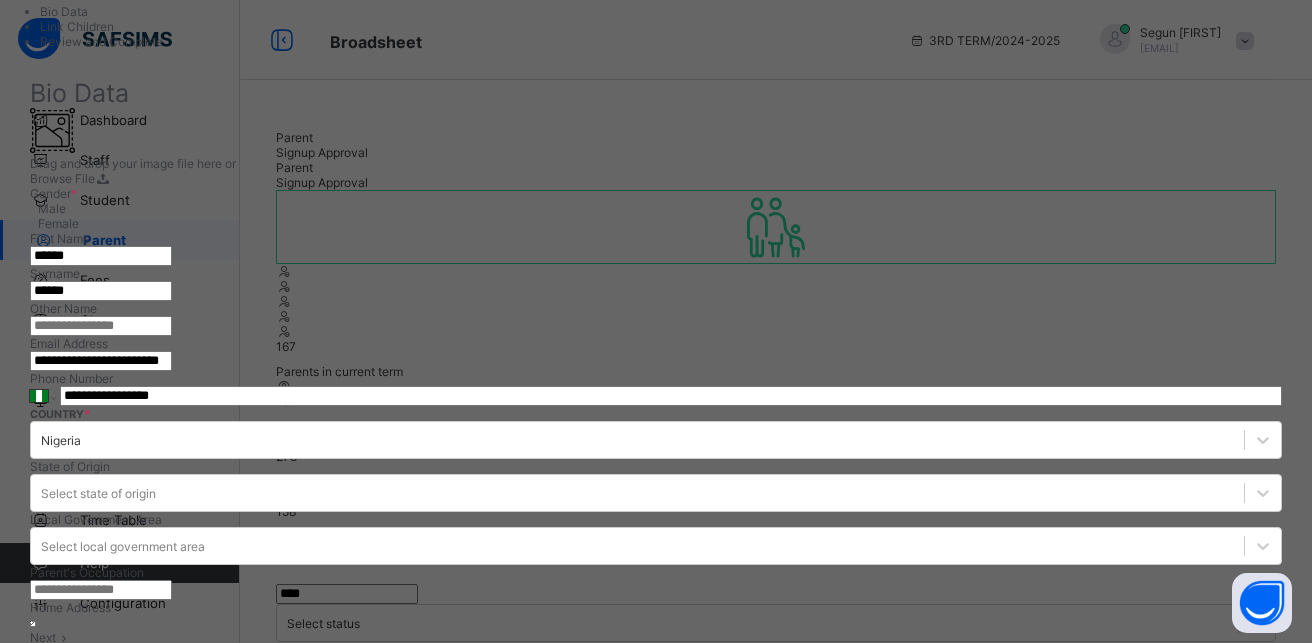 type on "*****" 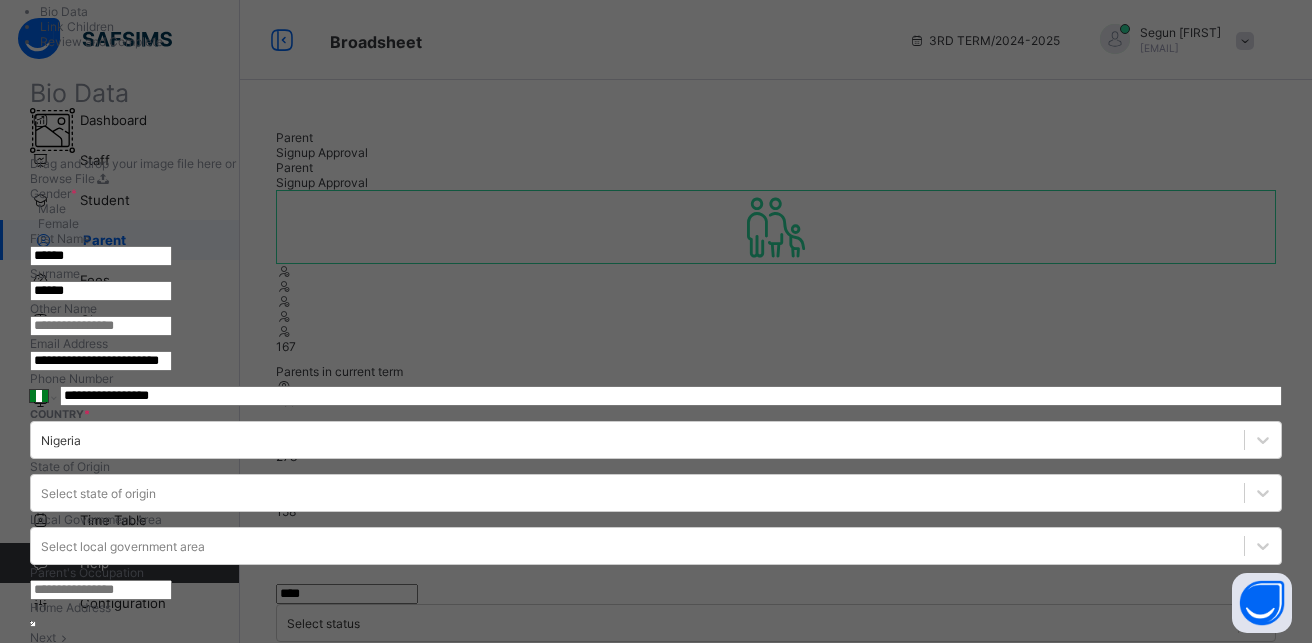 click on "1269" at bounding box center [656, 879] 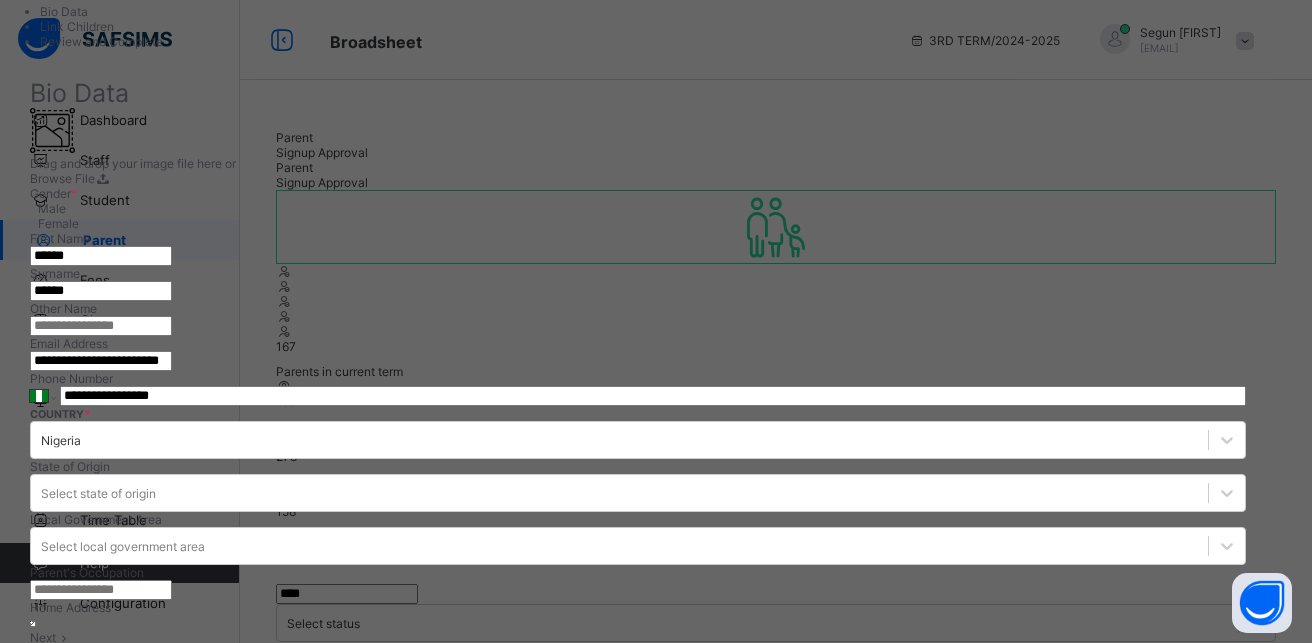 click at bounding box center [59, 853] 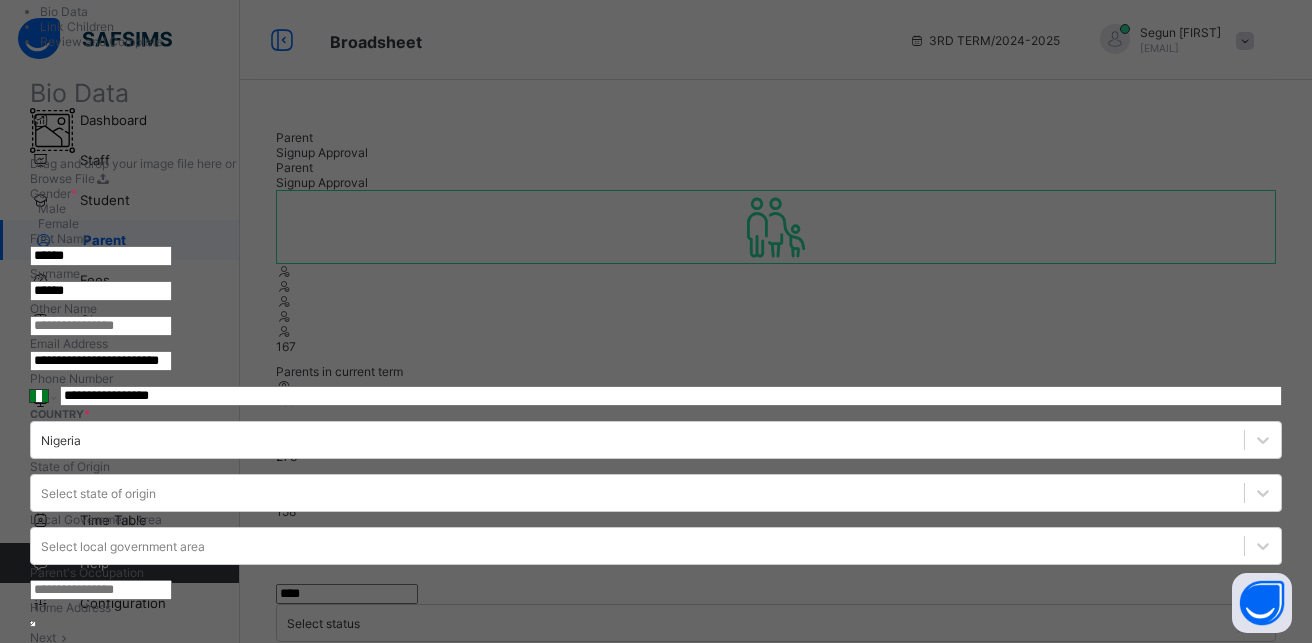 type on "******" 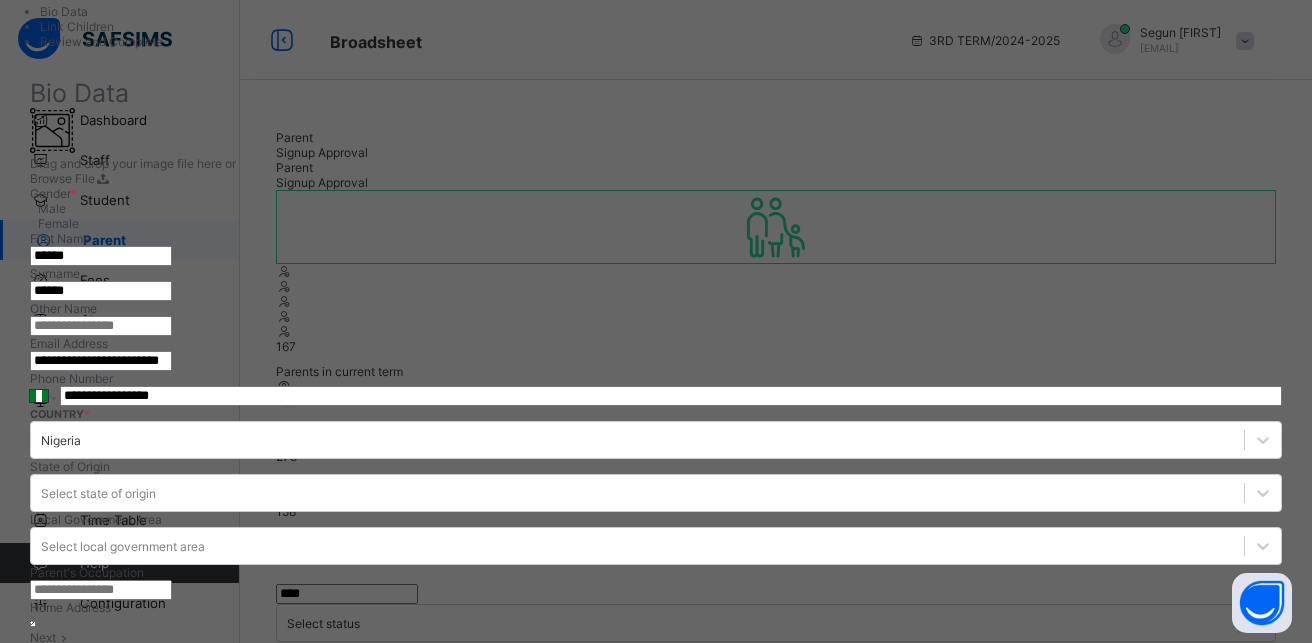 click on "Toheeb  Keyede" at bounding box center [656, 894] 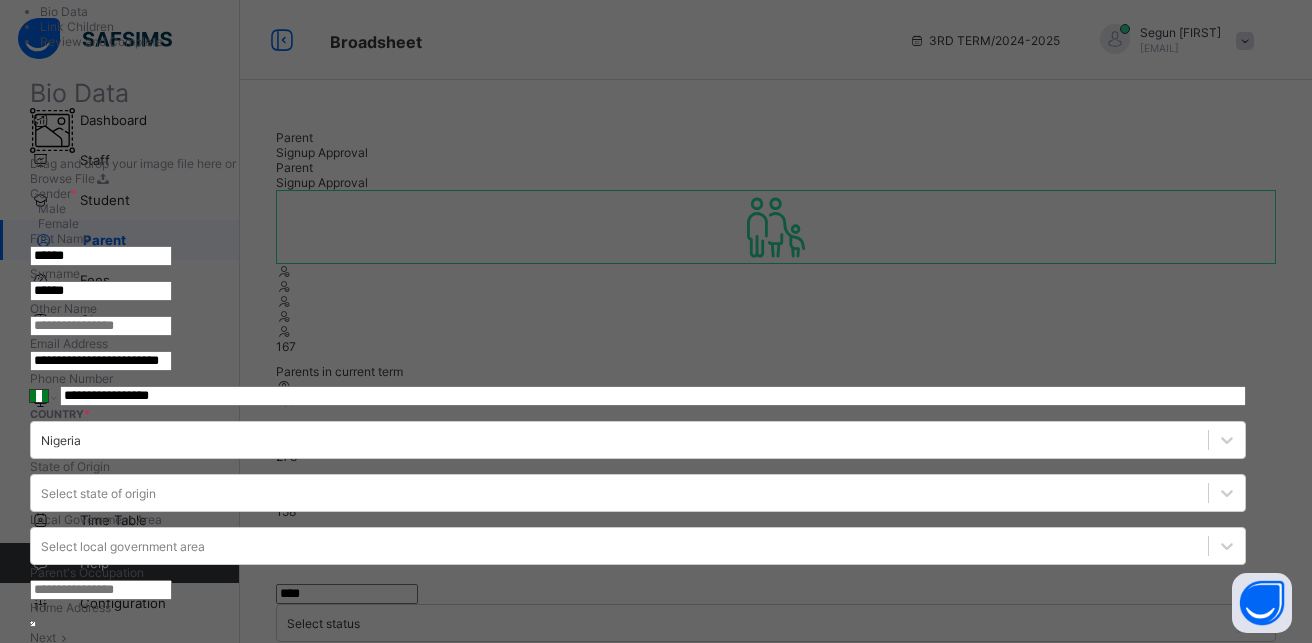click at bounding box center [59, 853] 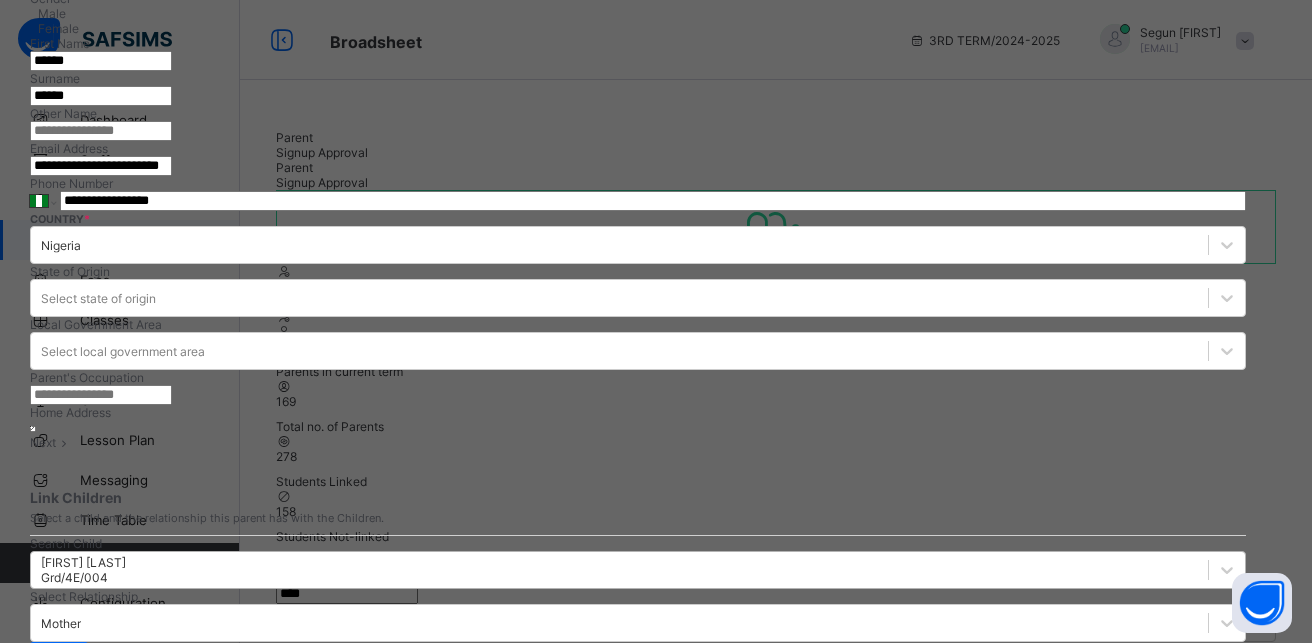 scroll, scrollTop: 347, scrollLeft: 0, axis: vertical 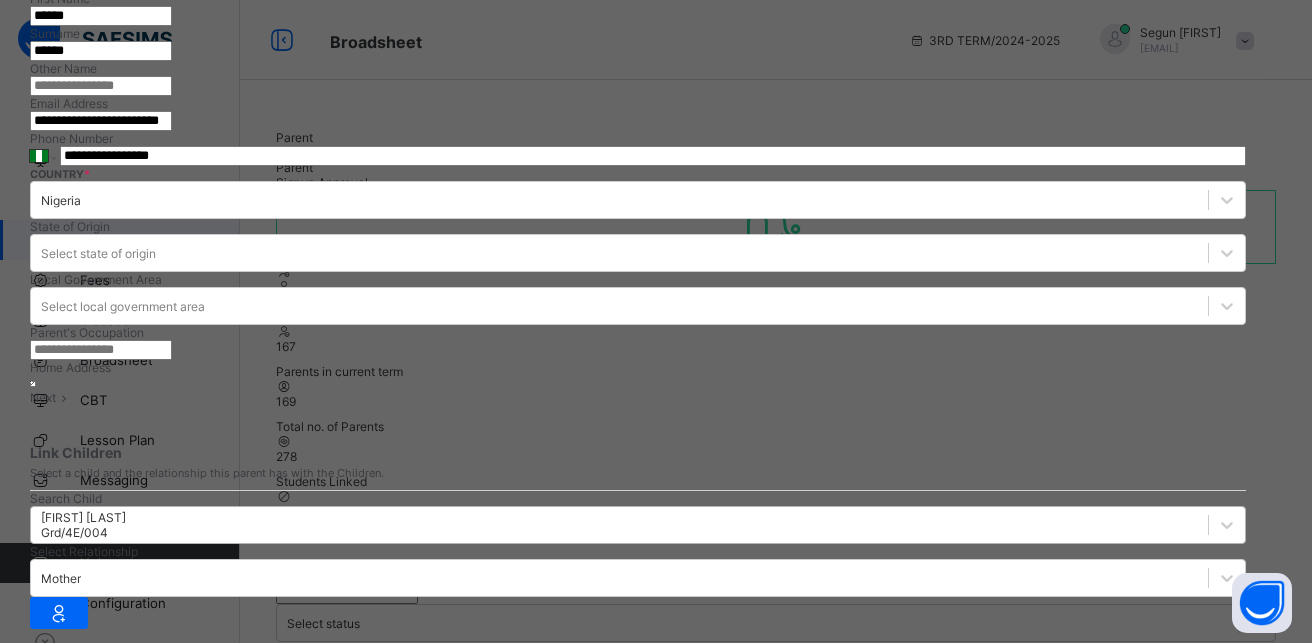 click on "Next" at bounding box center [43, 1143] 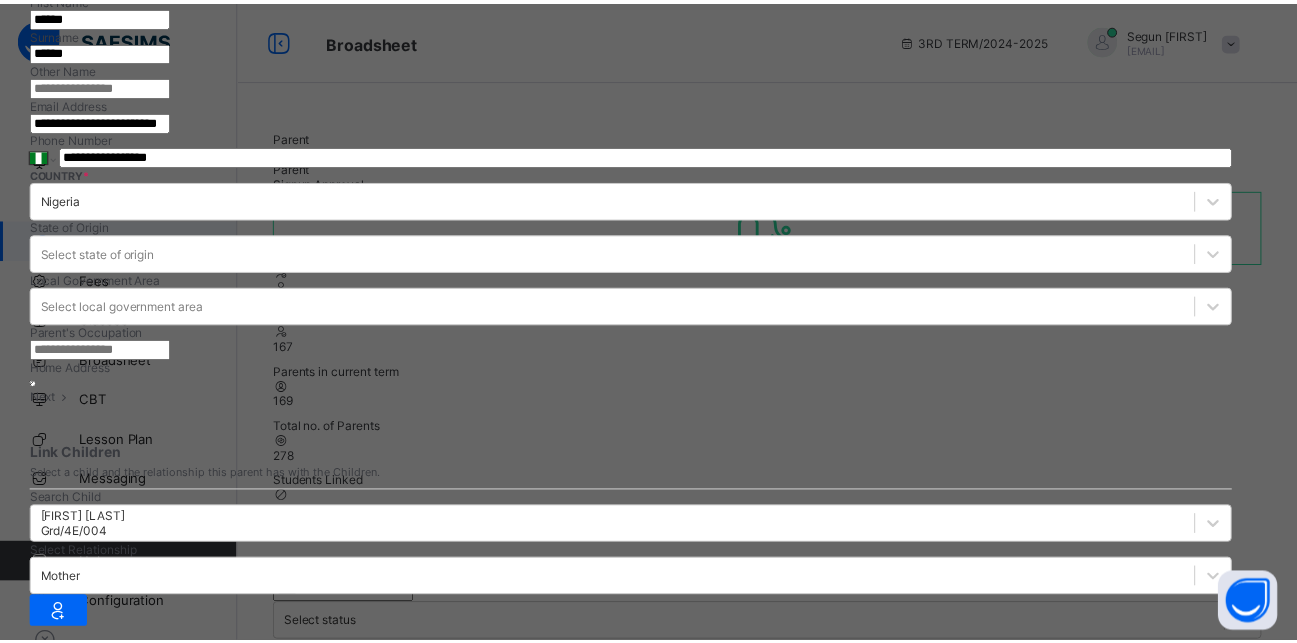 scroll, scrollTop: 669, scrollLeft: 0, axis: vertical 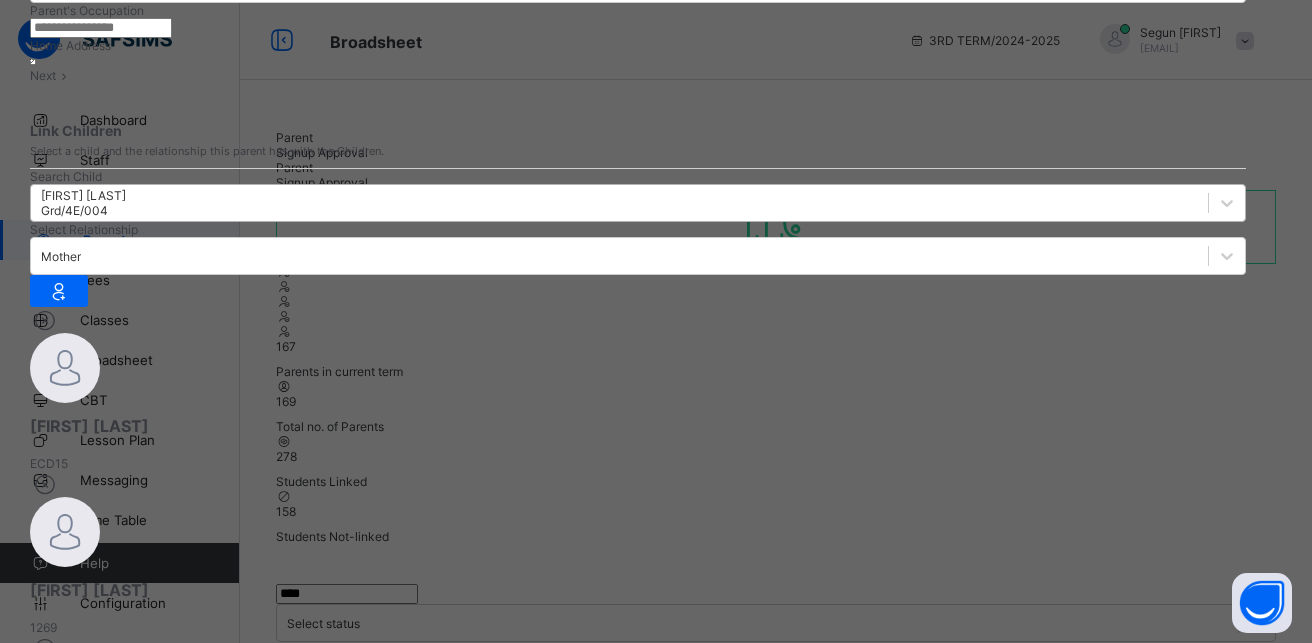 click on "Finish" at bounding box center (16, 2066) 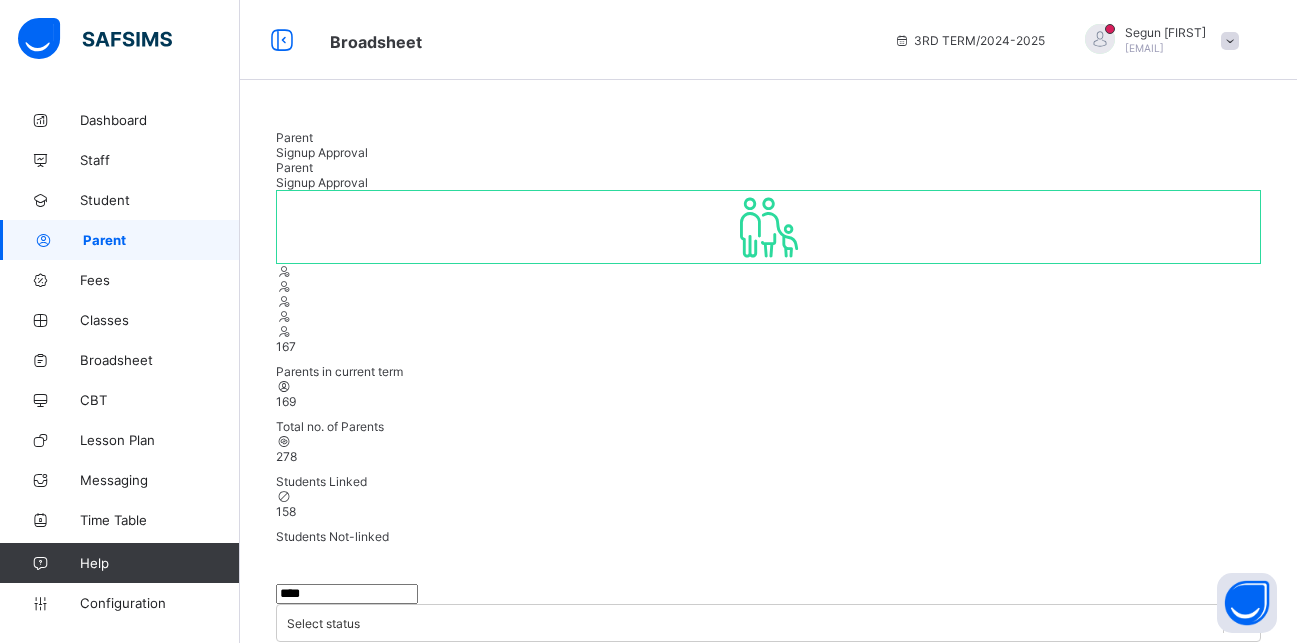 click on "No record found There are currently no records, click the button below to create a parent Create Parent" at bounding box center [769, 1083] 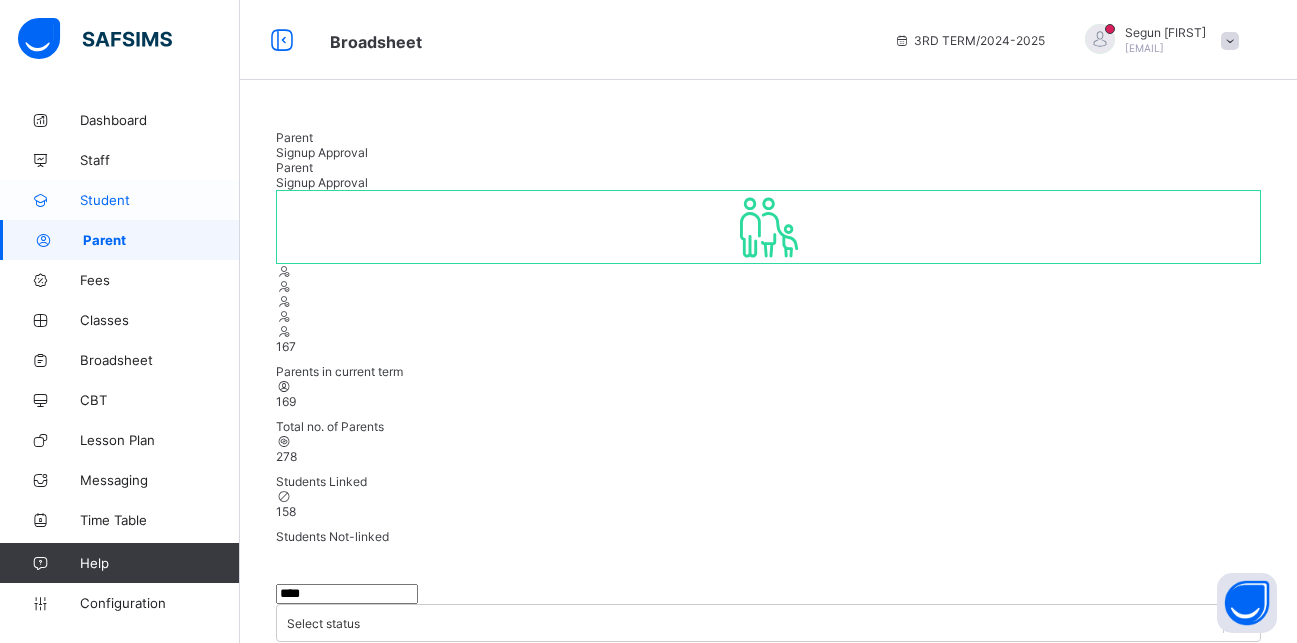 click on "Student" at bounding box center (160, 200) 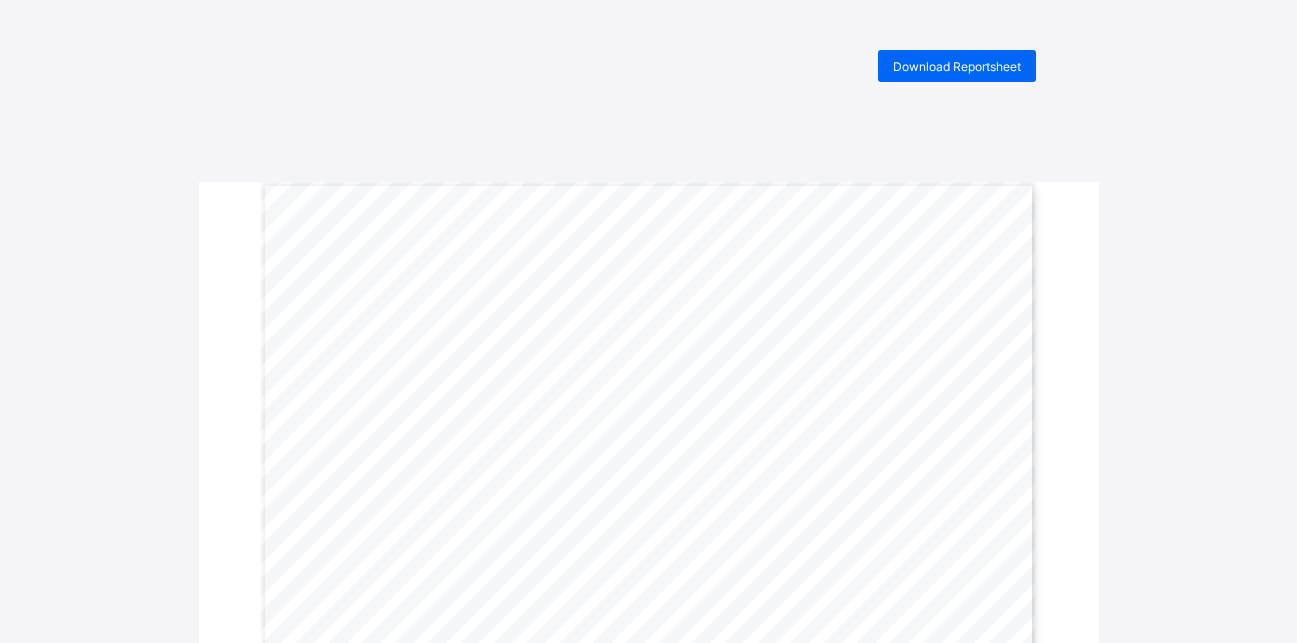 scroll, scrollTop: 0, scrollLeft: 0, axis: both 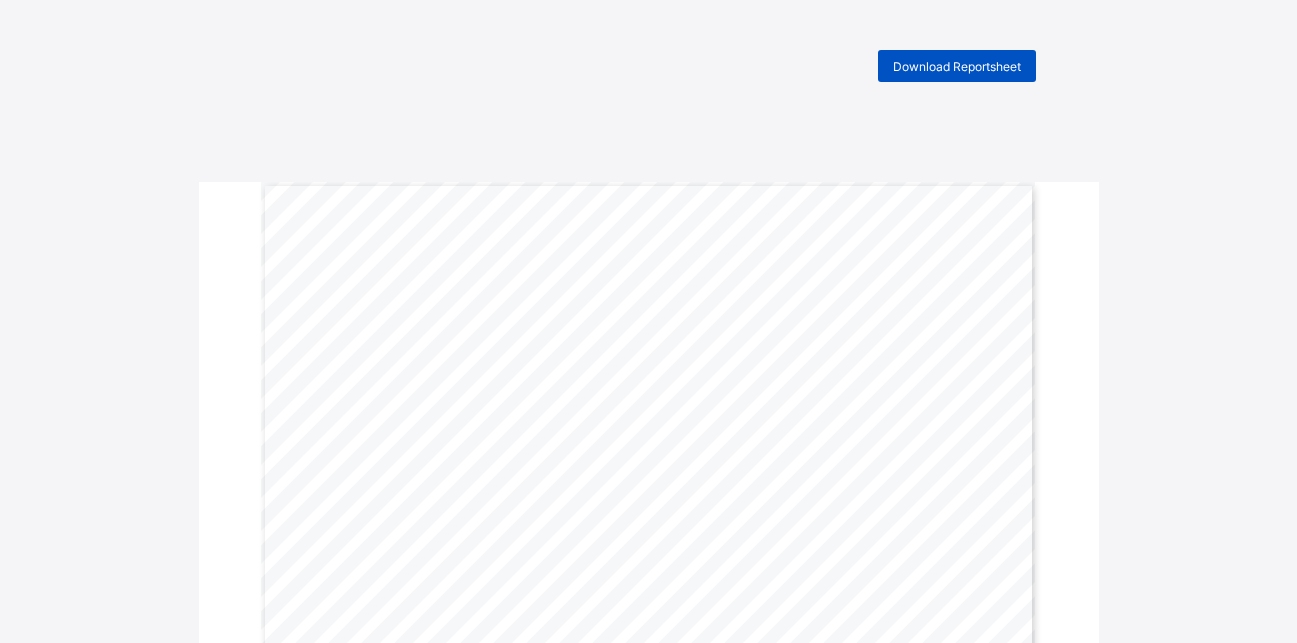 click on "Download Reportsheet" at bounding box center [957, 66] 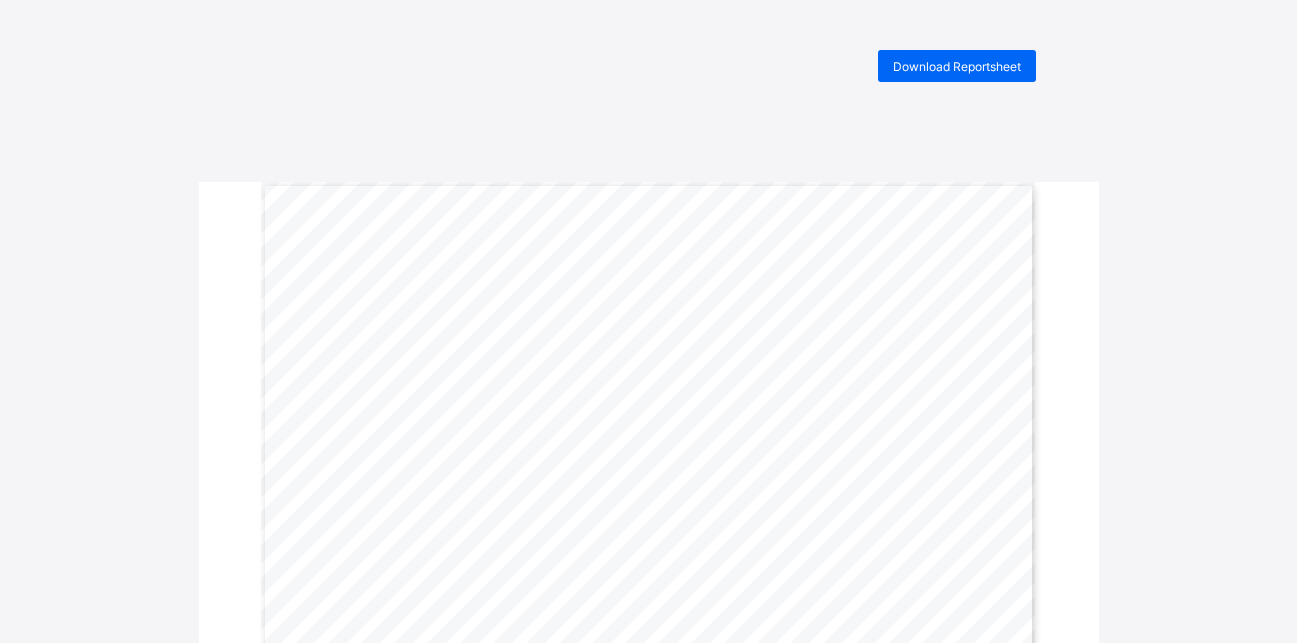 scroll, scrollTop: 0, scrollLeft: 0, axis: both 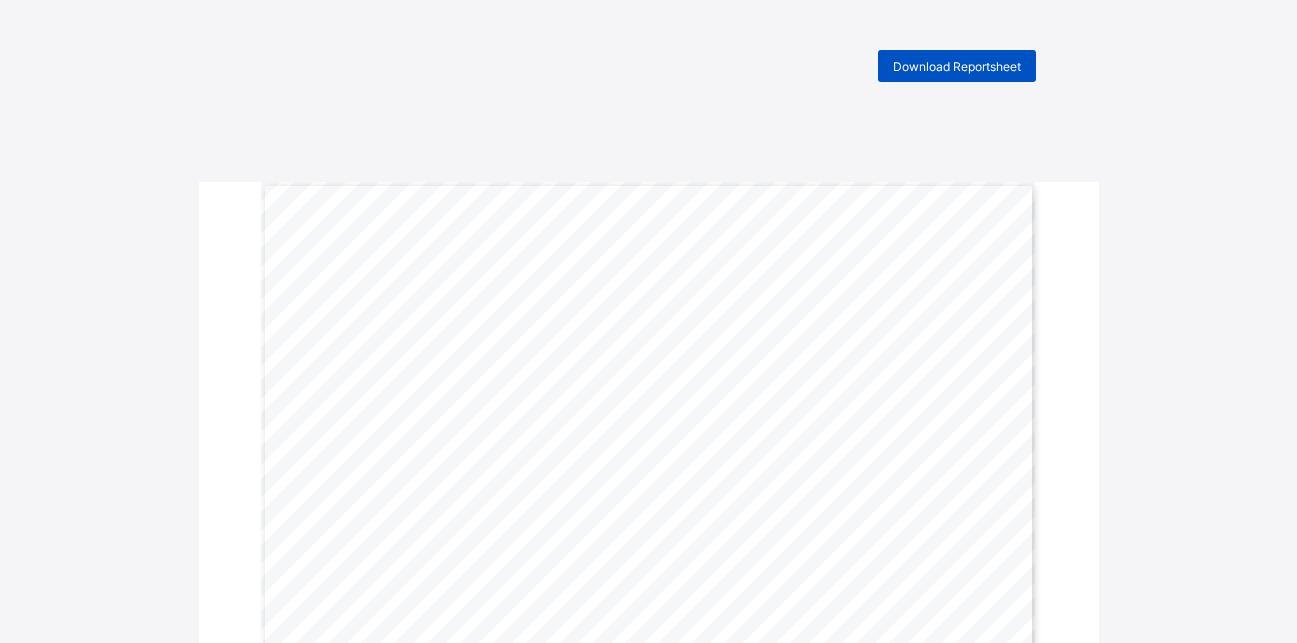 click on "Download Reportsheet" at bounding box center [957, 66] 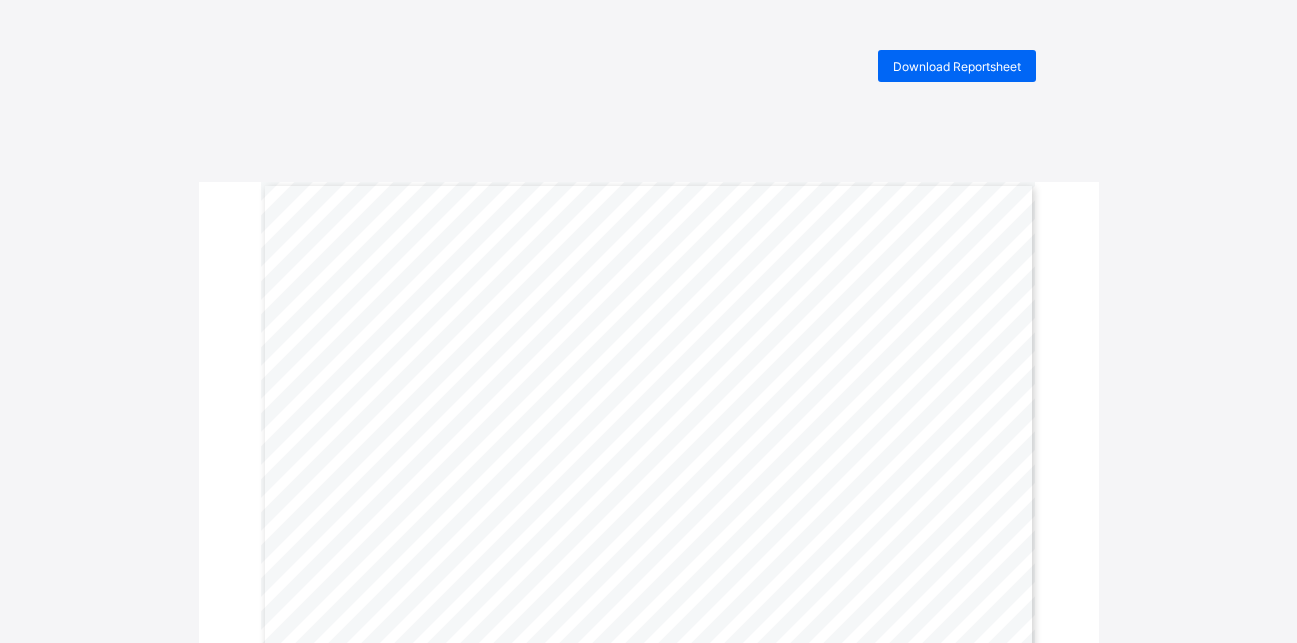 scroll, scrollTop: 0, scrollLeft: 0, axis: both 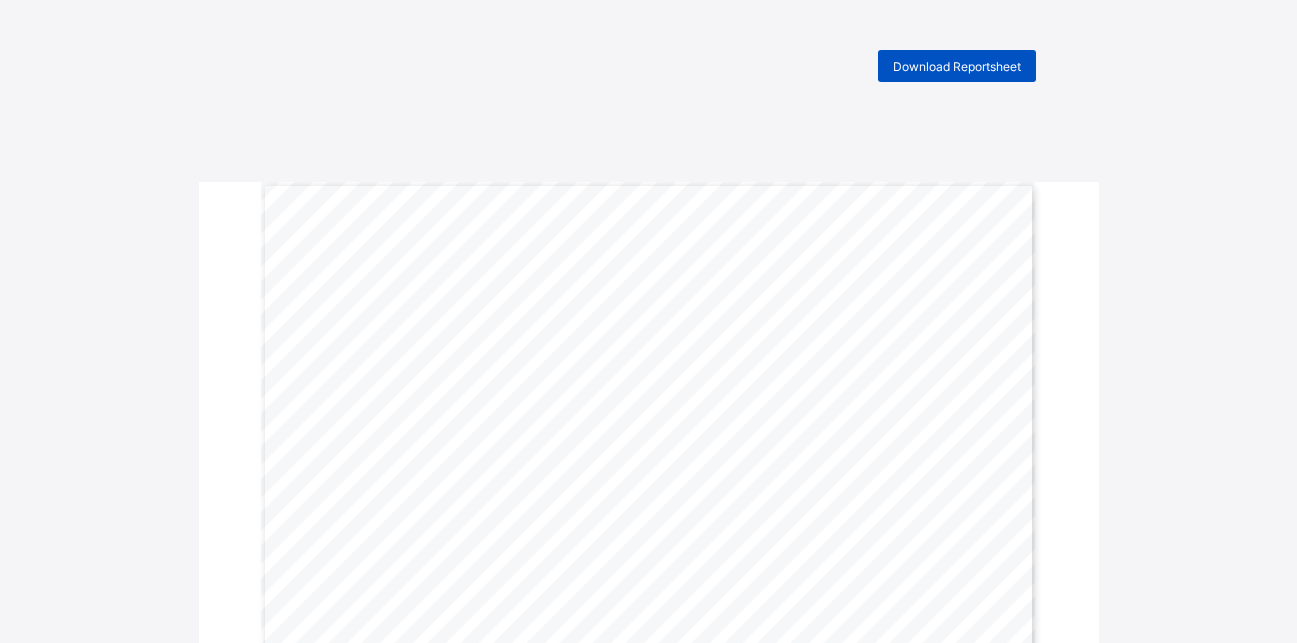 click on "Download Reportsheet" at bounding box center (957, 66) 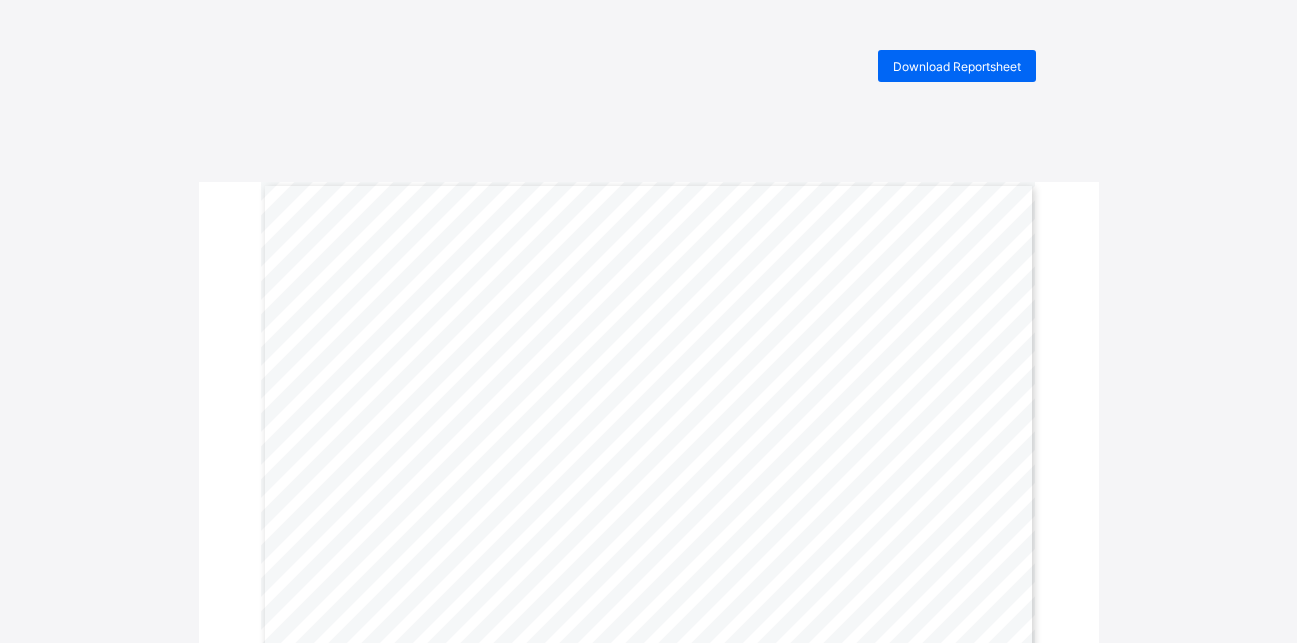 scroll, scrollTop: 0, scrollLeft: 0, axis: both 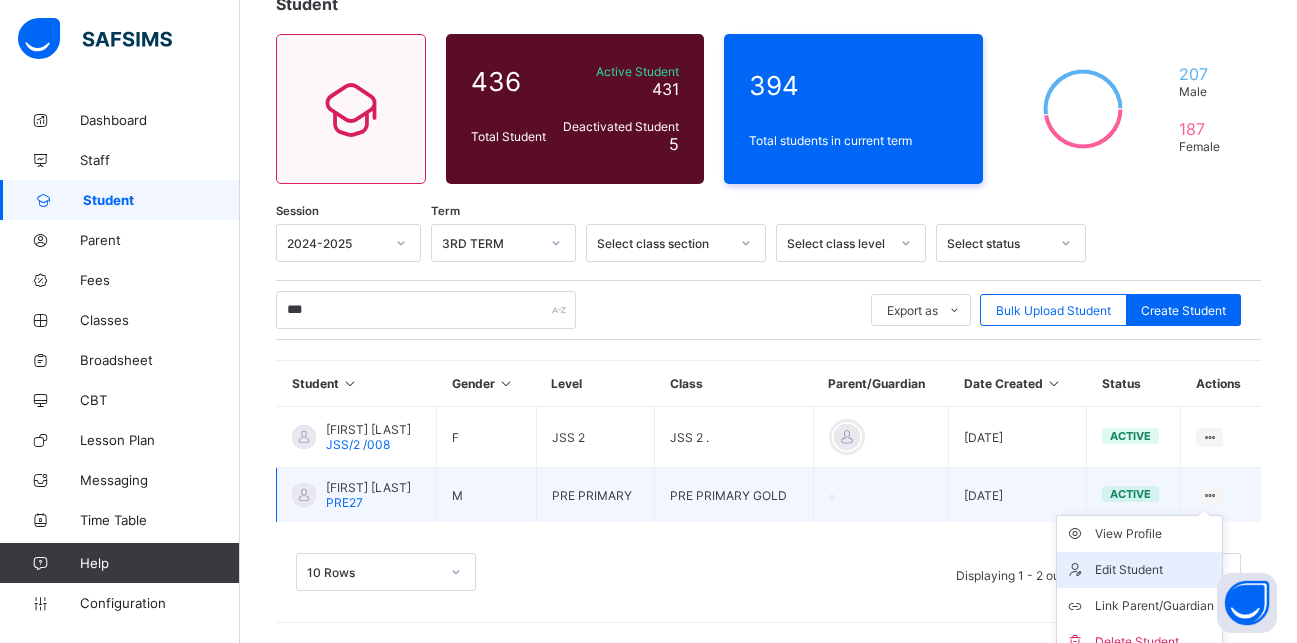 type on "***" 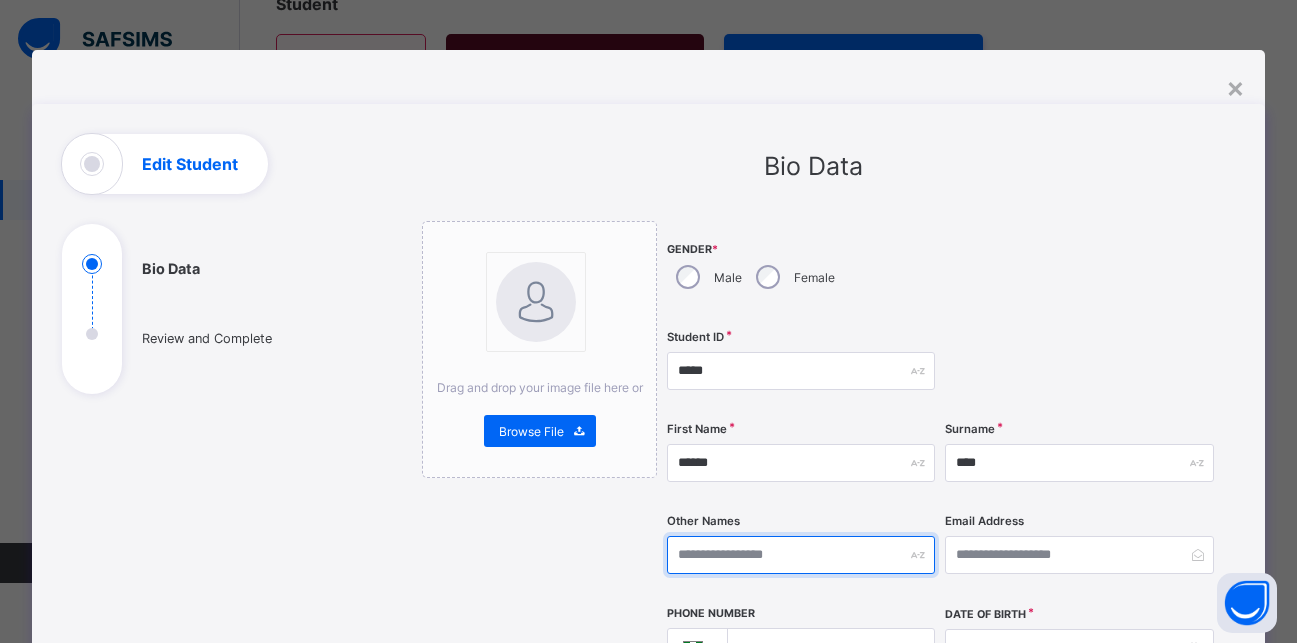 click at bounding box center (801, 555) 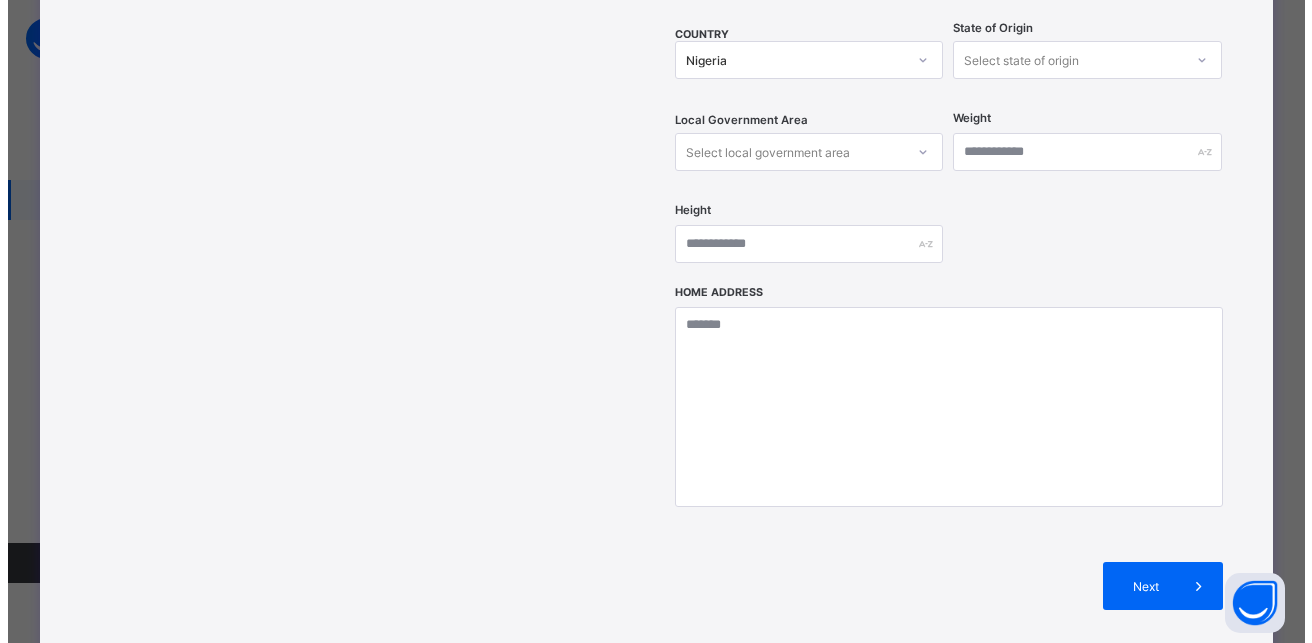 scroll, scrollTop: 709, scrollLeft: 0, axis: vertical 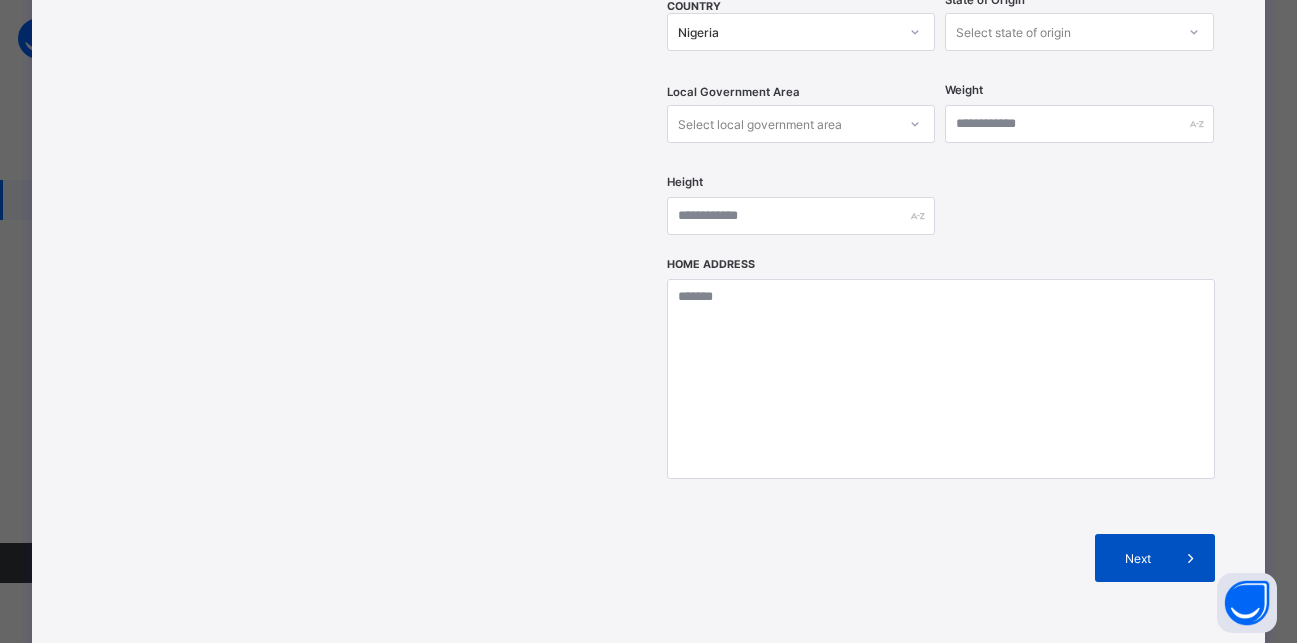 type on "********" 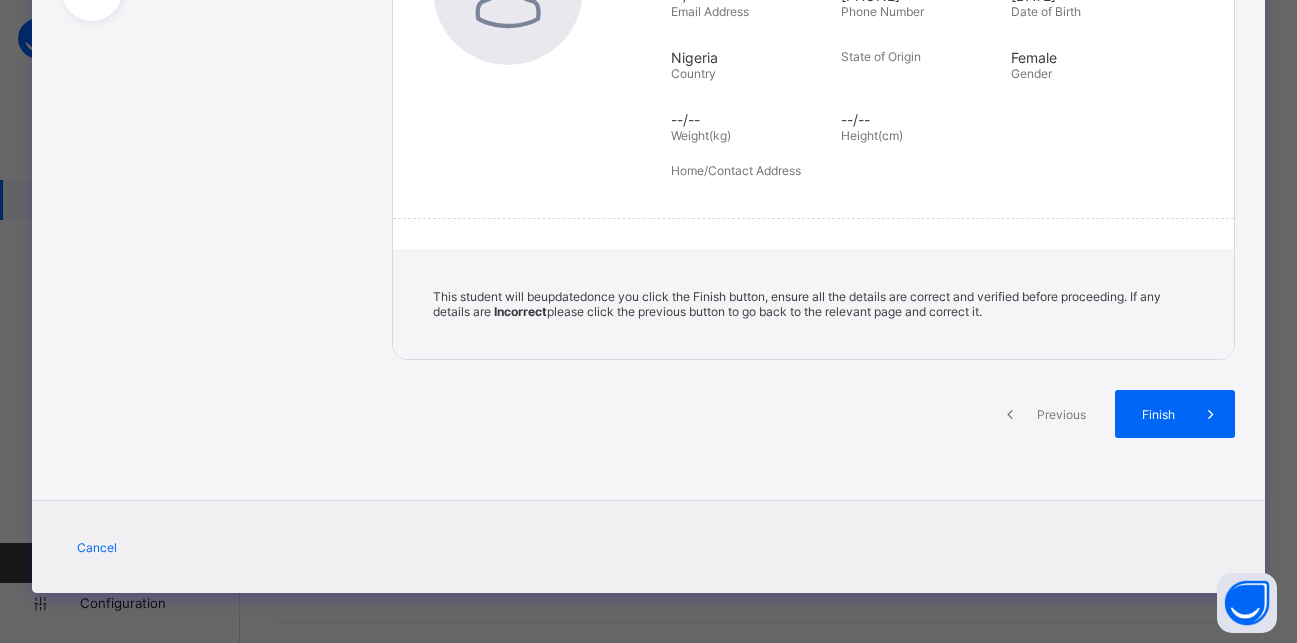 scroll, scrollTop: 373, scrollLeft: 0, axis: vertical 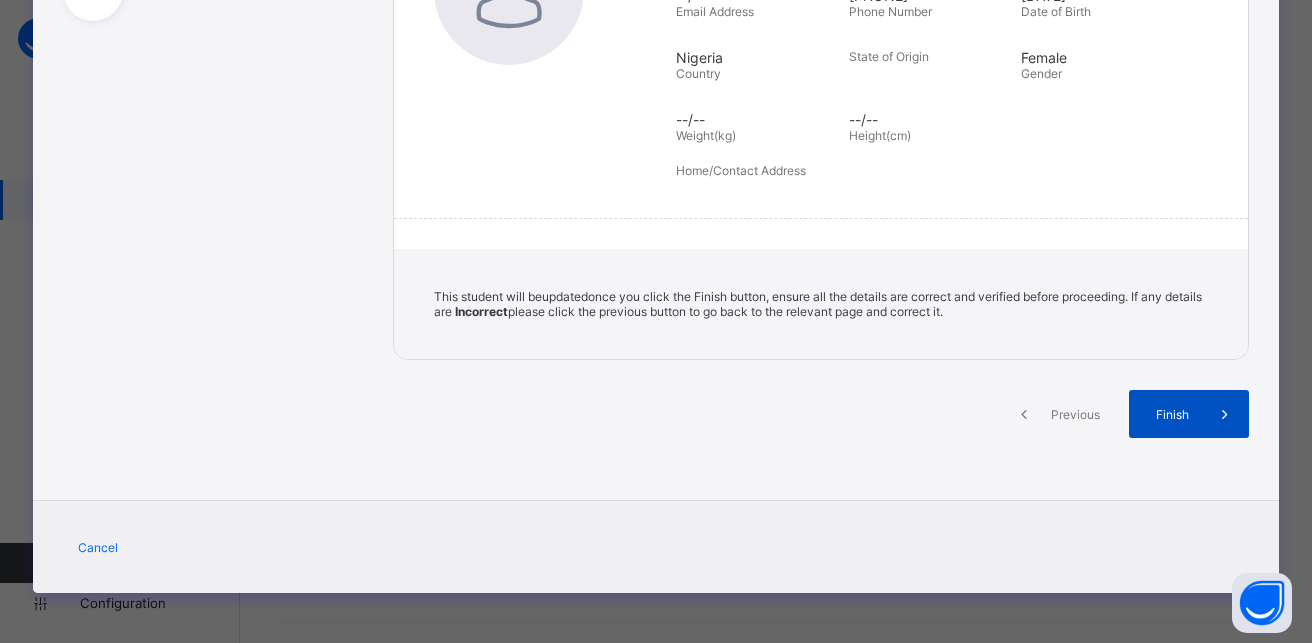 click on "Finish" at bounding box center (1172, 414) 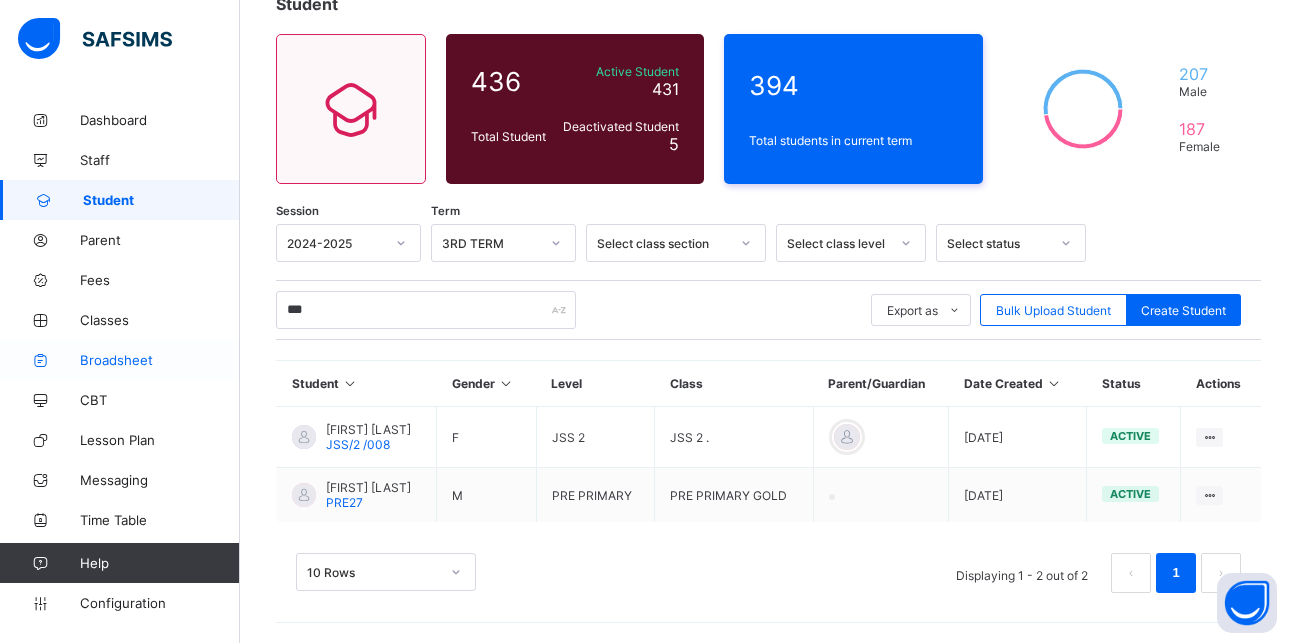 click on "Broadsheet" at bounding box center (160, 360) 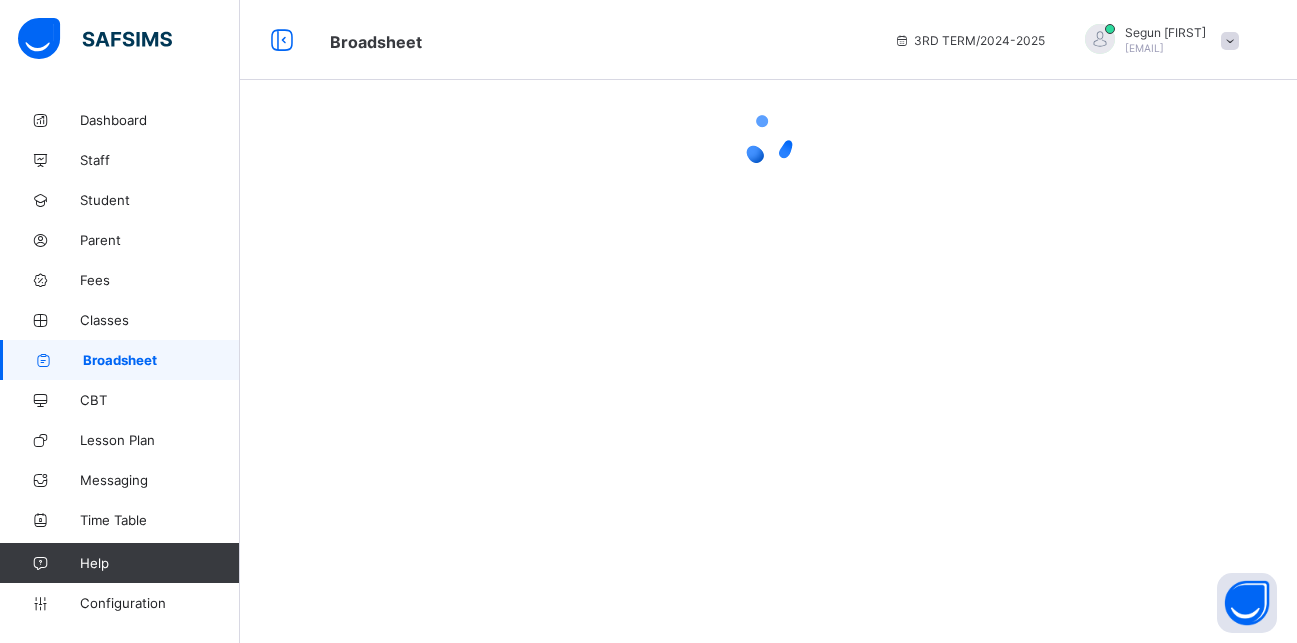 scroll, scrollTop: 0, scrollLeft: 0, axis: both 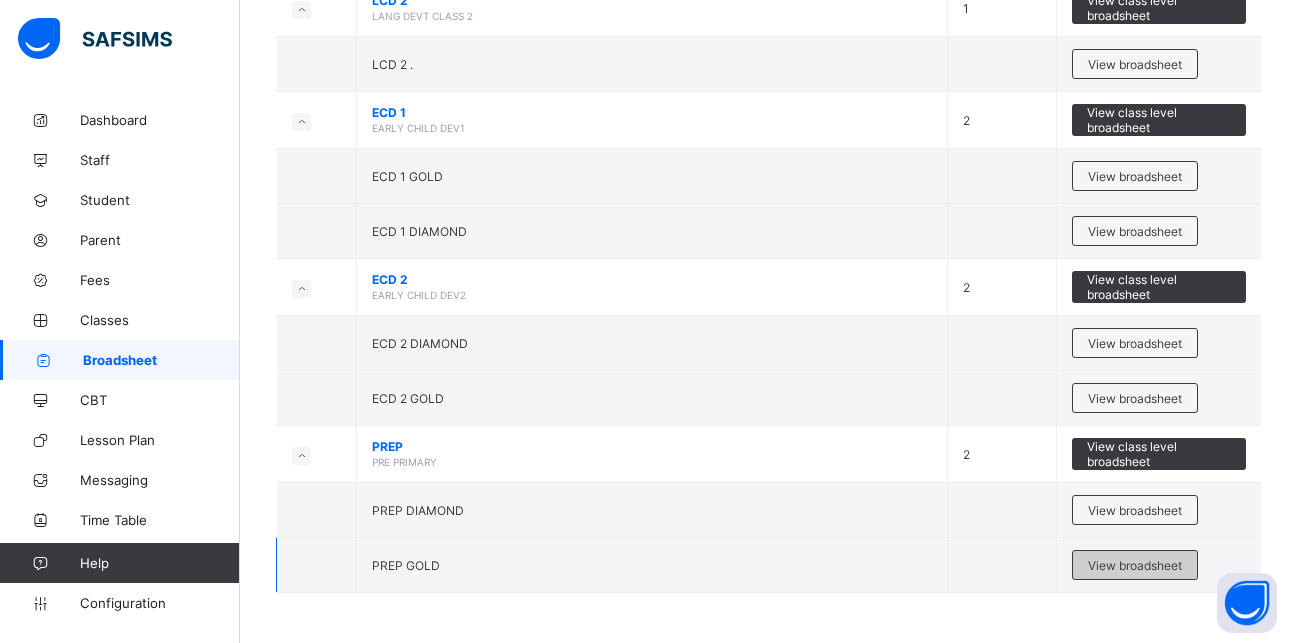 click on "View broadsheet" at bounding box center [1135, 565] 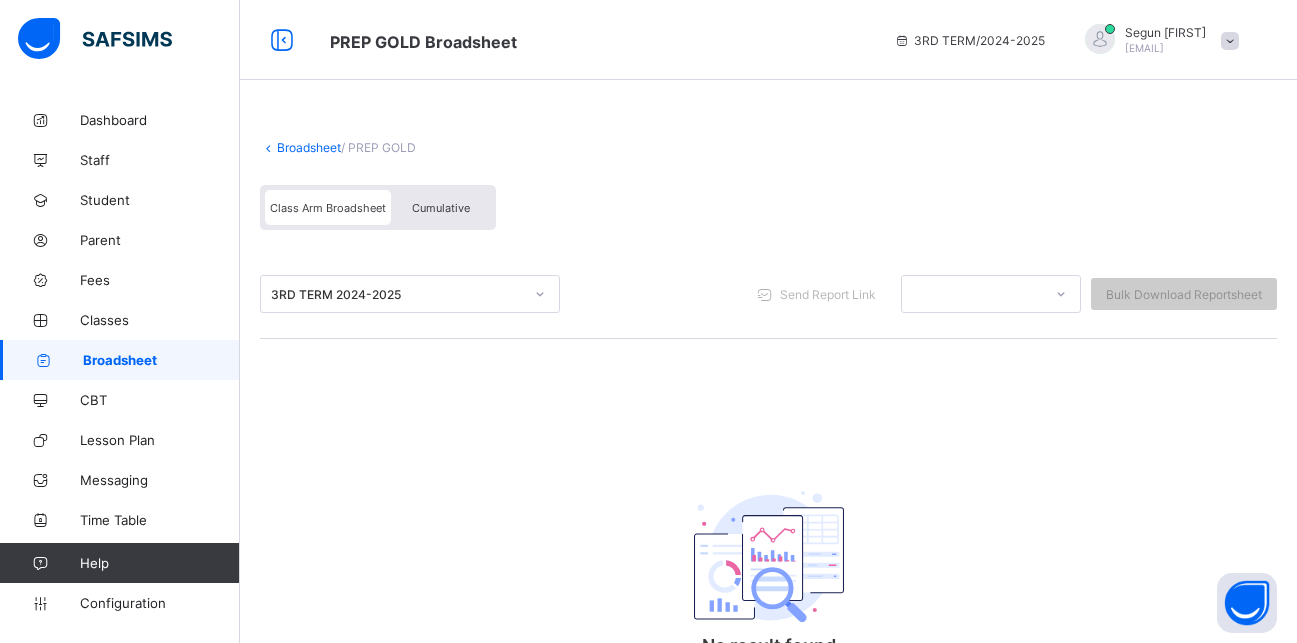 click on "Cumulative" at bounding box center [441, 207] 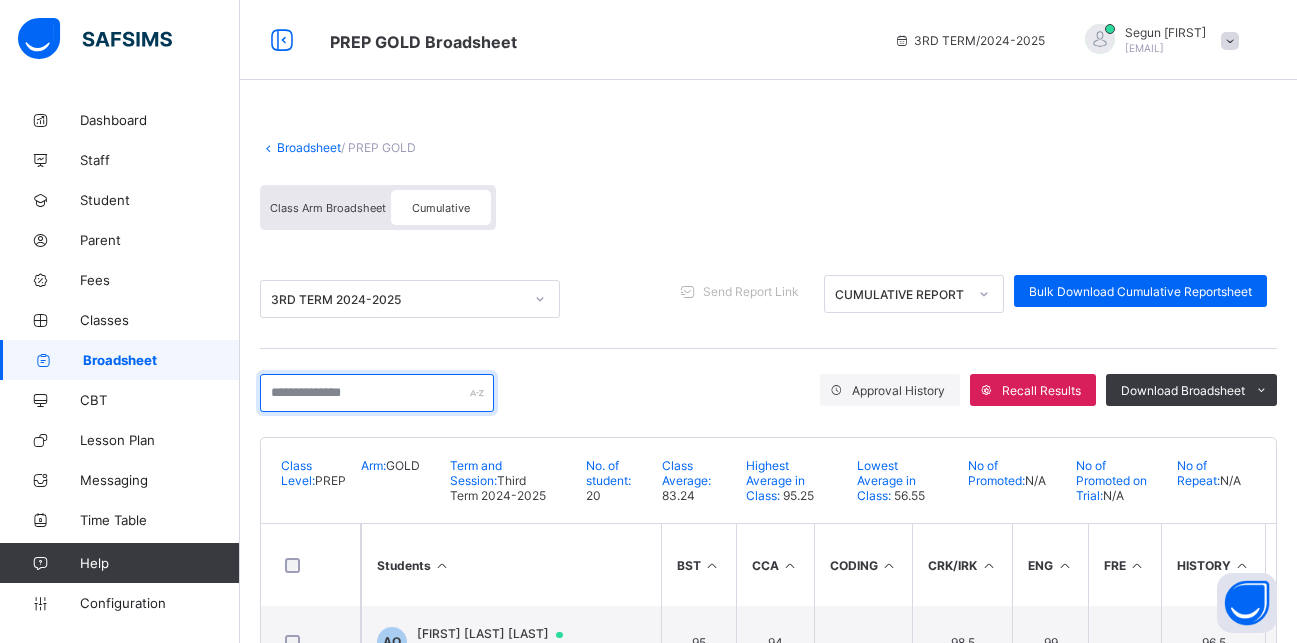 click at bounding box center (377, 393) 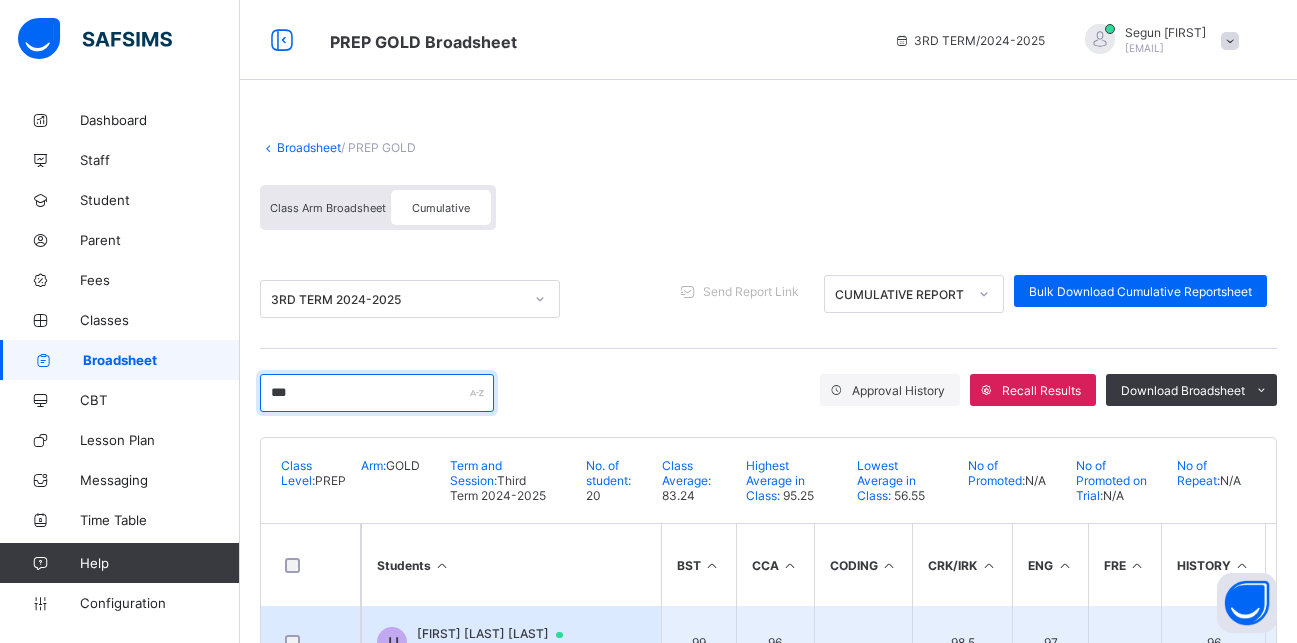type on "***" 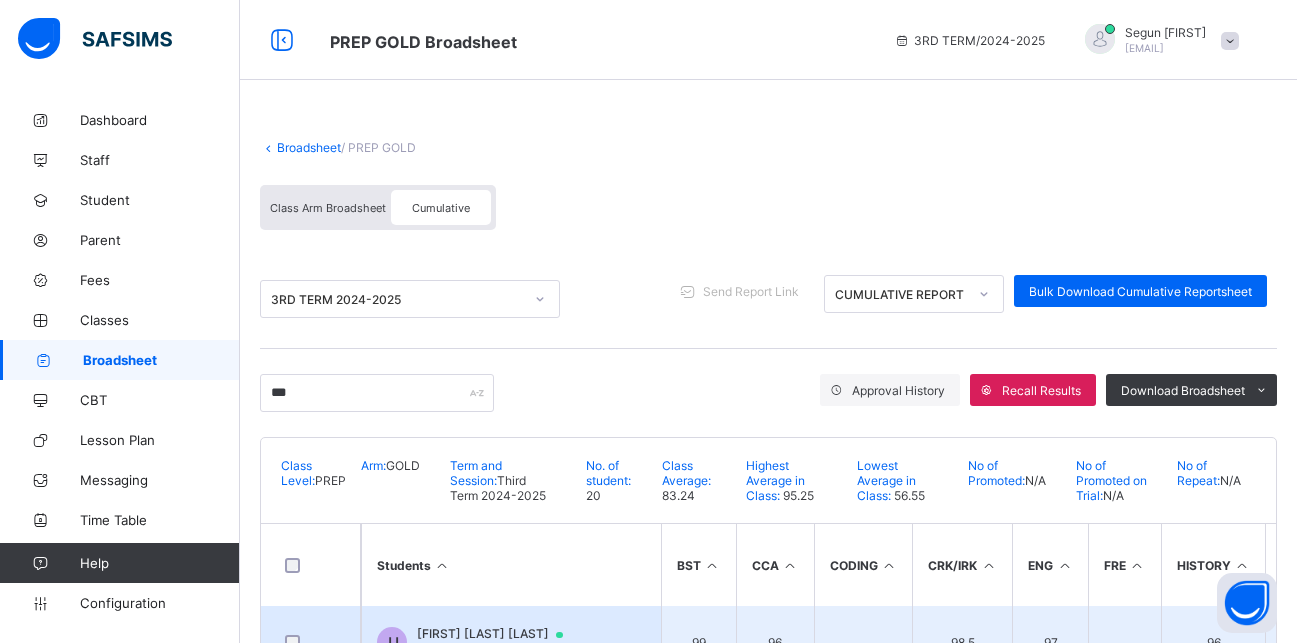 click on "JJ Joanna Aniefiok John     PRE27" at bounding box center (511, 642) 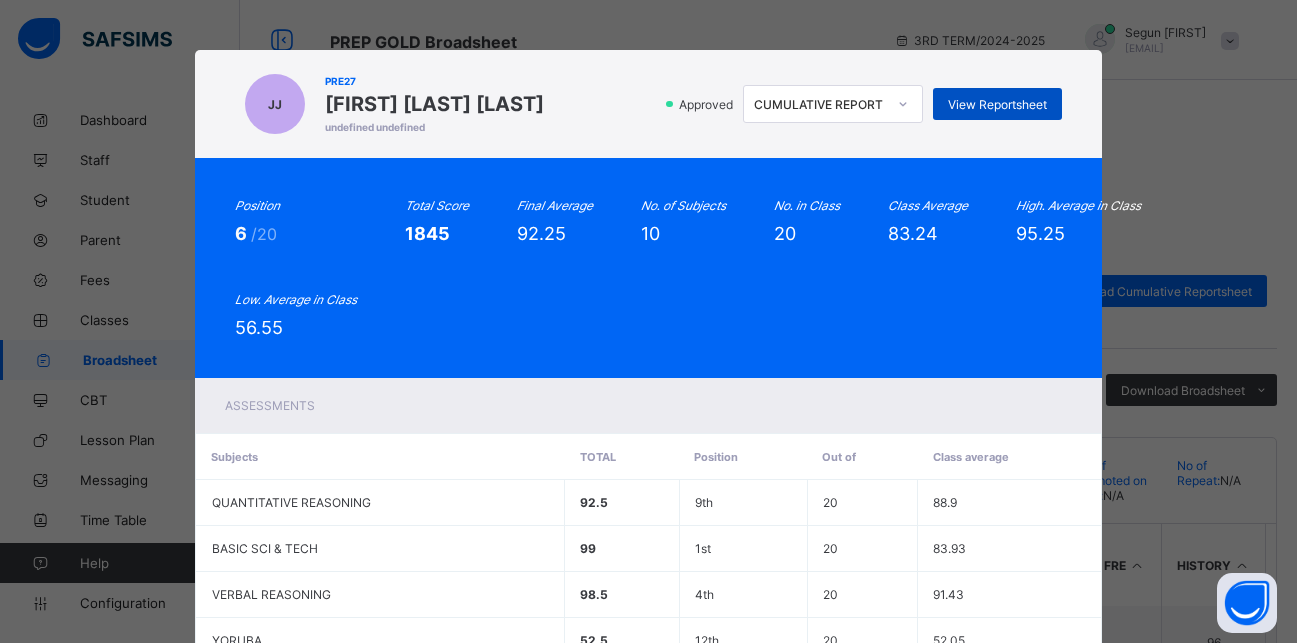 click on "View Reportsheet" at bounding box center (997, 104) 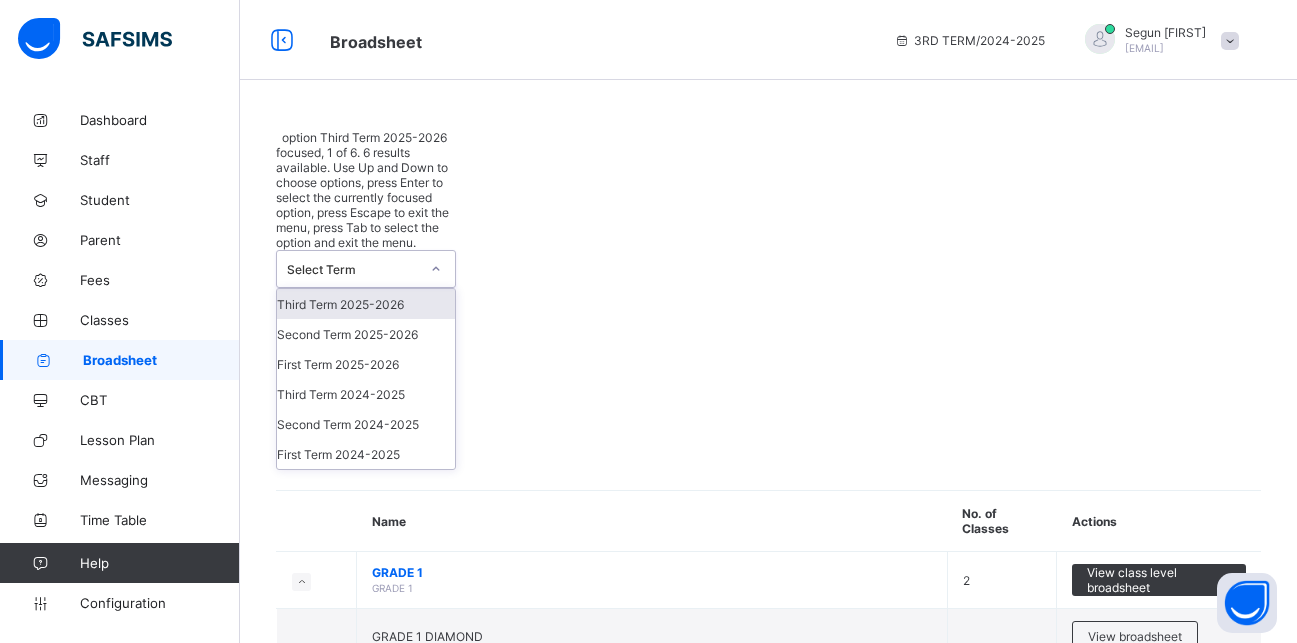 click 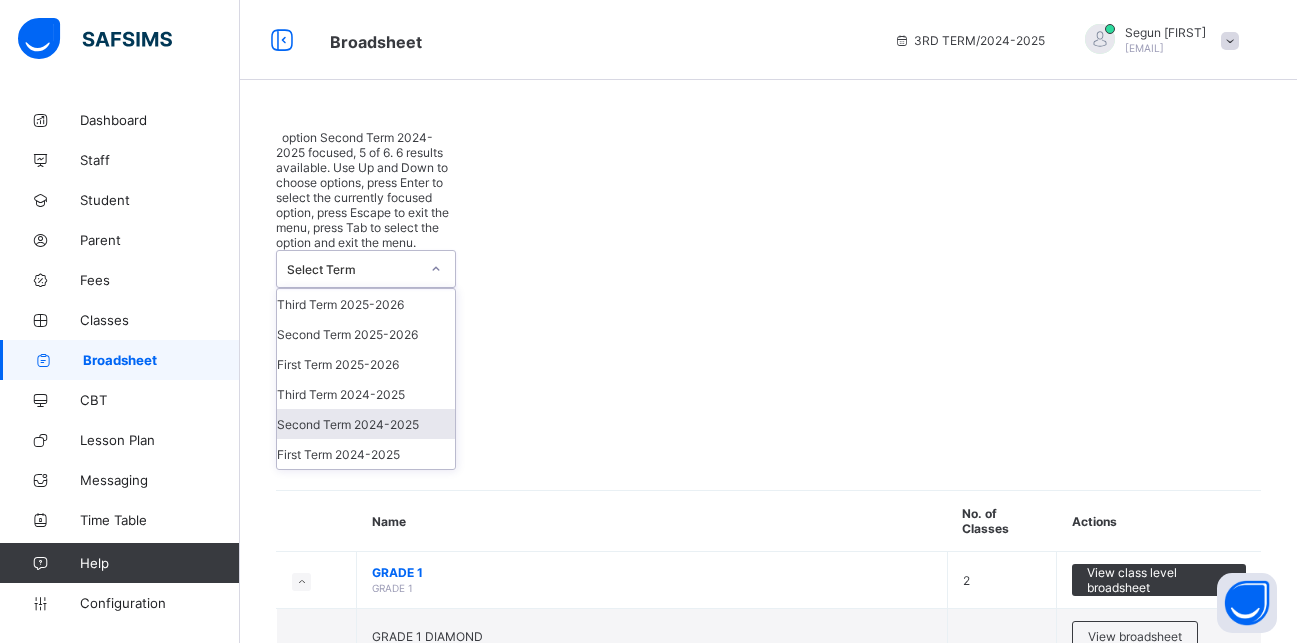 click on "Second Term 2024-2025" at bounding box center (366, 424) 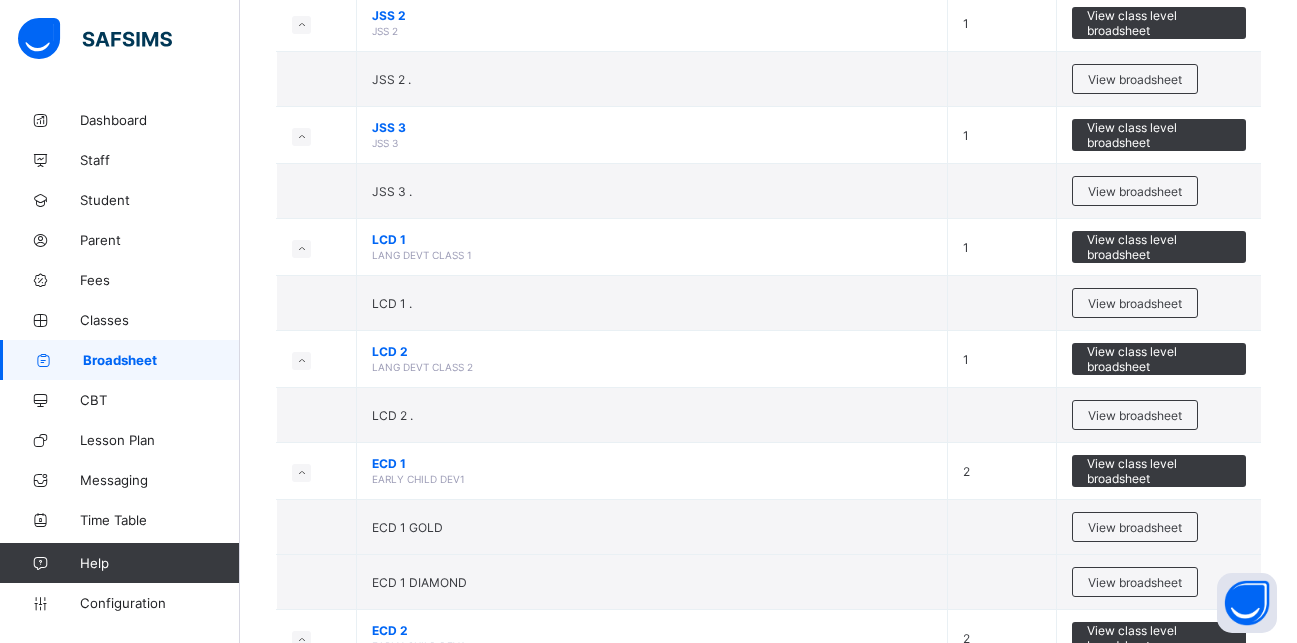 scroll, scrollTop: 1680, scrollLeft: 0, axis: vertical 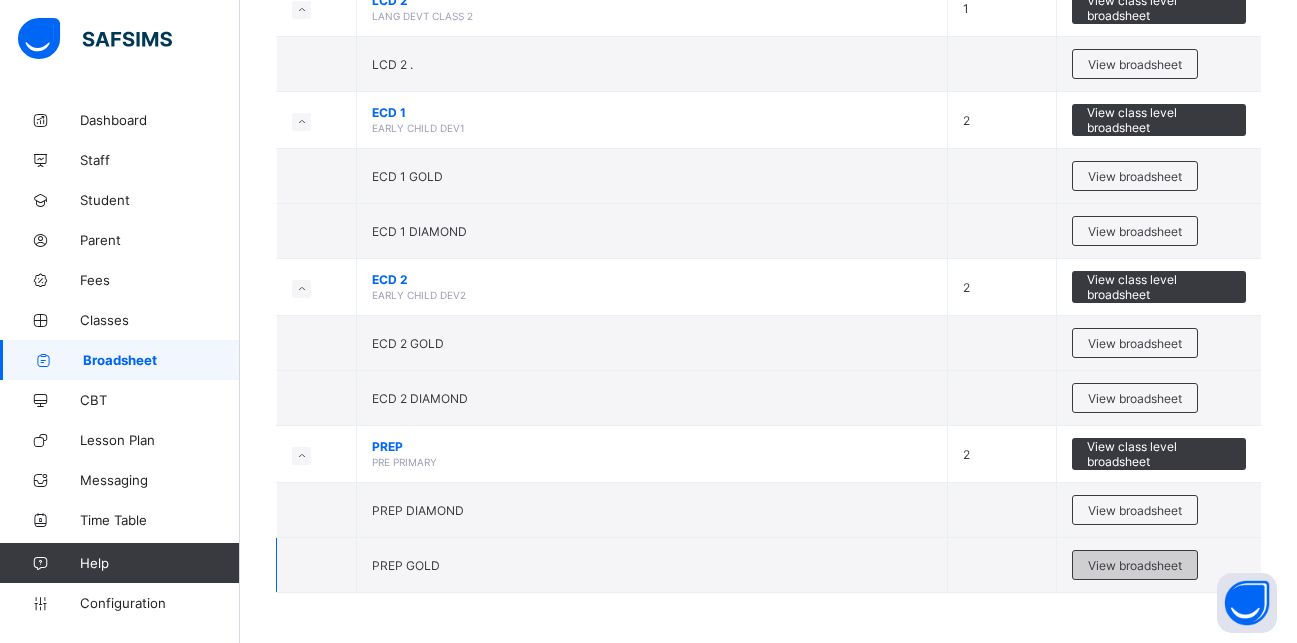 click on "View broadsheet" at bounding box center [1135, 565] 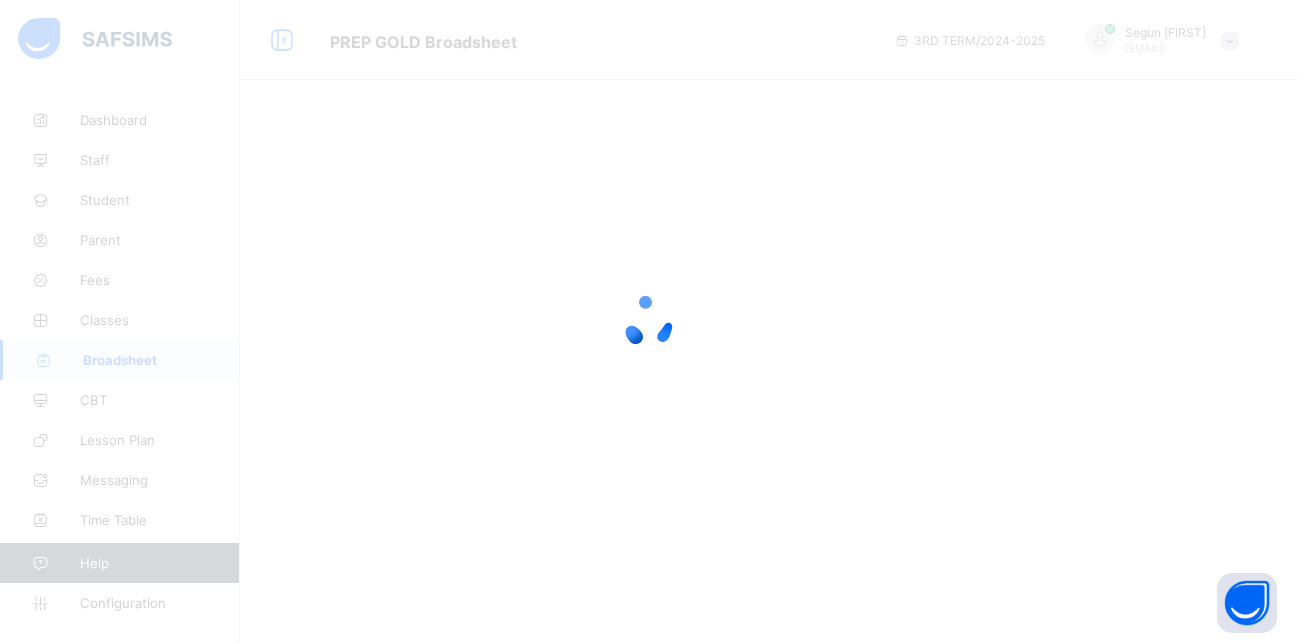 scroll, scrollTop: 0, scrollLeft: 0, axis: both 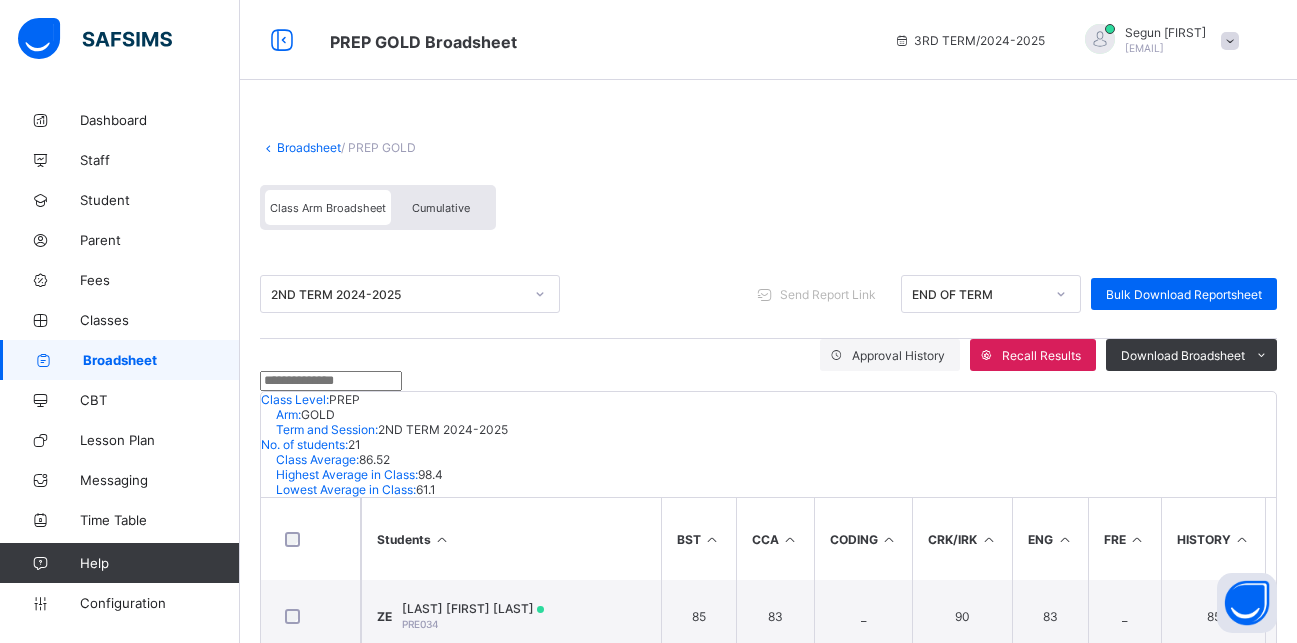 click at bounding box center (331, 381) 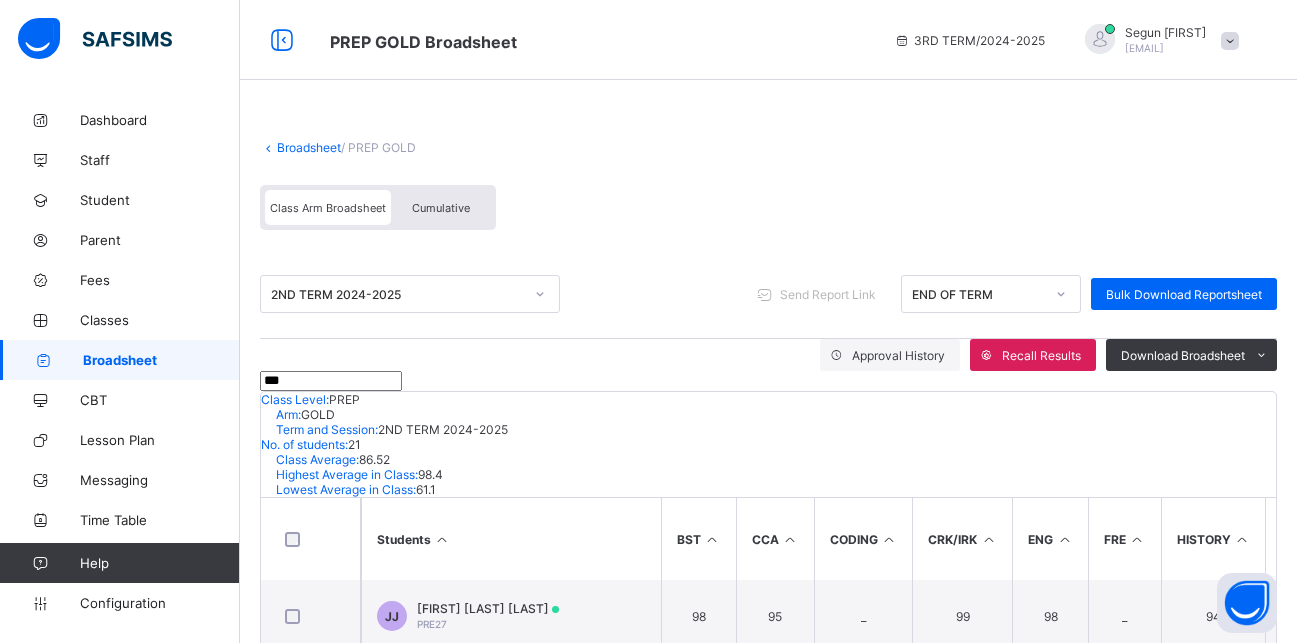 scroll, scrollTop: 101, scrollLeft: 0, axis: vertical 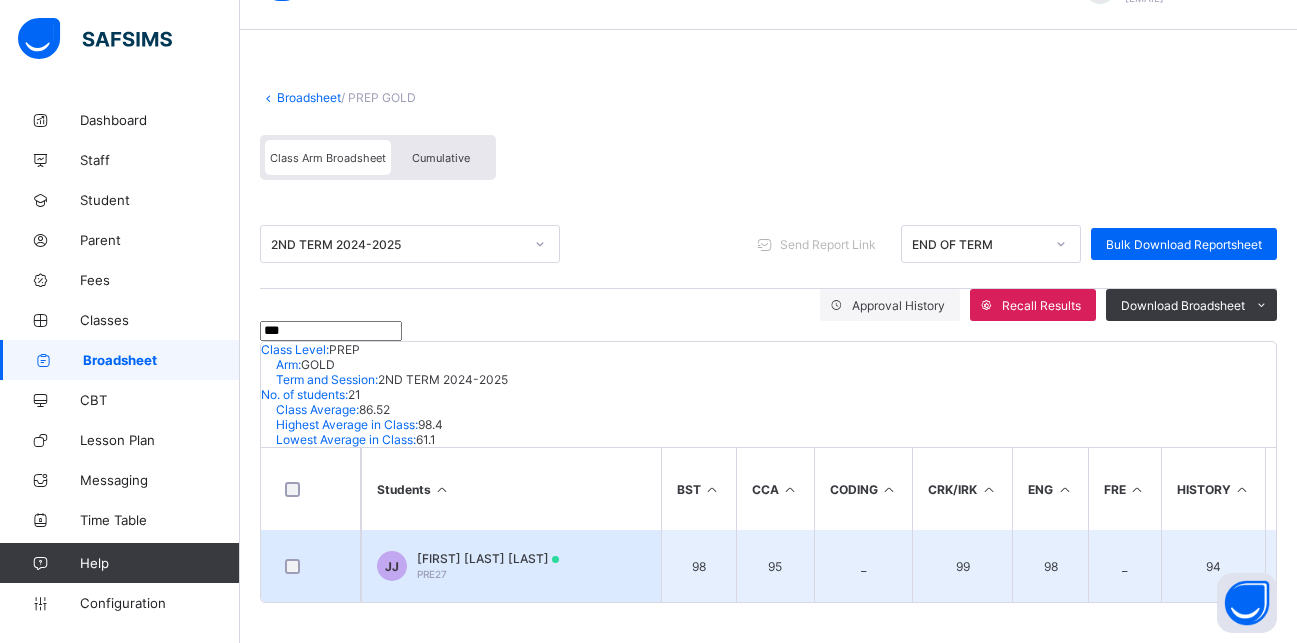 type on "***" 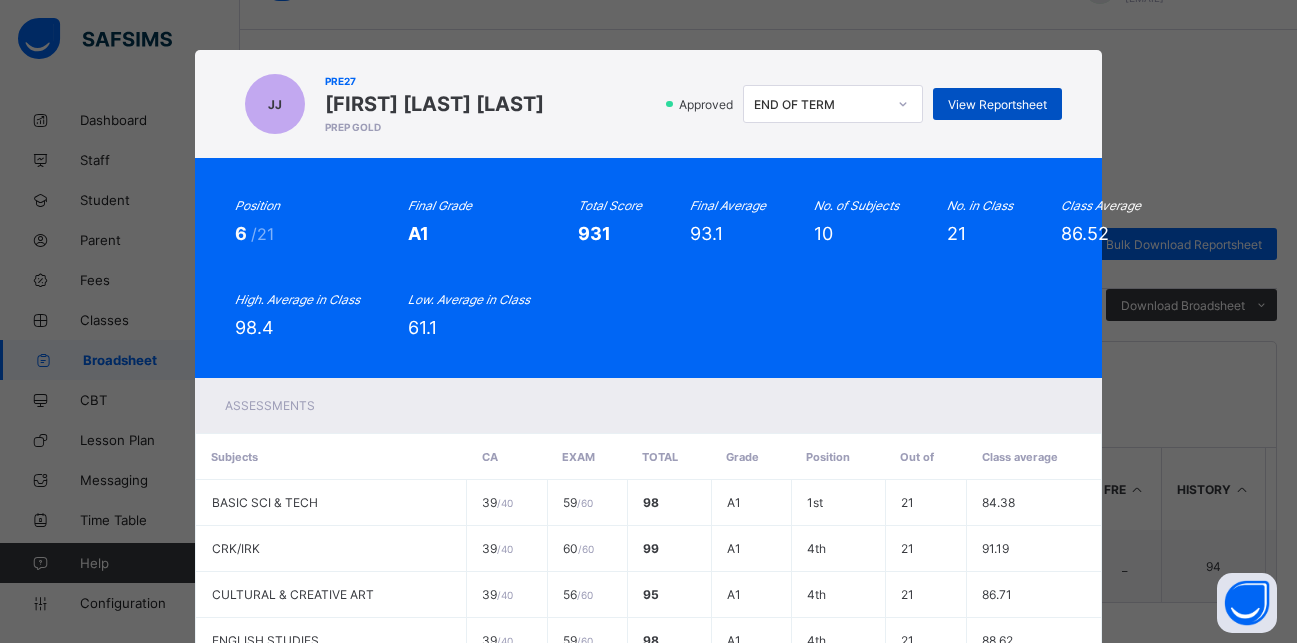 click on "View Reportsheet" at bounding box center [997, 104] 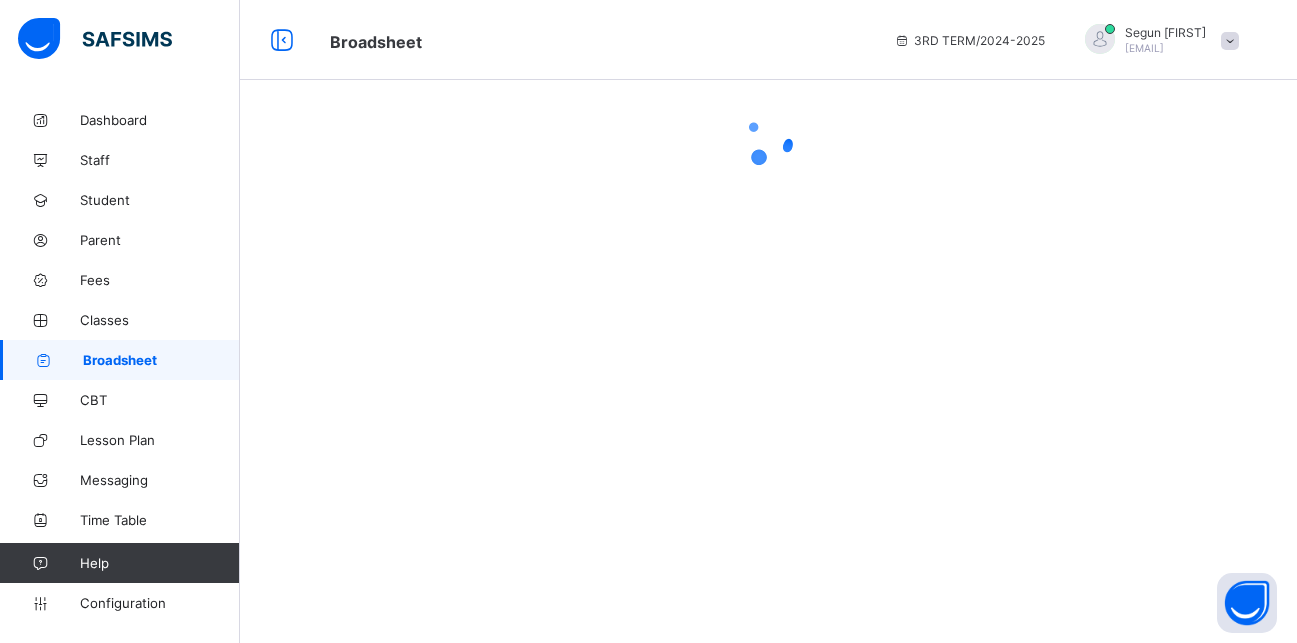 scroll, scrollTop: 0, scrollLeft: 0, axis: both 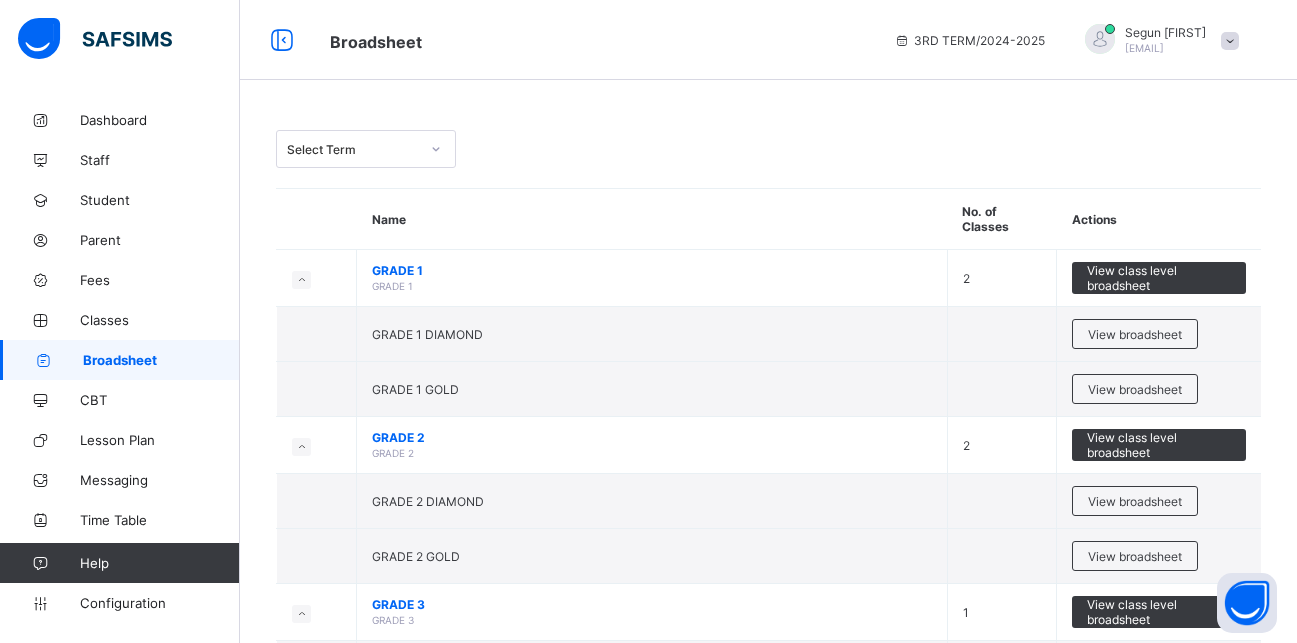 click on "Broadsheet" at bounding box center (161, 360) 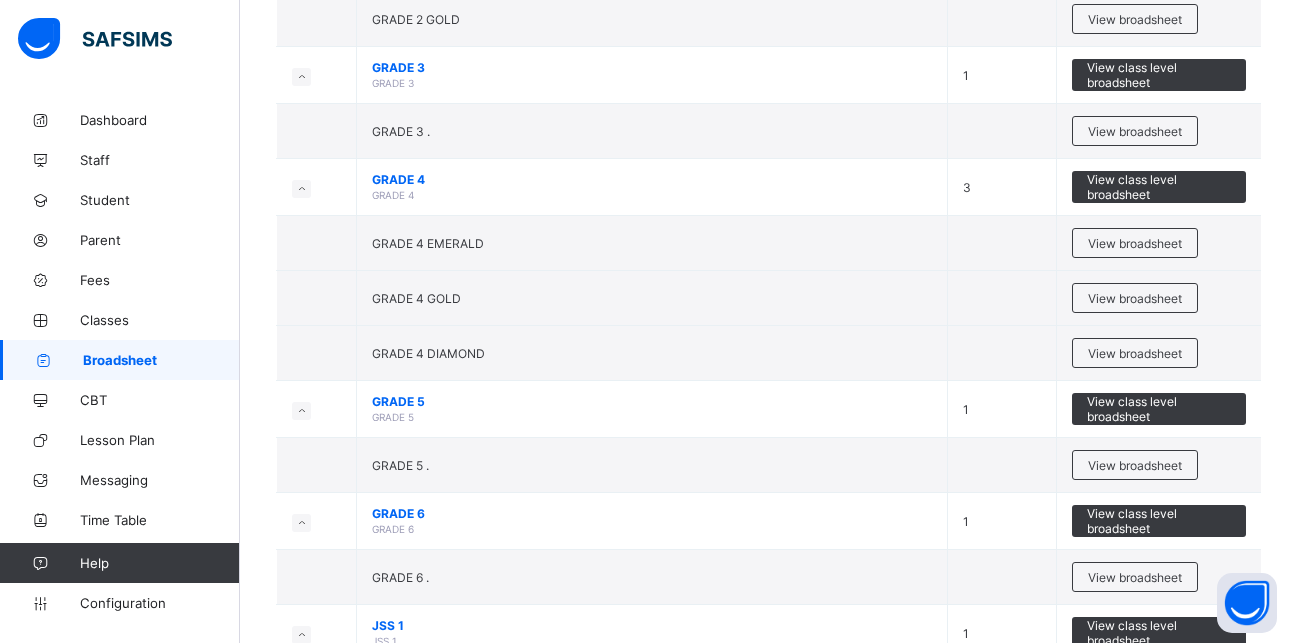 scroll, scrollTop: 544, scrollLeft: 0, axis: vertical 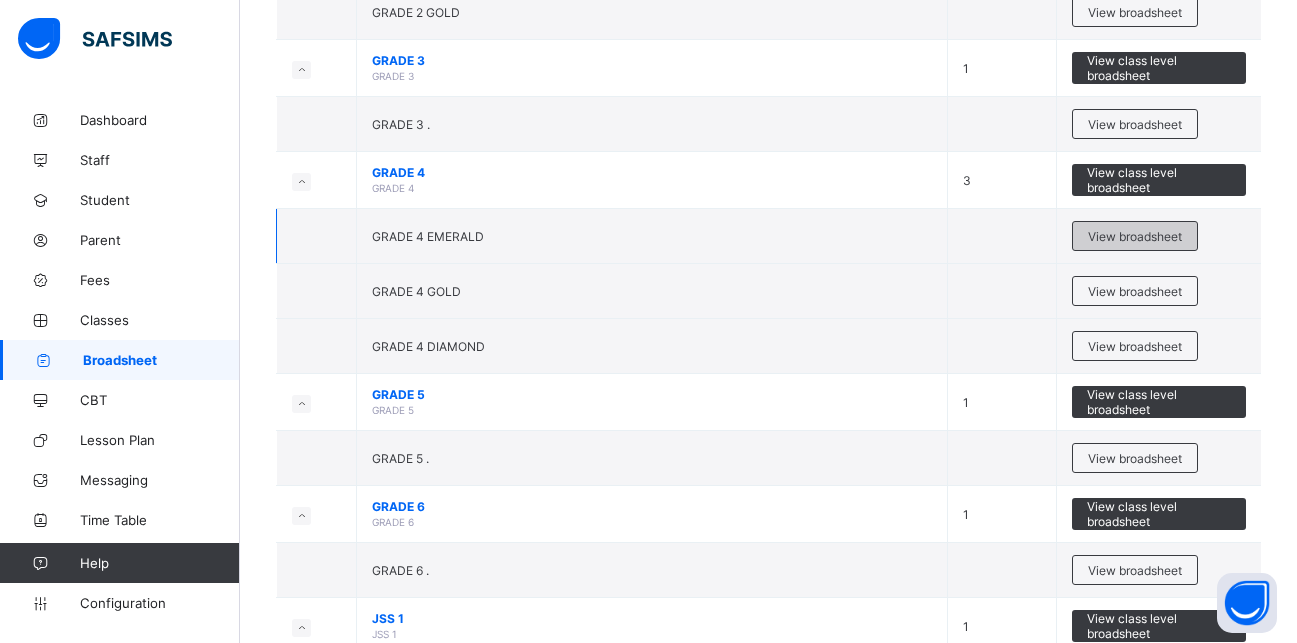 click on "View broadsheet" at bounding box center (1135, 236) 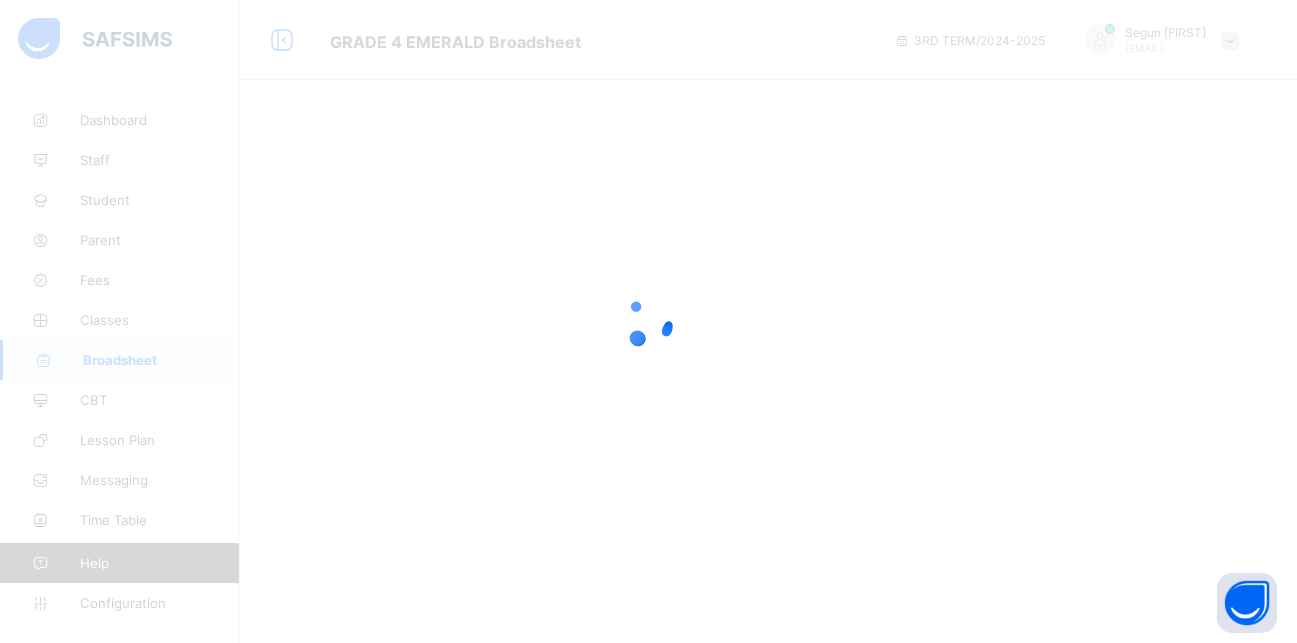 scroll, scrollTop: 0, scrollLeft: 0, axis: both 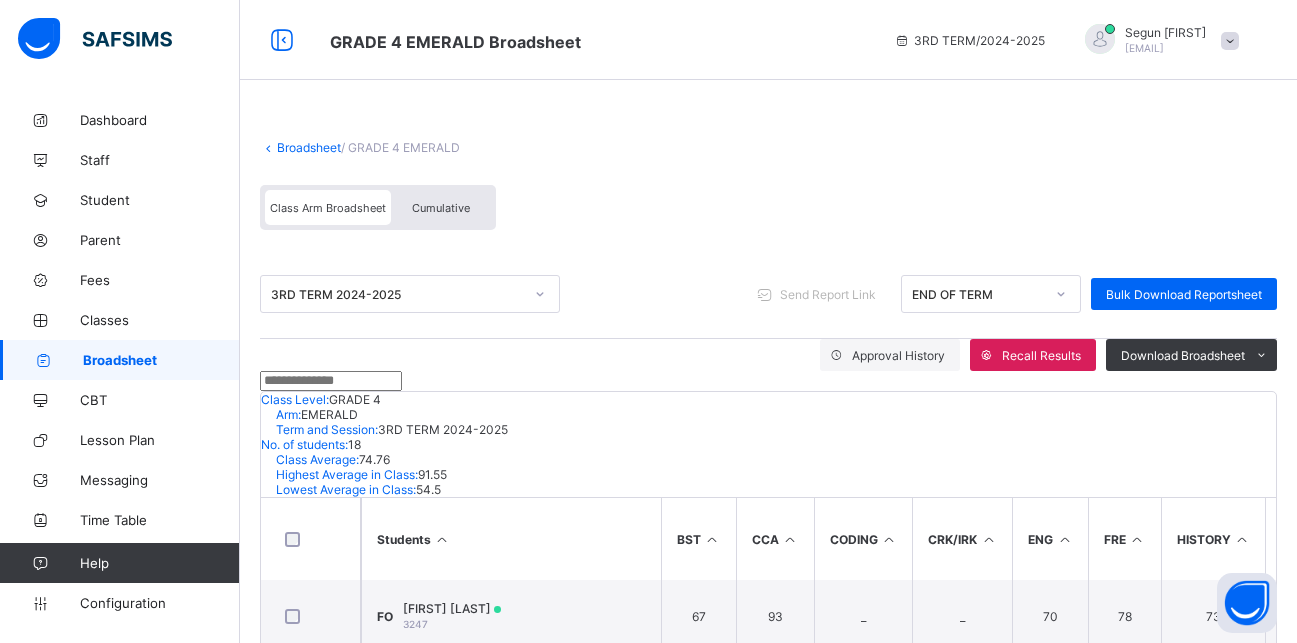 click at bounding box center [331, 381] 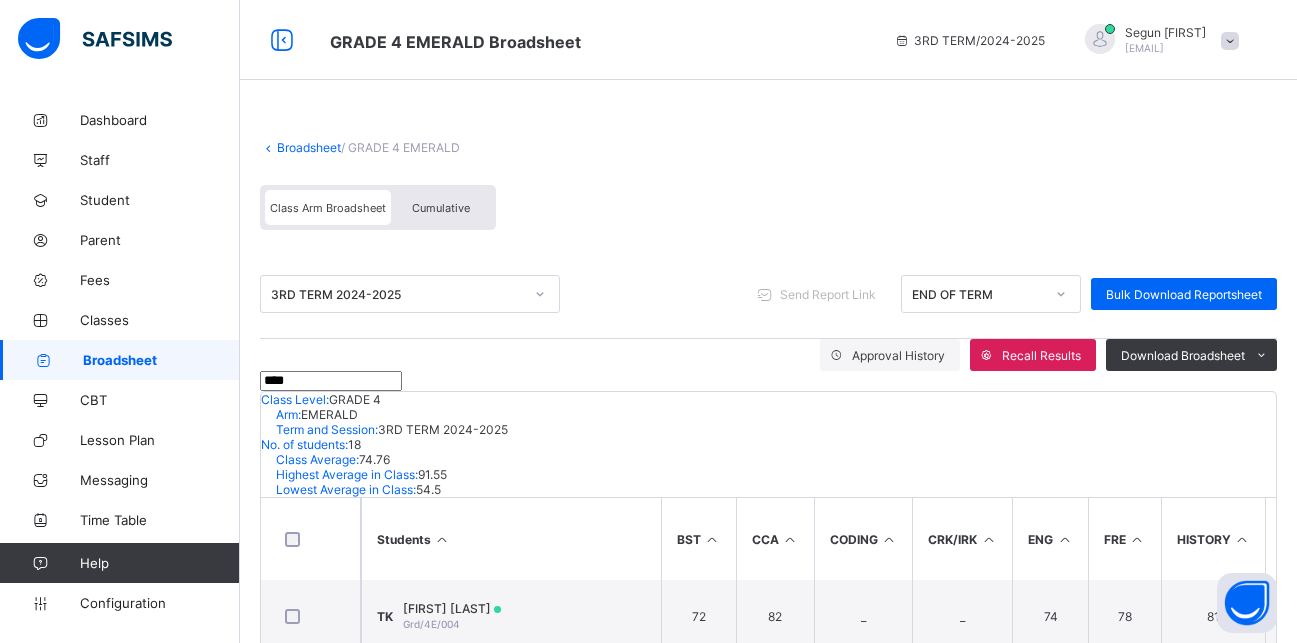 scroll, scrollTop: 101, scrollLeft: 0, axis: vertical 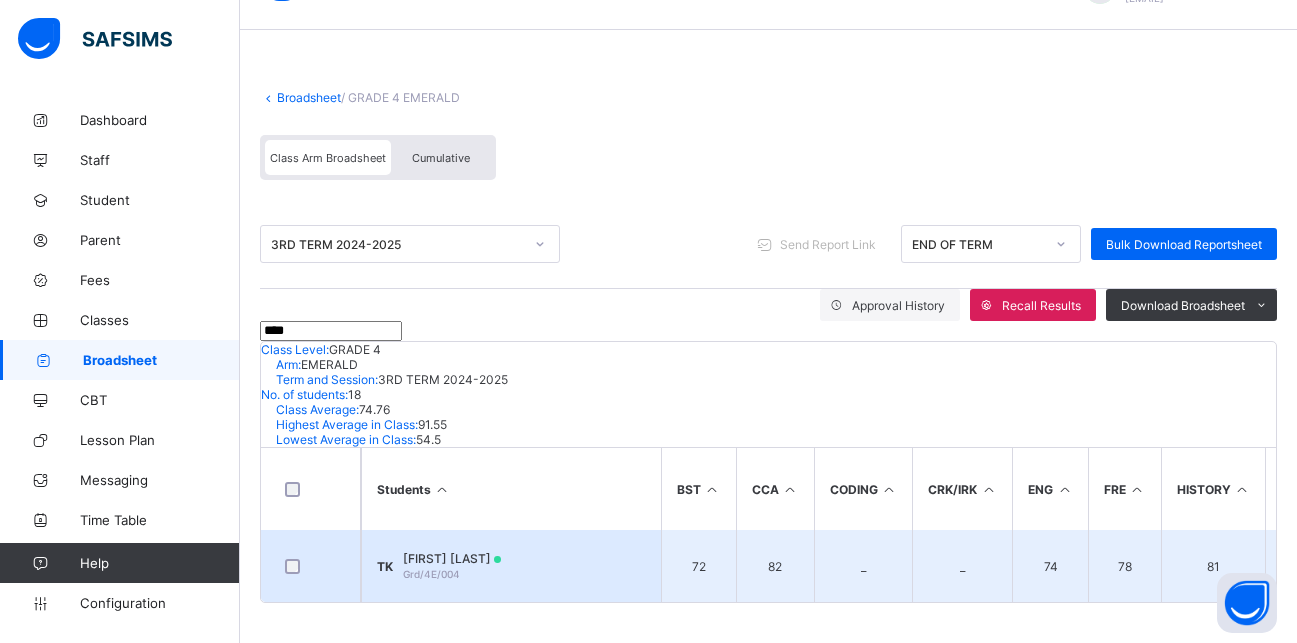 type on "****" 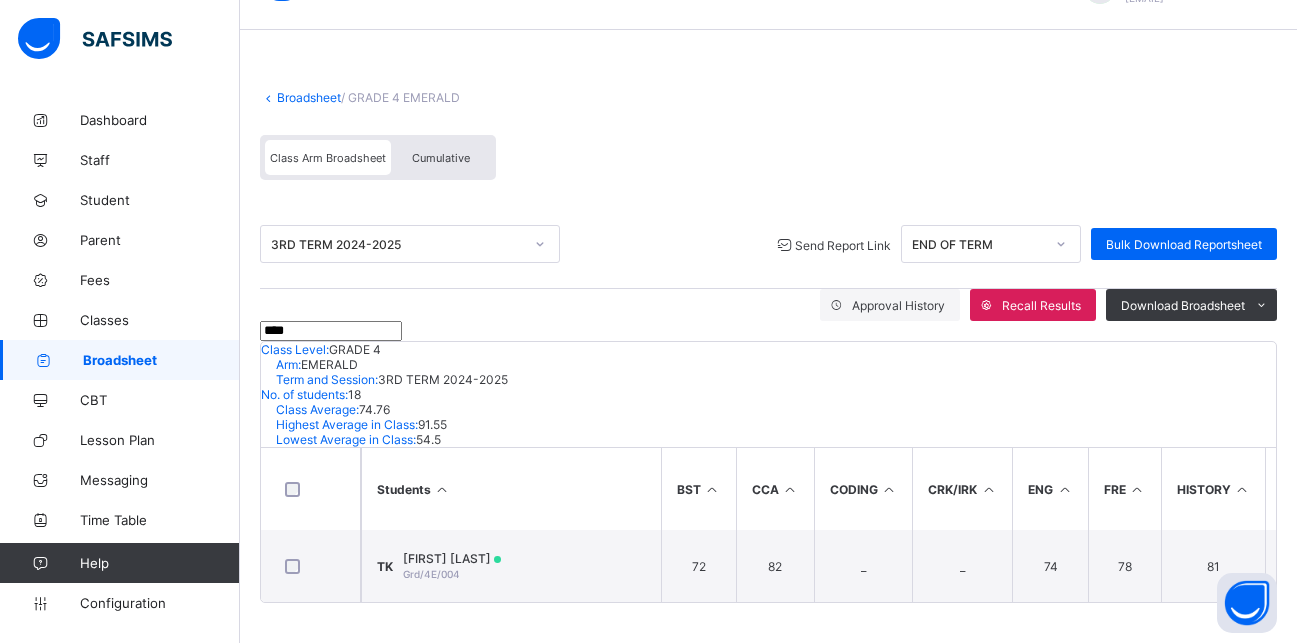 click on "Send Report Link" at bounding box center [843, 245] 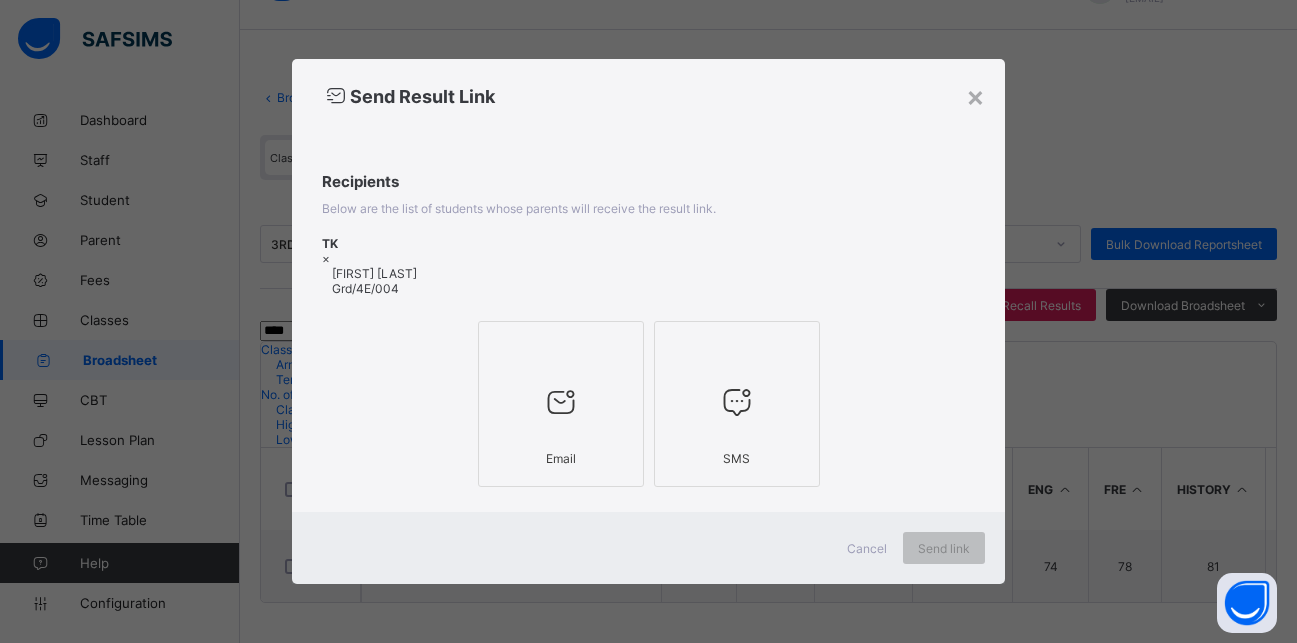 click at bounding box center (561, 402) 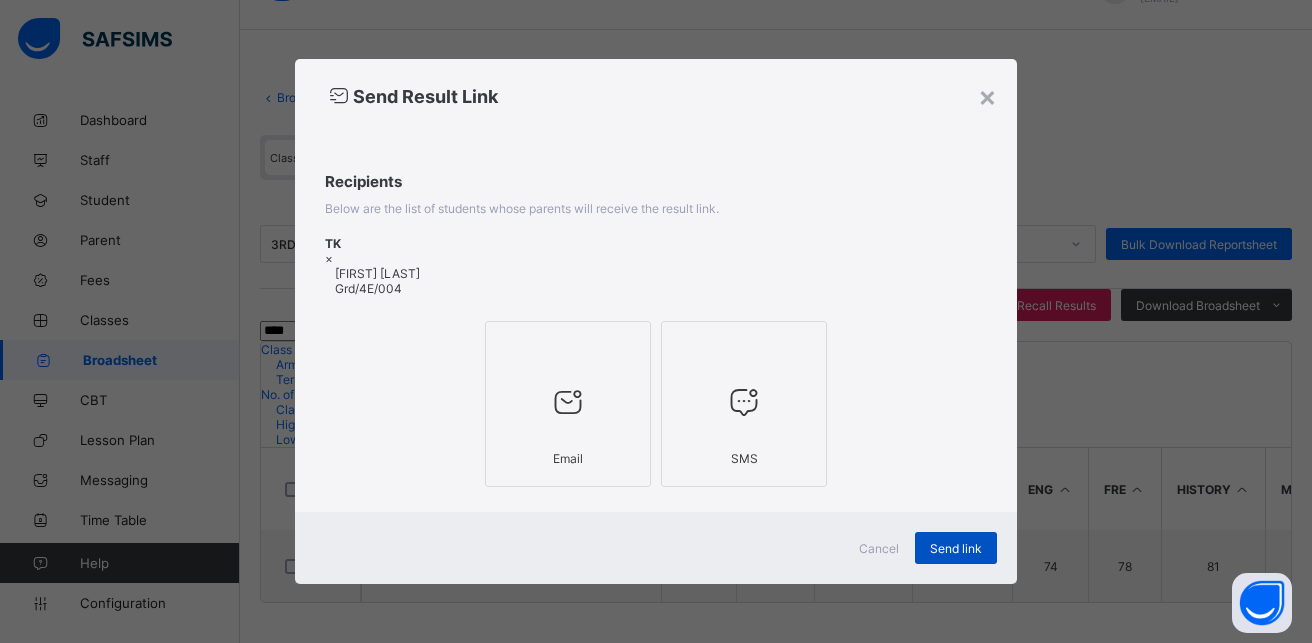 click on "Send link" at bounding box center [956, 548] 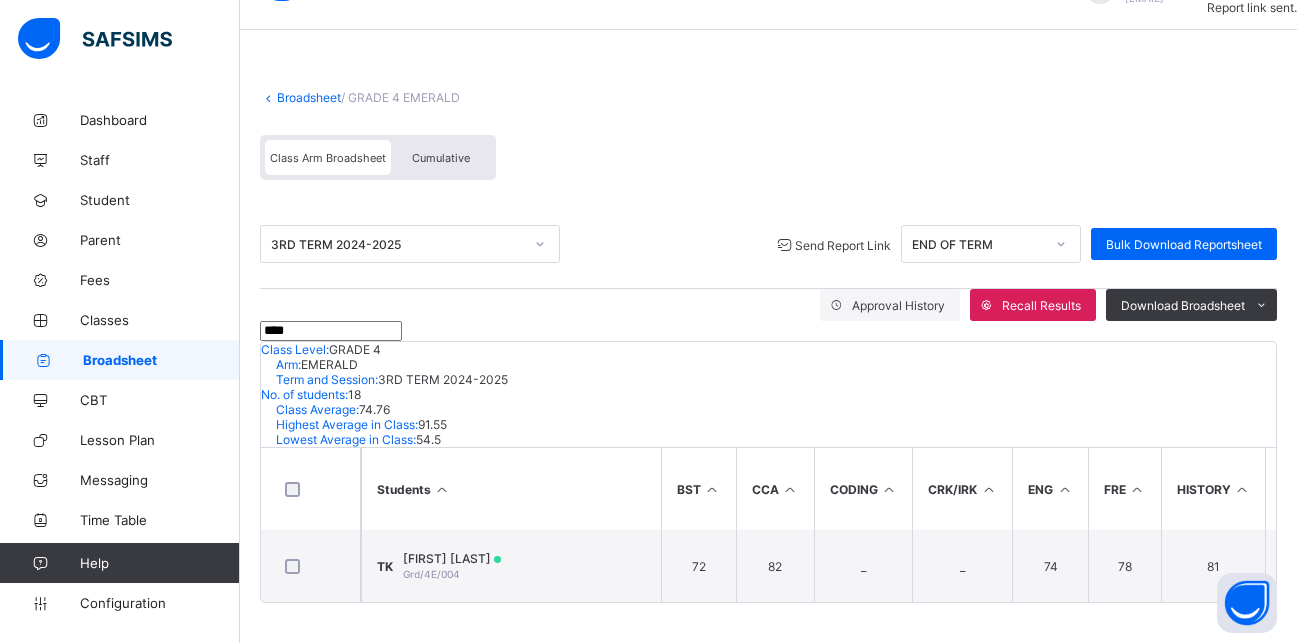 click on "Broadsheet" at bounding box center [161, 360] 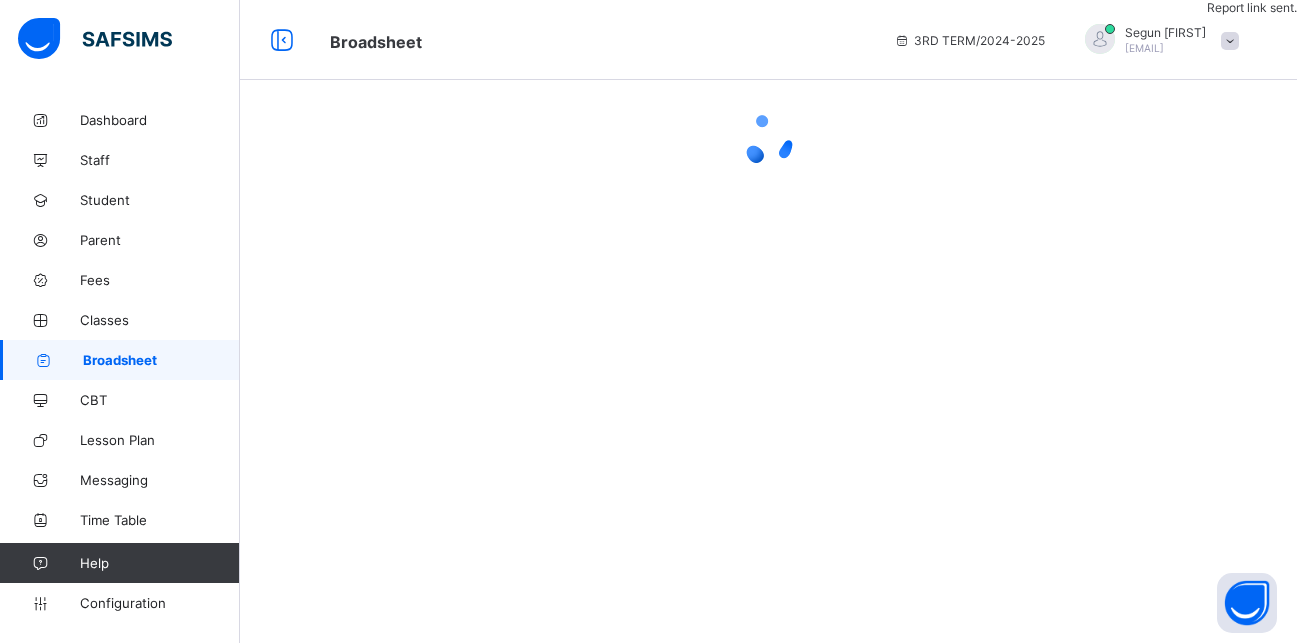 scroll, scrollTop: 0, scrollLeft: 0, axis: both 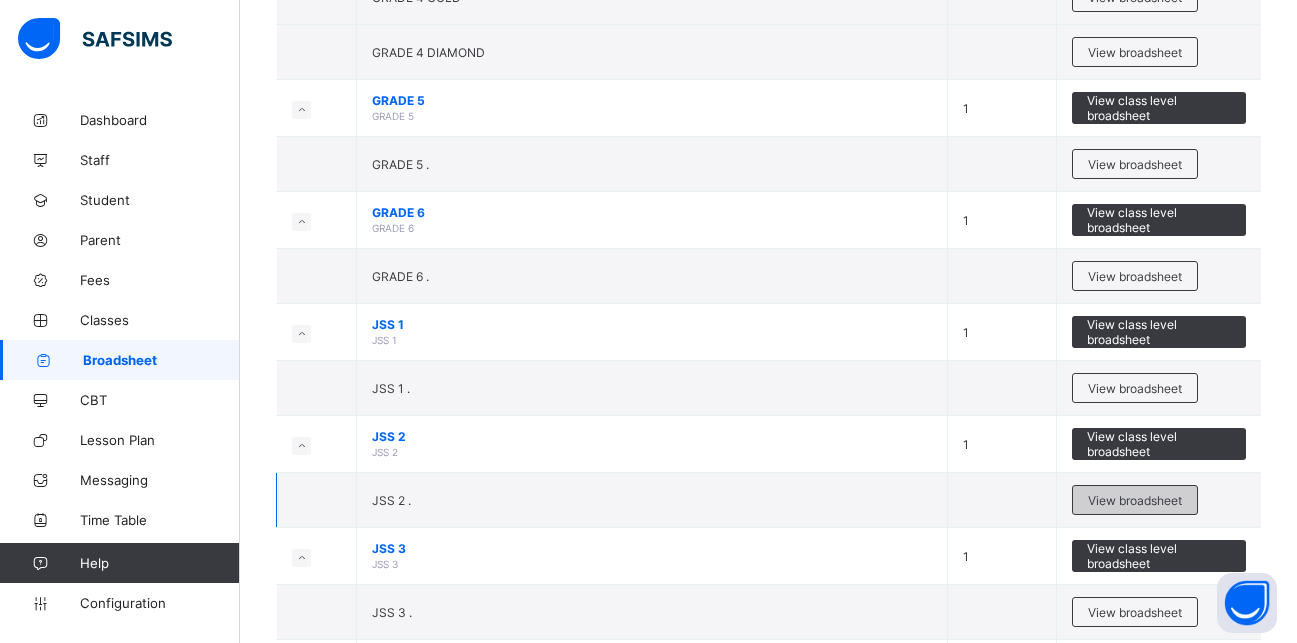 click on "View broadsheet" at bounding box center (1135, 500) 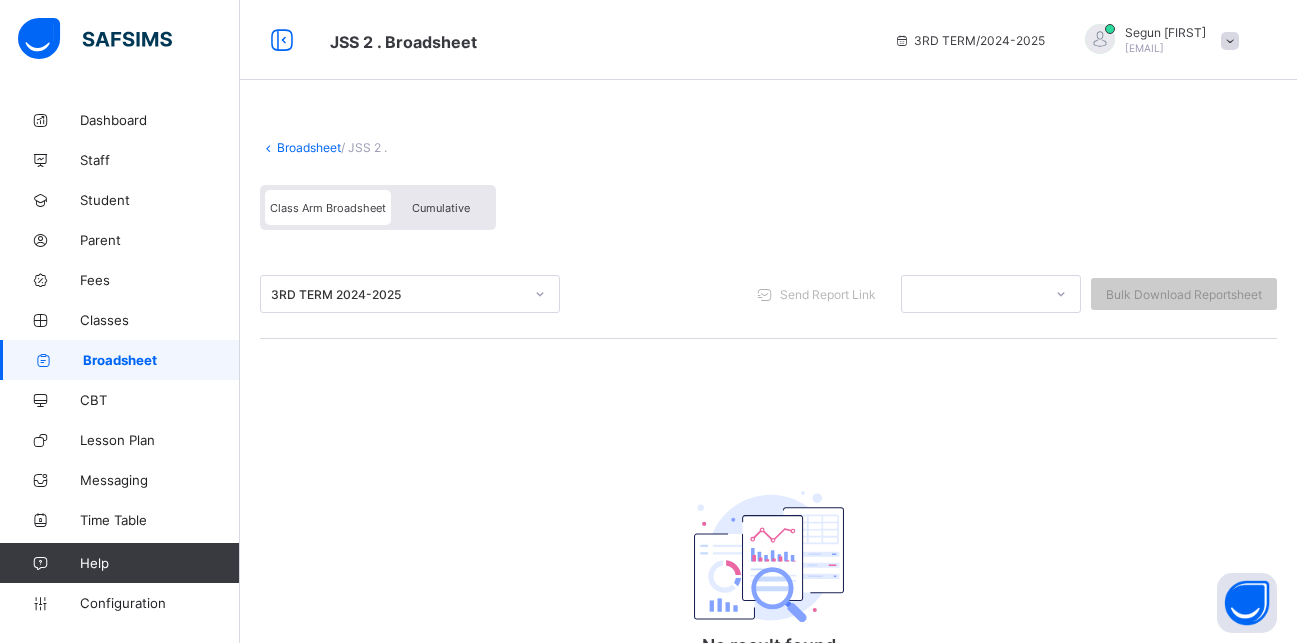 click on "Cumulative" at bounding box center (441, 207) 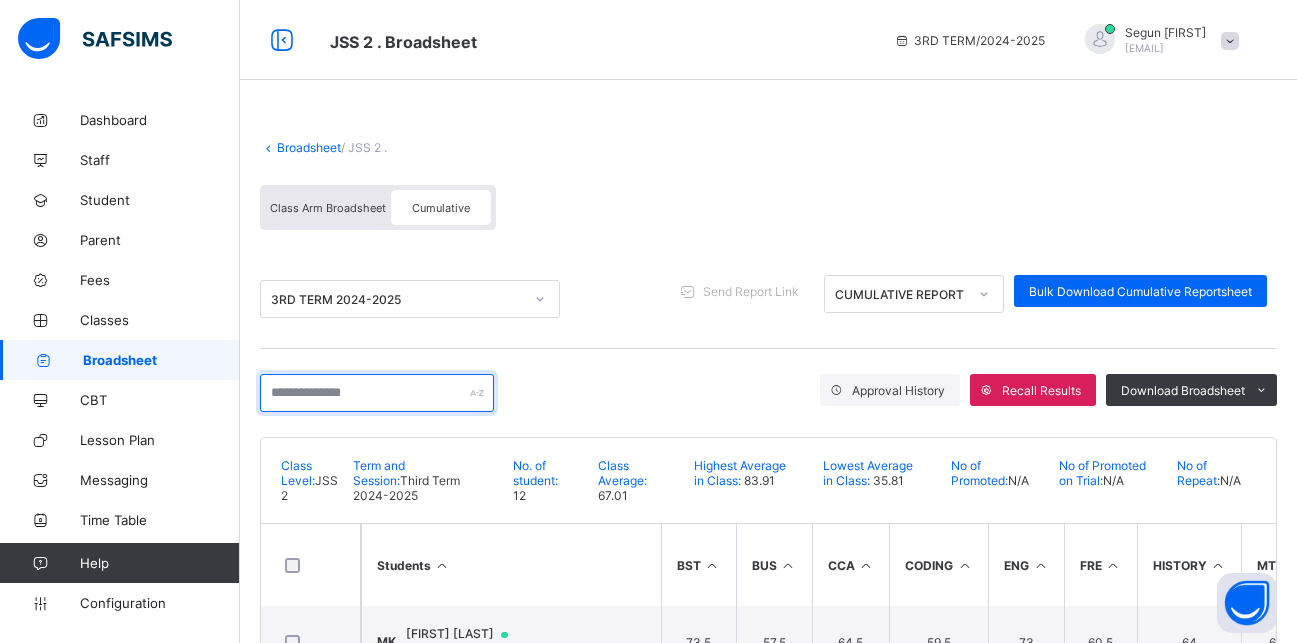 click at bounding box center (377, 393) 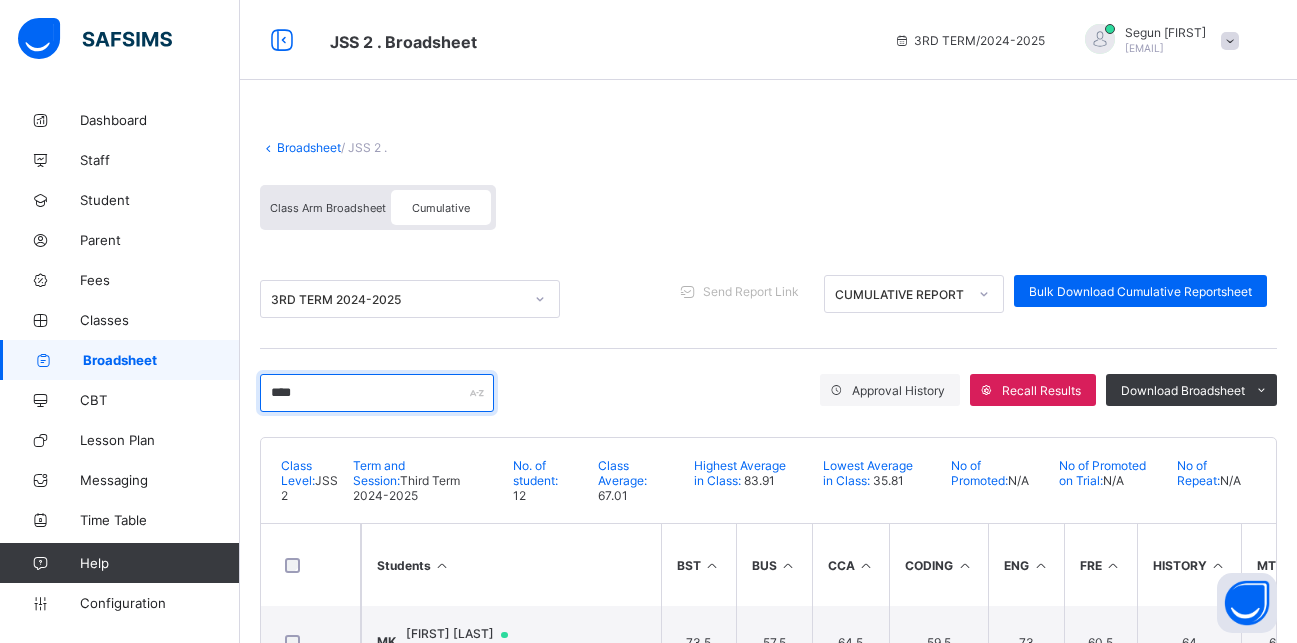 scroll, scrollTop: 84, scrollLeft: 0, axis: vertical 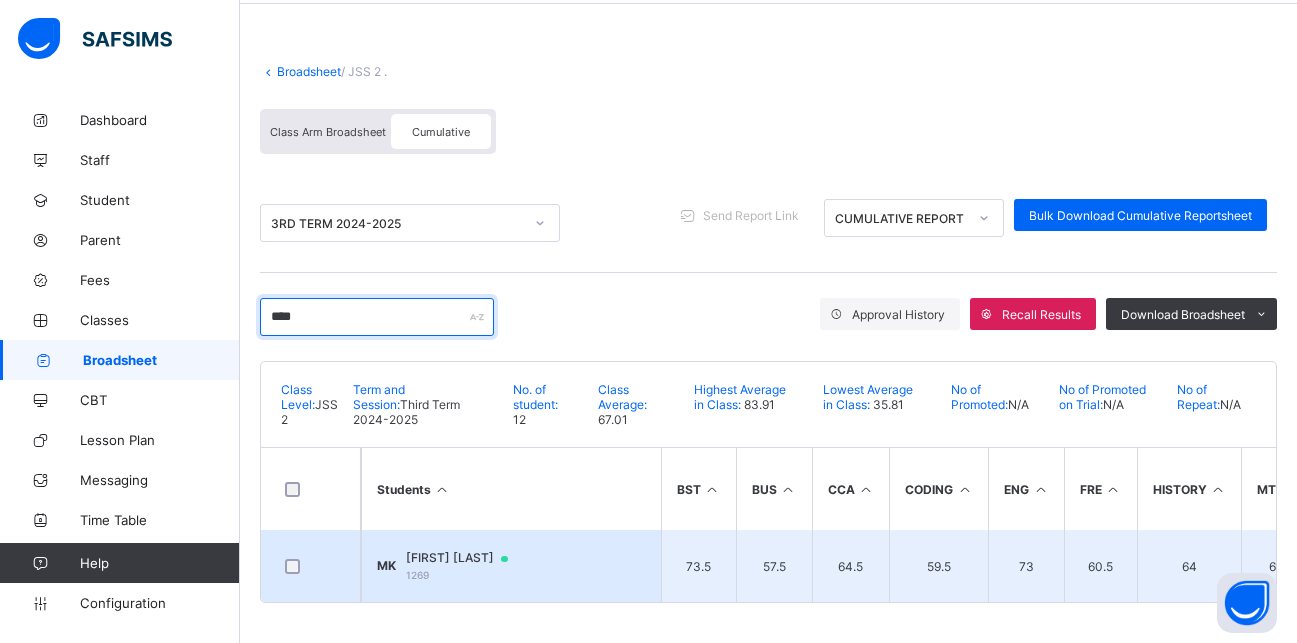 type on "****" 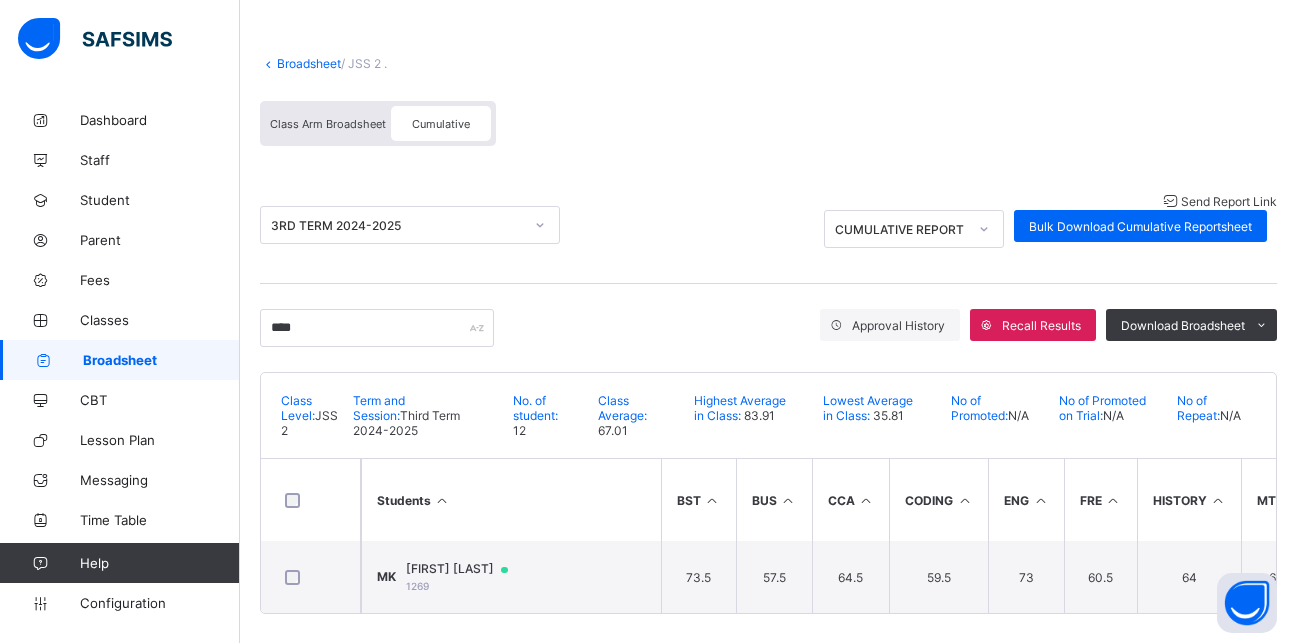 click on "Send Report Link" at bounding box center [1229, 201] 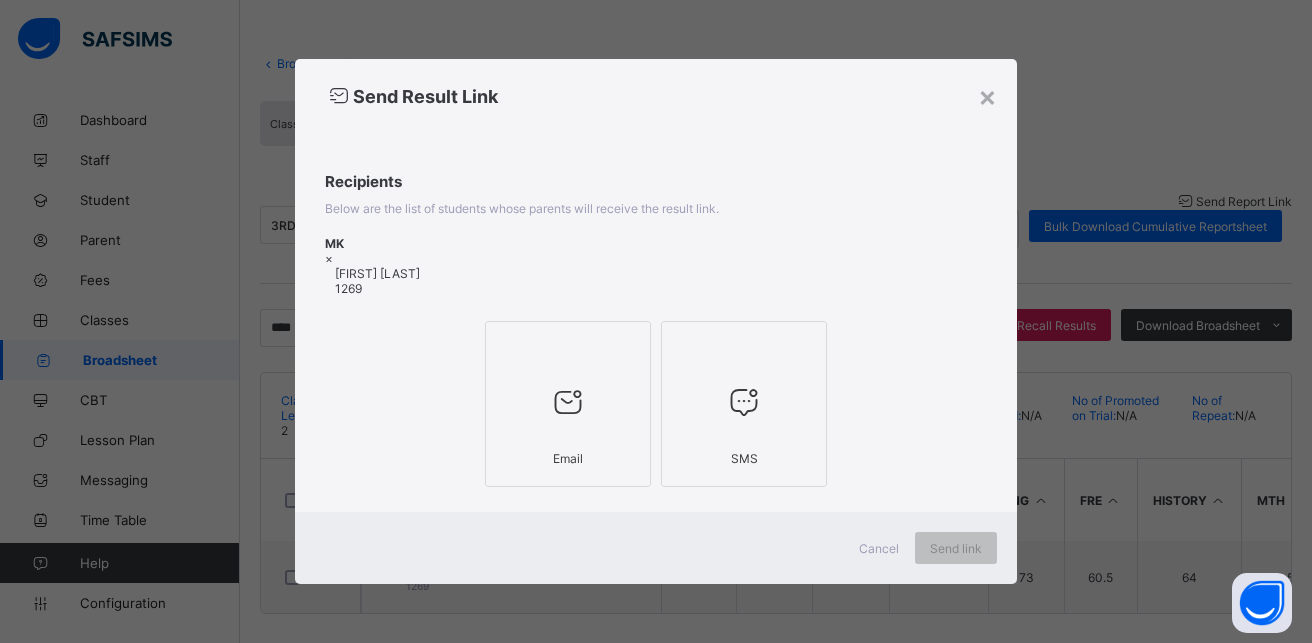 click at bounding box center [568, 347] 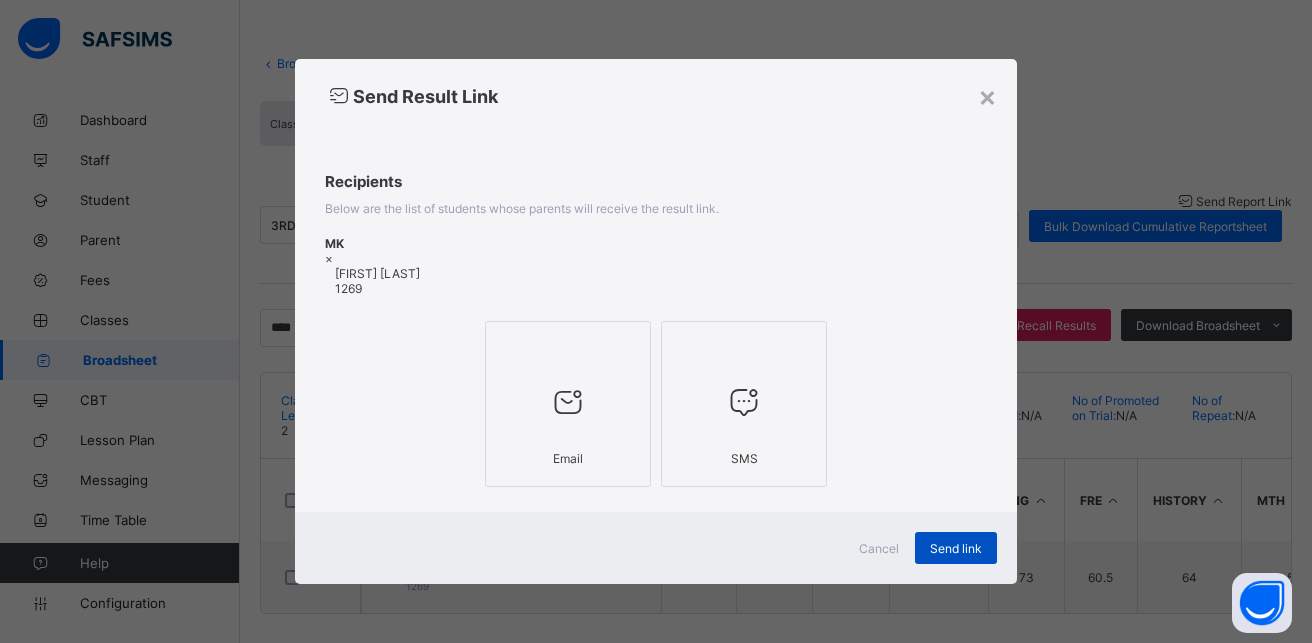 click on "Send link" at bounding box center (956, 548) 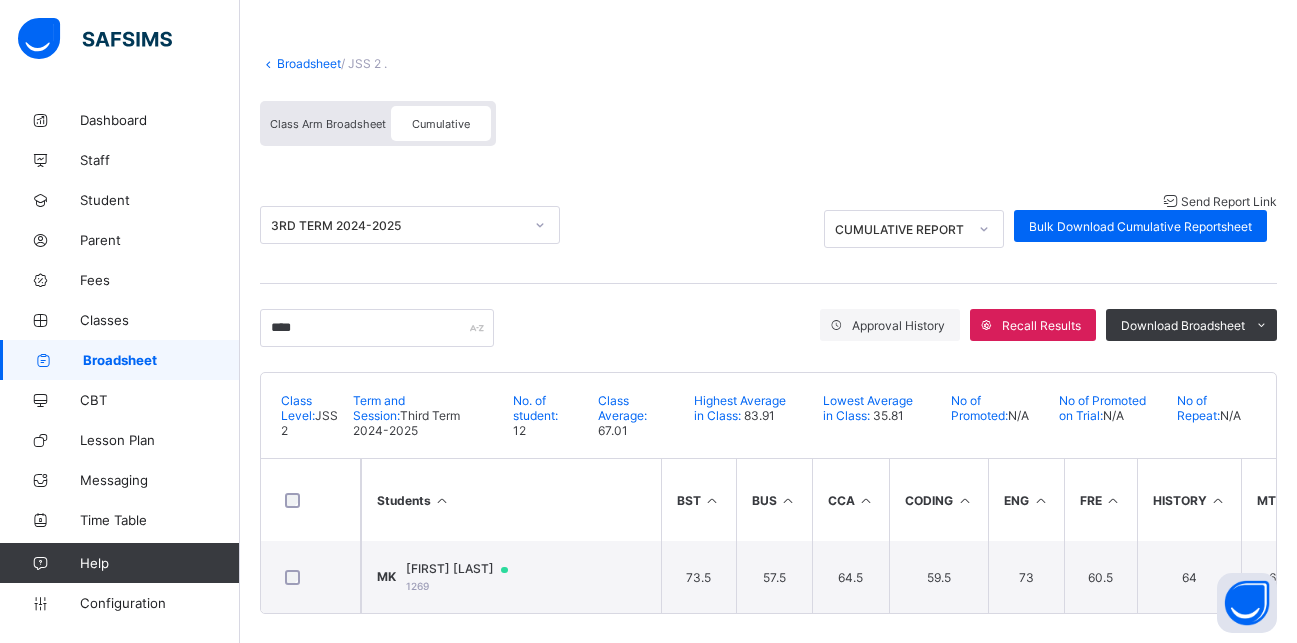 click on "Broadsheet" at bounding box center [161, 360] 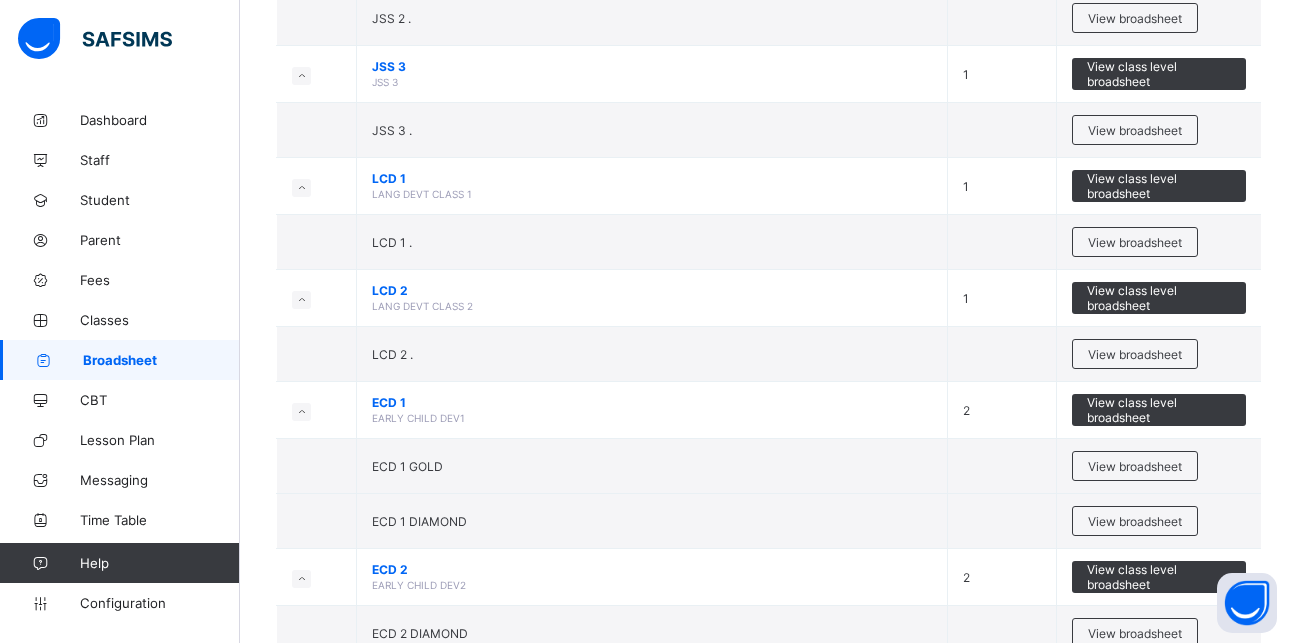 scroll, scrollTop: 1415, scrollLeft: 0, axis: vertical 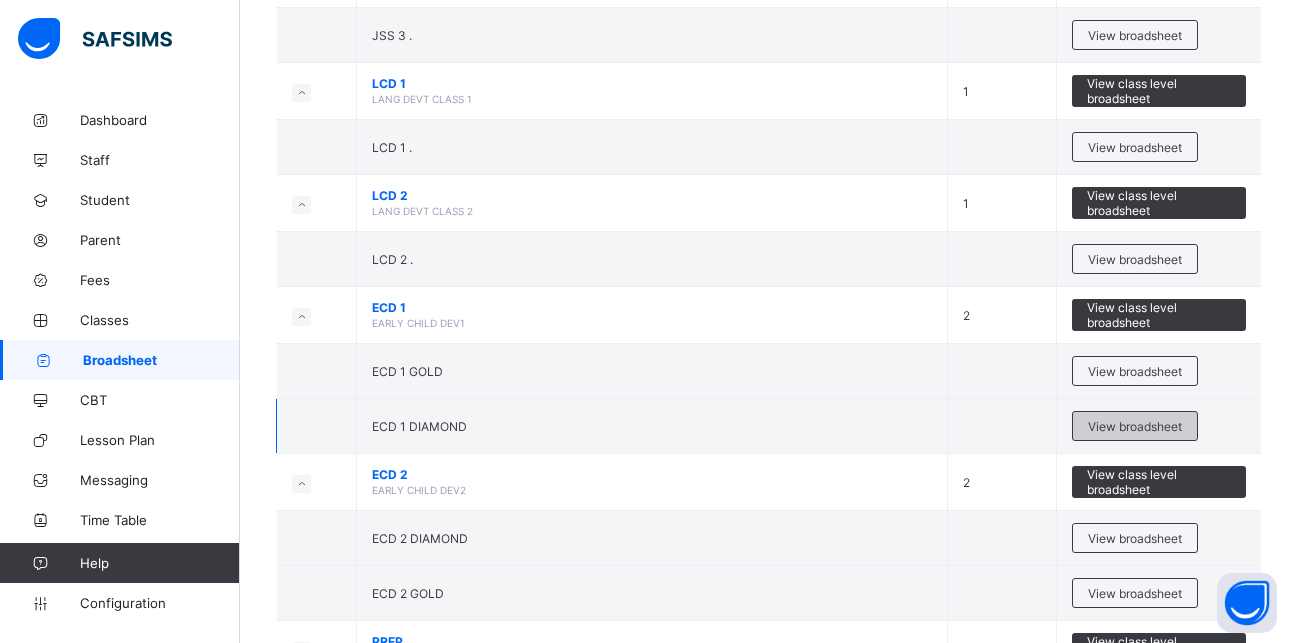 click on "View broadsheet" at bounding box center (1135, 426) 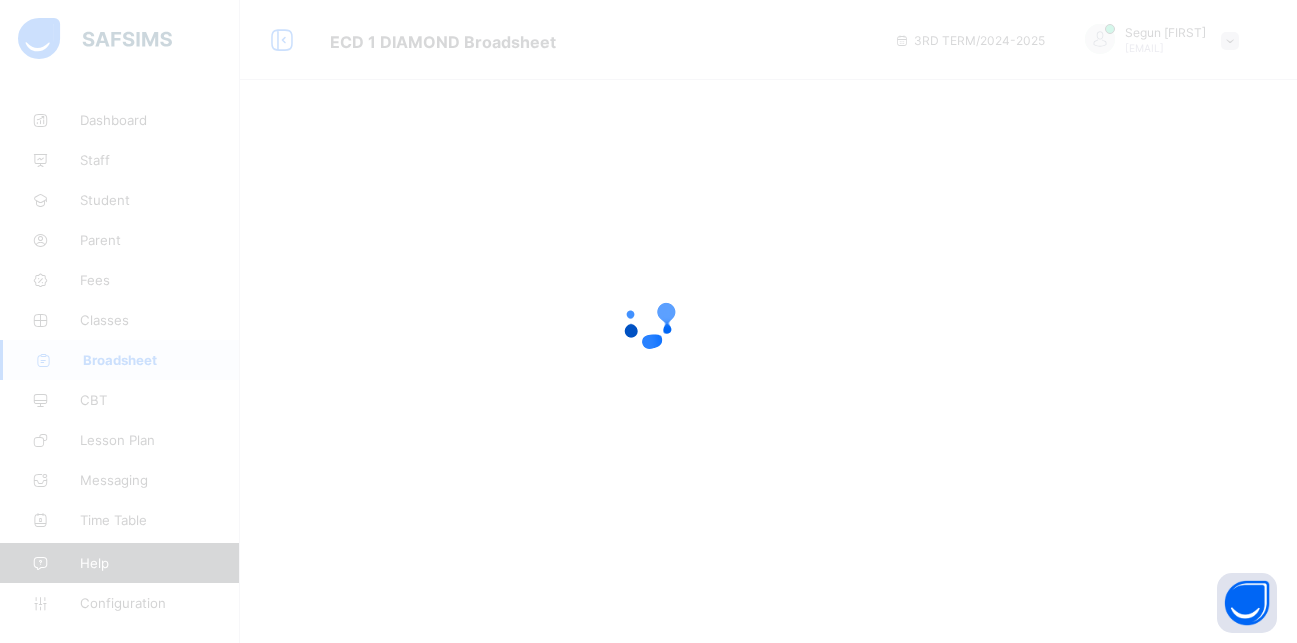 scroll, scrollTop: 0, scrollLeft: 0, axis: both 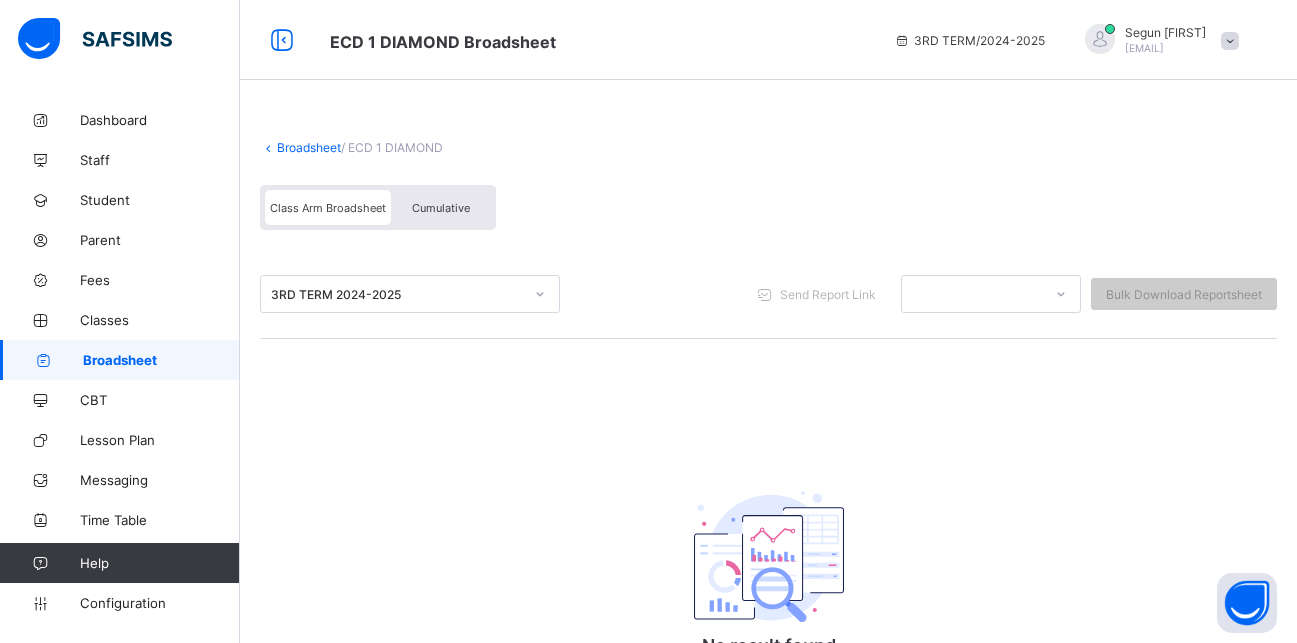 click on "Cumulative" at bounding box center (441, 207) 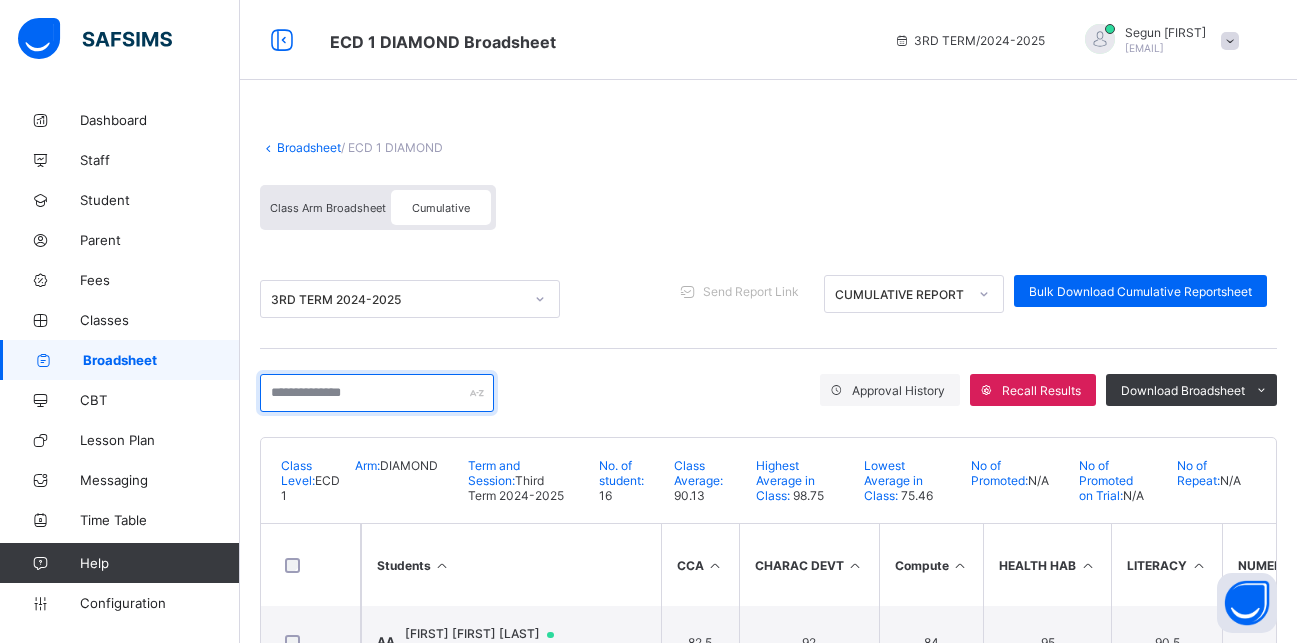 click at bounding box center (377, 393) 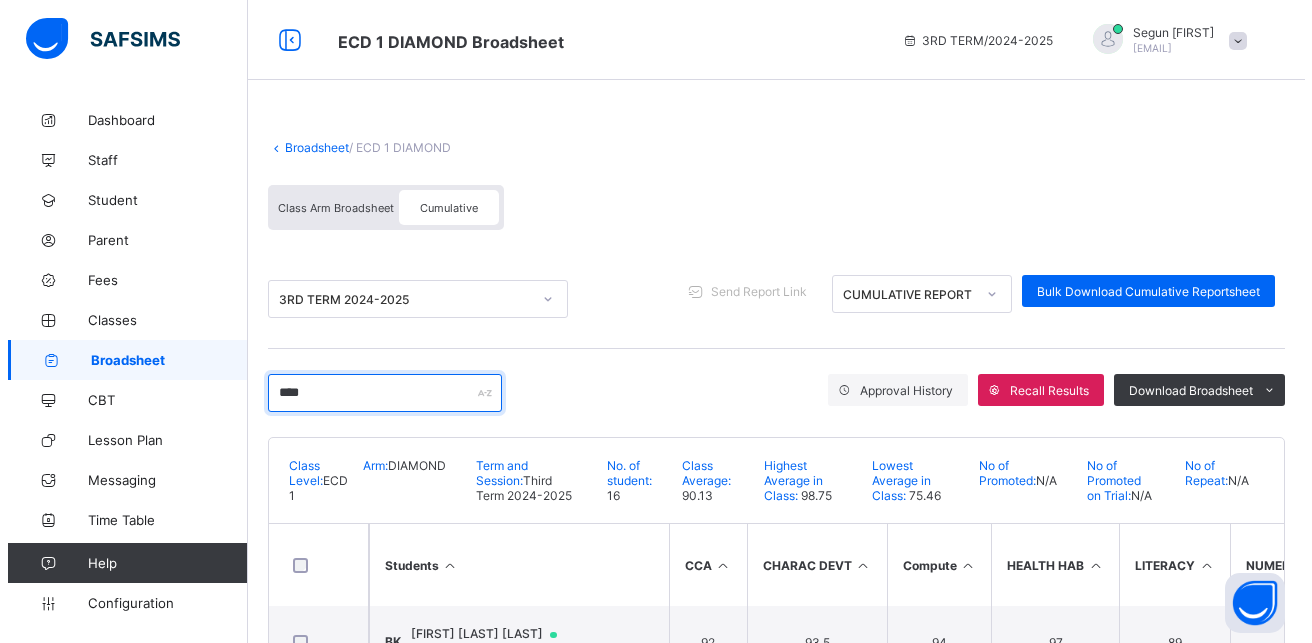 scroll, scrollTop: 84, scrollLeft: 0, axis: vertical 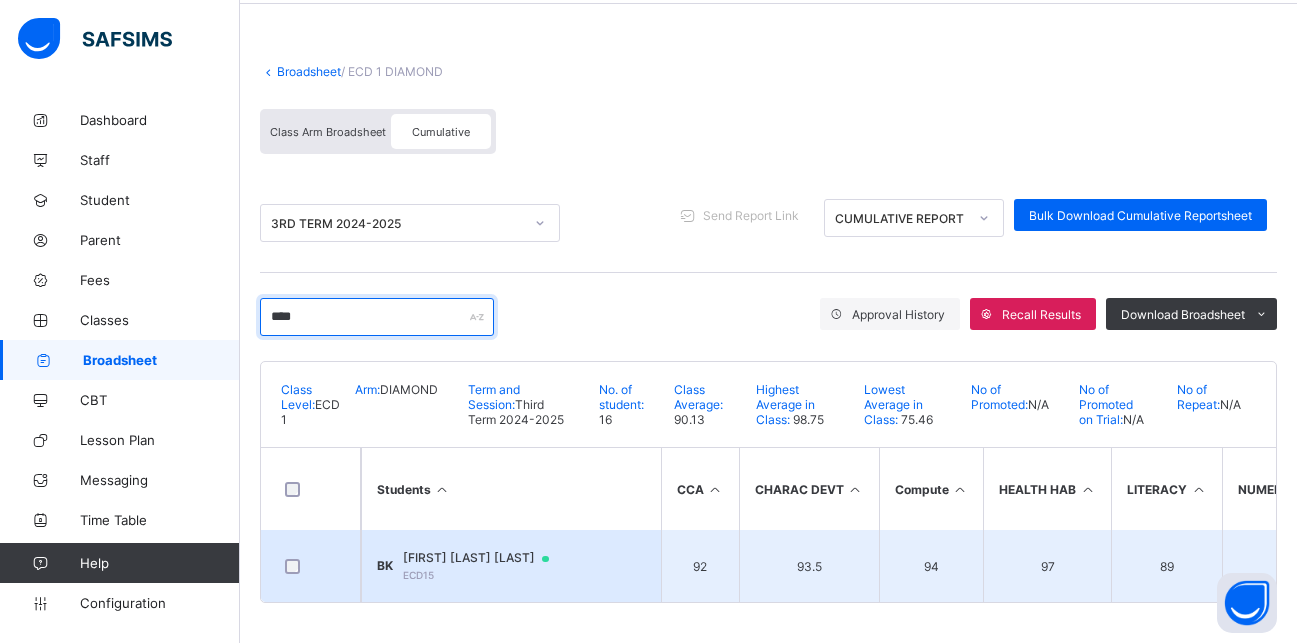 type on "****" 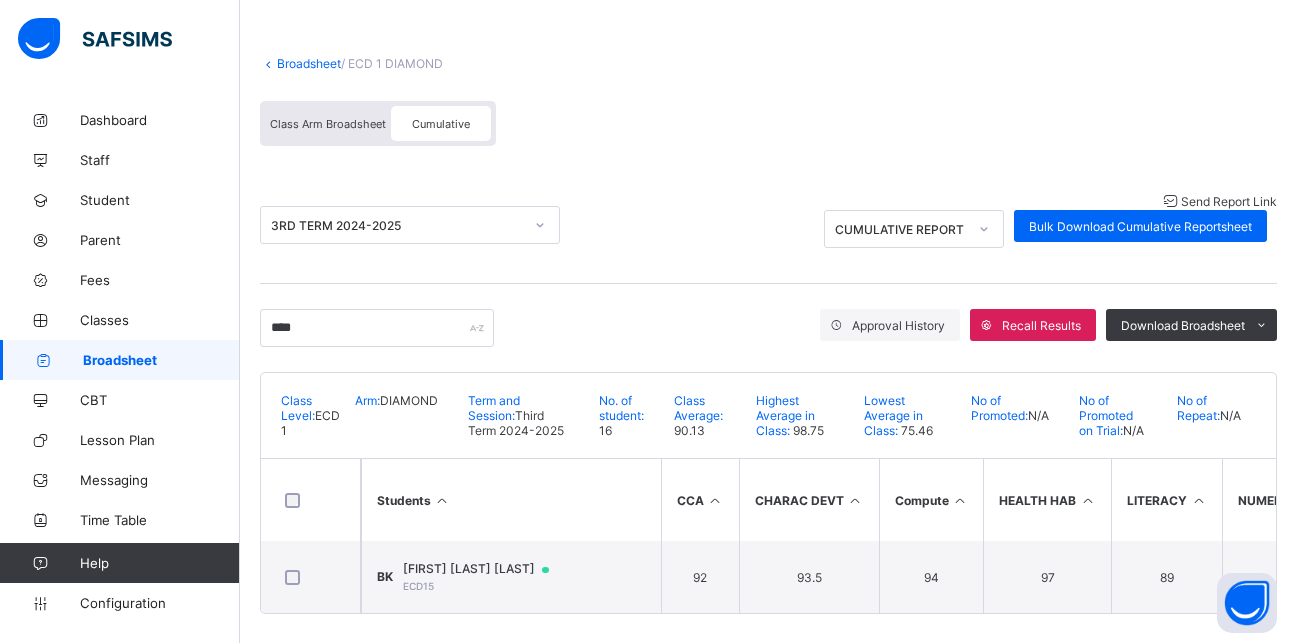 click on "Send Report Link" at bounding box center [1229, 201] 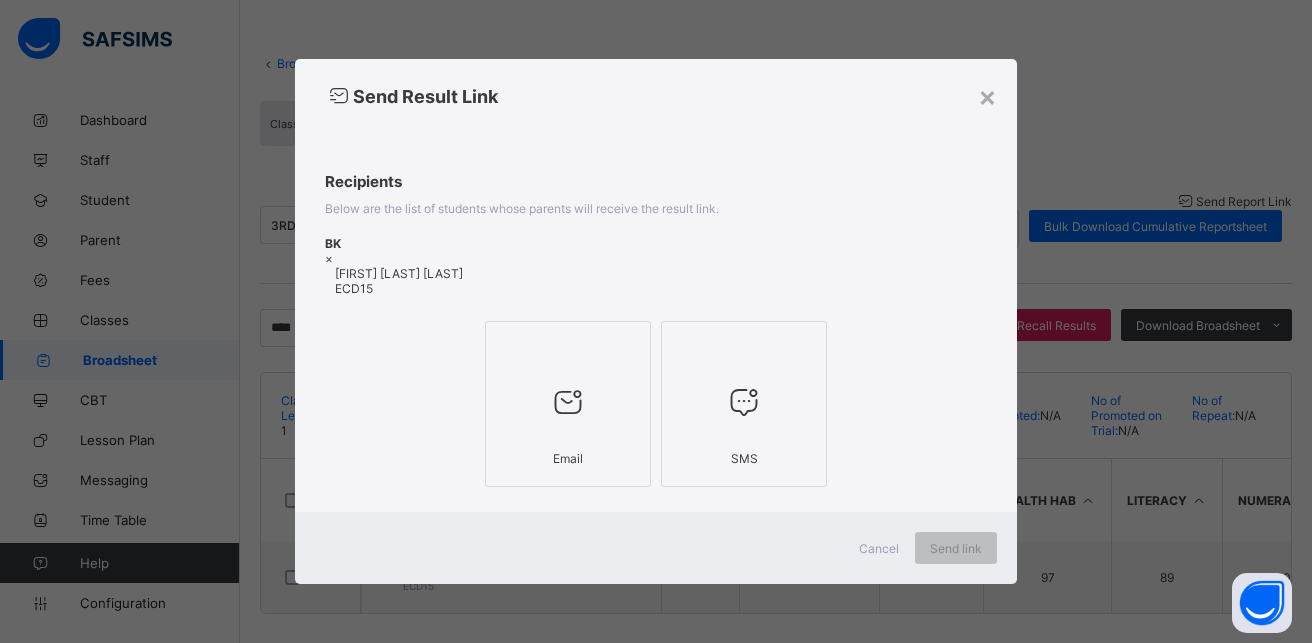 click at bounding box center (568, 401) 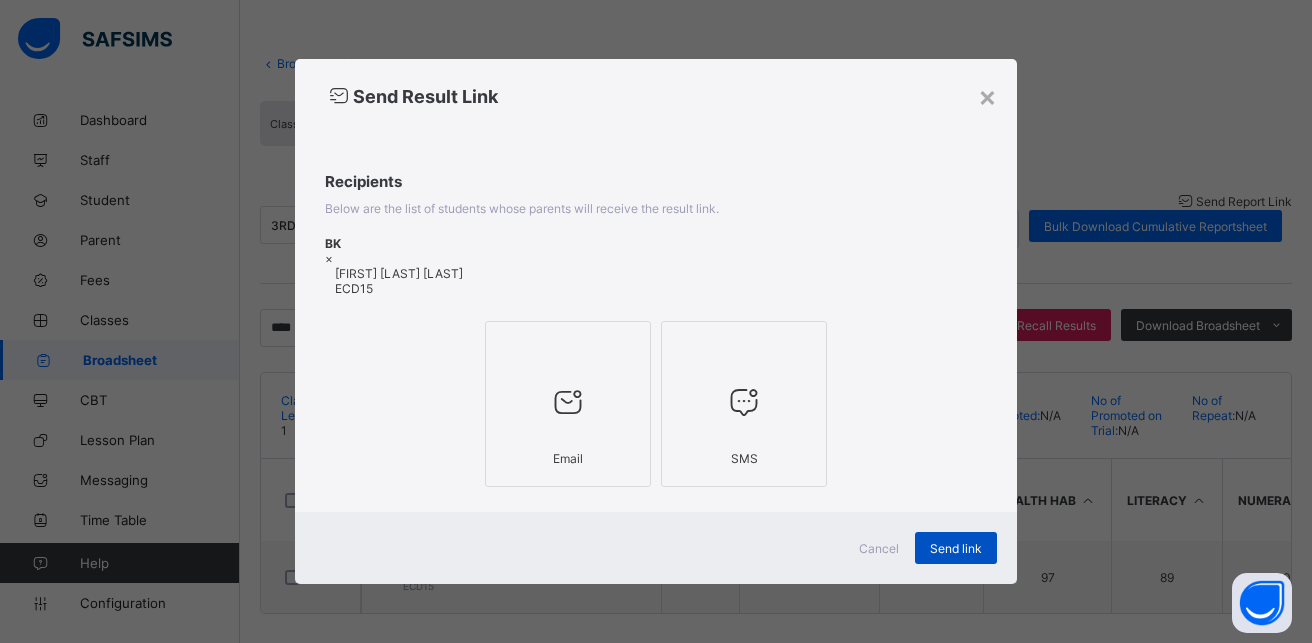 click on "Send link" at bounding box center (956, 548) 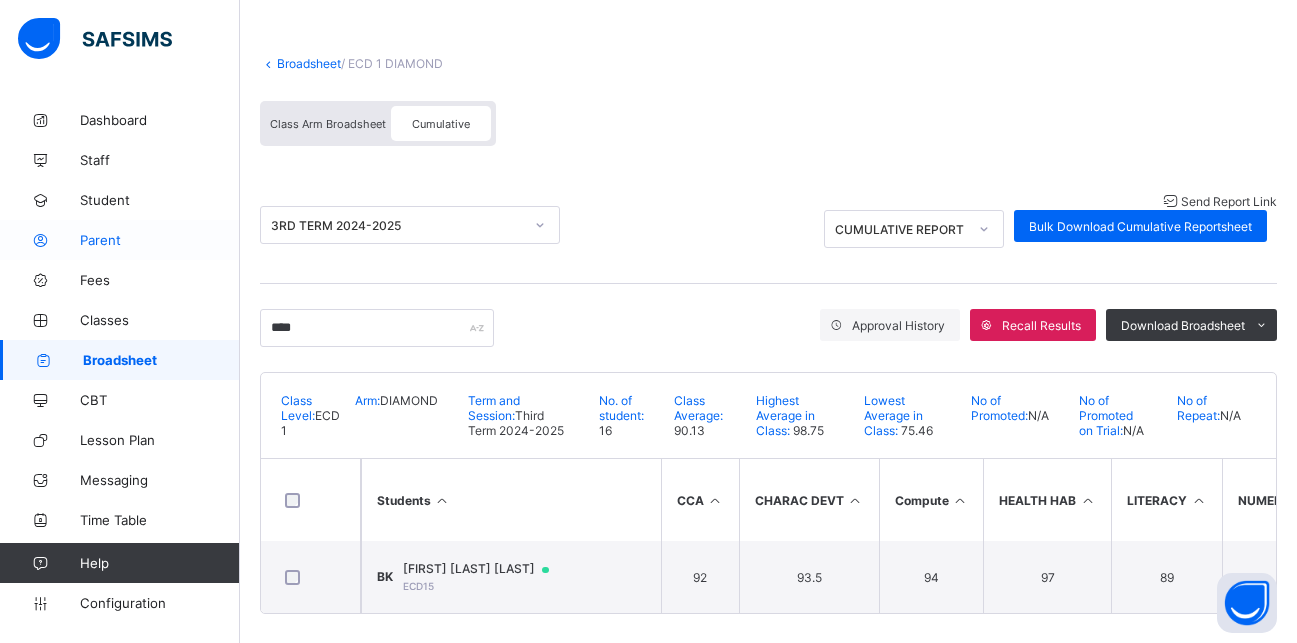 click on "Parent" at bounding box center (160, 240) 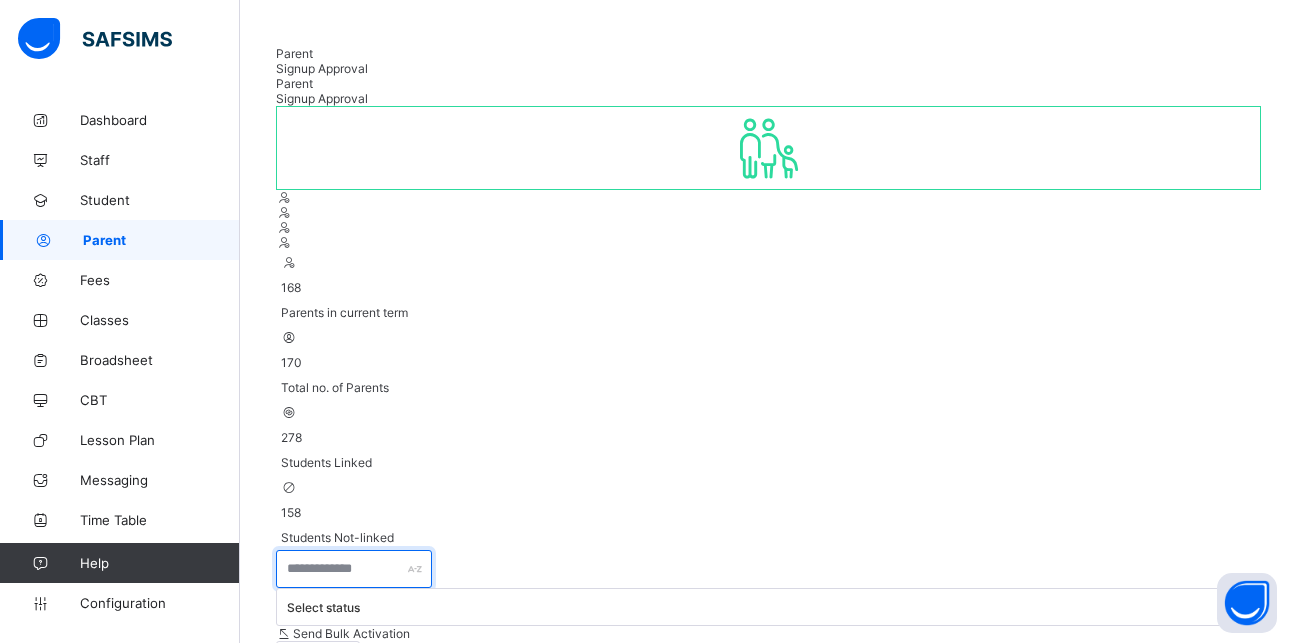 click at bounding box center [354, 569] 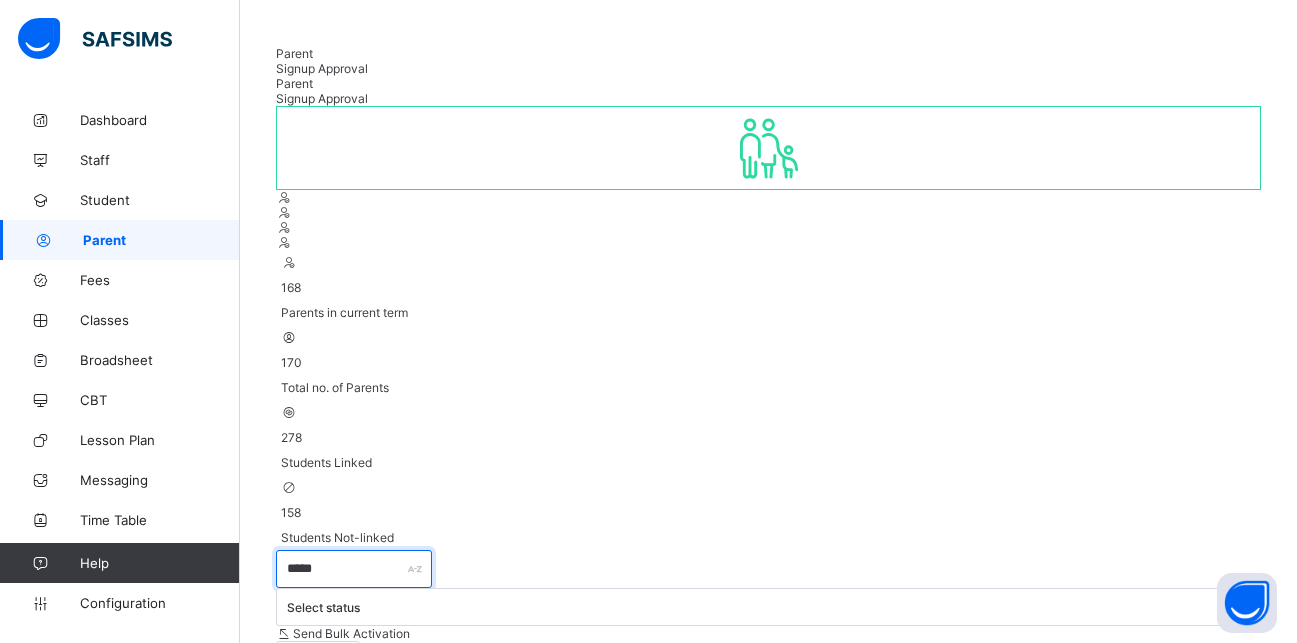 type on "*****" 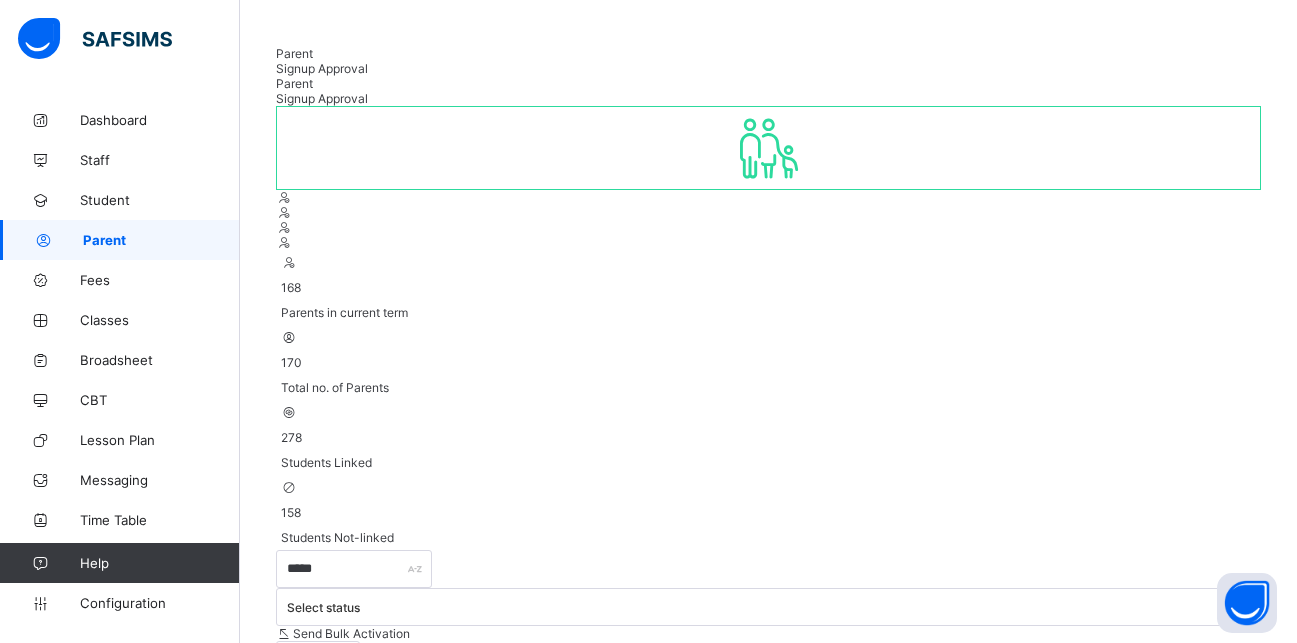 click on "Create Parent" at bounding box center (468, 689) 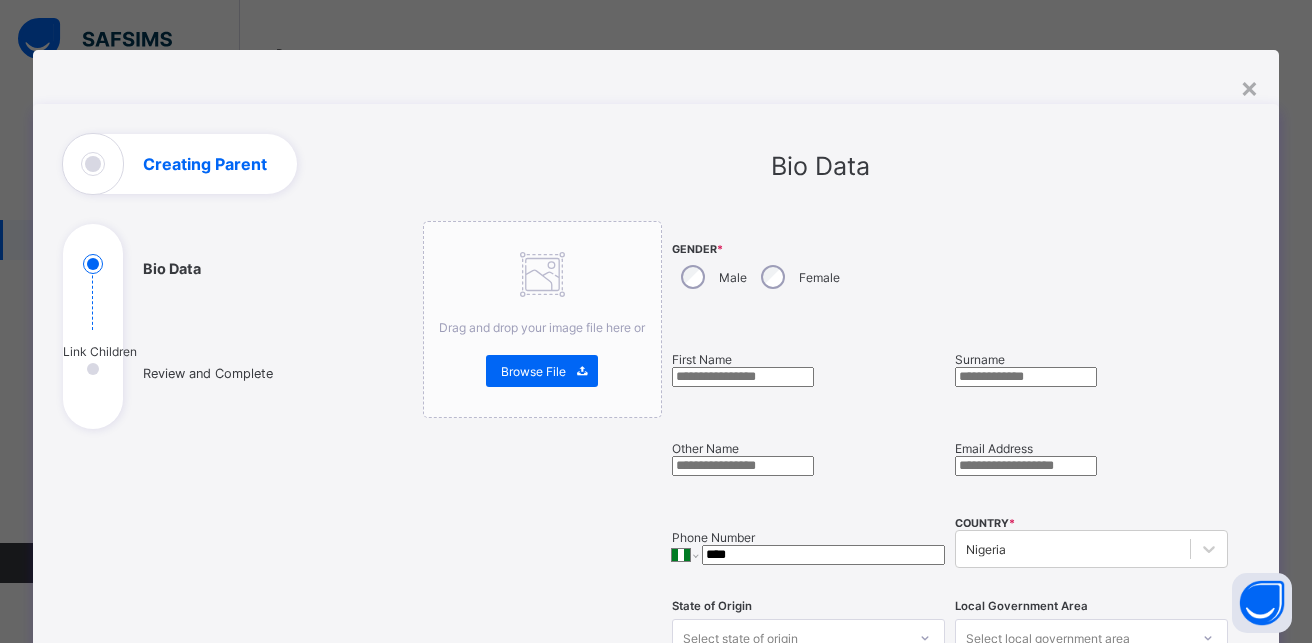 click at bounding box center [743, 377] 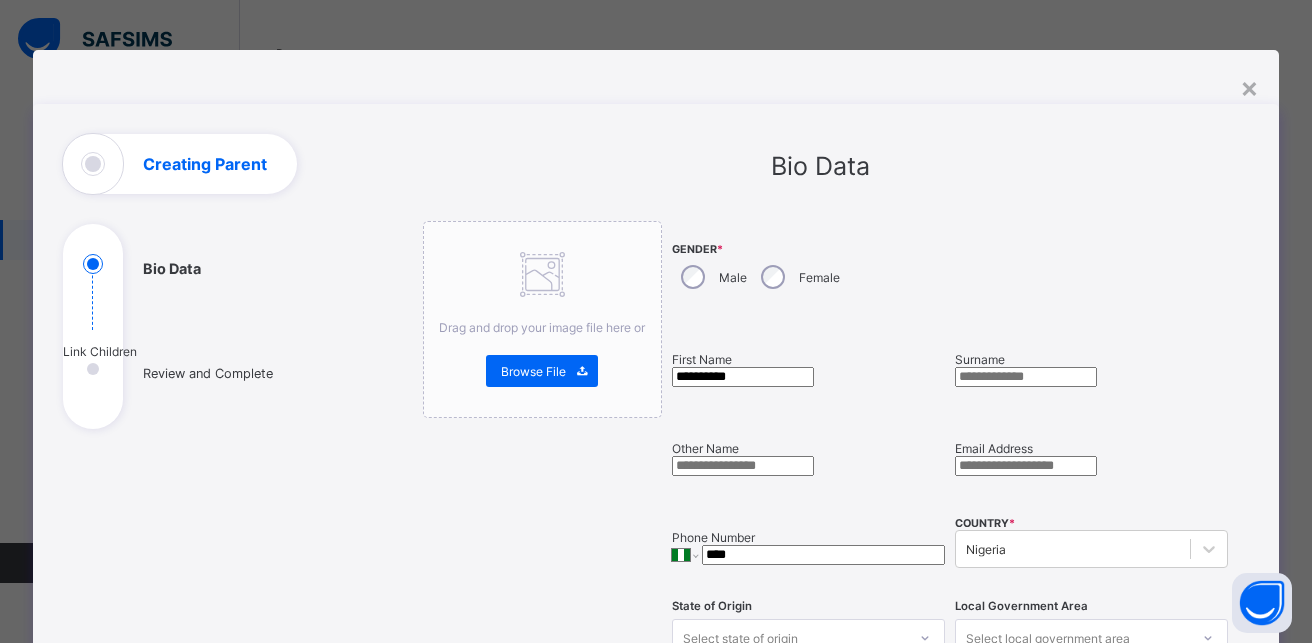 type on "**********" 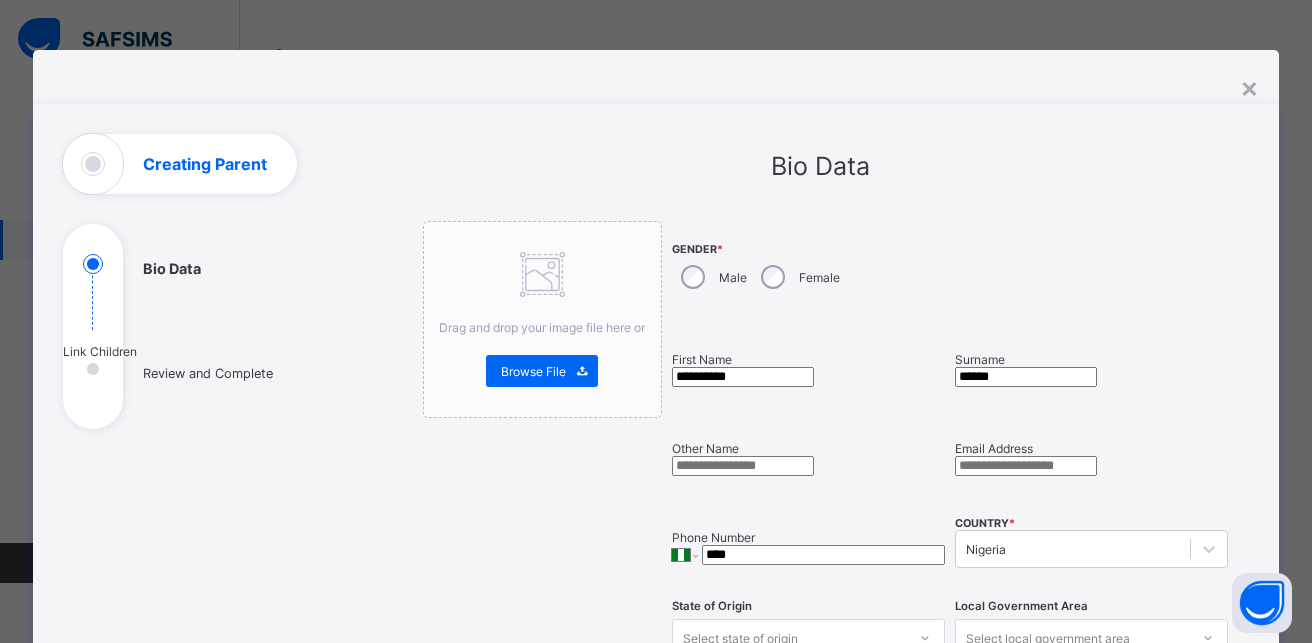 type on "******" 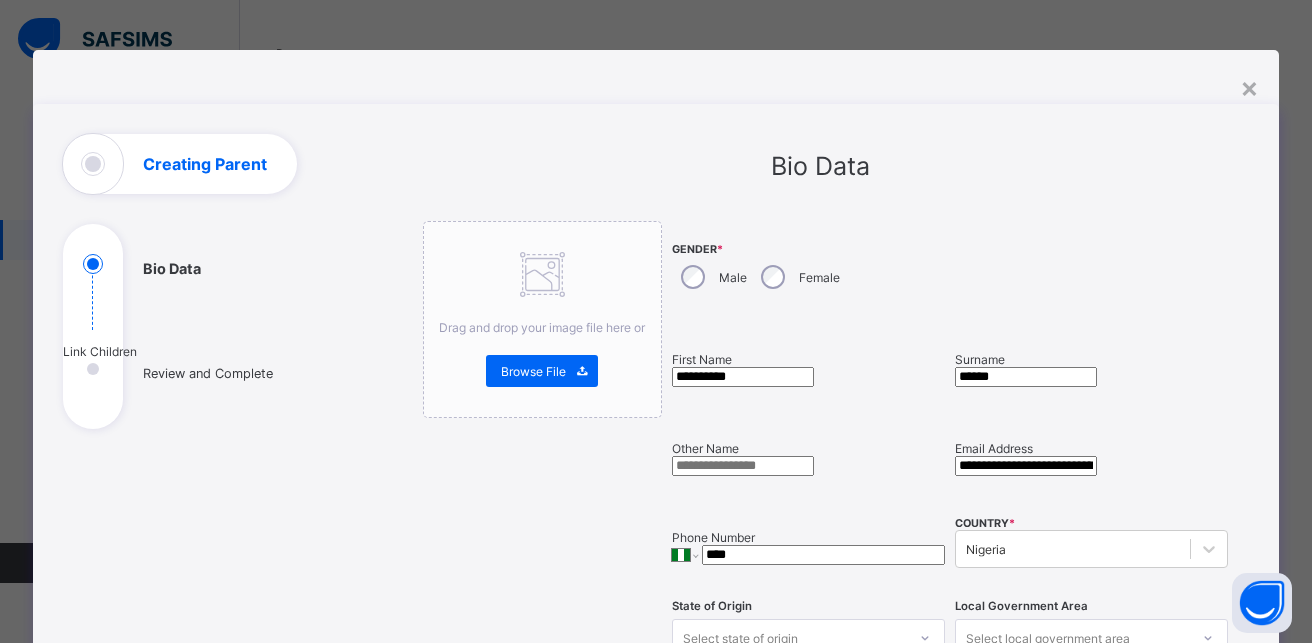 type on "**********" 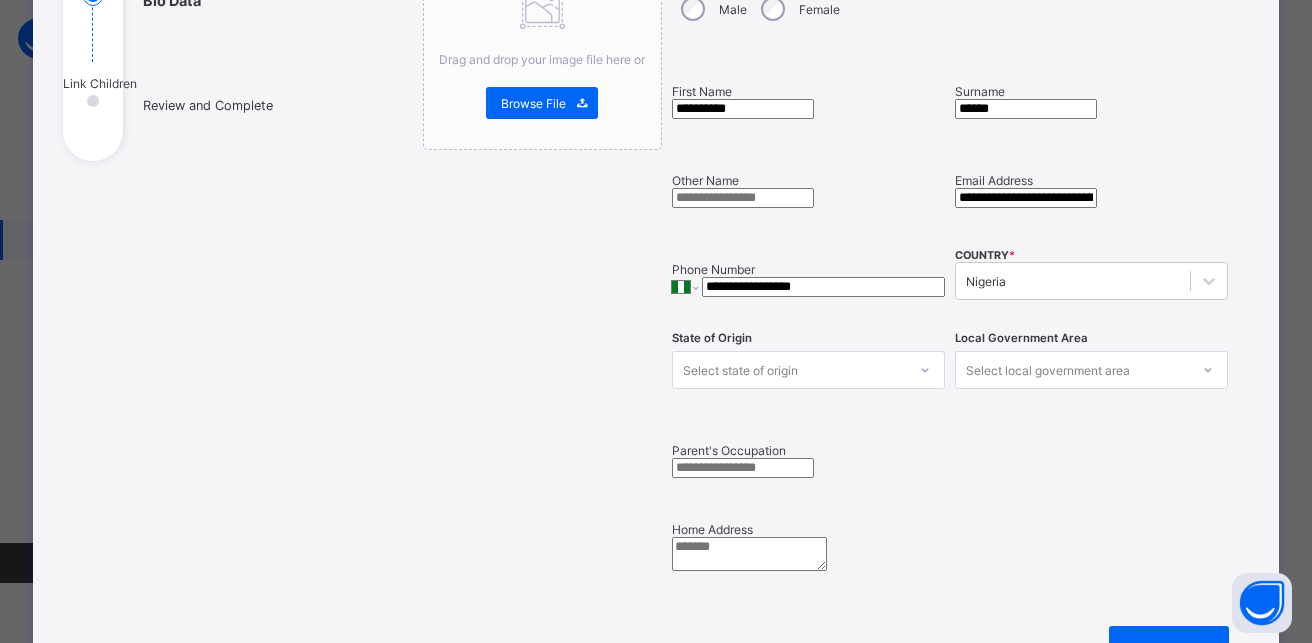scroll, scrollTop: 297, scrollLeft: 0, axis: vertical 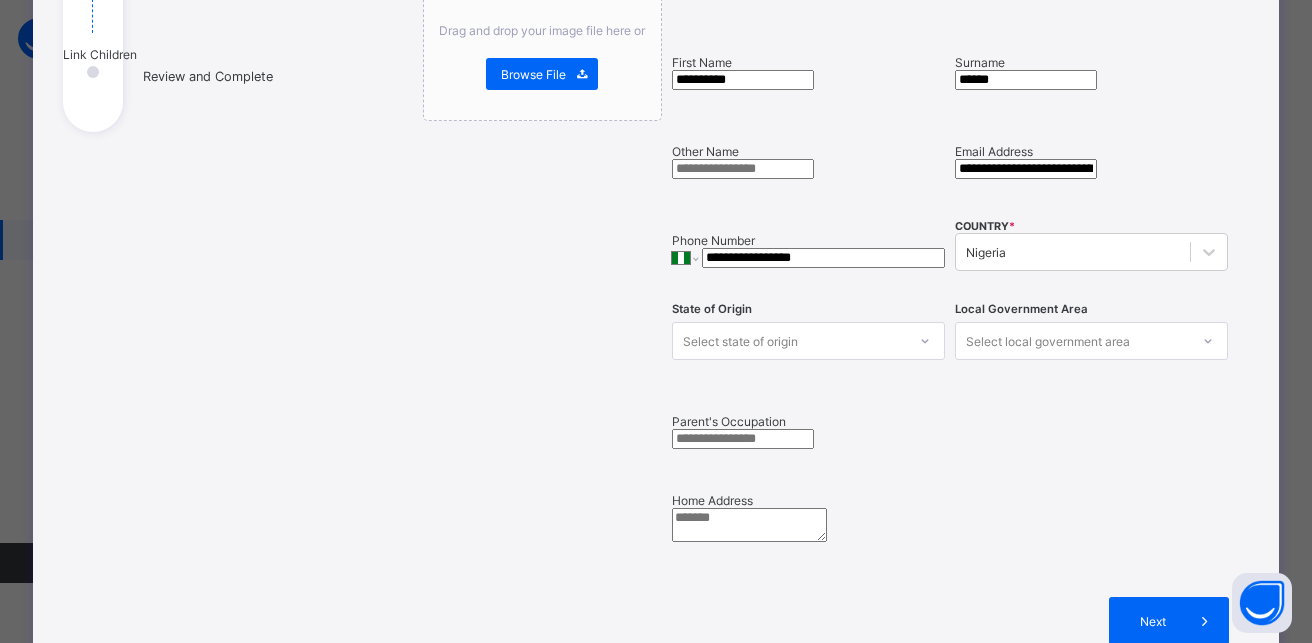 type on "**********" 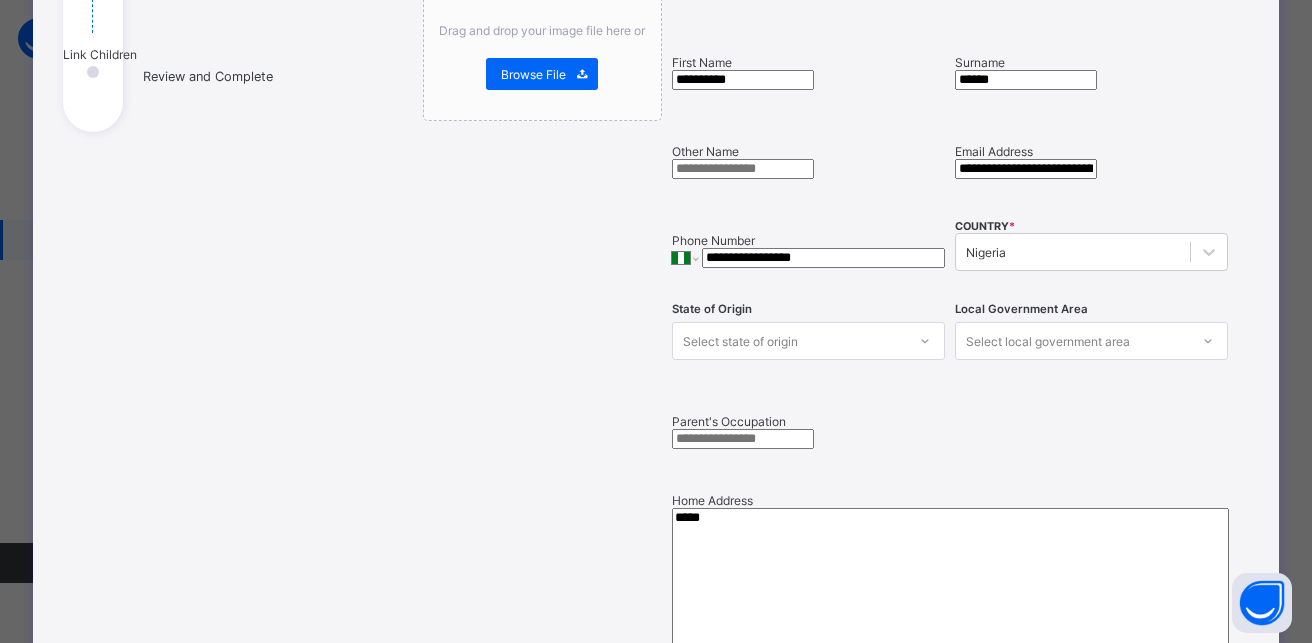 scroll, scrollTop: 694, scrollLeft: 0, axis: vertical 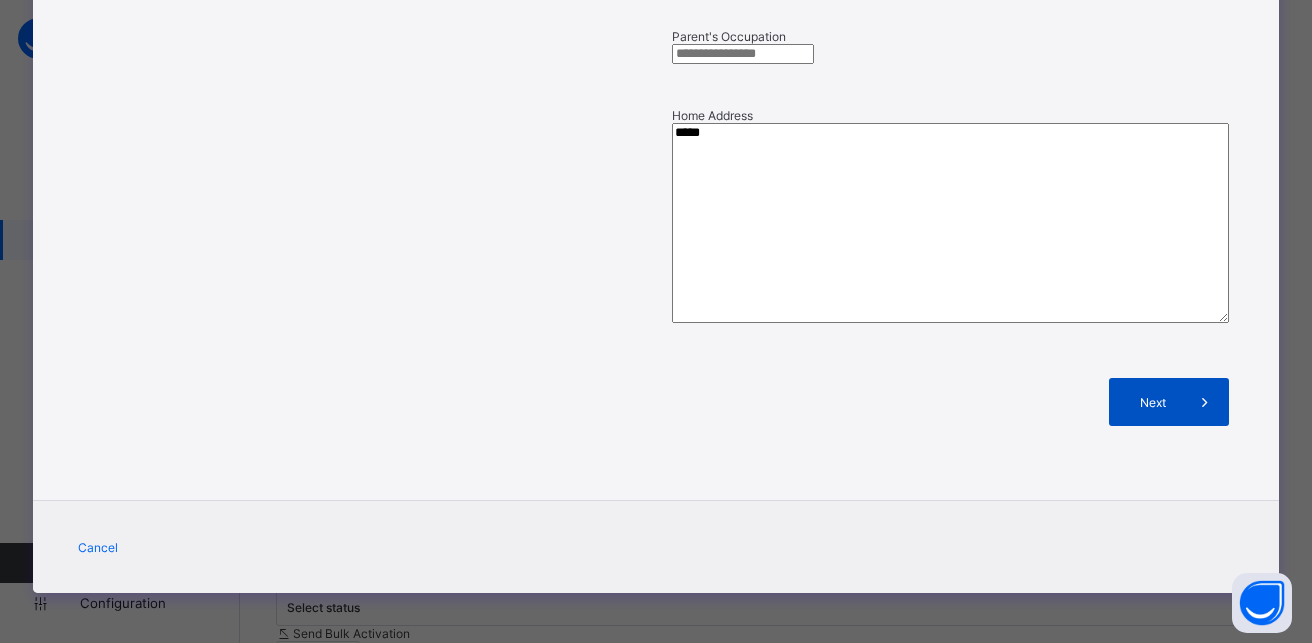 type on "*****" 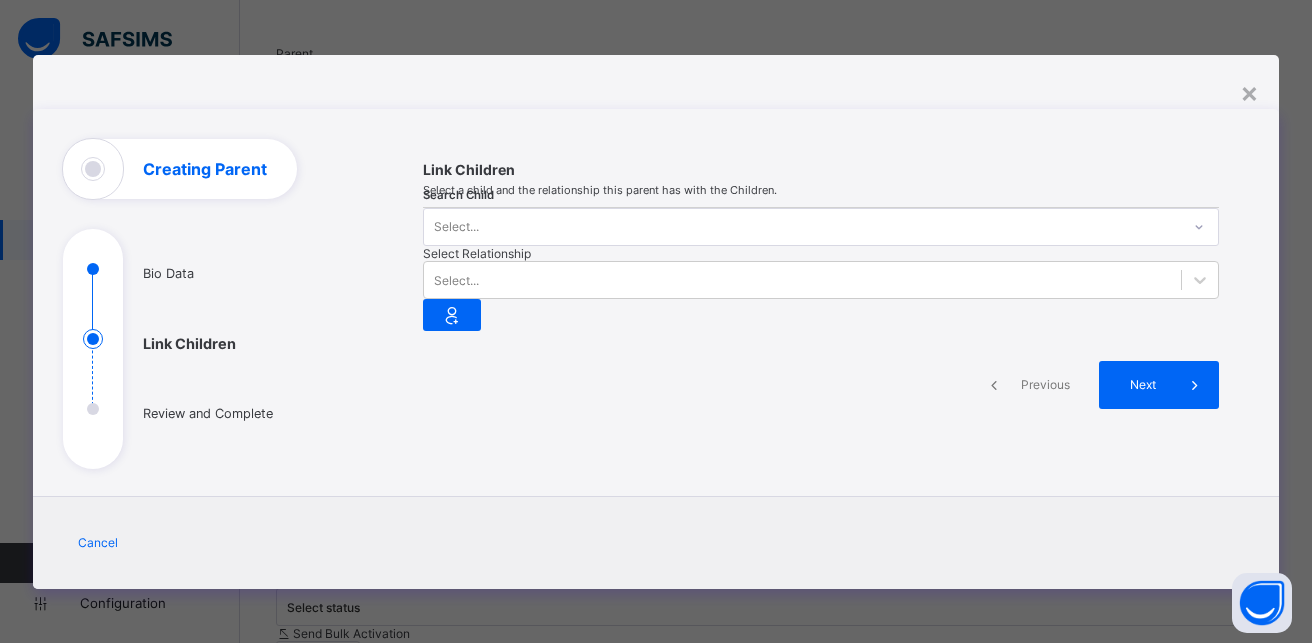 click on "Select..." at bounding box center [802, 227] 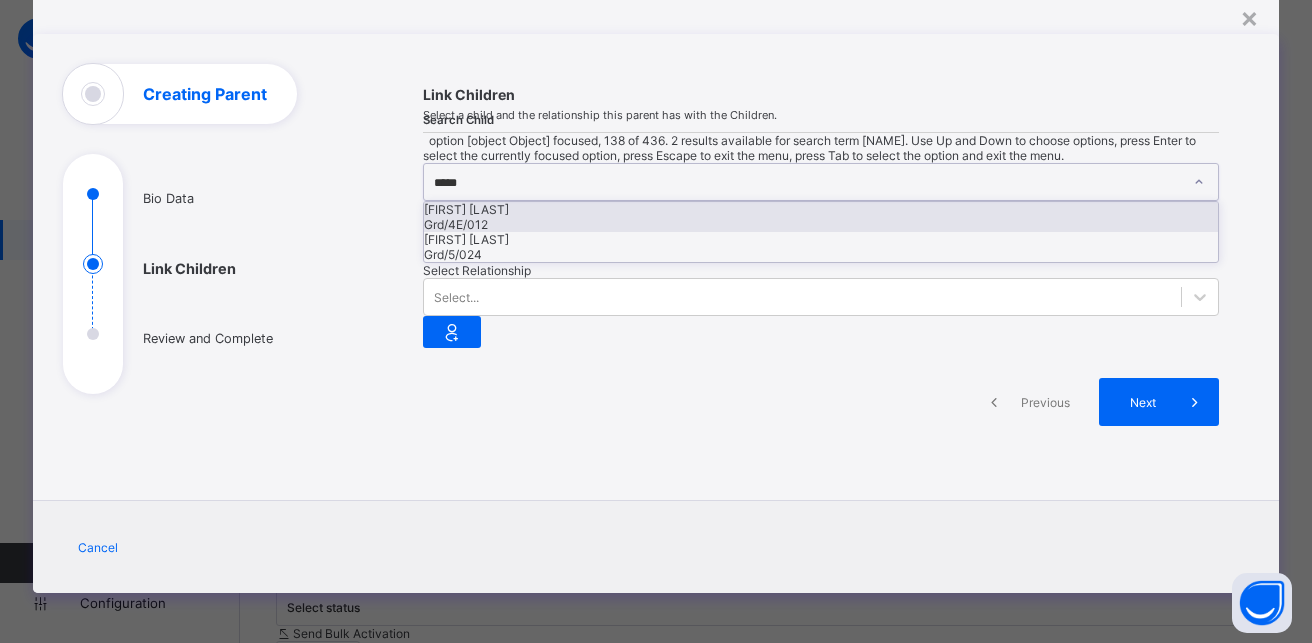 type on "******" 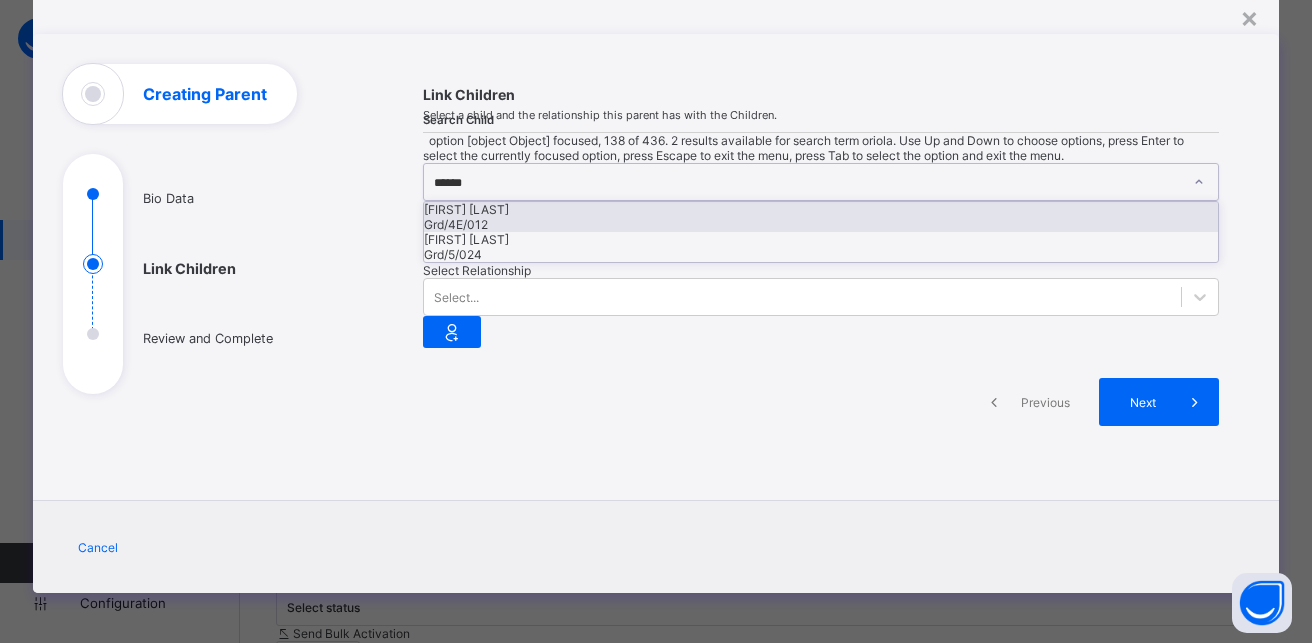 click on "Marvellous  Oriola" at bounding box center [821, 209] 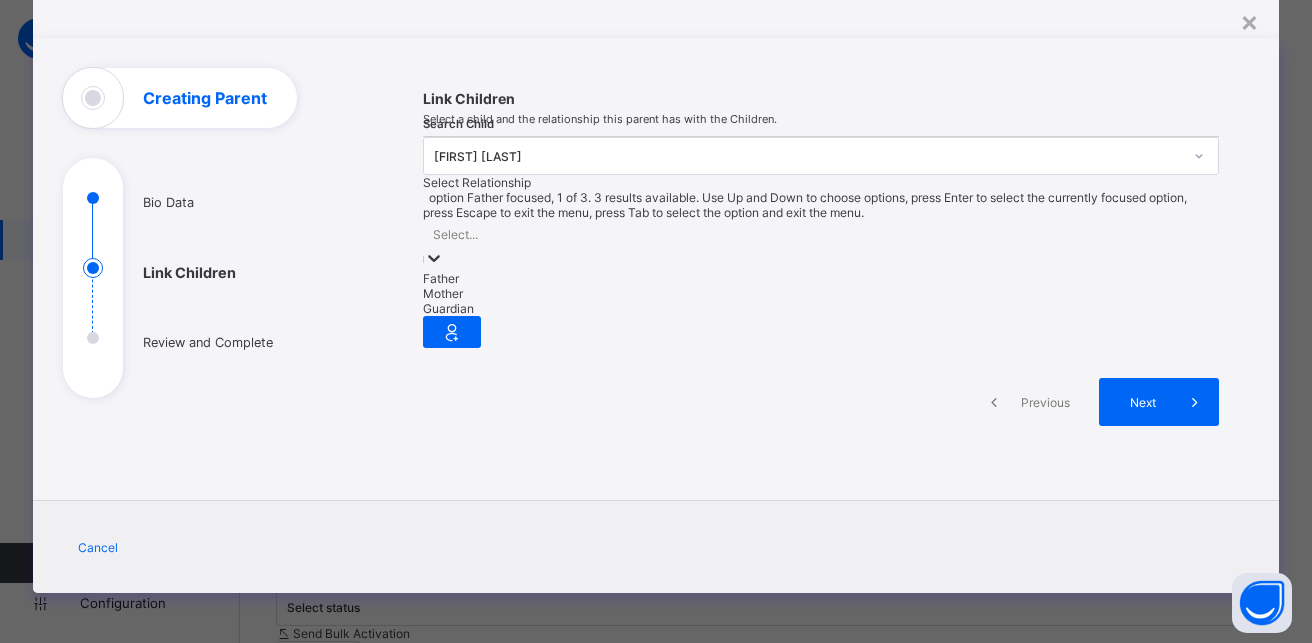 click on "Select..." at bounding box center (455, 234) 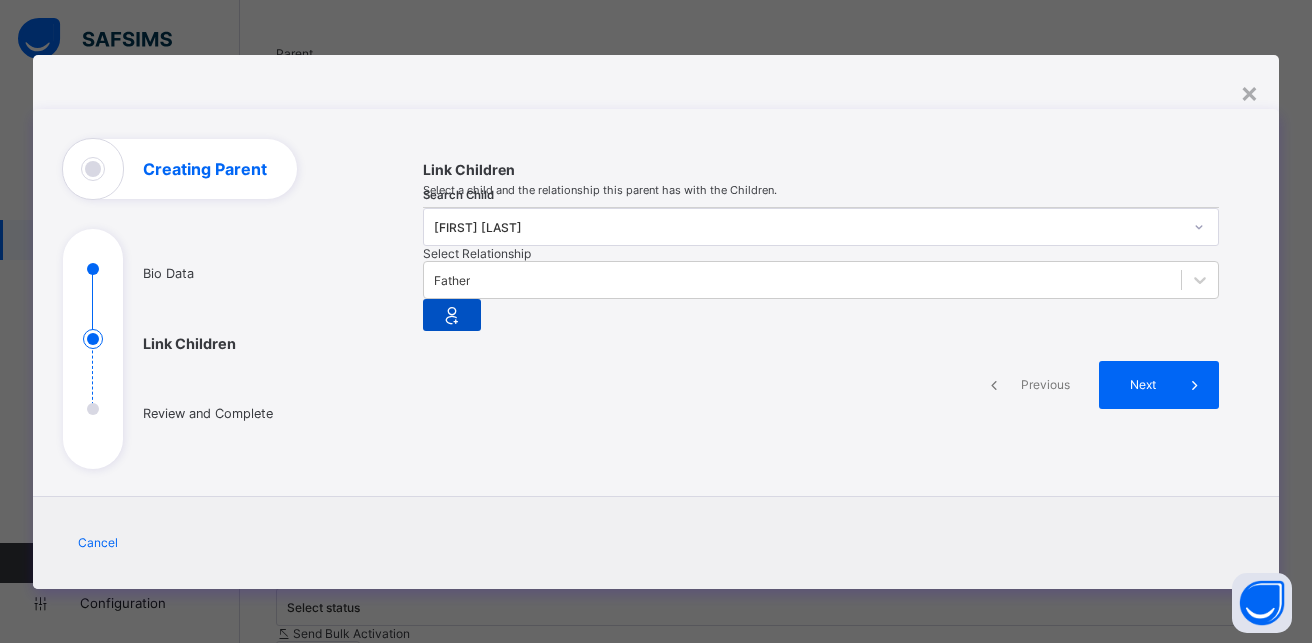 click at bounding box center [452, 315] 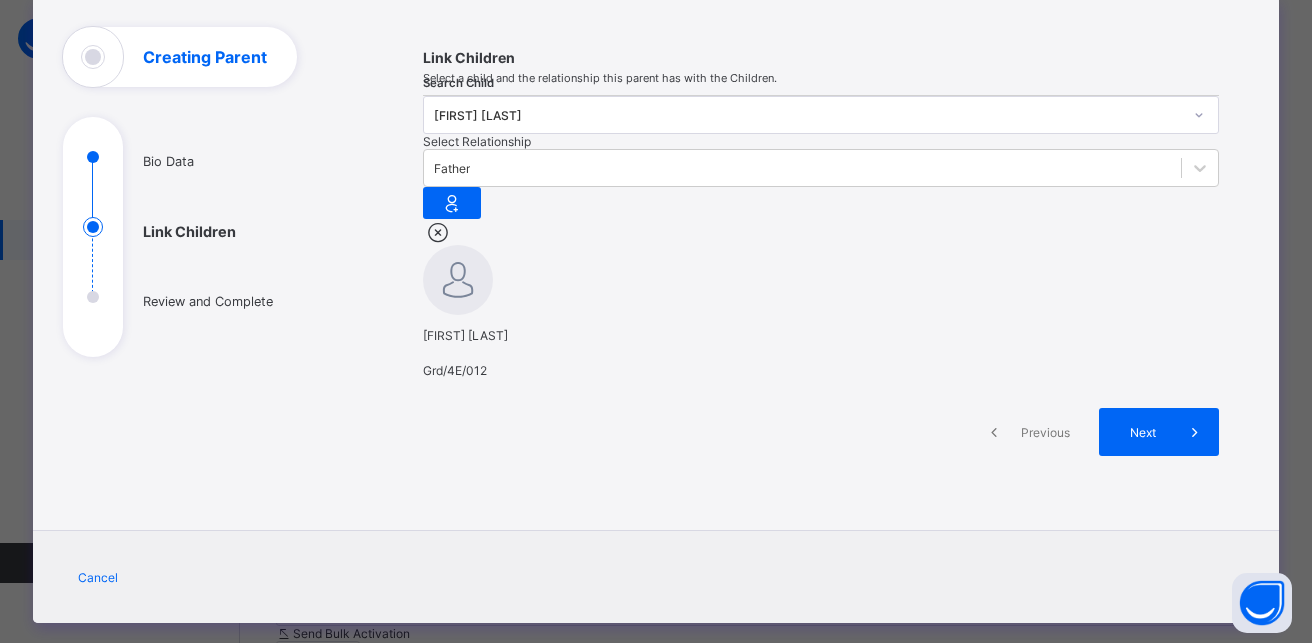 click on "Marvellous  Oriola" at bounding box center (808, 115) 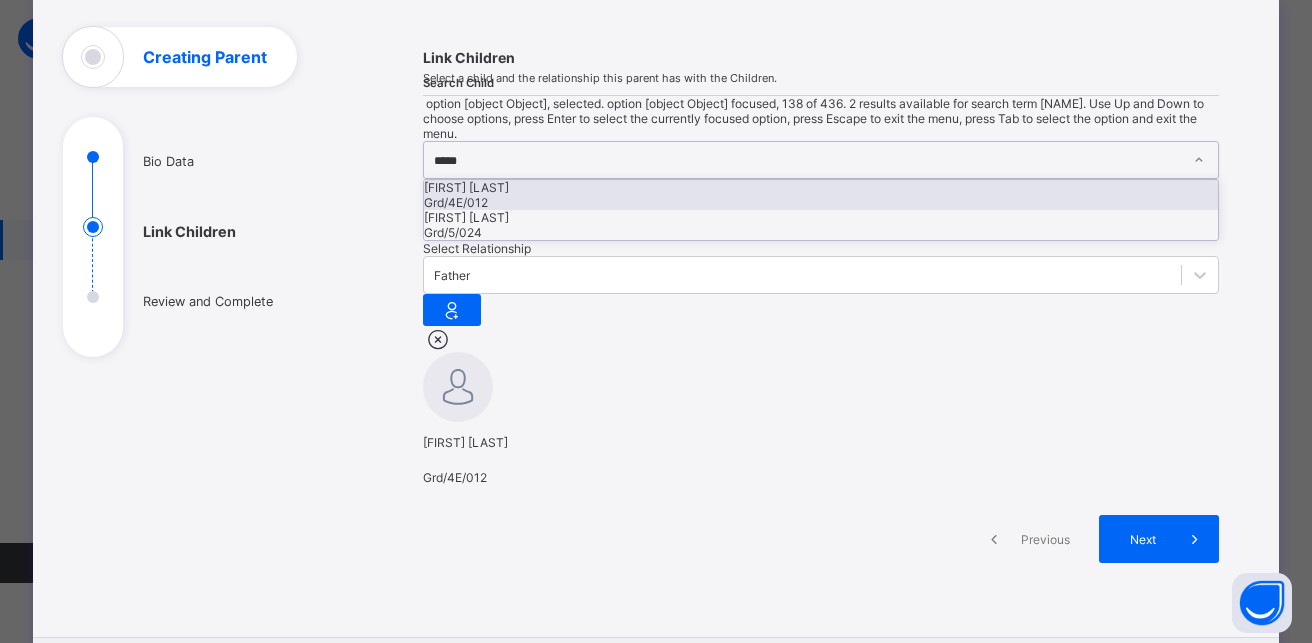 type on "******" 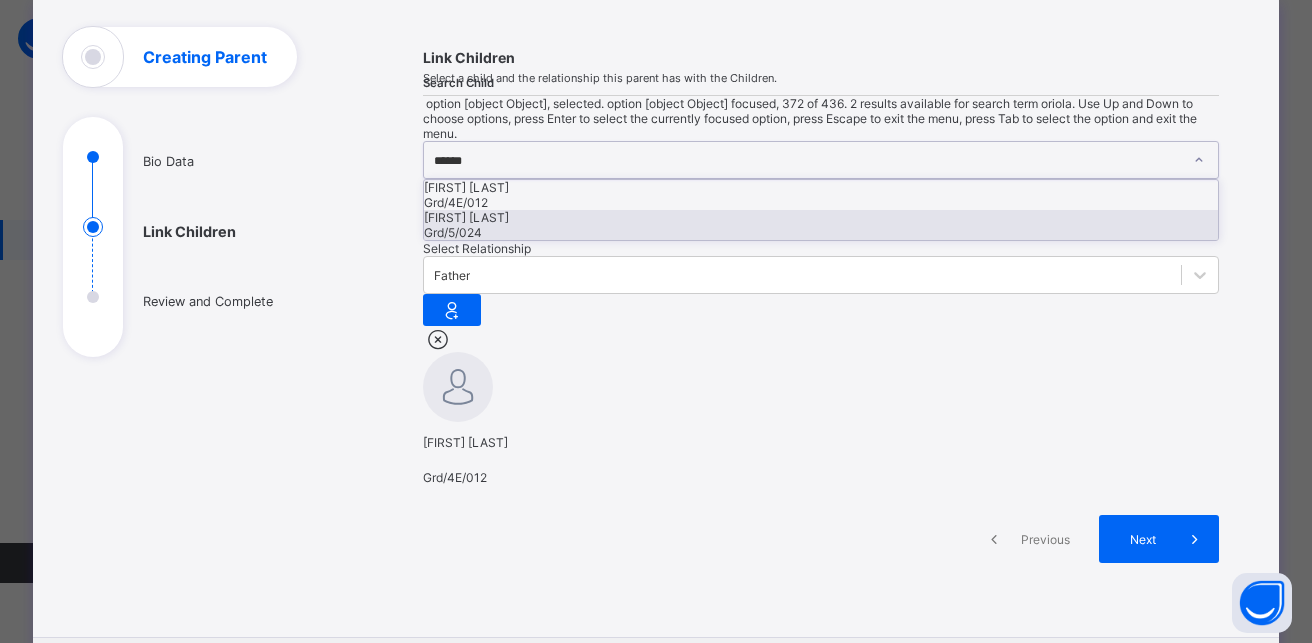click on "Precious   Oriola" at bounding box center [821, 217] 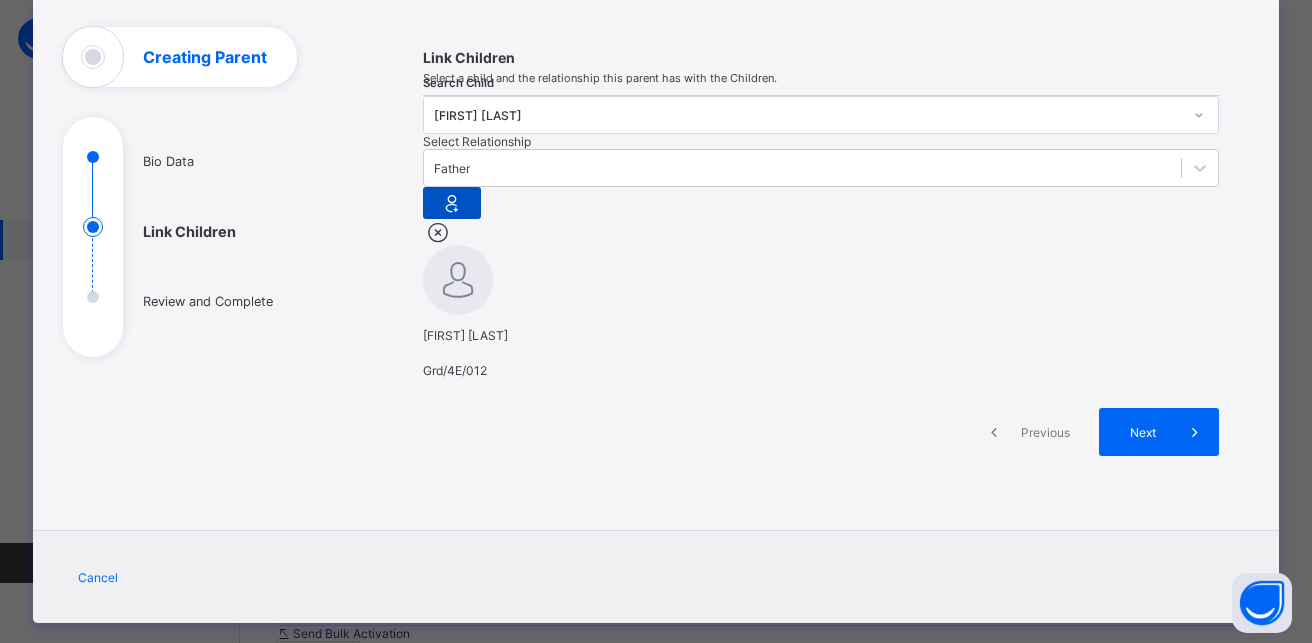 click at bounding box center [452, 203] 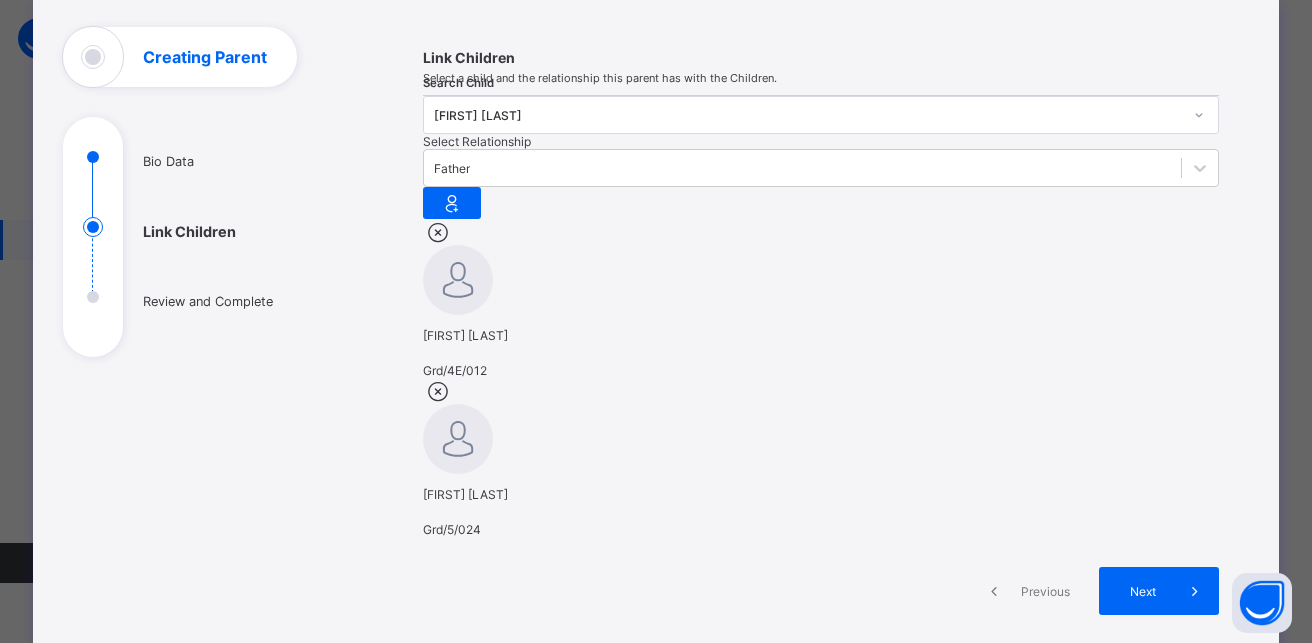scroll, scrollTop: 347, scrollLeft: 0, axis: vertical 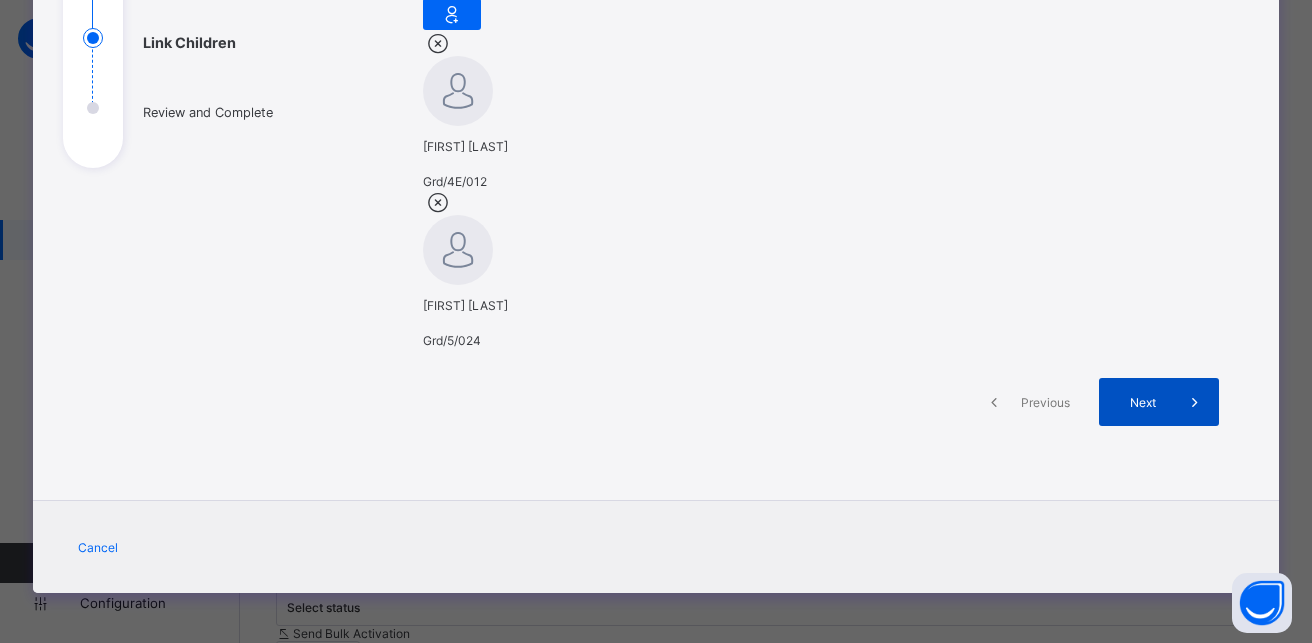 click on "Next" at bounding box center (1142, 402) 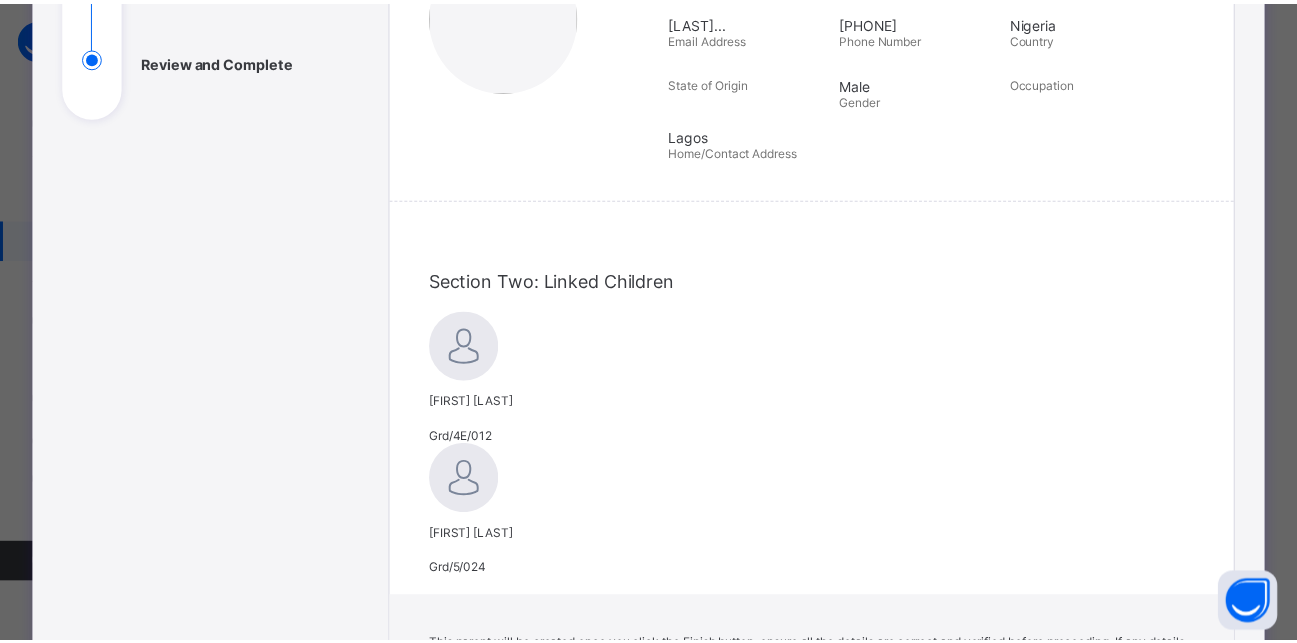 scroll, scrollTop: 650, scrollLeft: 0, axis: vertical 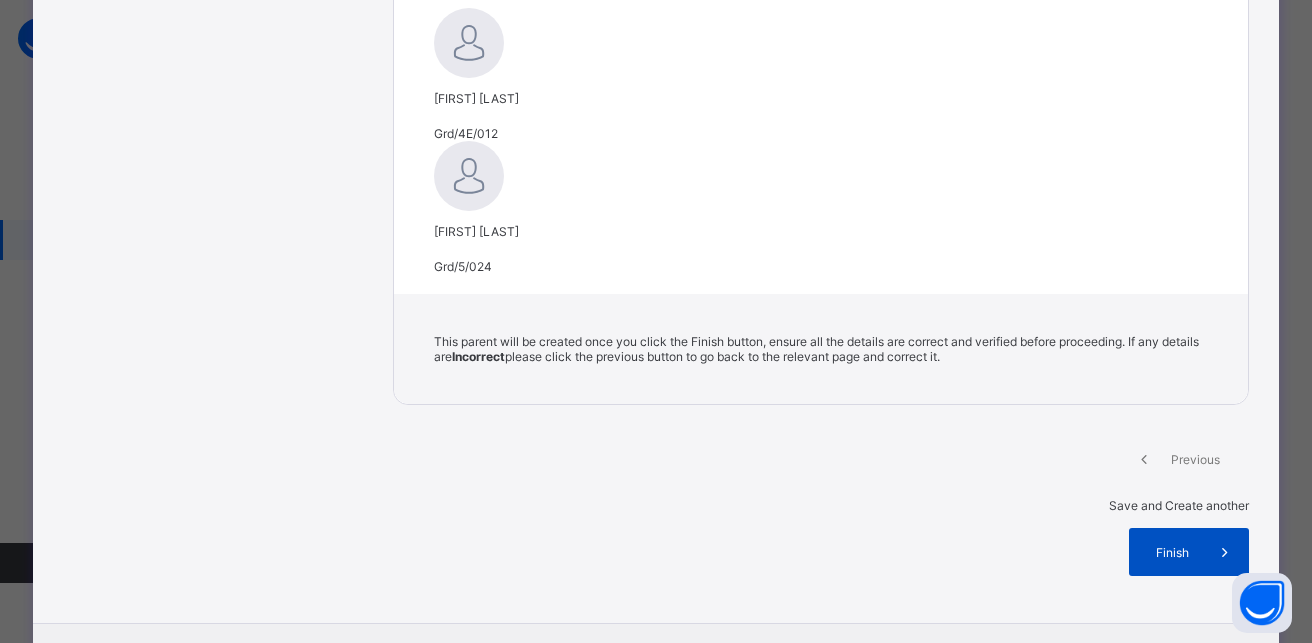 click on "Finish" at bounding box center [1172, 552] 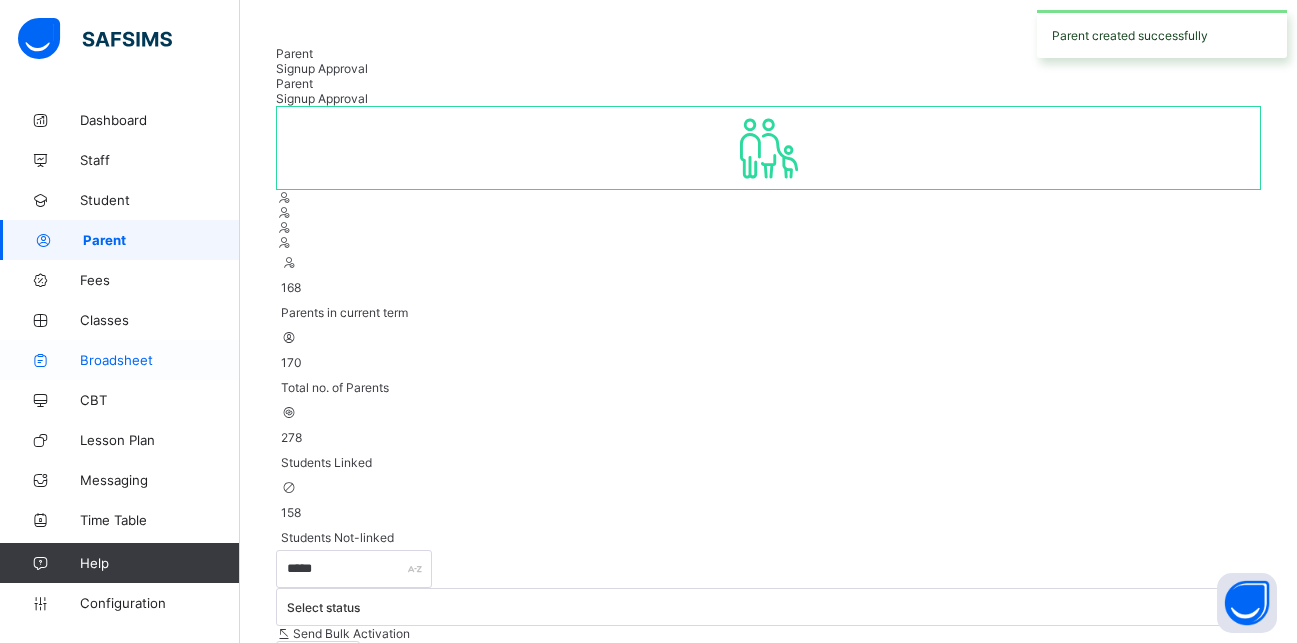 click on "Broadsheet" at bounding box center (160, 360) 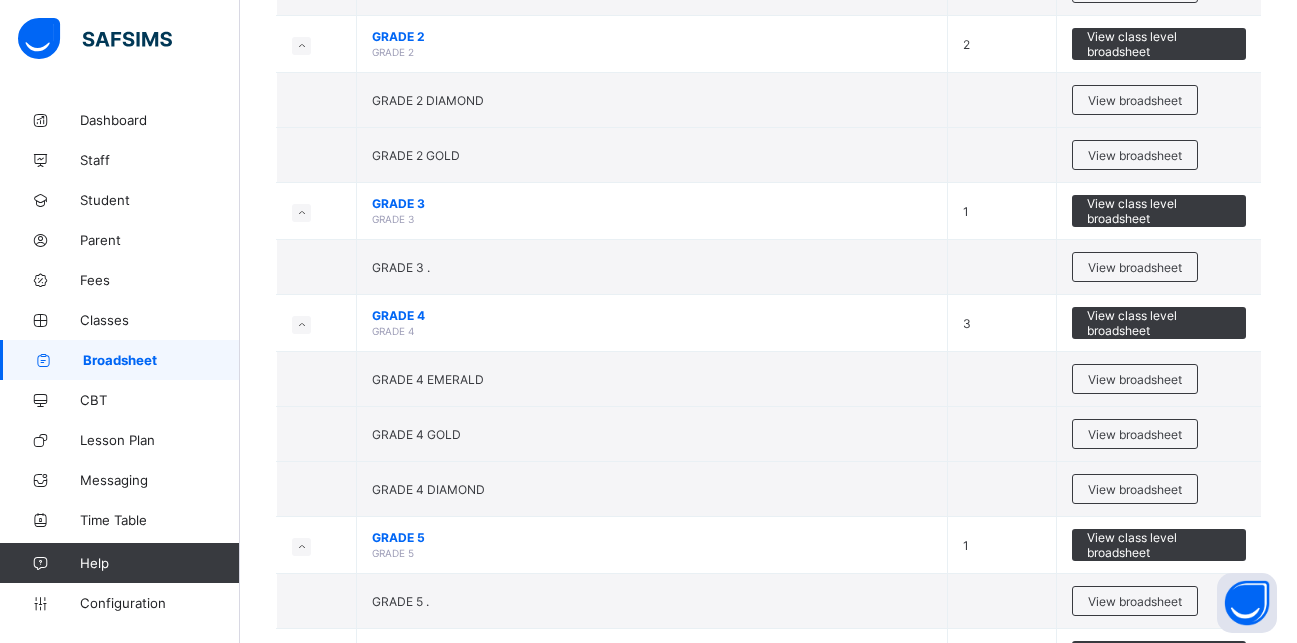 scroll, scrollTop: 408, scrollLeft: 0, axis: vertical 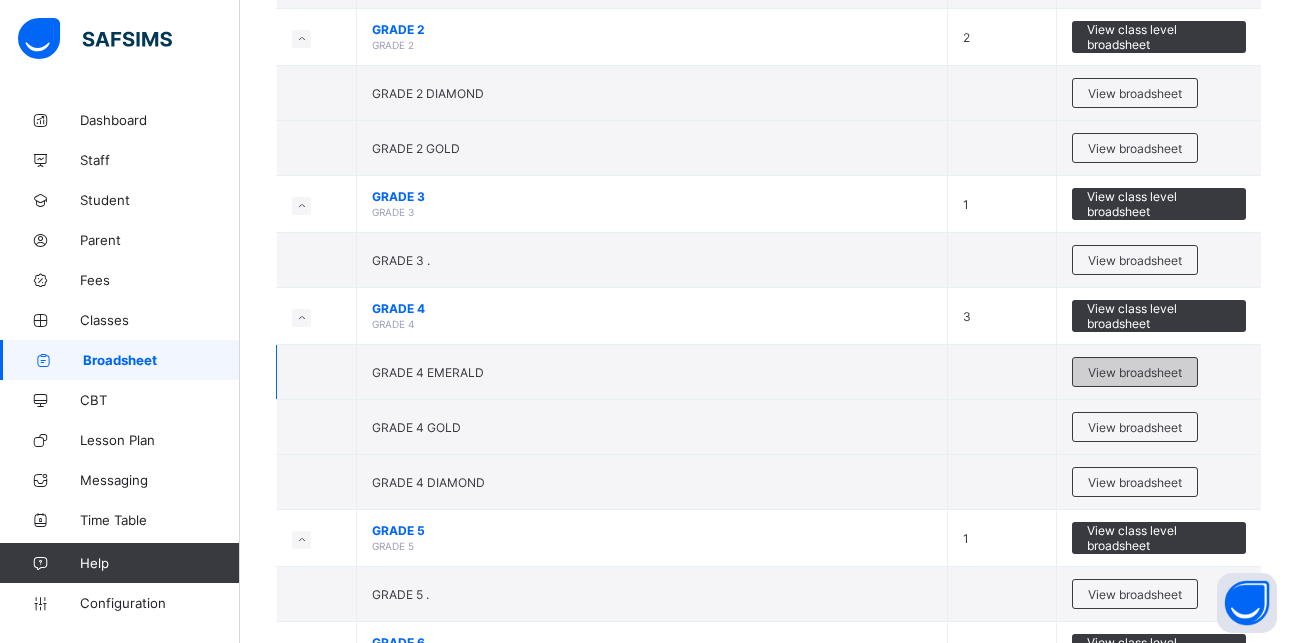 click on "View broadsheet" at bounding box center (1135, 372) 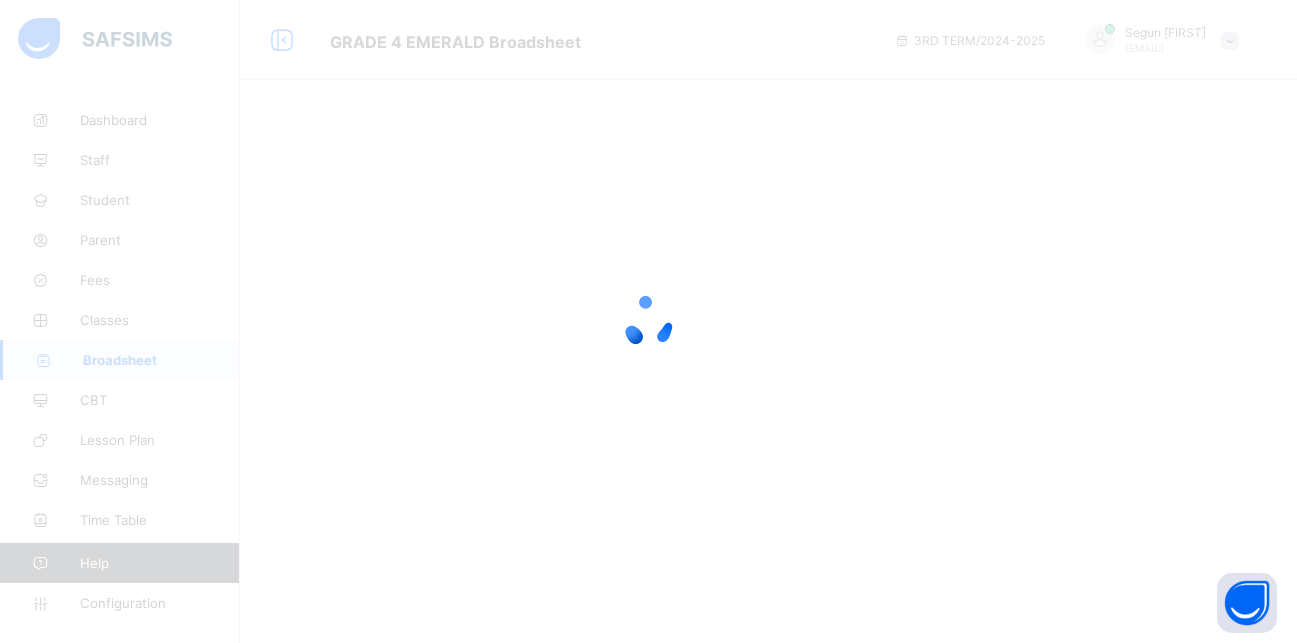 scroll, scrollTop: 0, scrollLeft: 0, axis: both 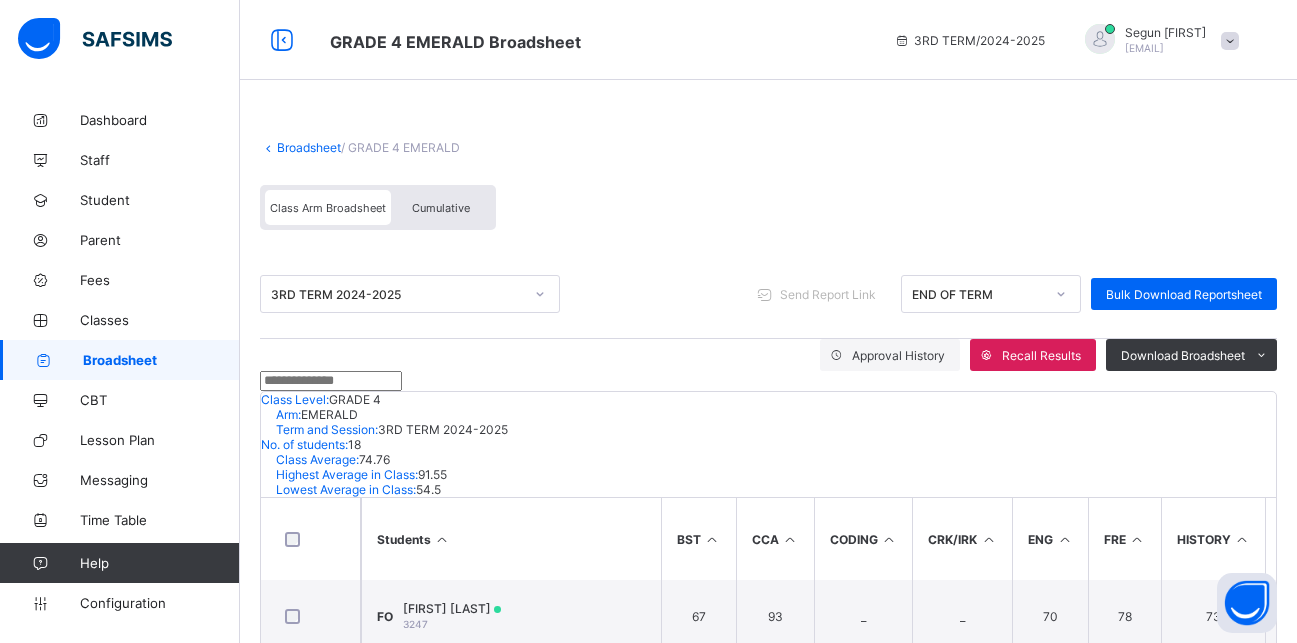 click on "Cumulative" at bounding box center [441, 208] 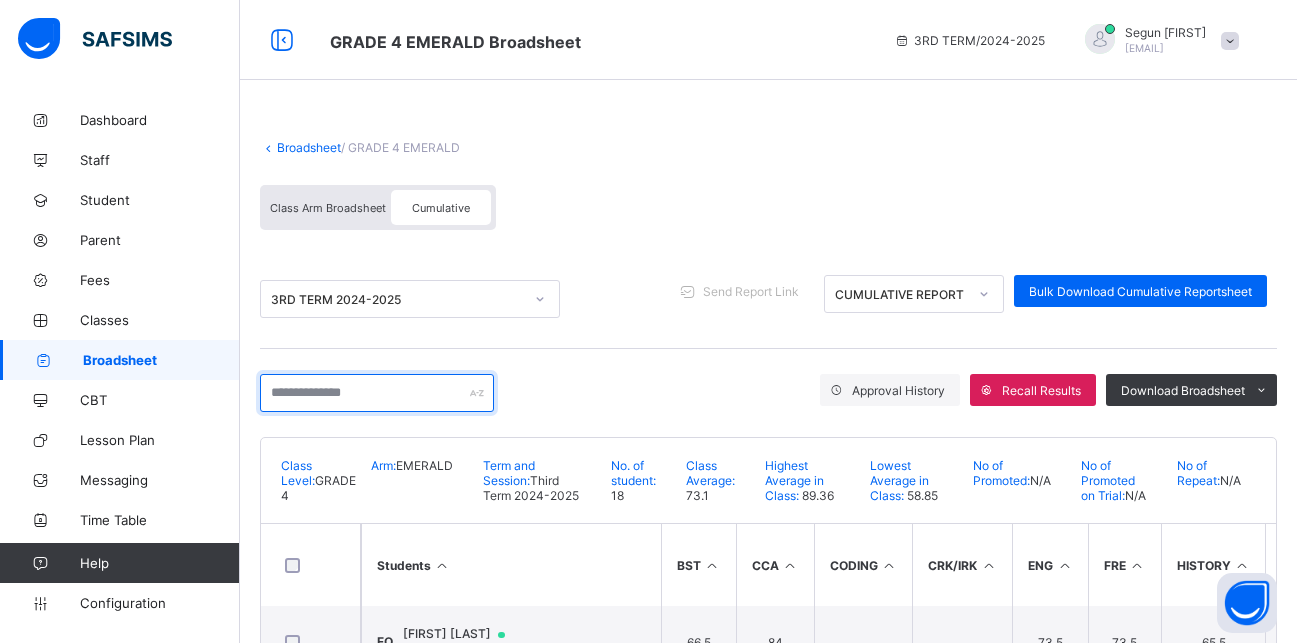 click at bounding box center (377, 393) 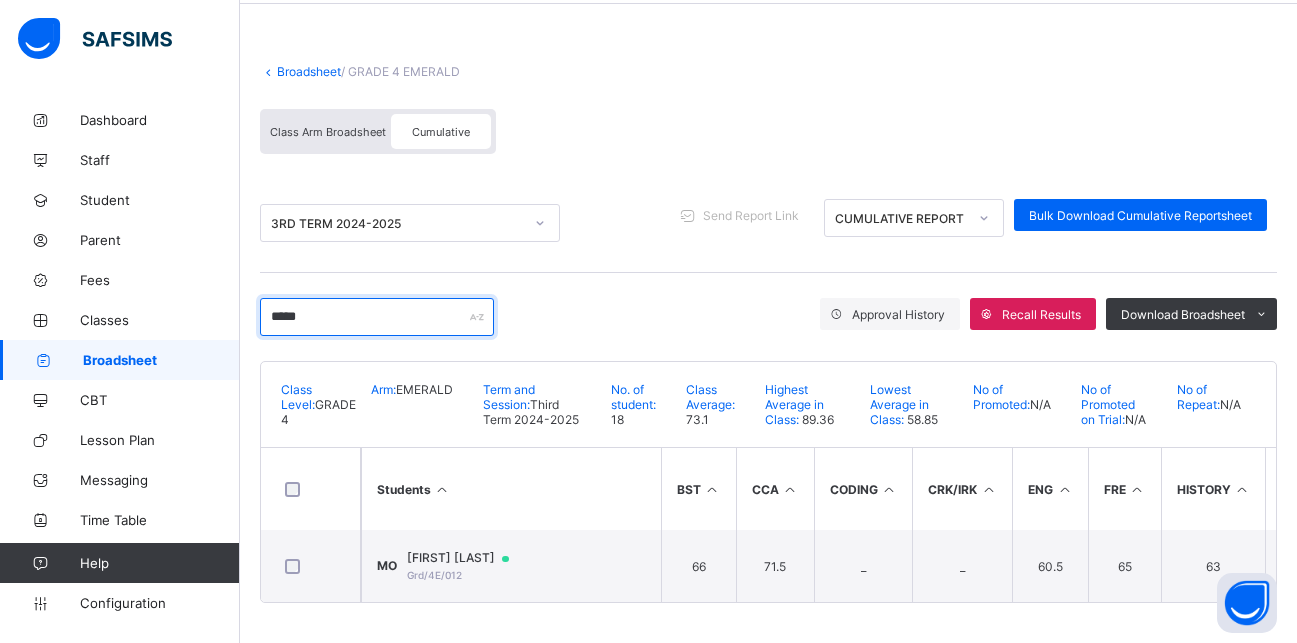 scroll, scrollTop: 82, scrollLeft: 0, axis: vertical 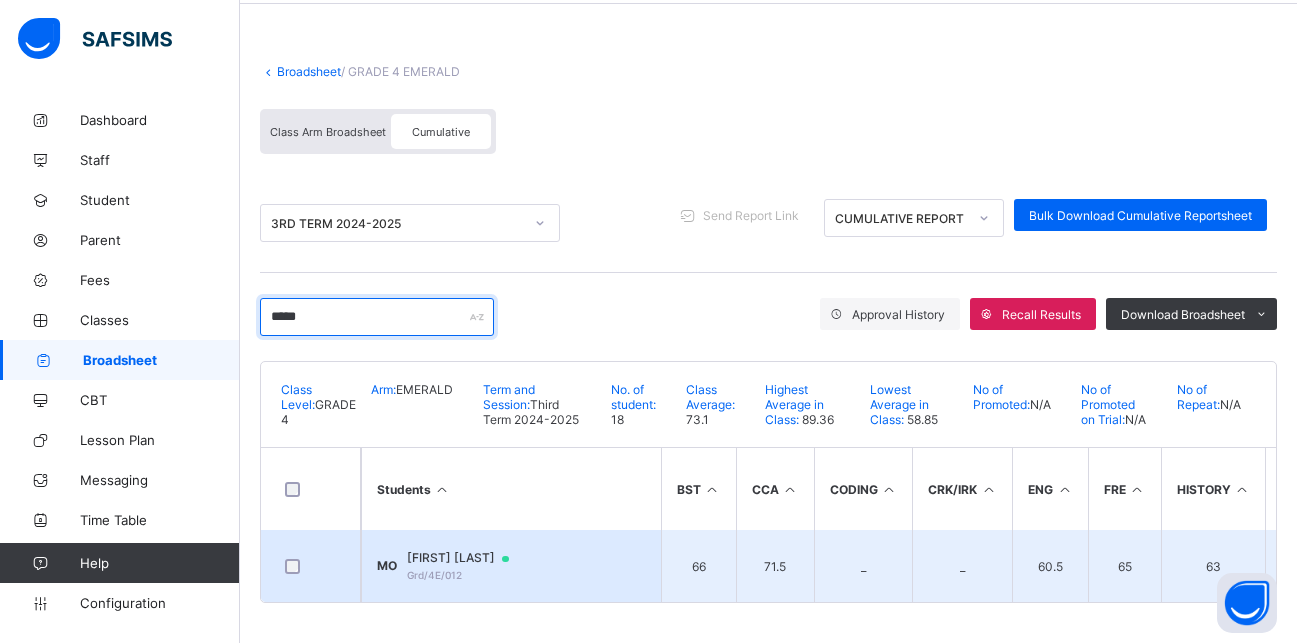 type on "*****" 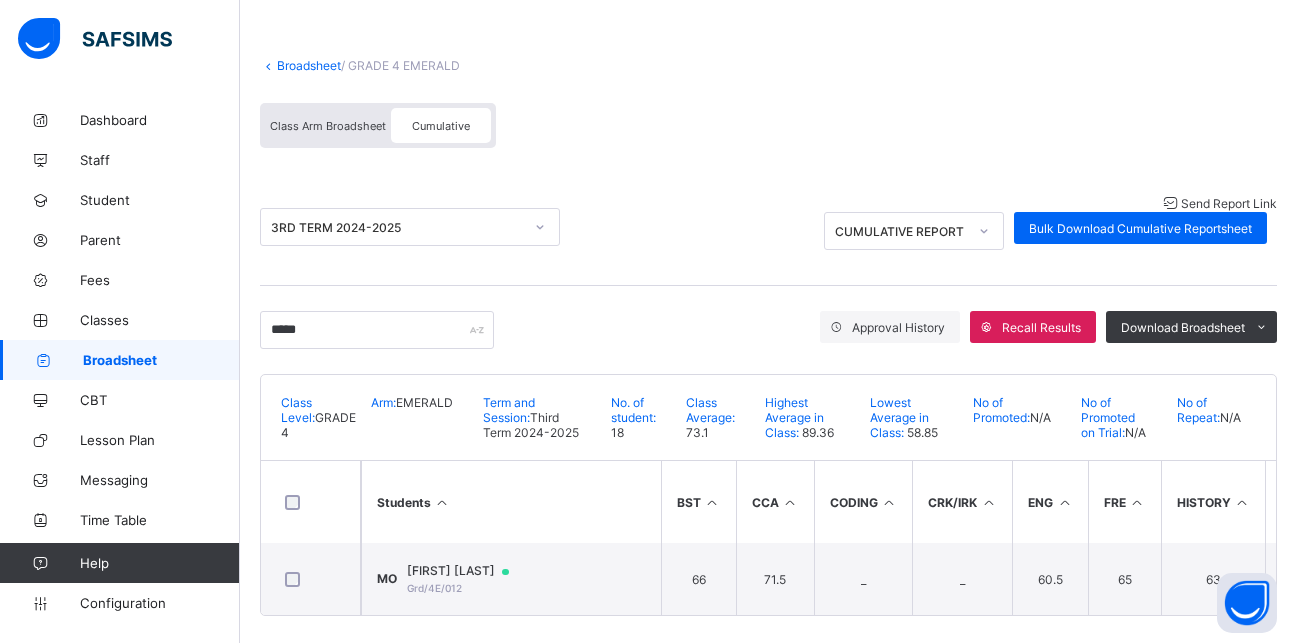 click on "Send Report Link" at bounding box center (1229, 203) 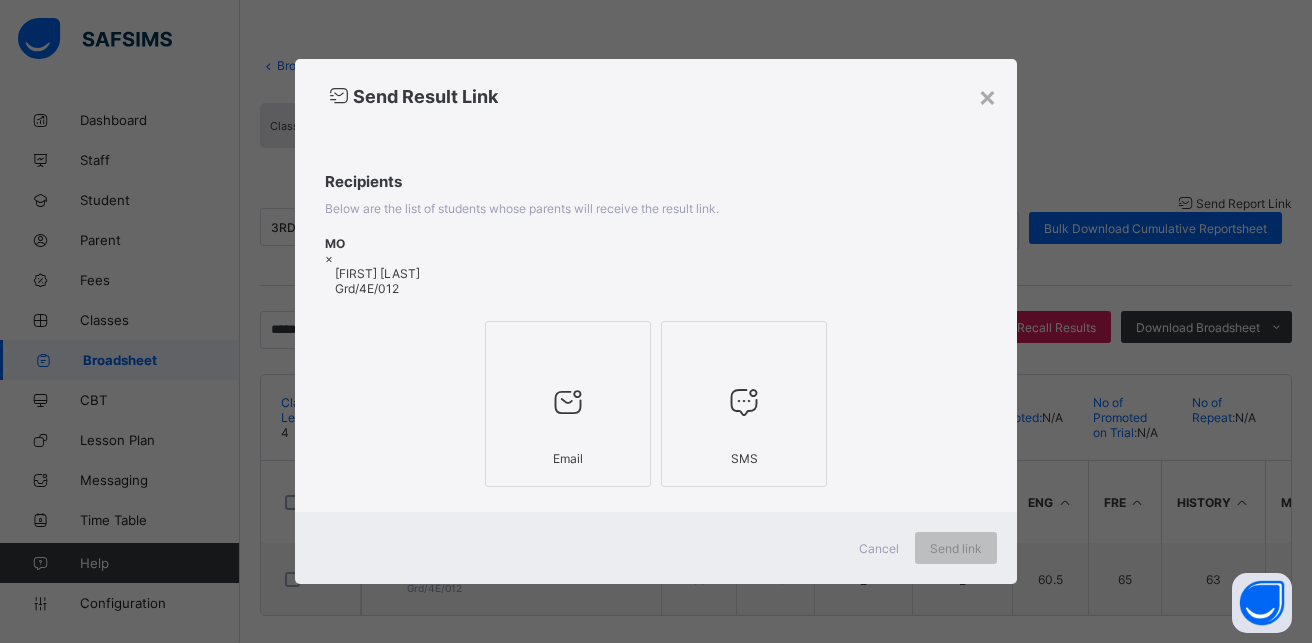 click at bounding box center [568, 401] 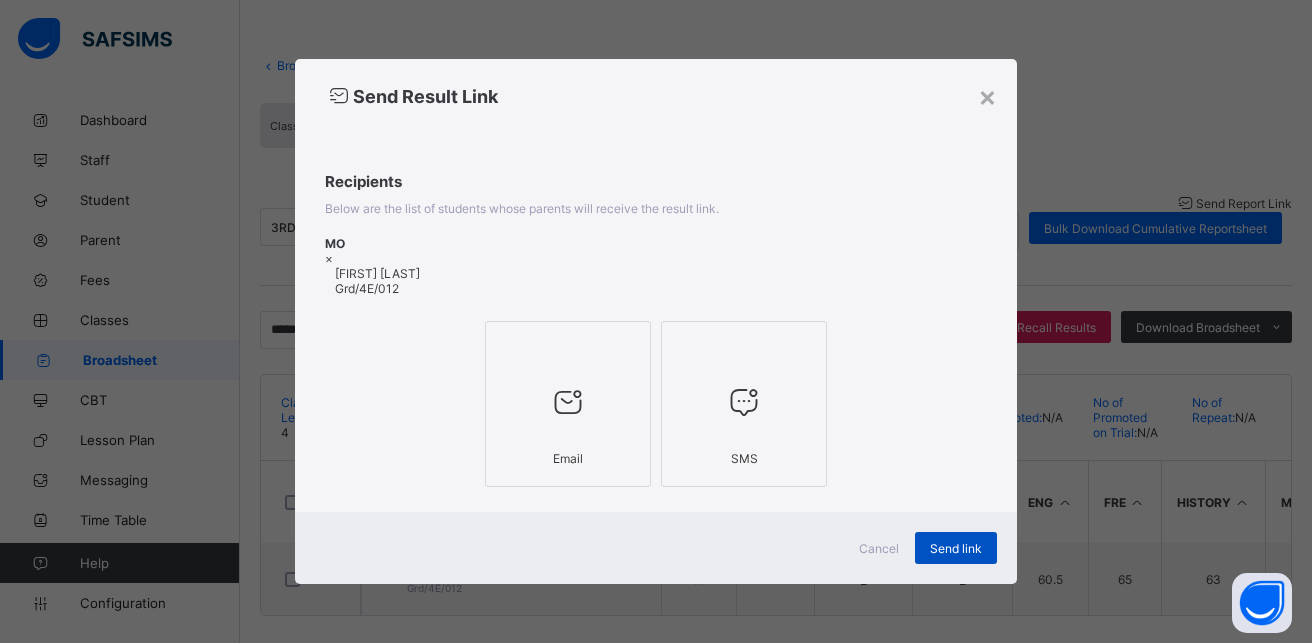 click on "Send link" at bounding box center (956, 548) 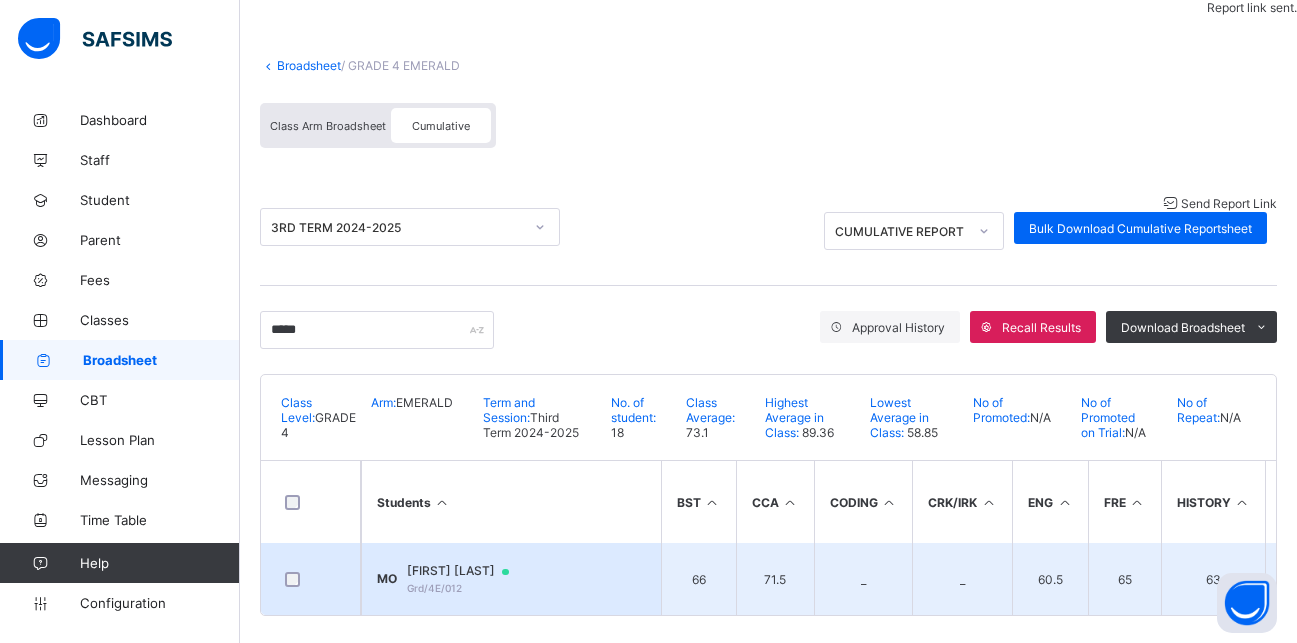 click on "Marvellous  Oriola     Grd/4E/012" at bounding box center (467, 578) 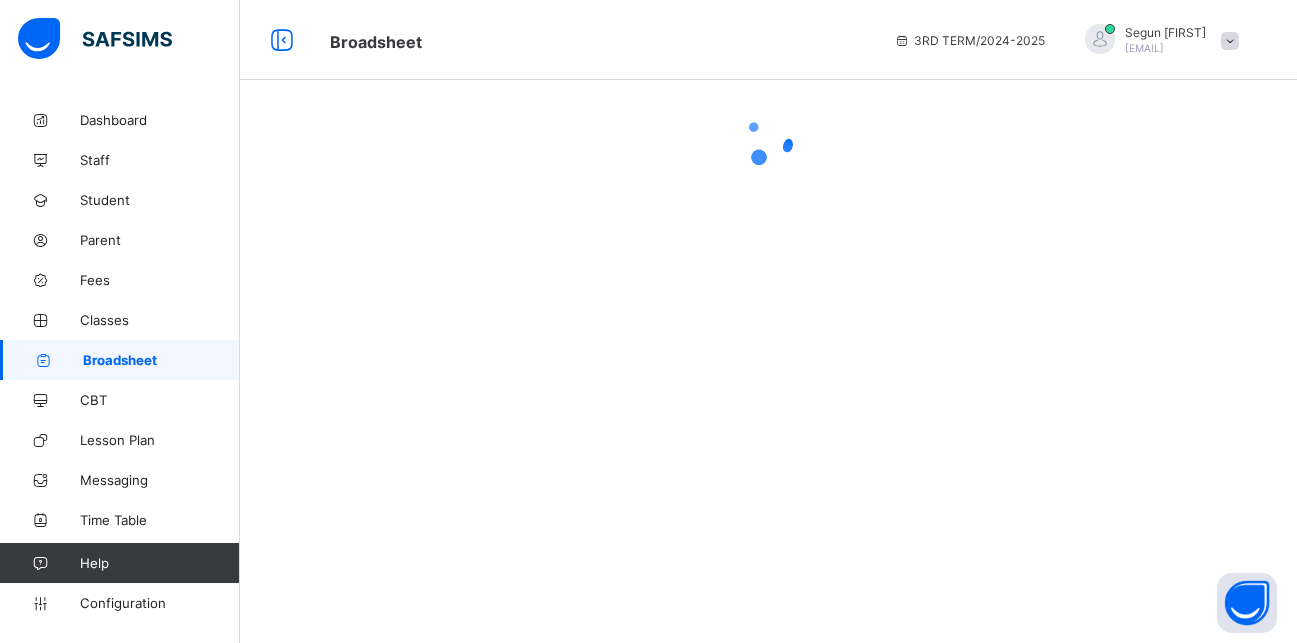 scroll, scrollTop: 0, scrollLeft: 0, axis: both 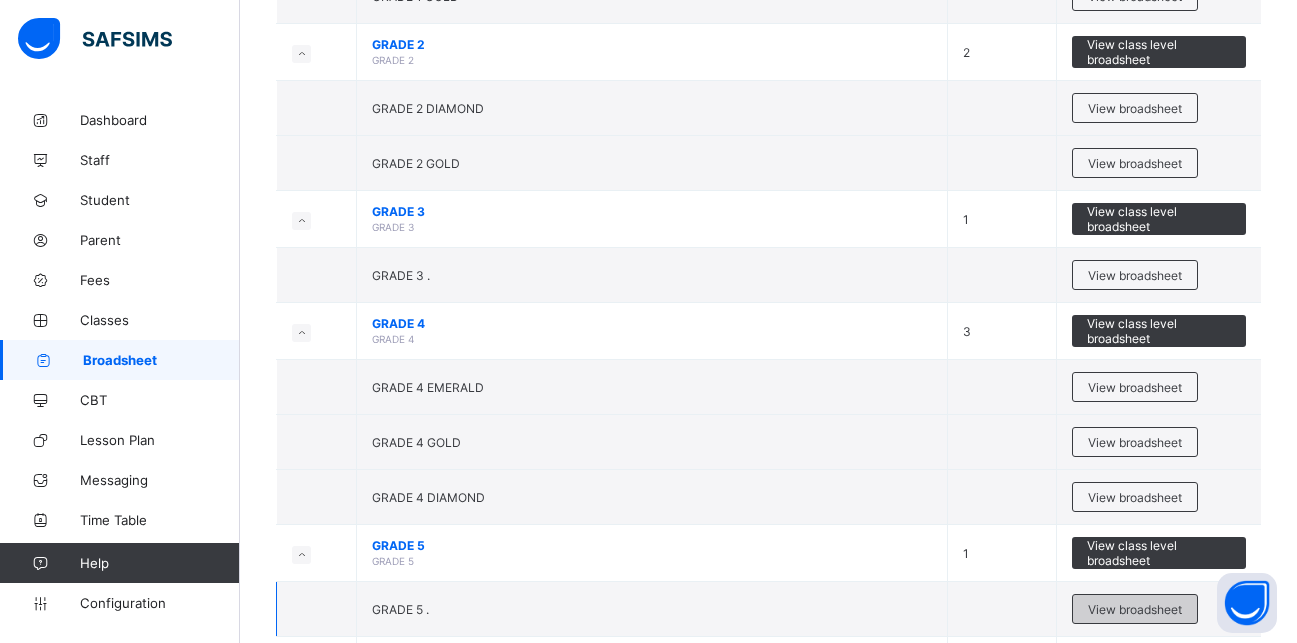click on "View broadsheet" at bounding box center (1135, 609) 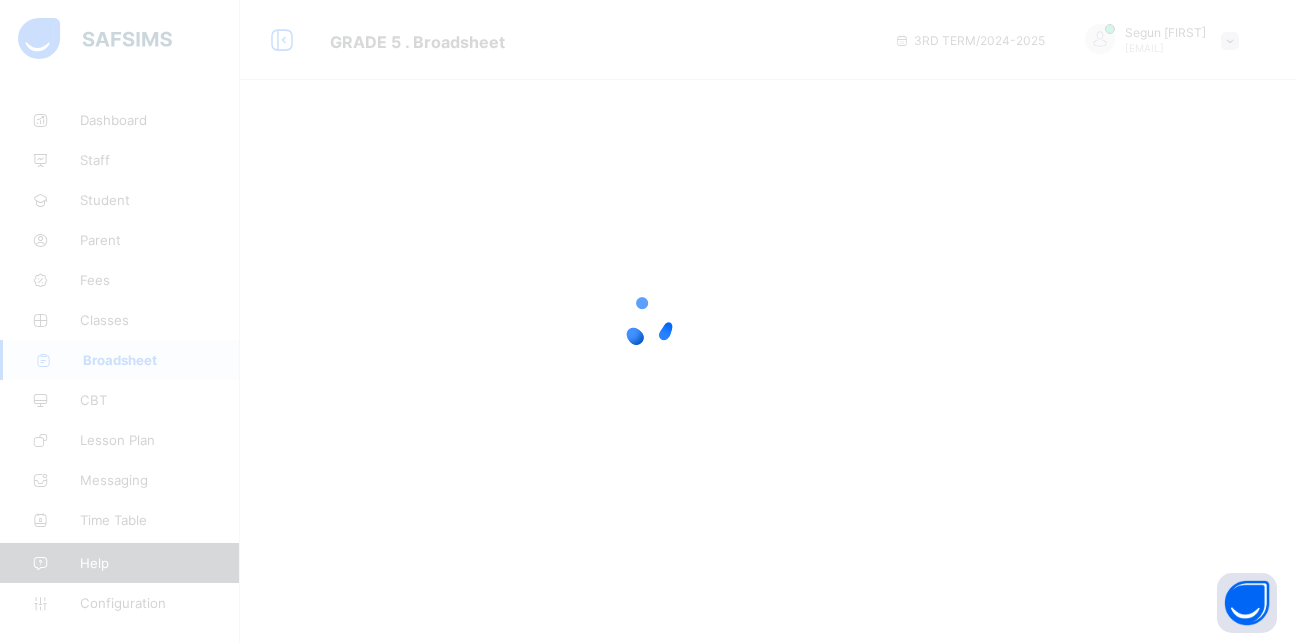 scroll, scrollTop: 0, scrollLeft: 0, axis: both 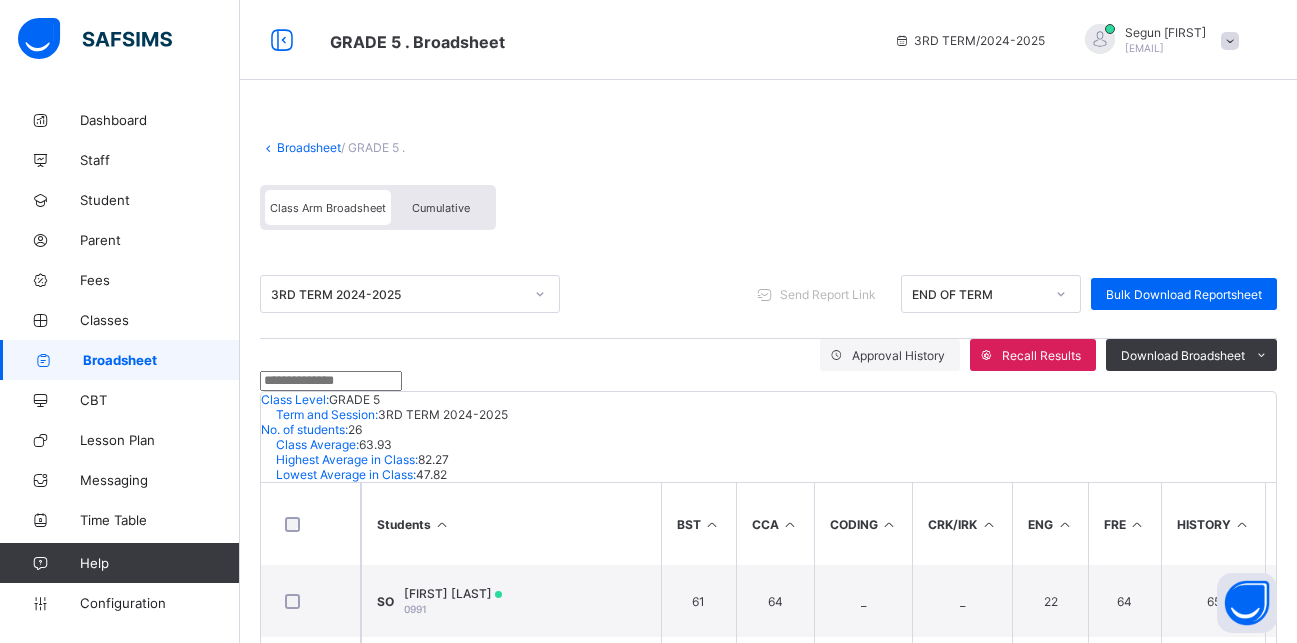 click on "Cumulative" at bounding box center (441, 208) 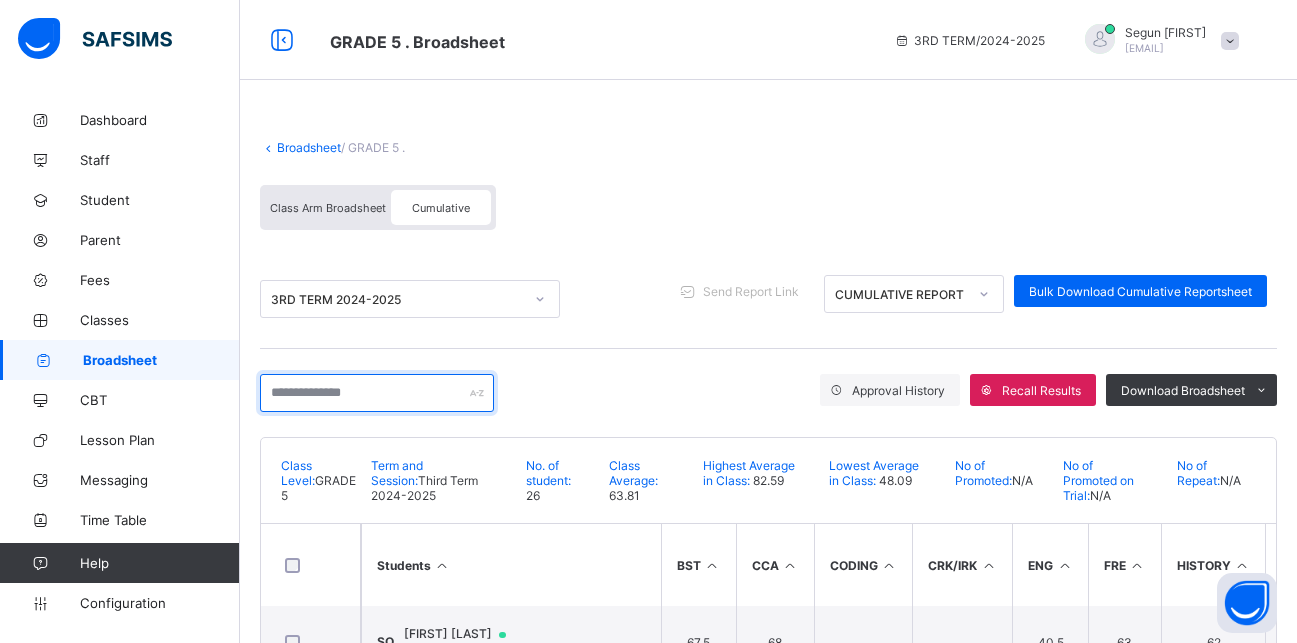 click at bounding box center [377, 393] 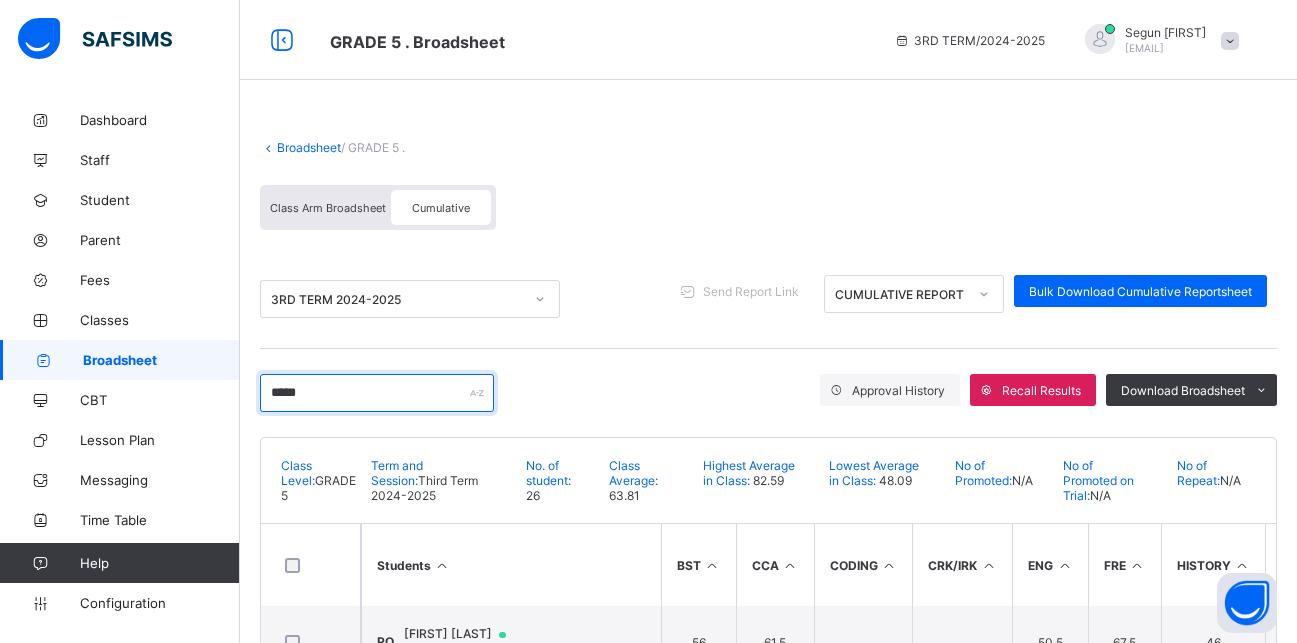 scroll, scrollTop: 84, scrollLeft: 0, axis: vertical 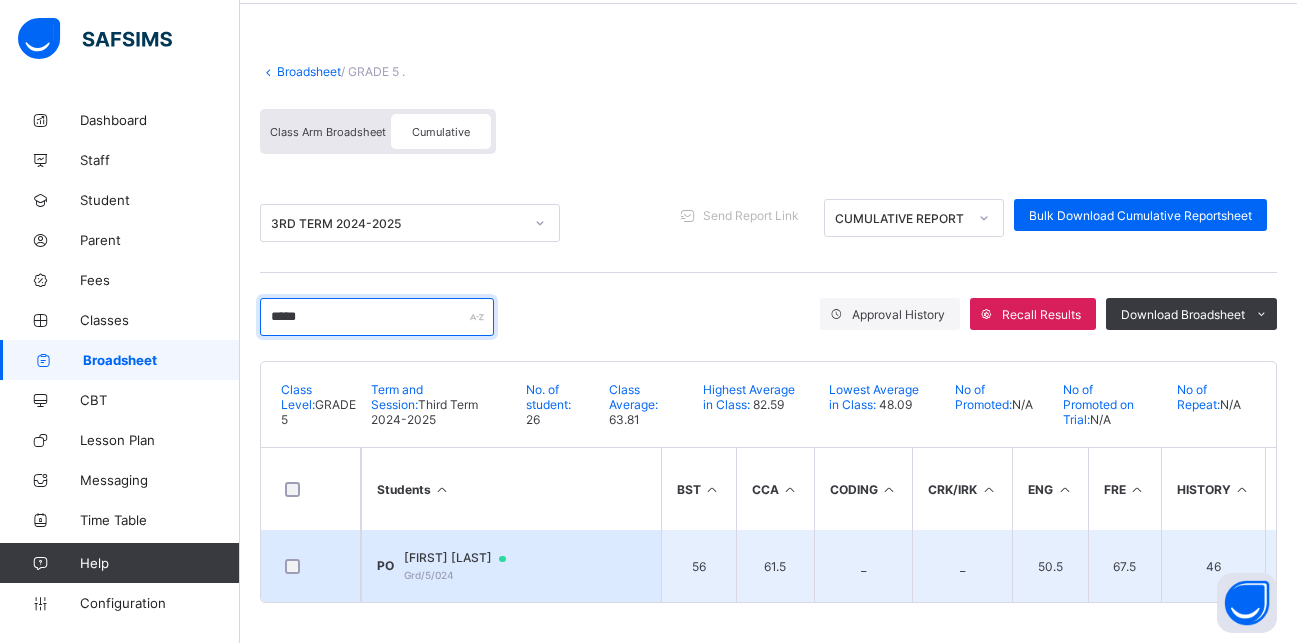 type on "*****" 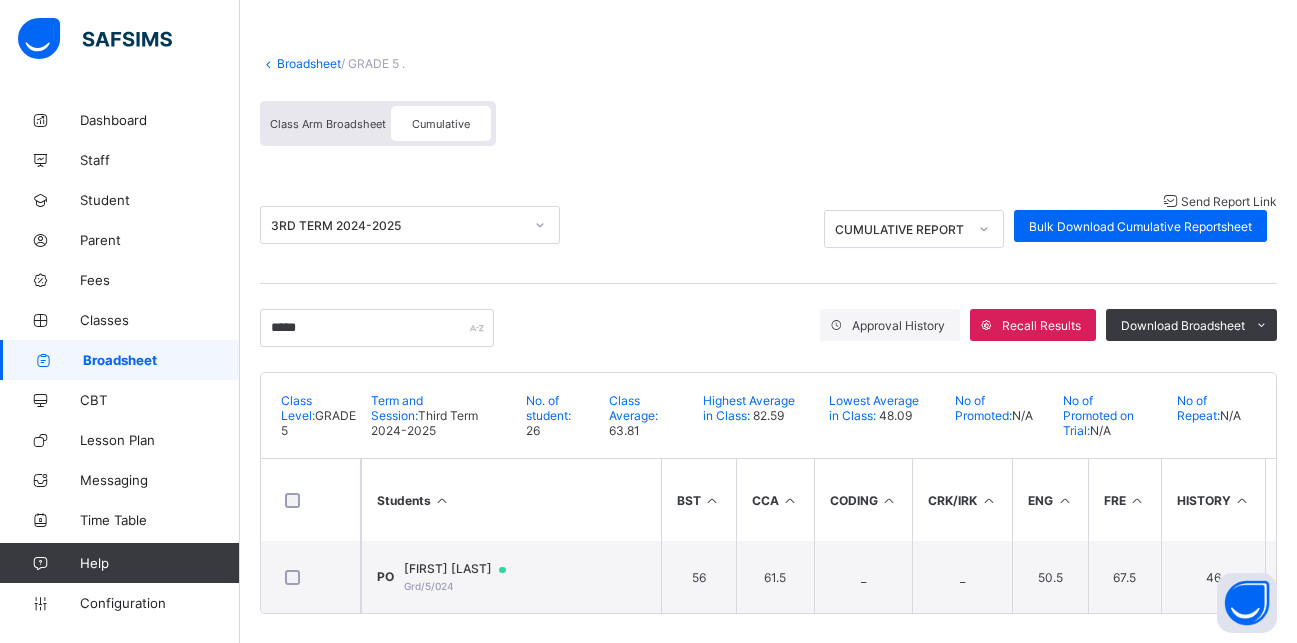 click on "Send Report Link" at bounding box center (1229, 201) 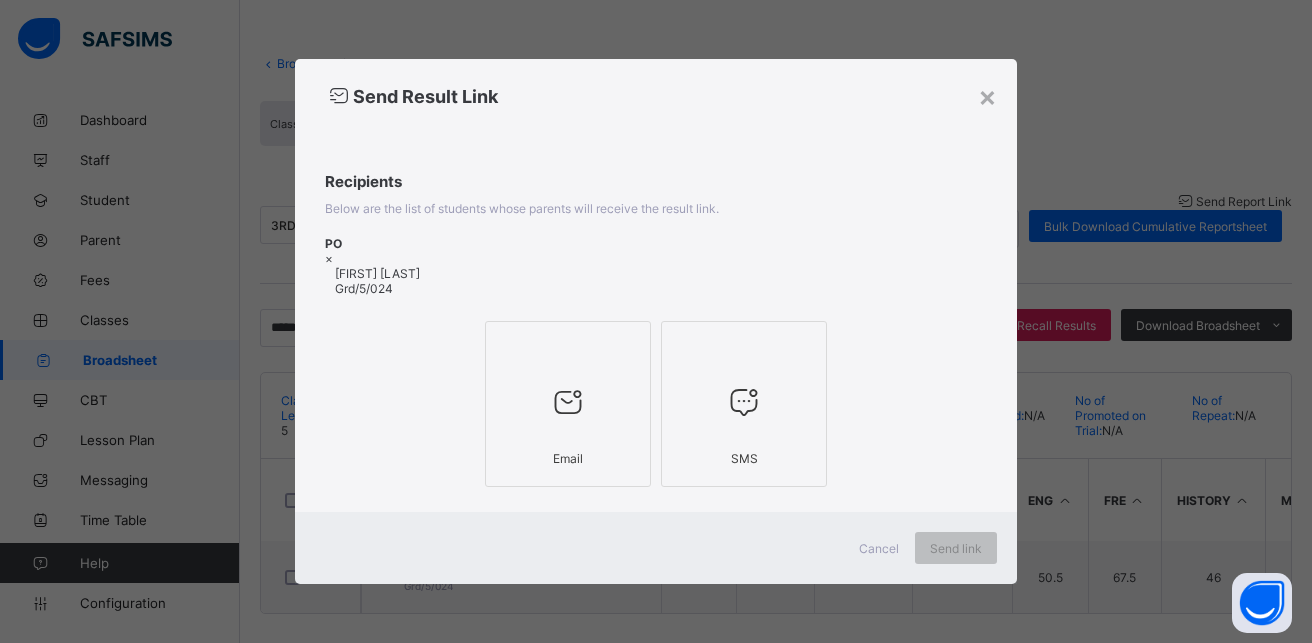 click at bounding box center [568, 347] 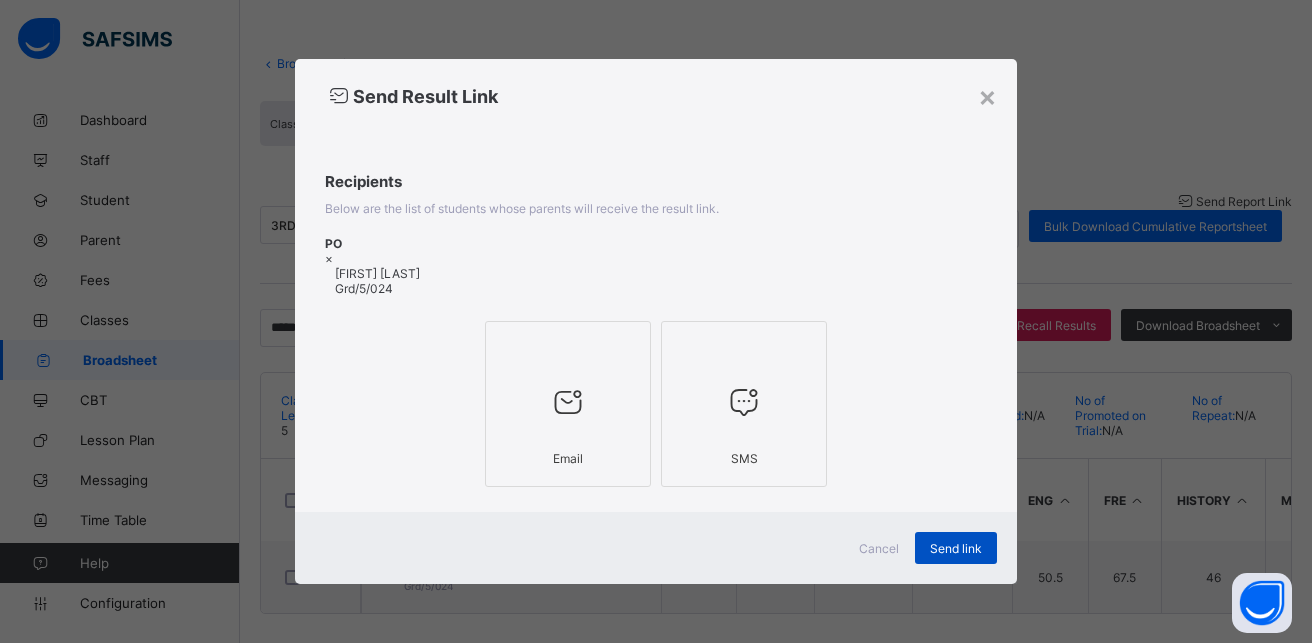 click on "Send link" at bounding box center (956, 548) 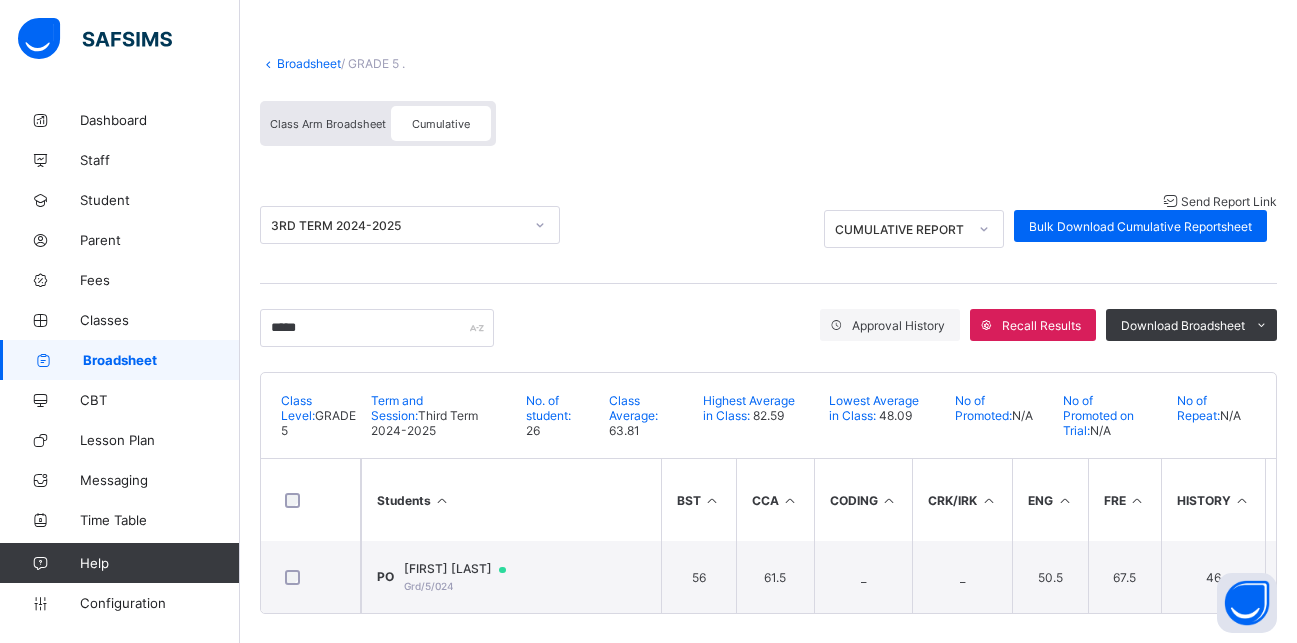 click on "Broadsheet" at bounding box center (161, 360) 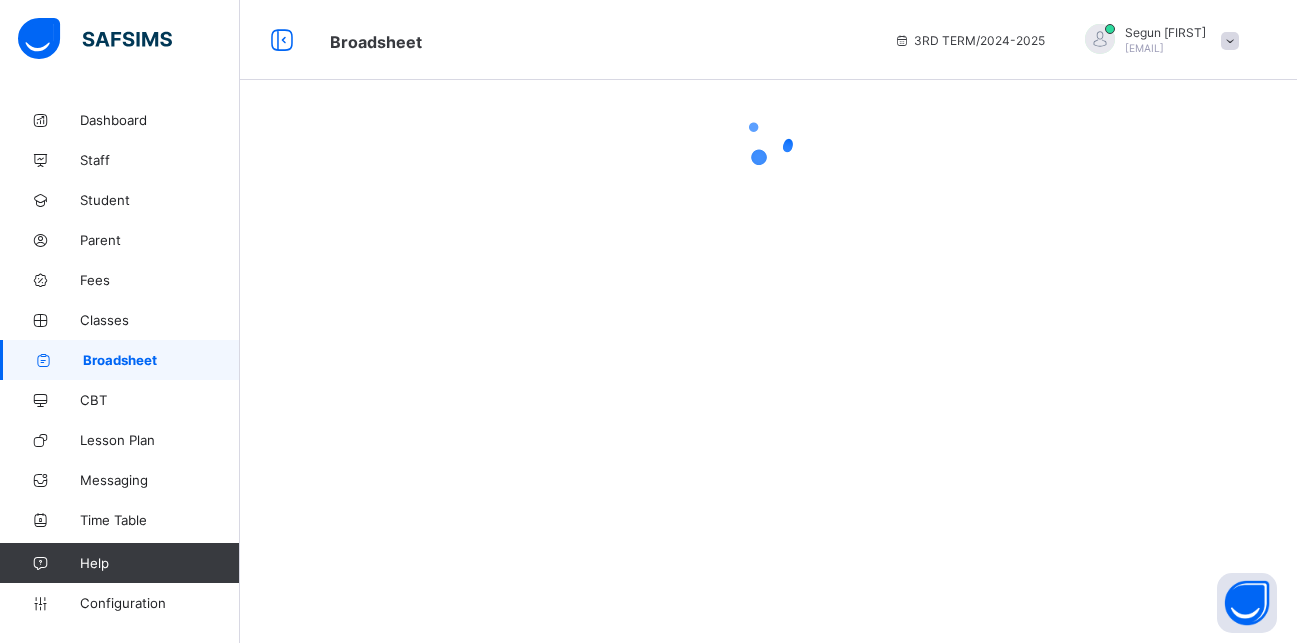 scroll, scrollTop: 0, scrollLeft: 0, axis: both 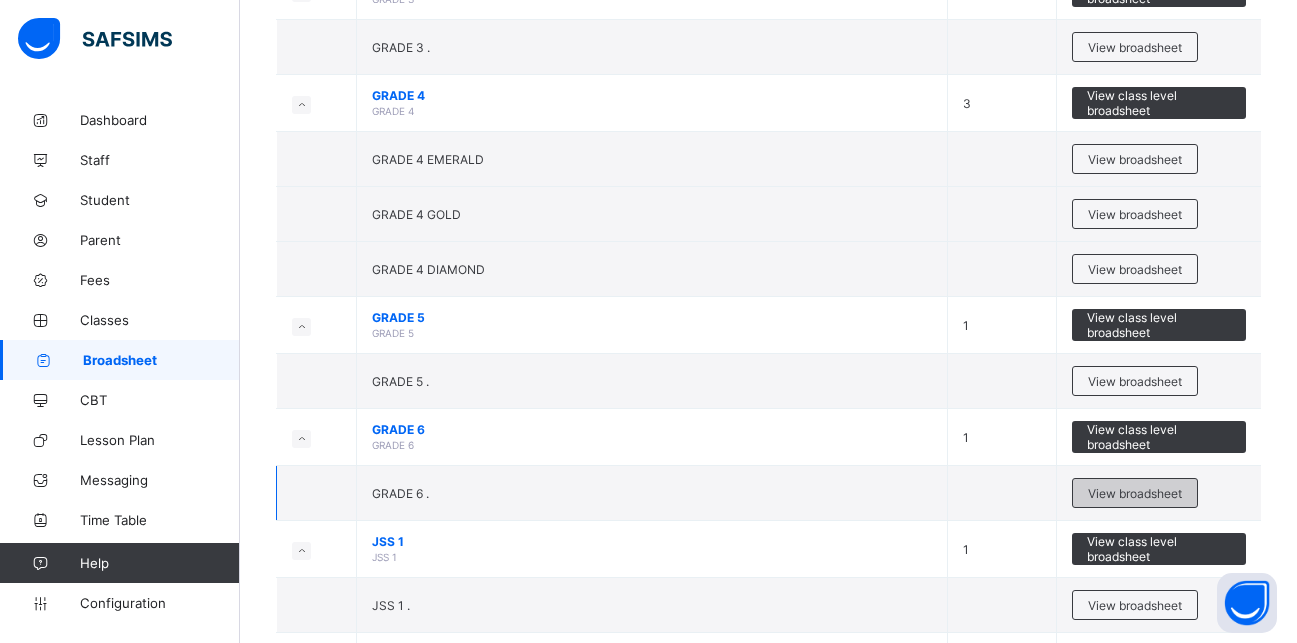 click on "View broadsheet" at bounding box center (1135, 493) 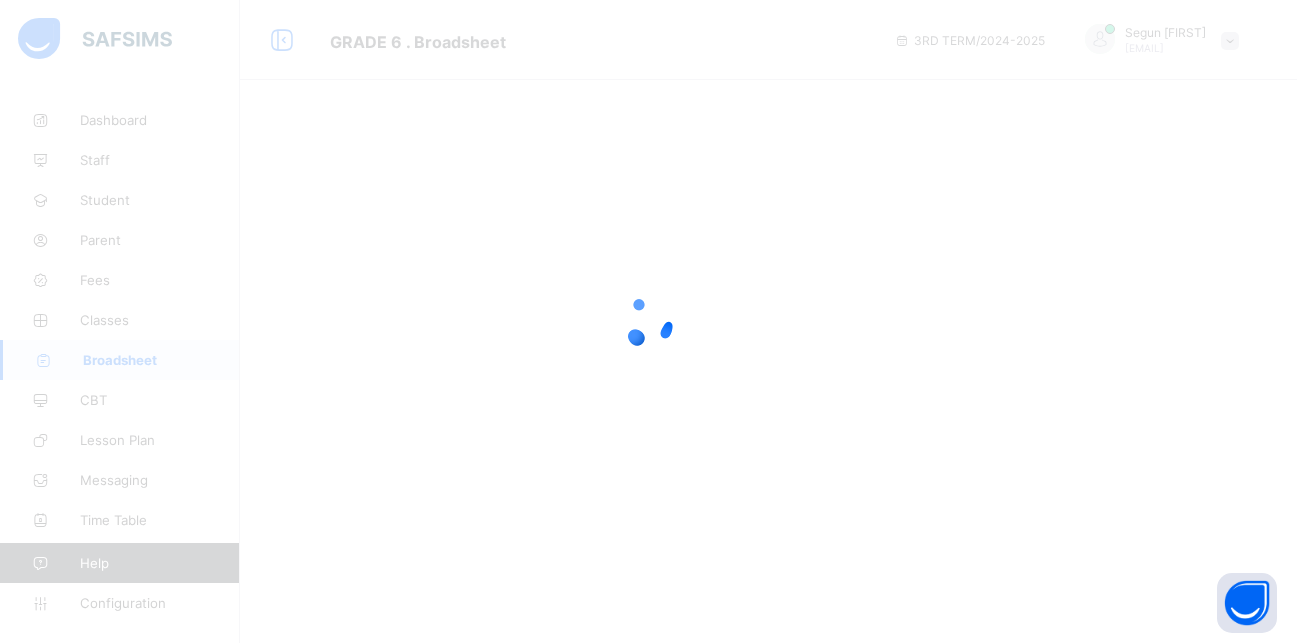 scroll, scrollTop: 0, scrollLeft: 0, axis: both 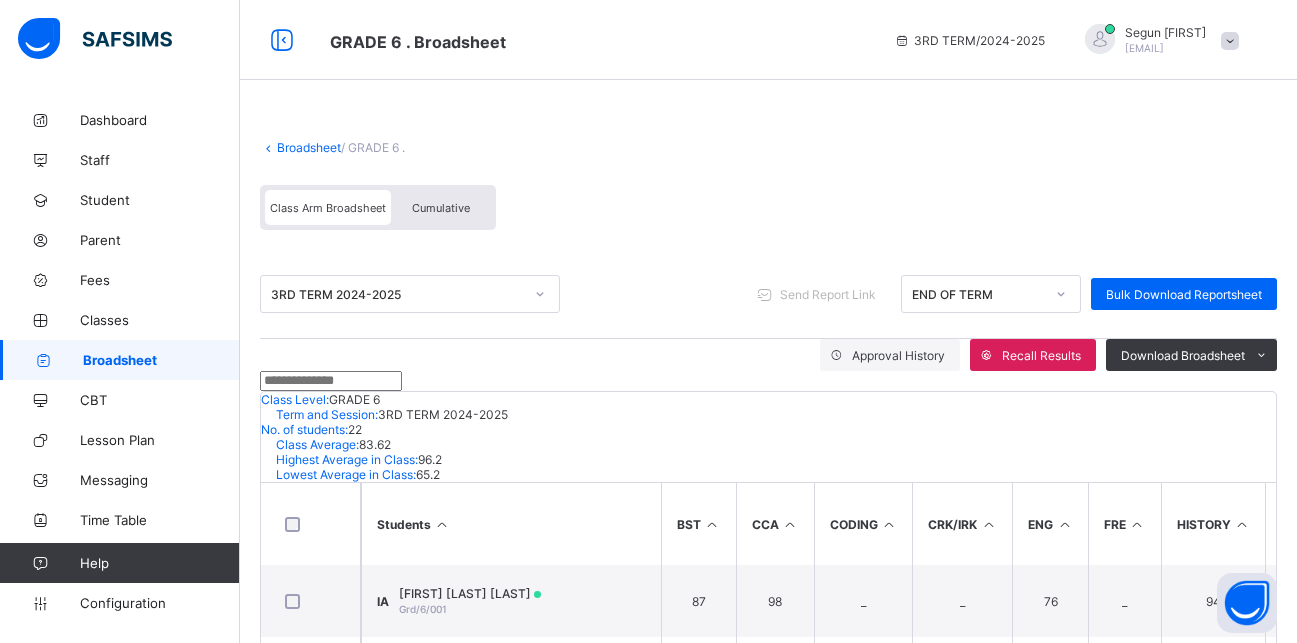 click on "Cumulative" at bounding box center (441, 207) 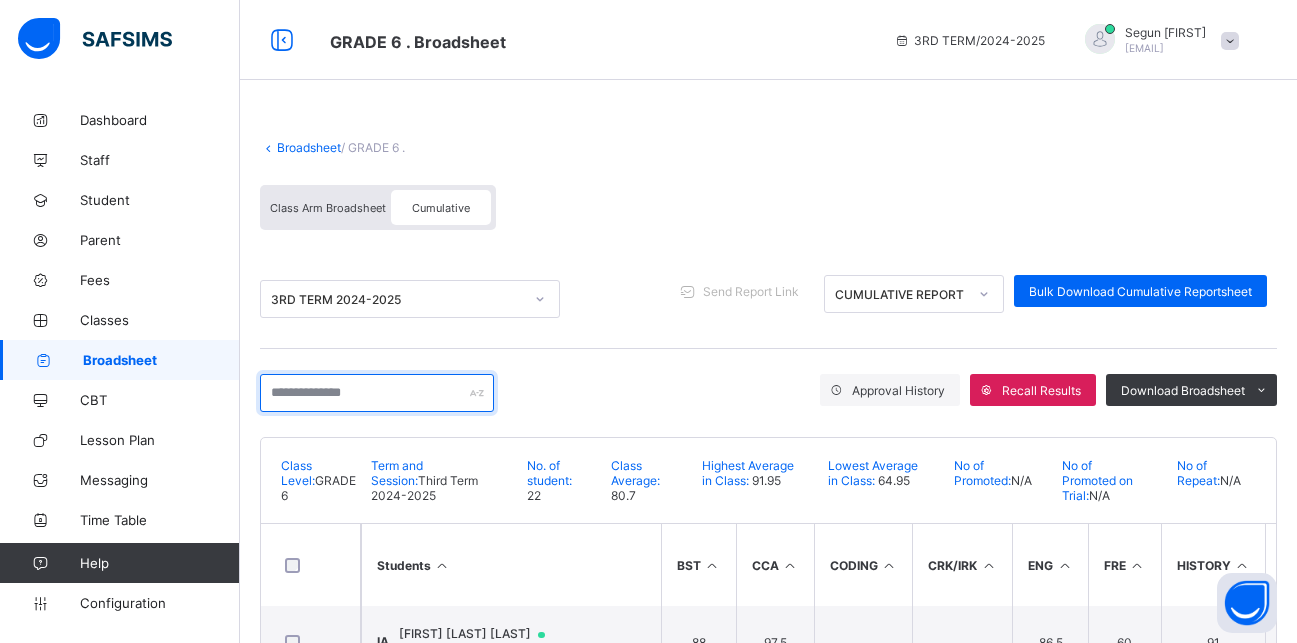 click at bounding box center [377, 393] 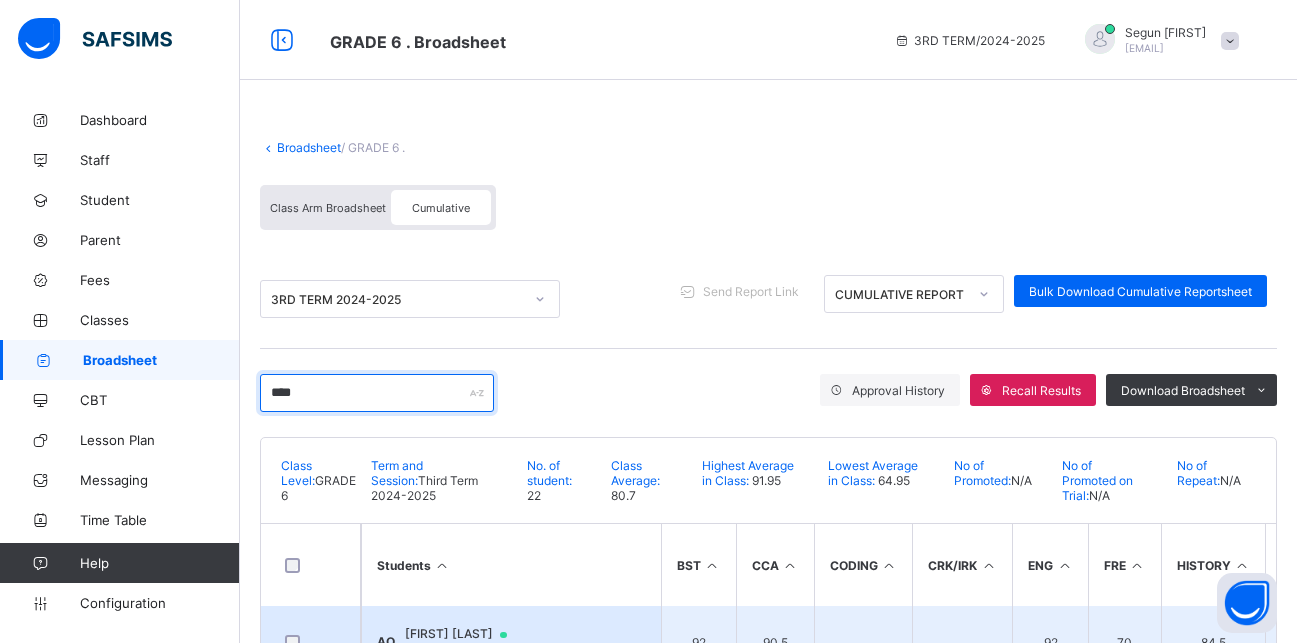 type on "****" 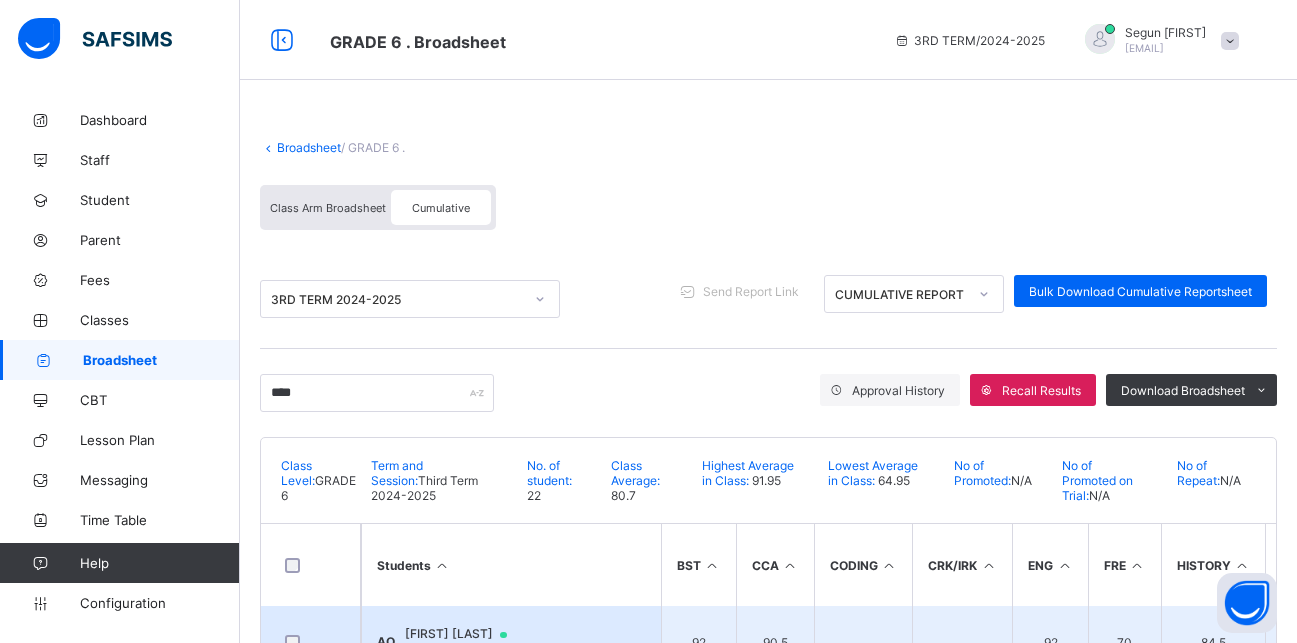 click on "AO Awesome   Okafor     Grd/6/011" at bounding box center (511, 642) 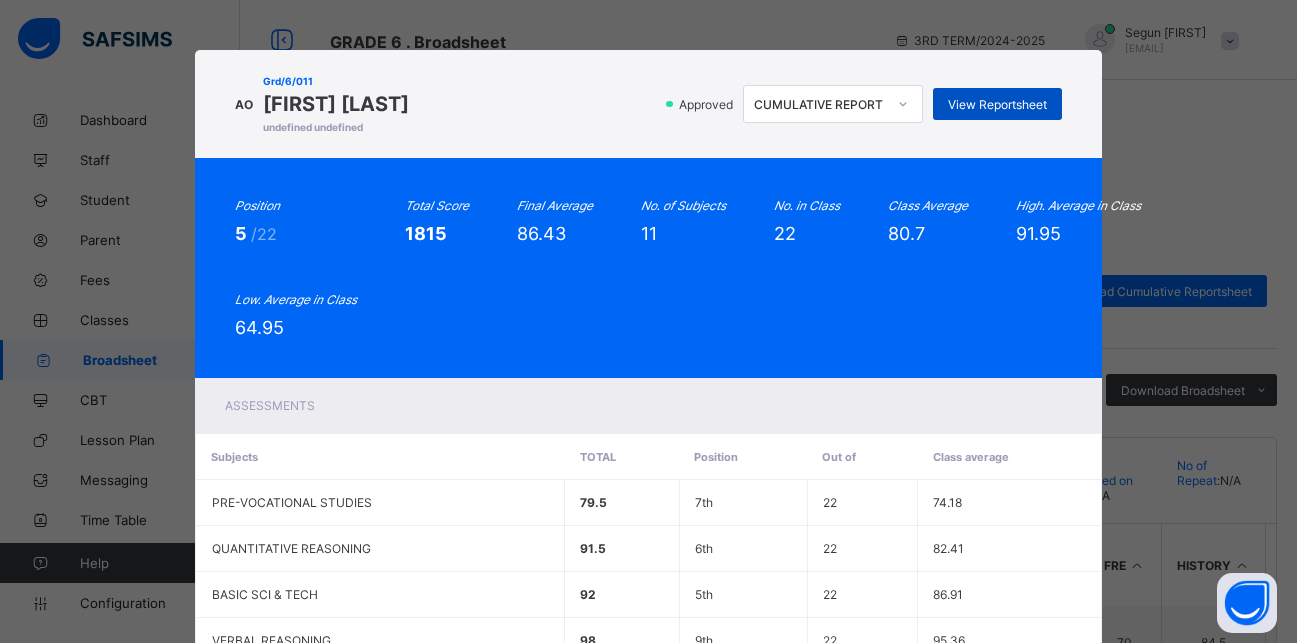 click on "View Reportsheet" at bounding box center [997, 104] 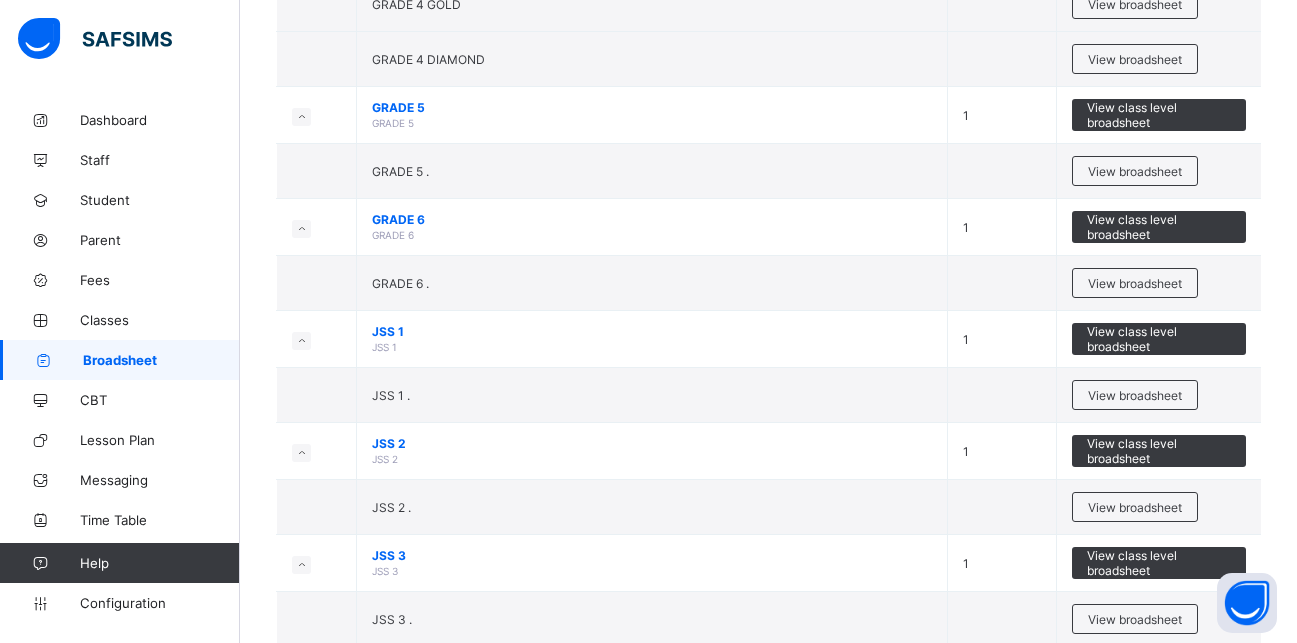 scroll, scrollTop: 838, scrollLeft: 0, axis: vertical 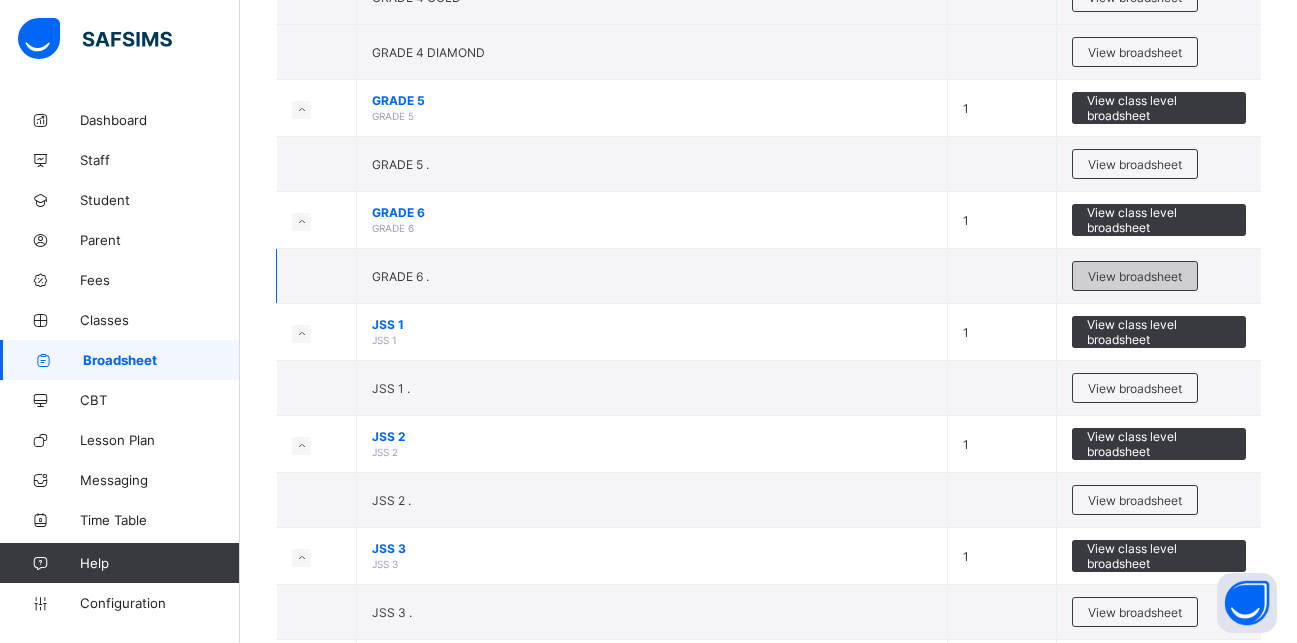 click on "View broadsheet" at bounding box center [1135, 276] 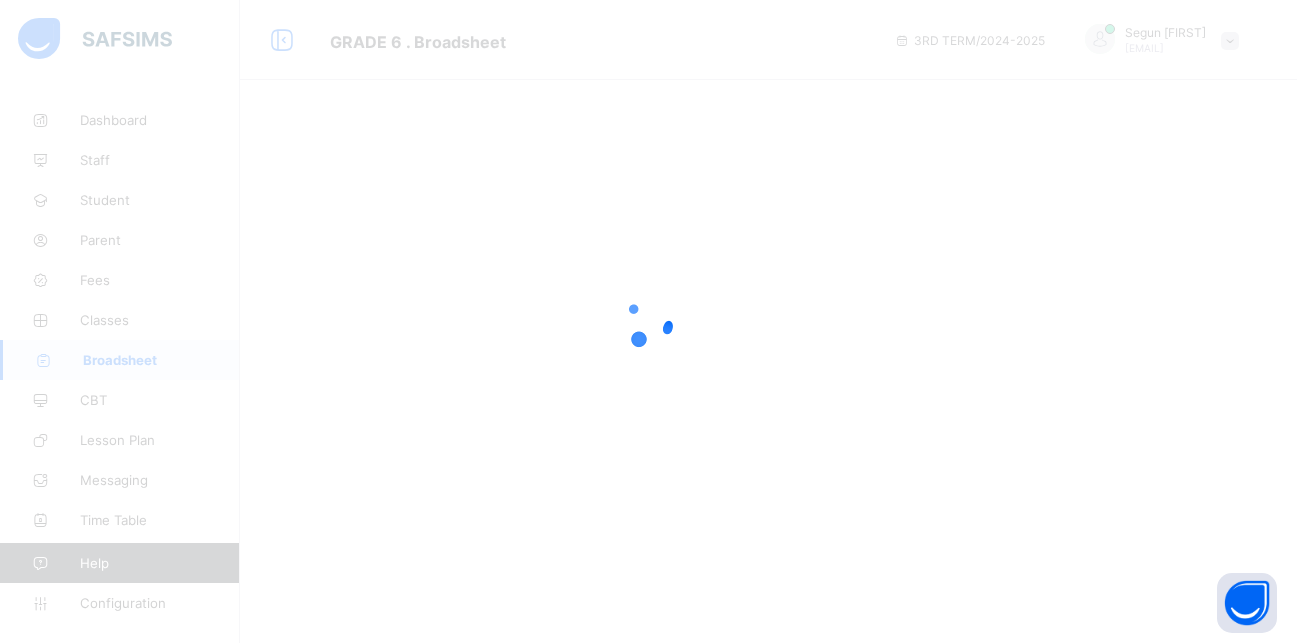 scroll, scrollTop: 0, scrollLeft: 0, axis: both 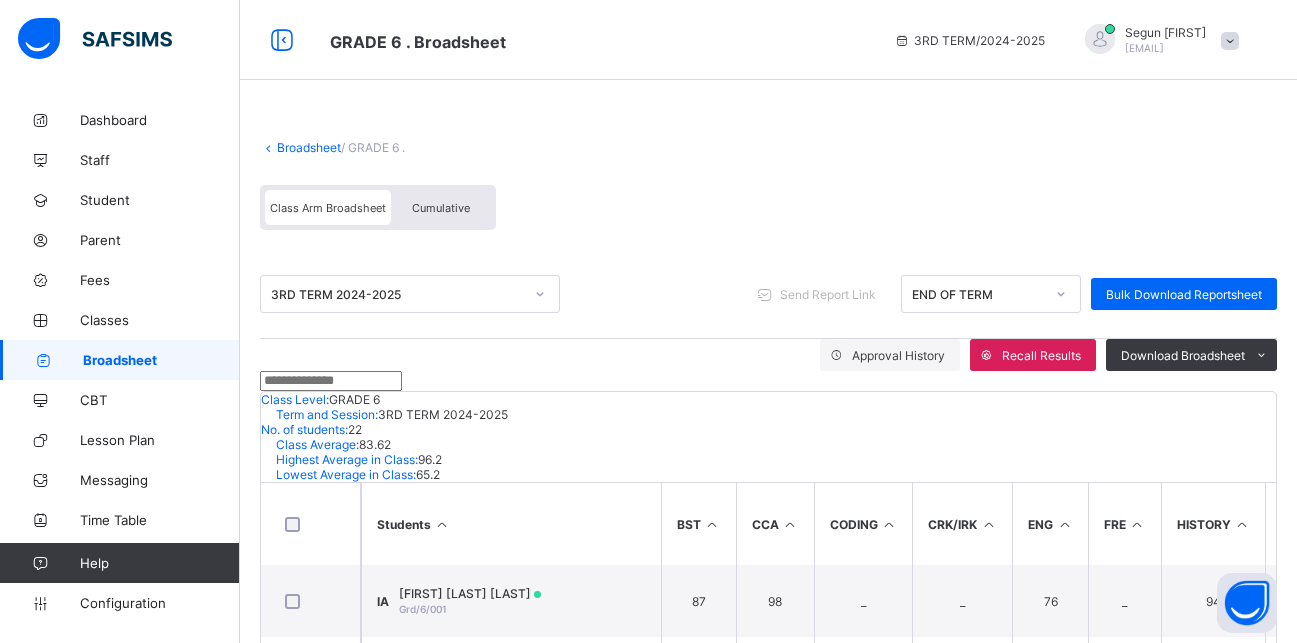 click on "Cumulative" at bounding box center (441, 208) 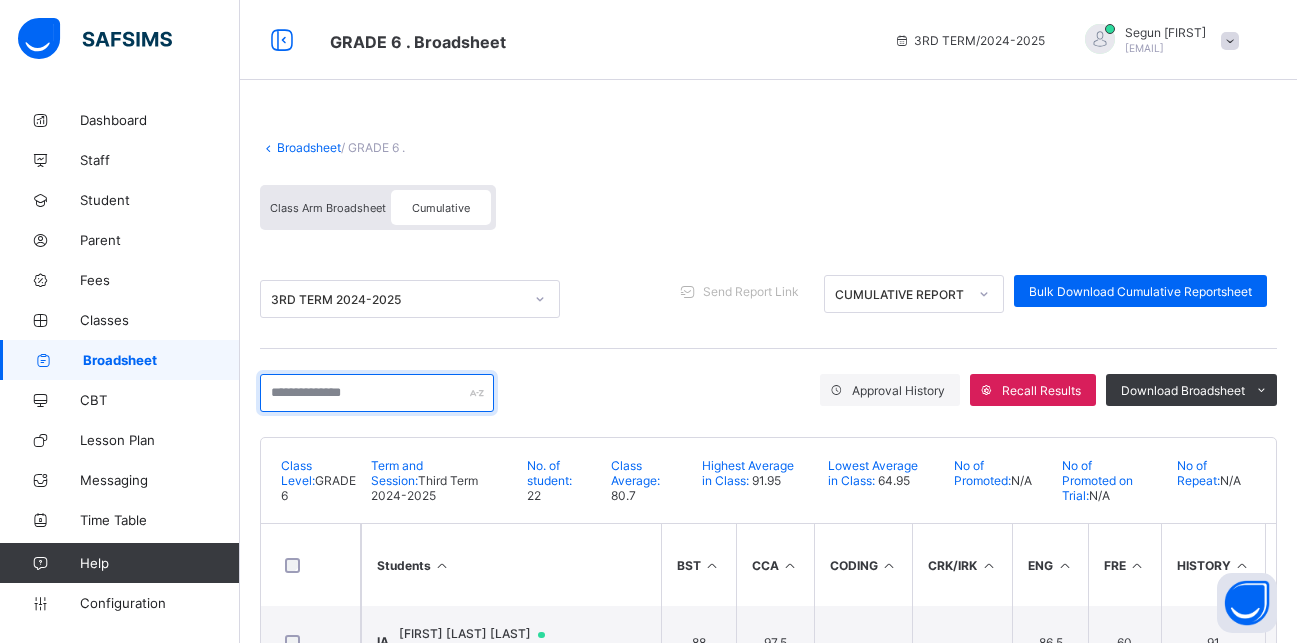 click at bounding box center [377, 393] 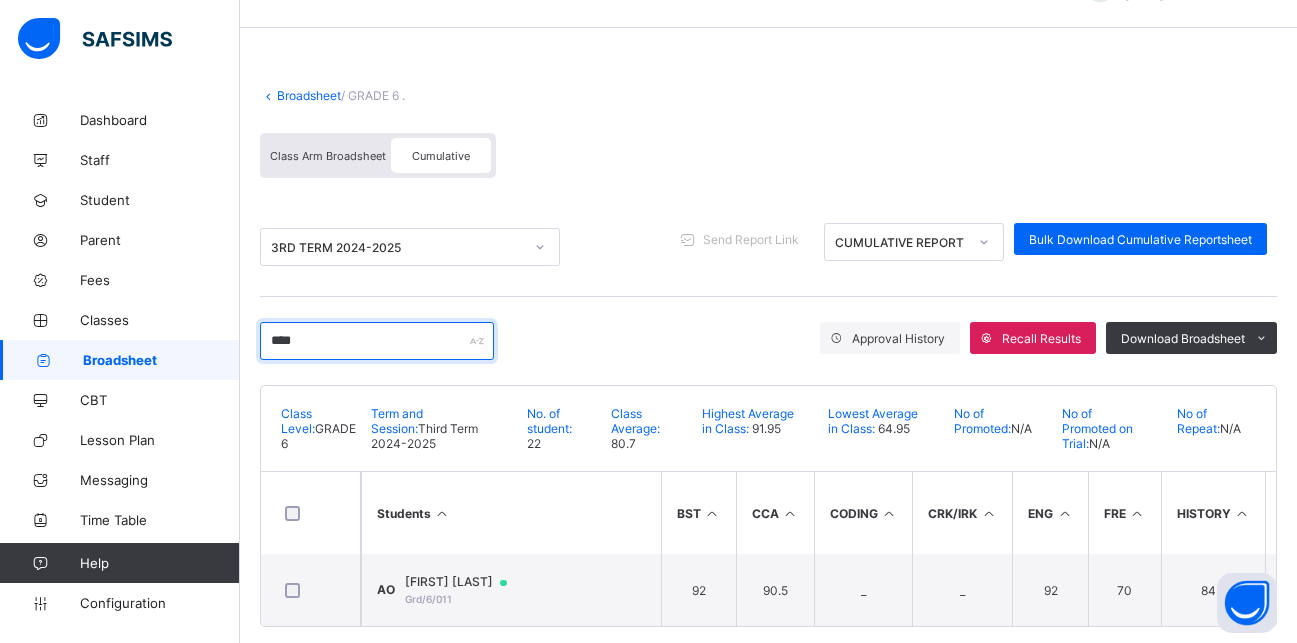 scroll, scrollTop: 65, scrollLeft: 0, axis: vertical 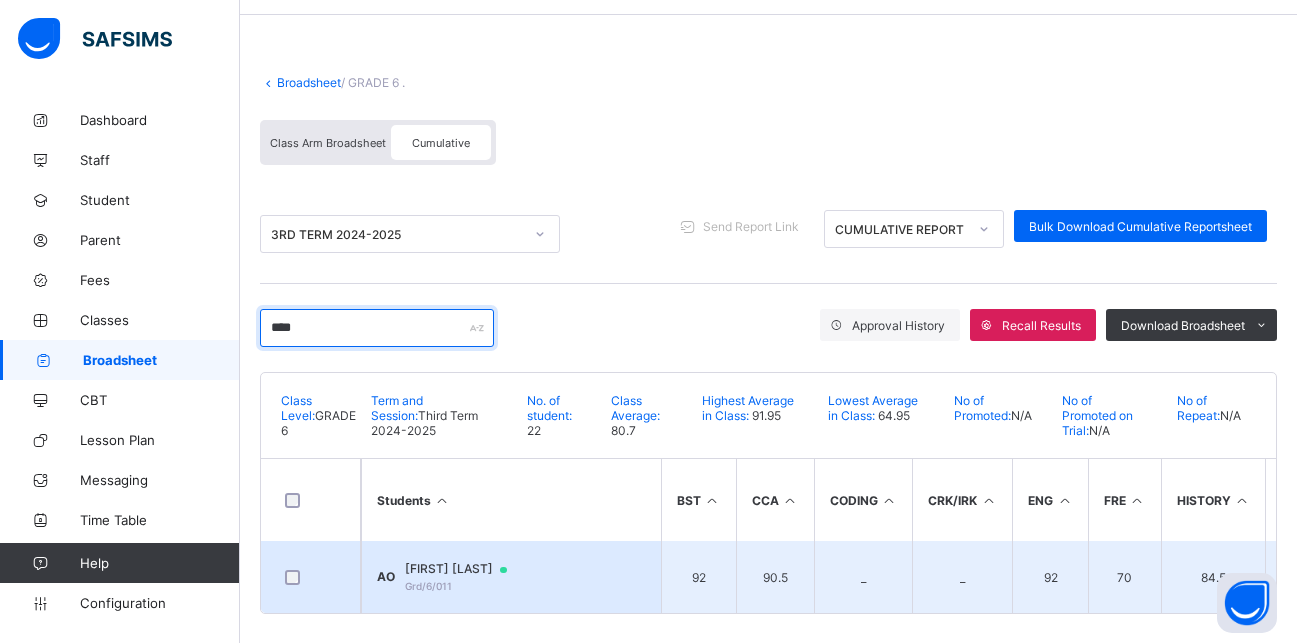 type on "****" 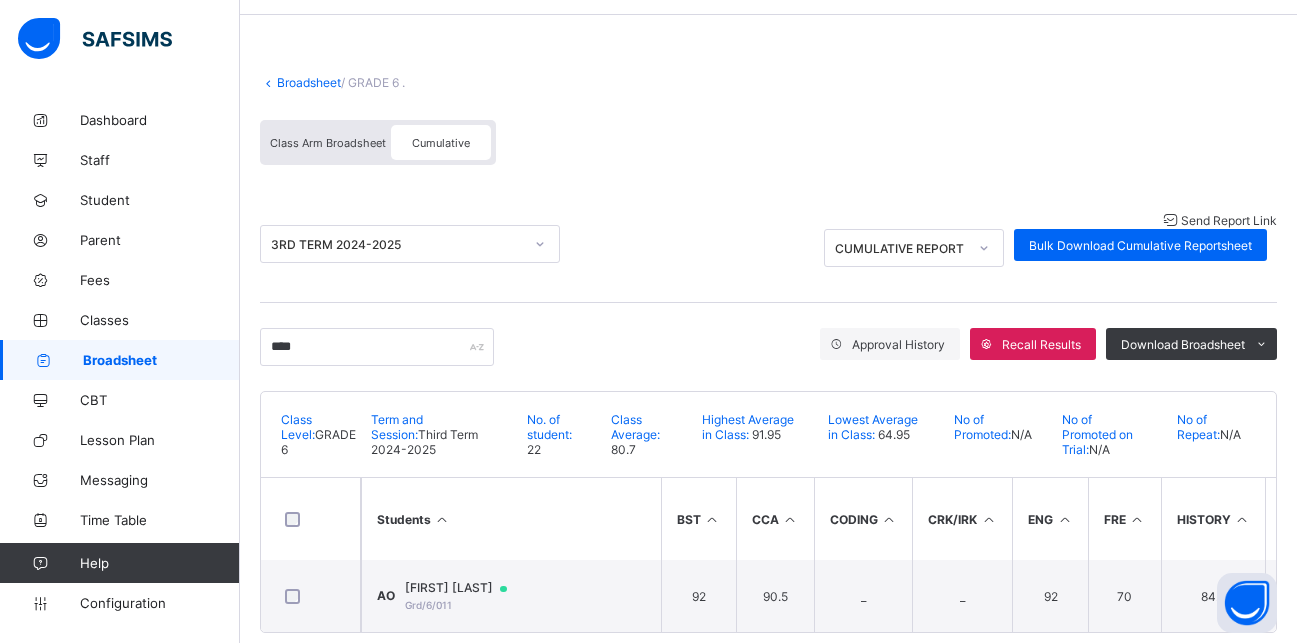 click on "Send Report Link" at bounding box center (1229, 220) 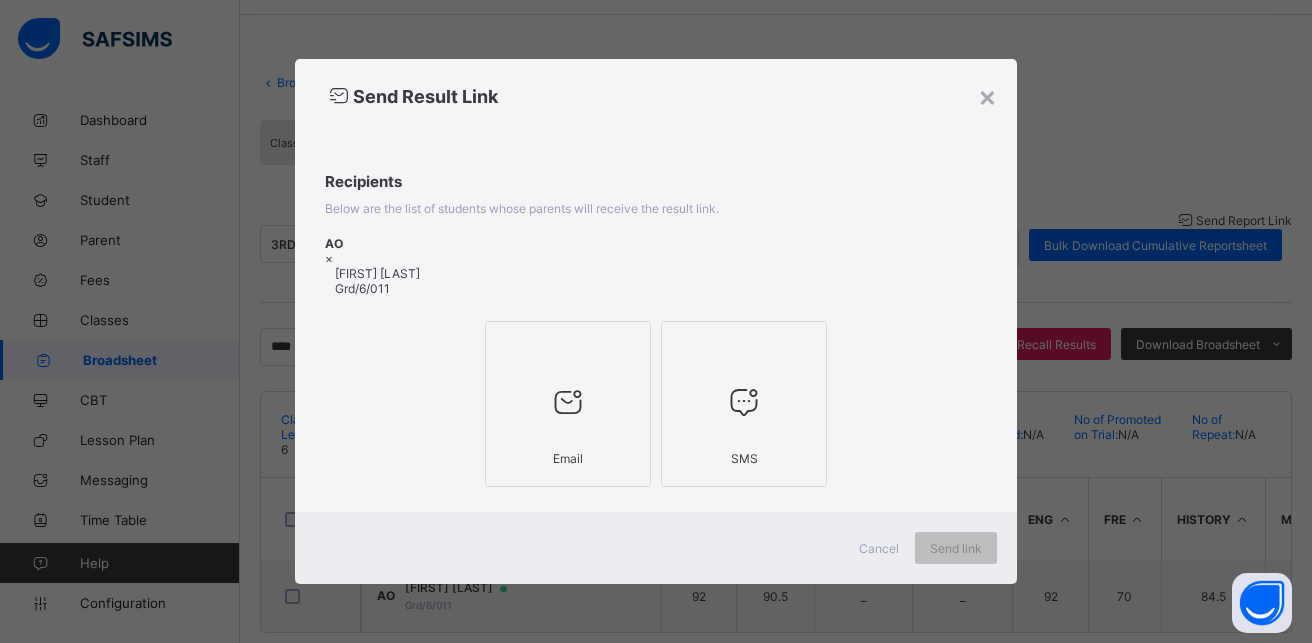 click at bounding box center [568, 347] 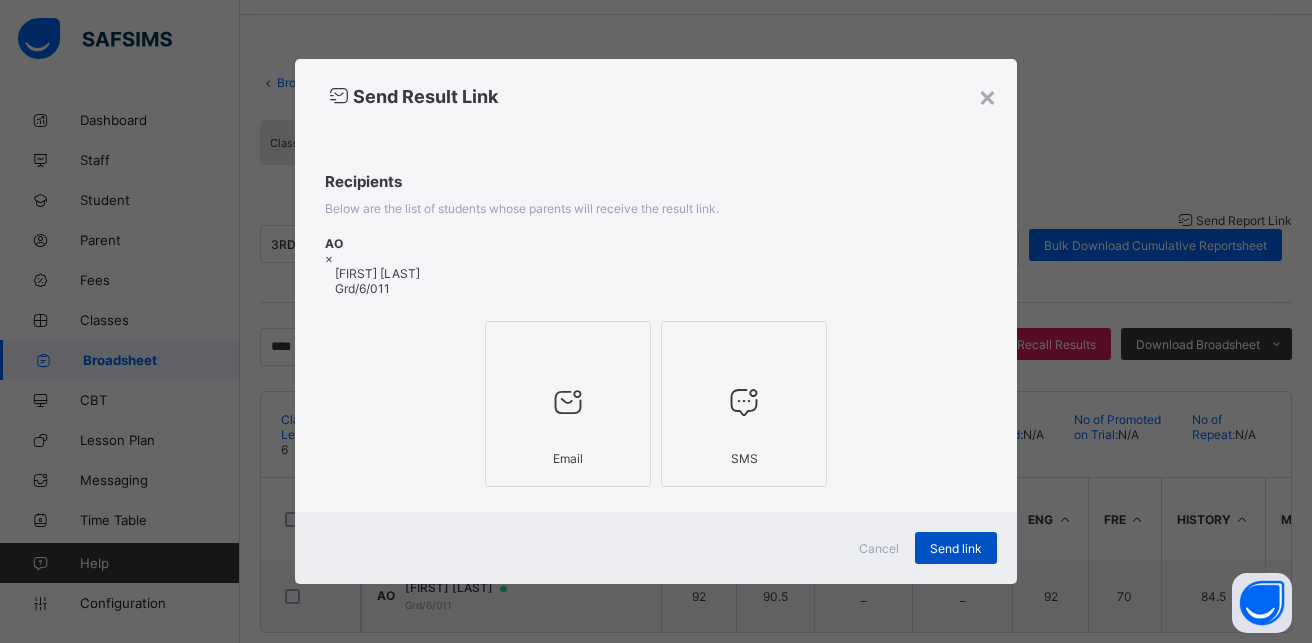 click on "Send link" at bounding box center (956, 548) 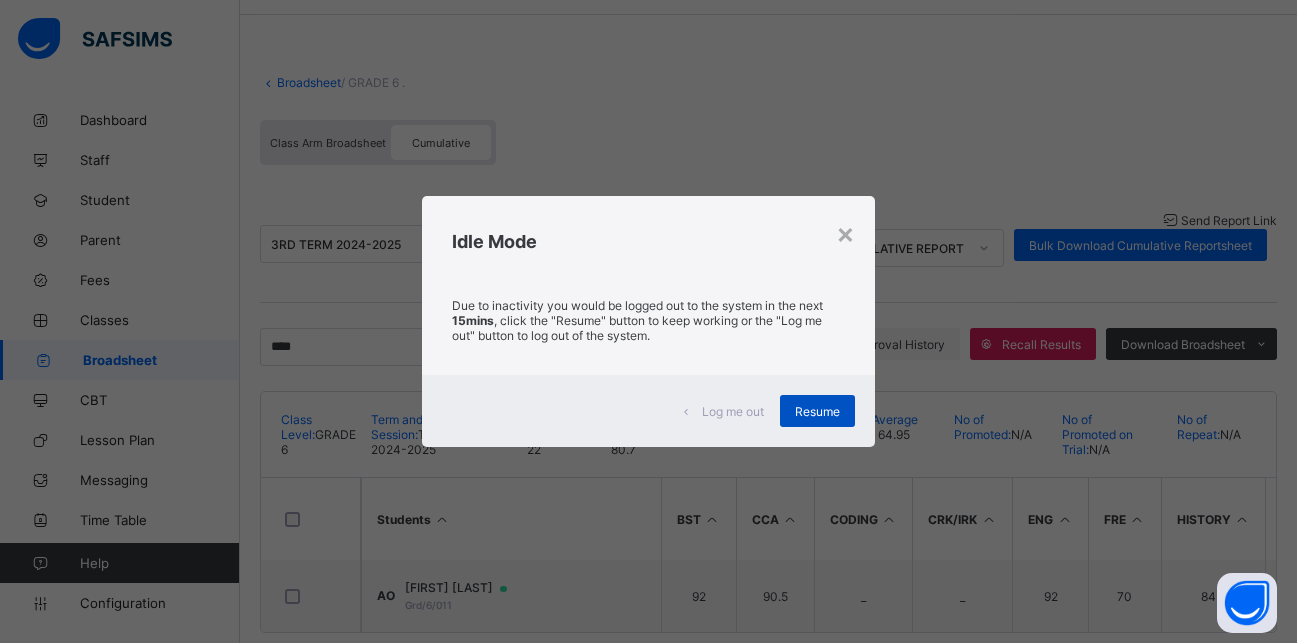 click on "Resume" at bounding box center (817, 411) 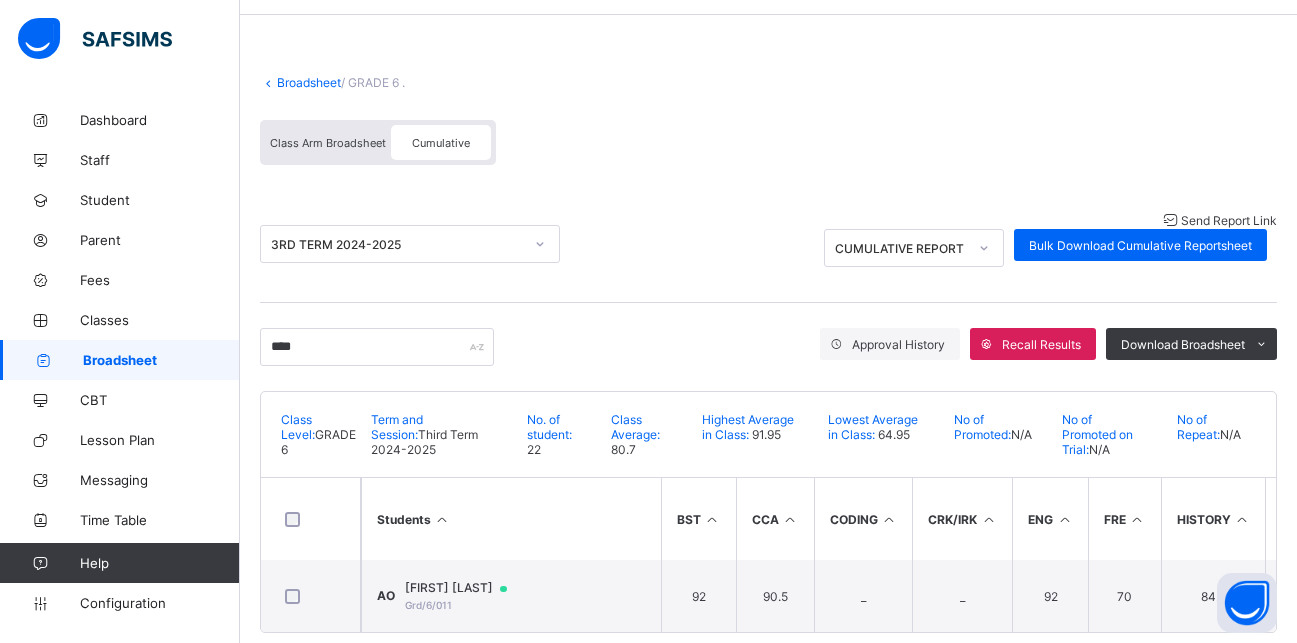 scroll, scrollTop: 0, scrollLeft: 0, axis: both 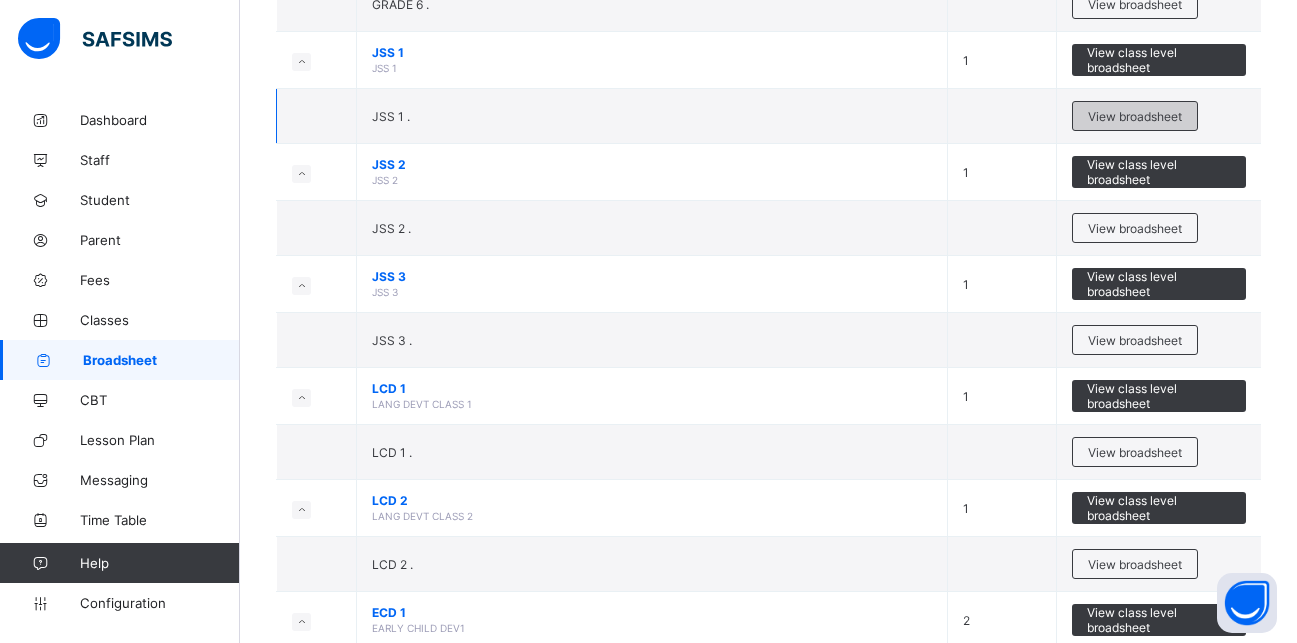 click on "View broadsheet" at bounding box center (1135, 116) 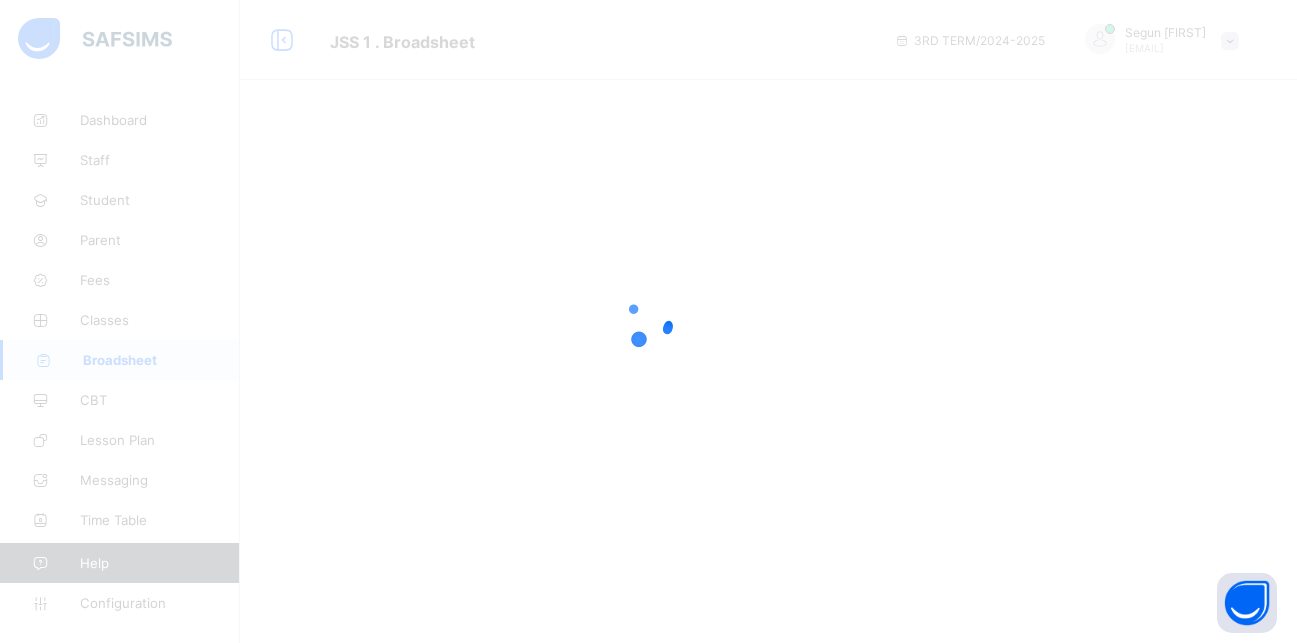 scroll, scrollTop: 0, scrollLeft: 0, axis: both 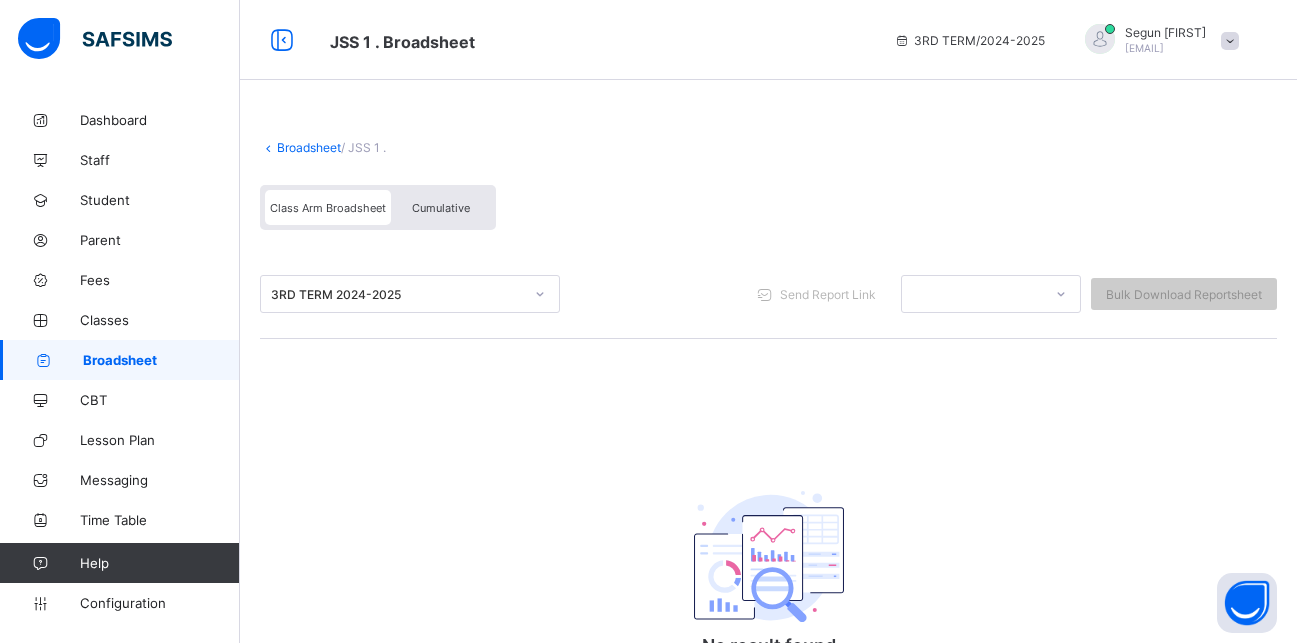 click on "Cumulative" at bounding box center [441, 208] 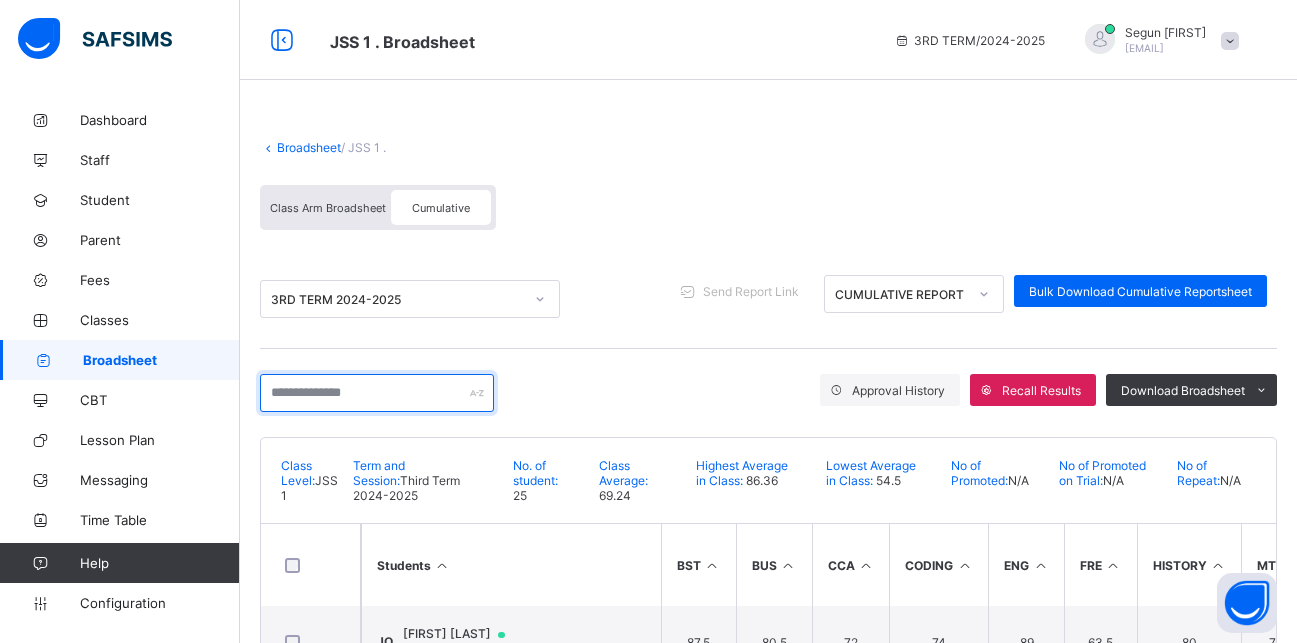 click at bounding box center [377, 393] 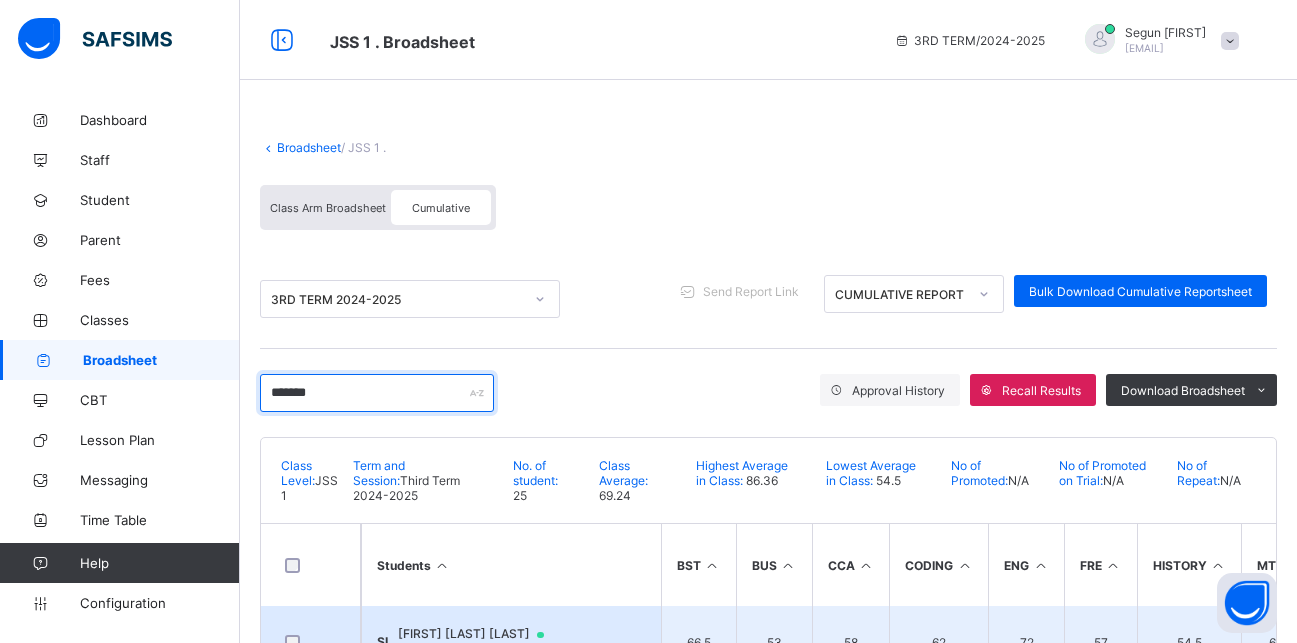 type on "*******" 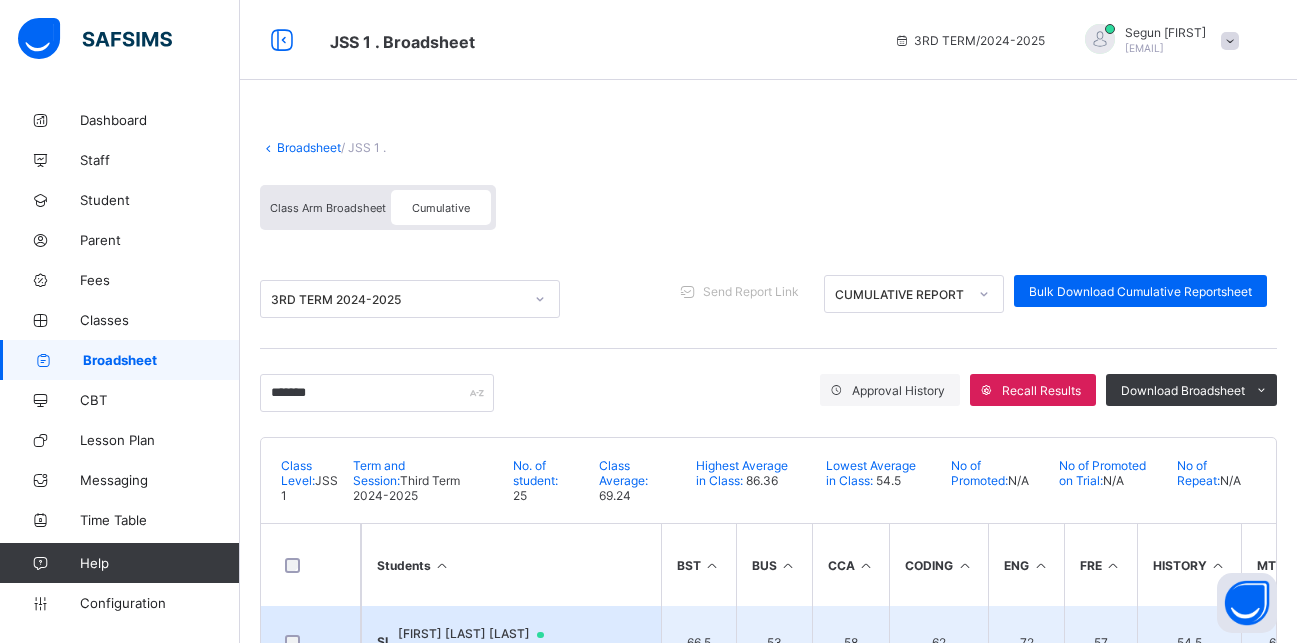 click on "SI Success Chidalu Igbokwe     Jss/1/009" at bounding box center (511, 642) 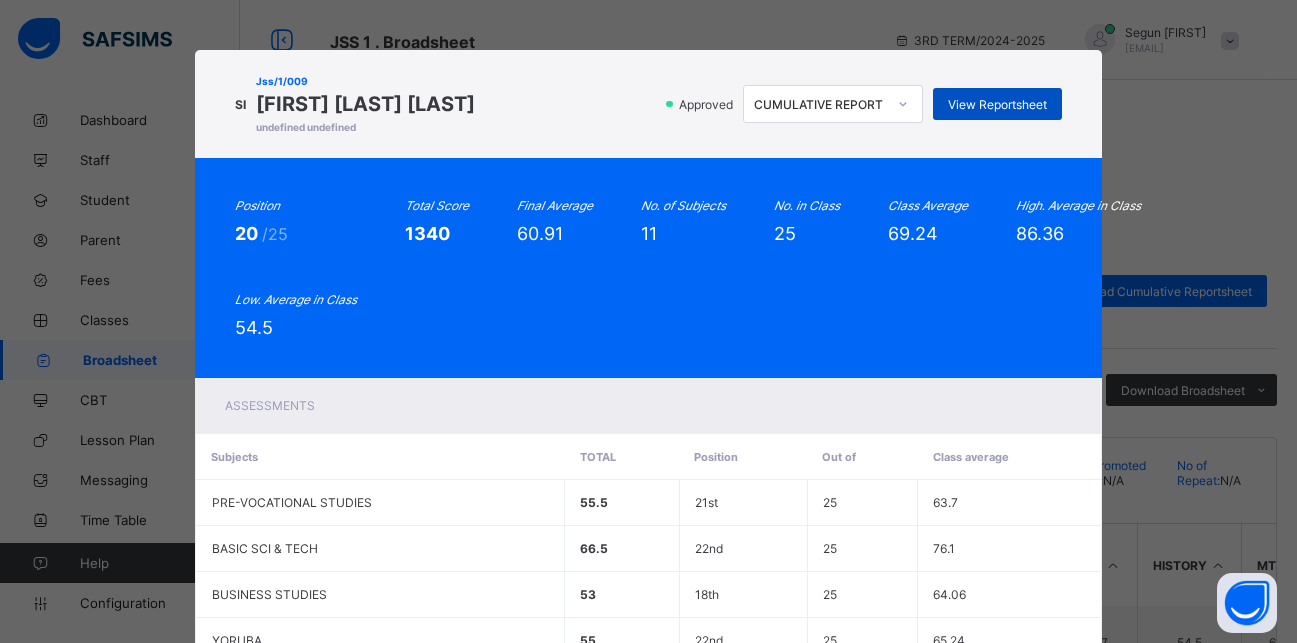 click on "View Reportsheet" at bounding box center [997, 104] 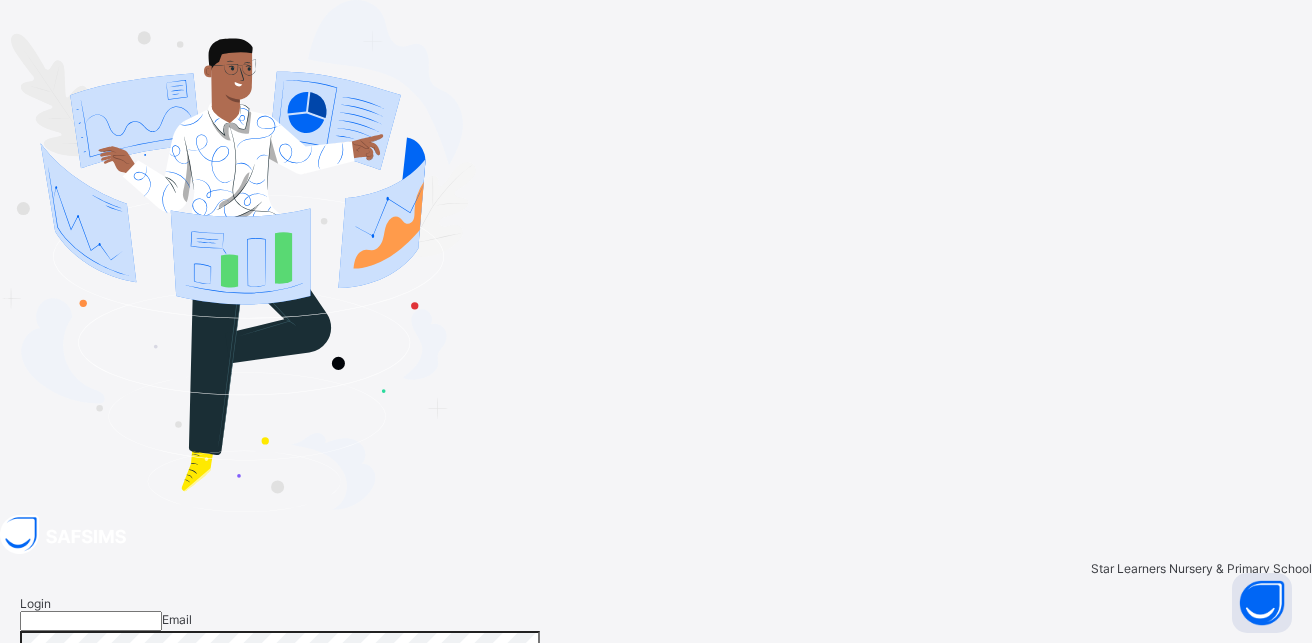 click at bounding box center (91, 621) 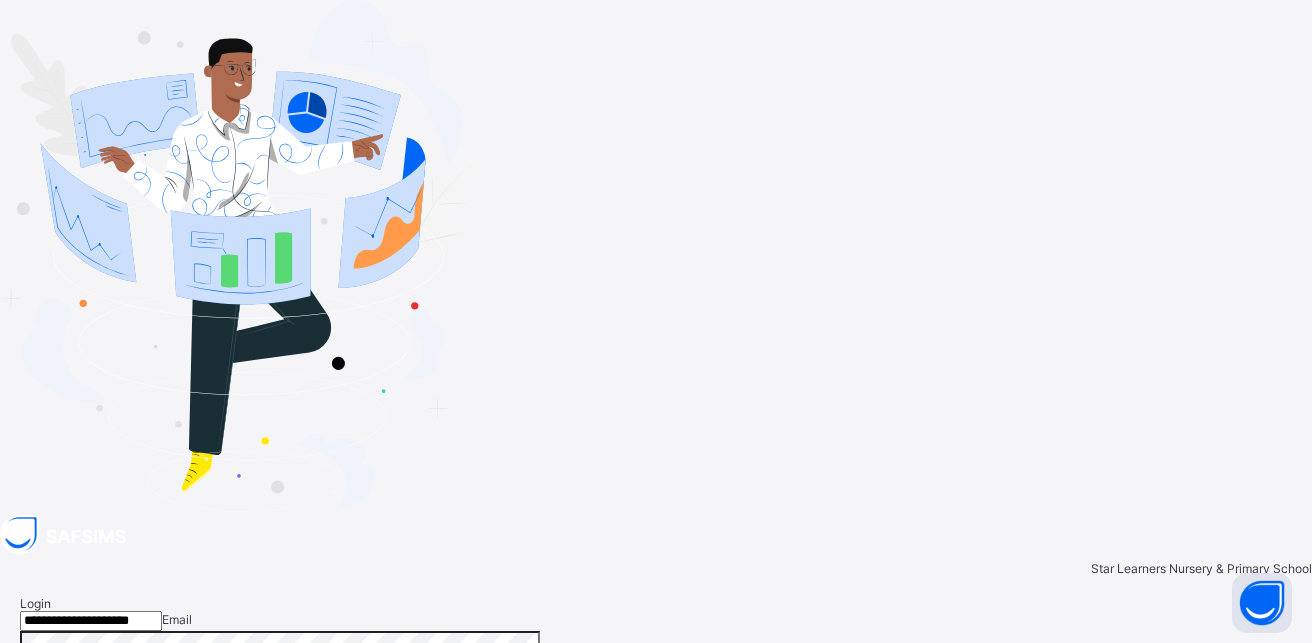 click at bounding box center (1283, 750) 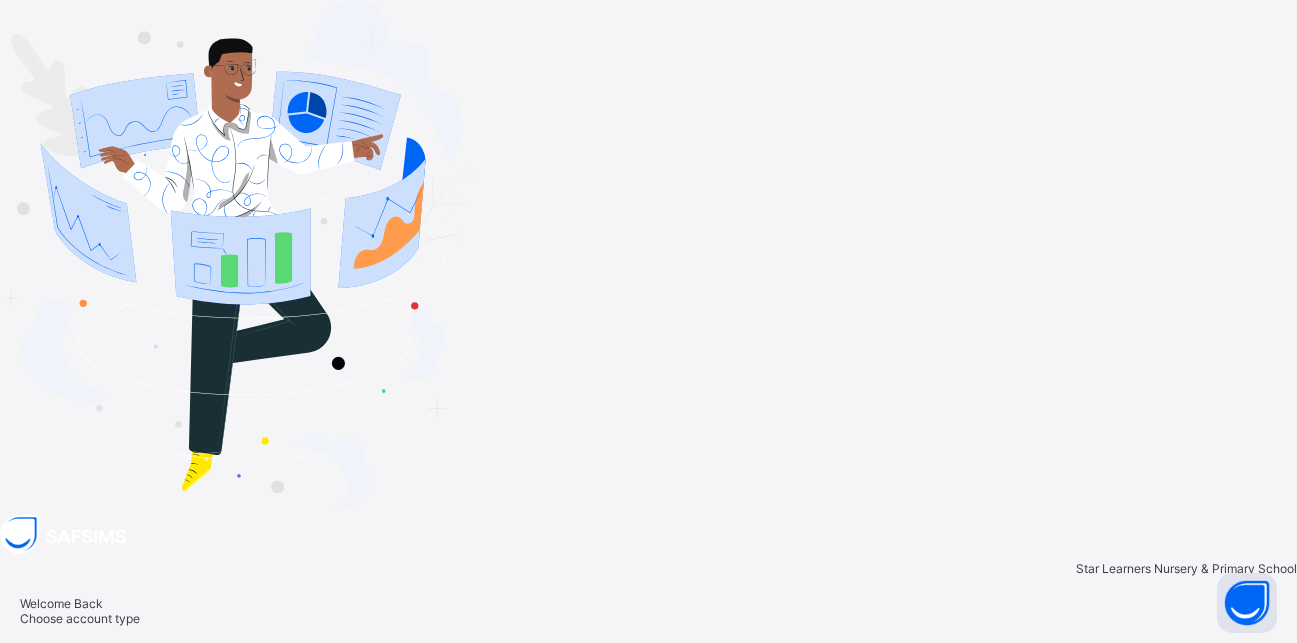 click on "Staff" at bounding box center (625, 683) 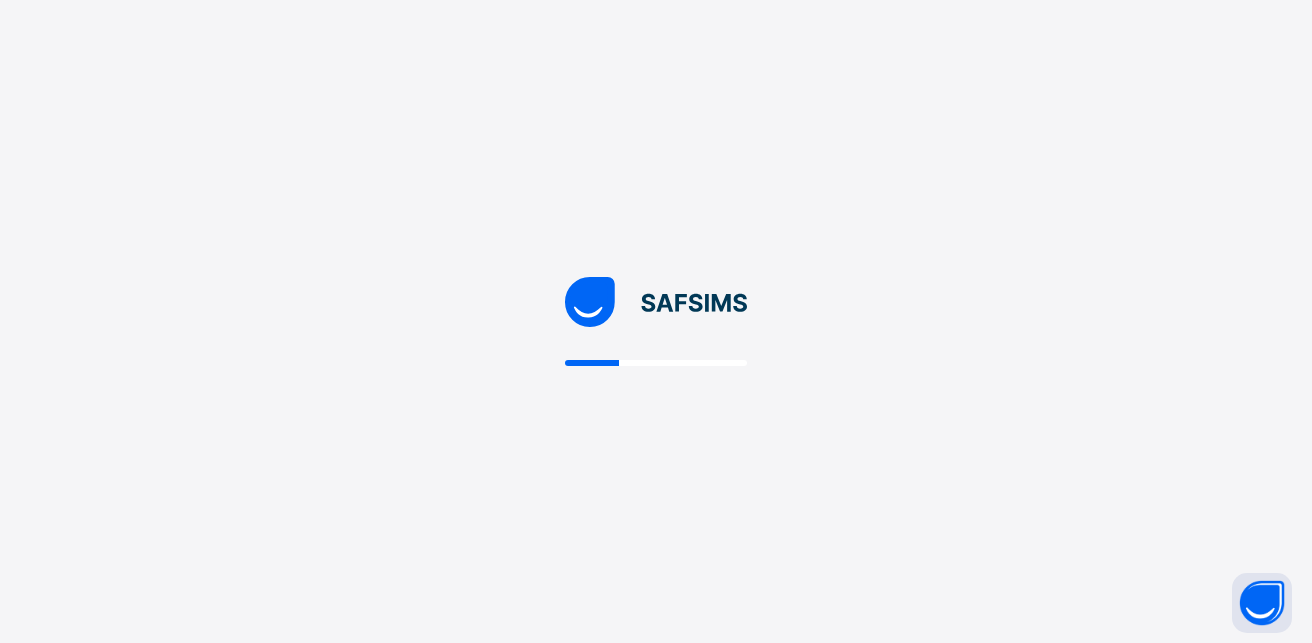 select on "**" 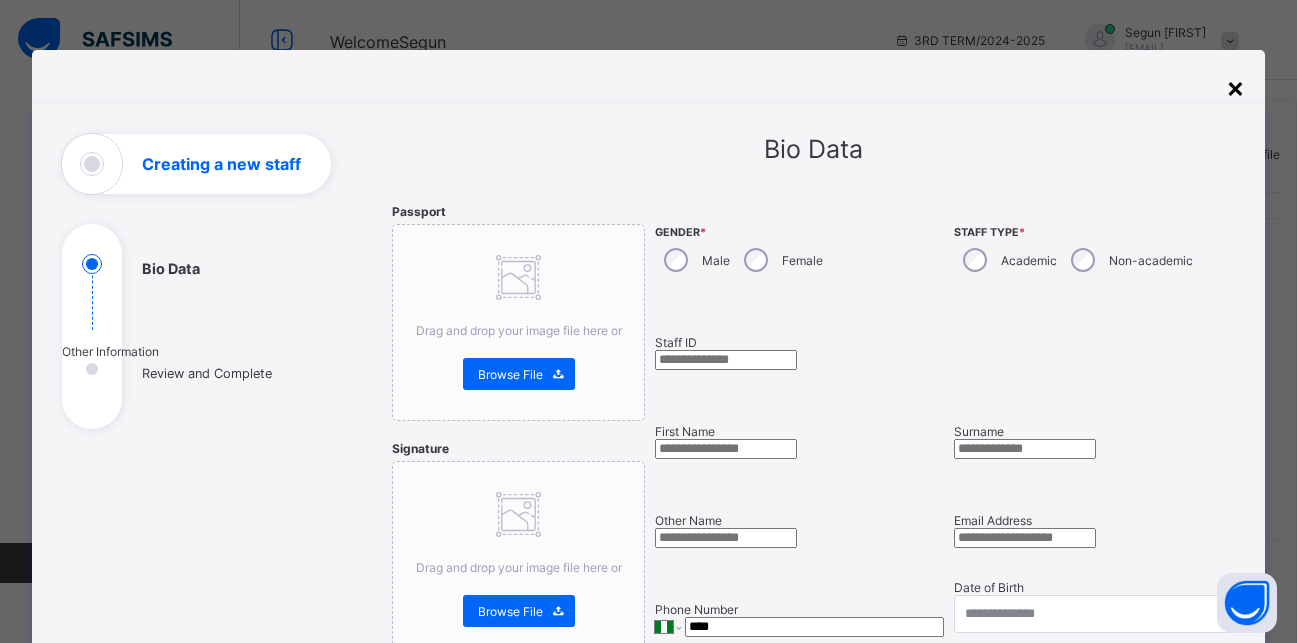 click on "×" at bounding box center [1235, 87] 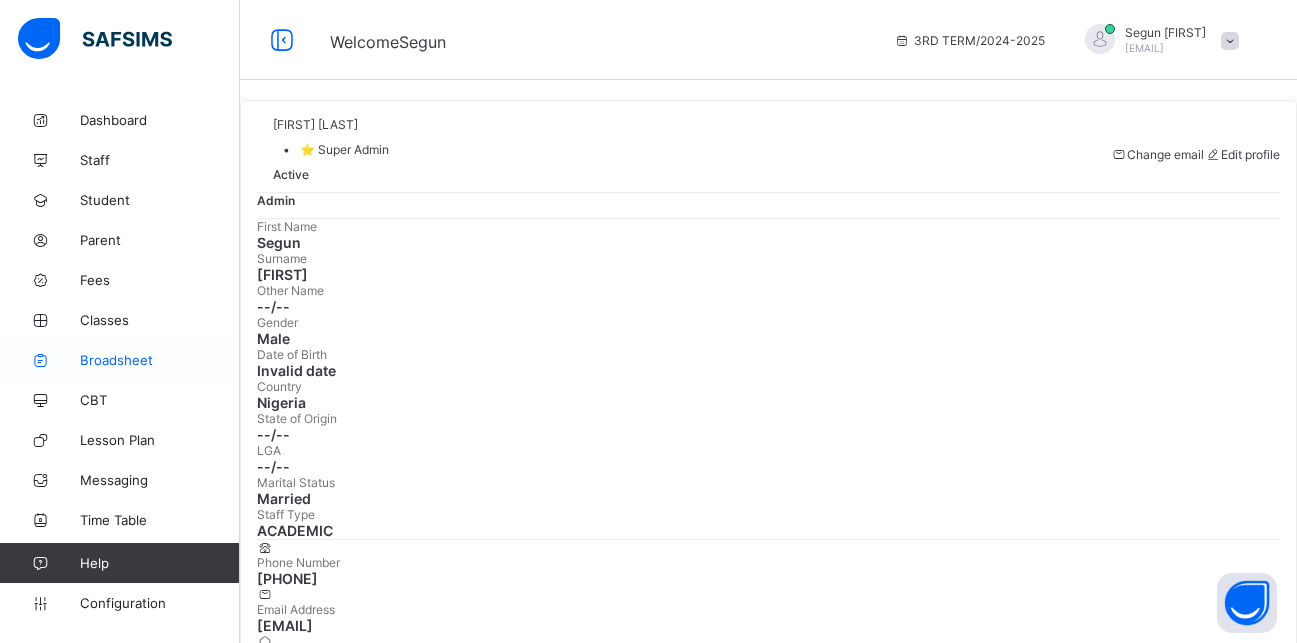 click on "Broadsheet" at bounding box center (160, 360) 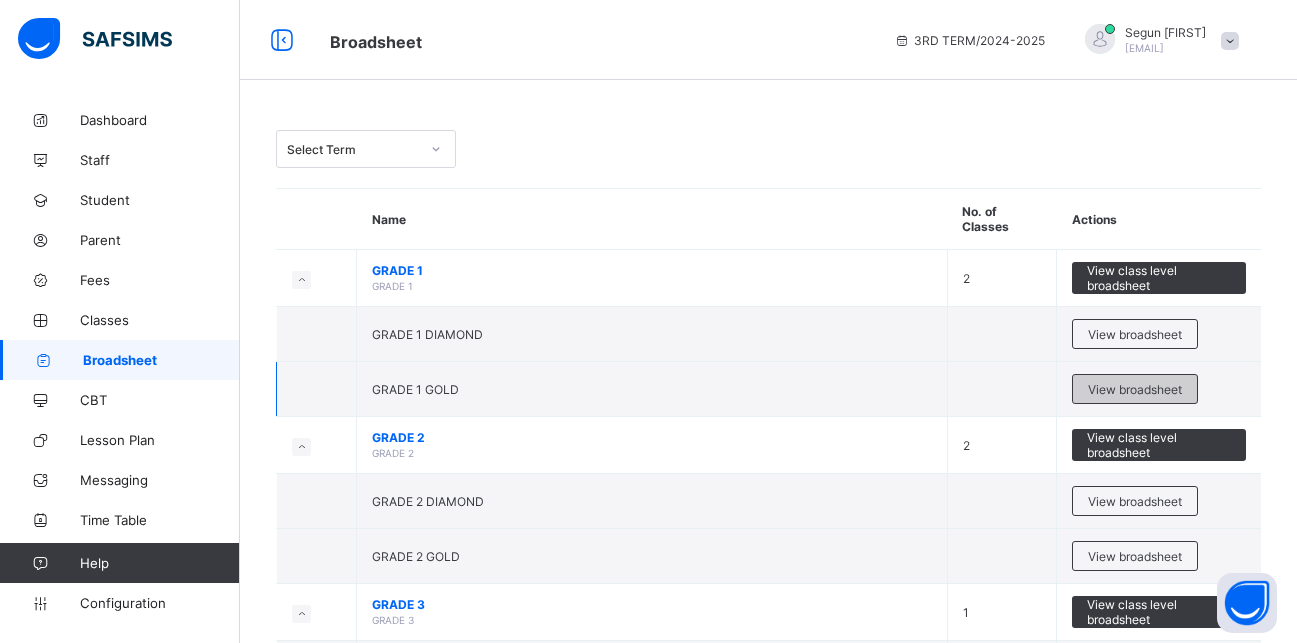 click on "View broadsheet" at bounding box center [1135, 389] 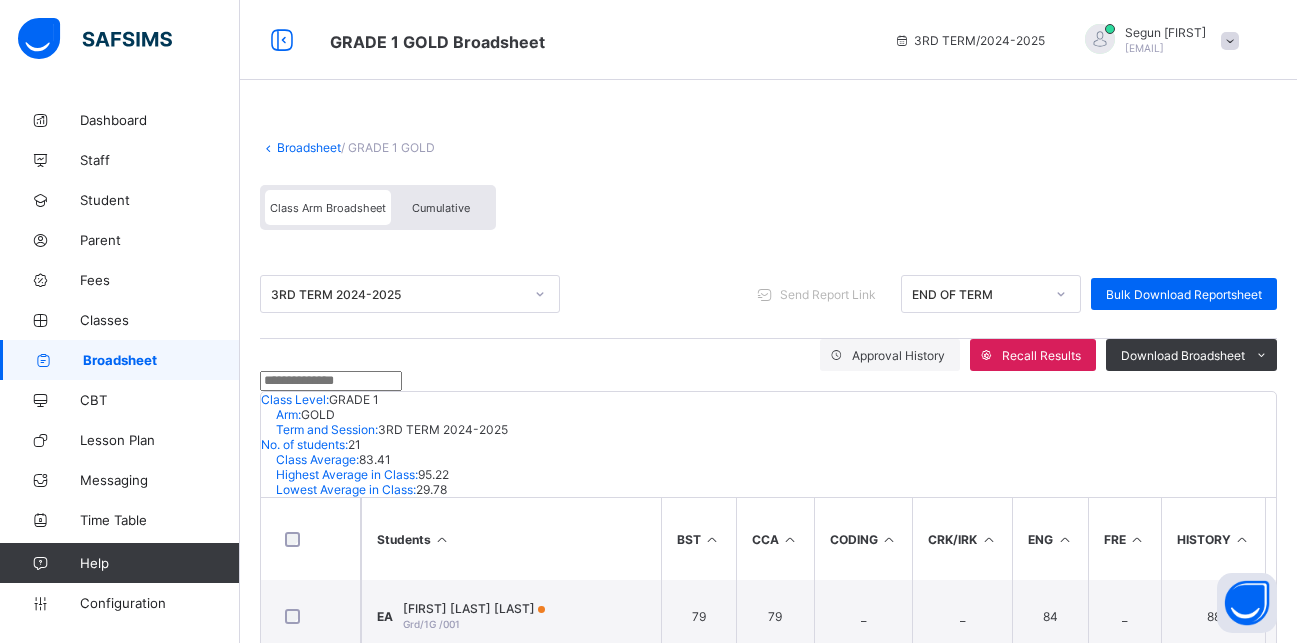 click on "Cumulative" at bounding box center [441, 208] 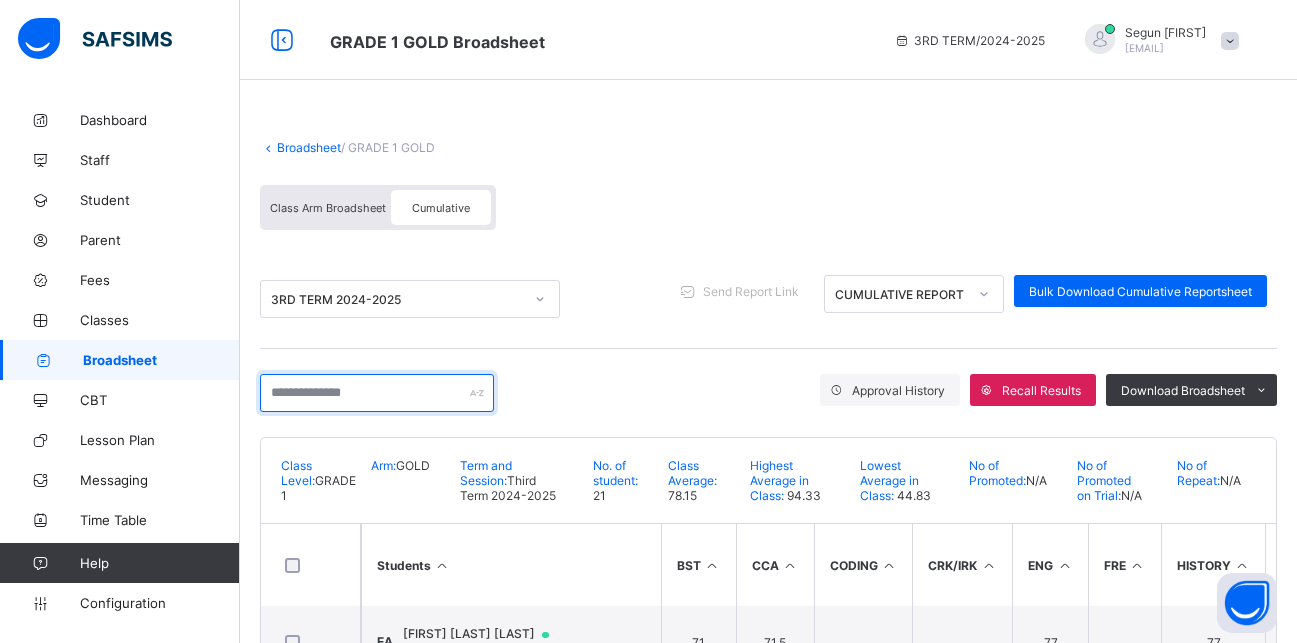 click at bounding box center [377, 393] 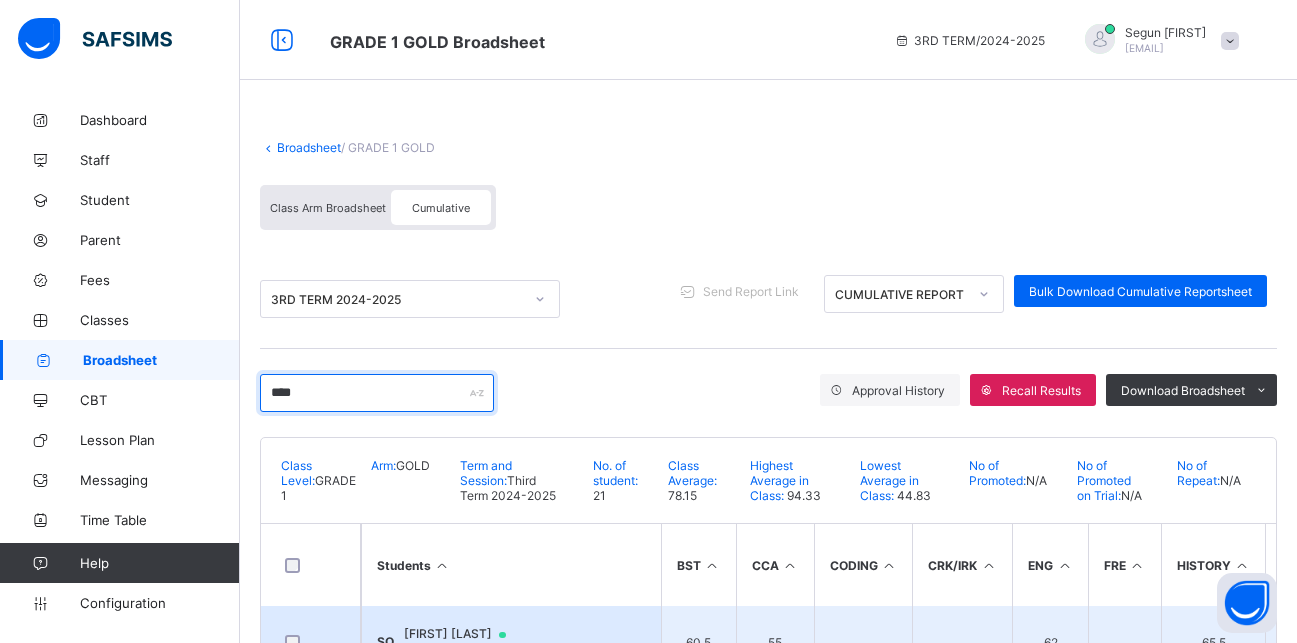type on "****" 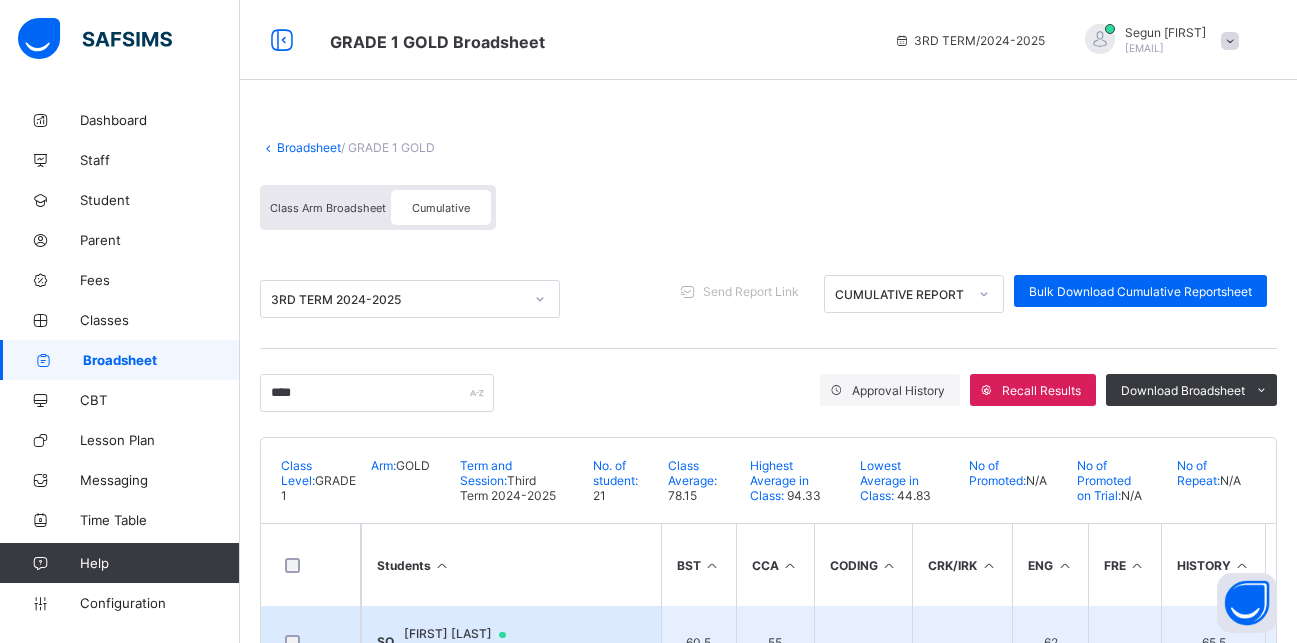 click on "SO Success  Onuoha     Grd/1G/019" at bounding box center [511, 642] 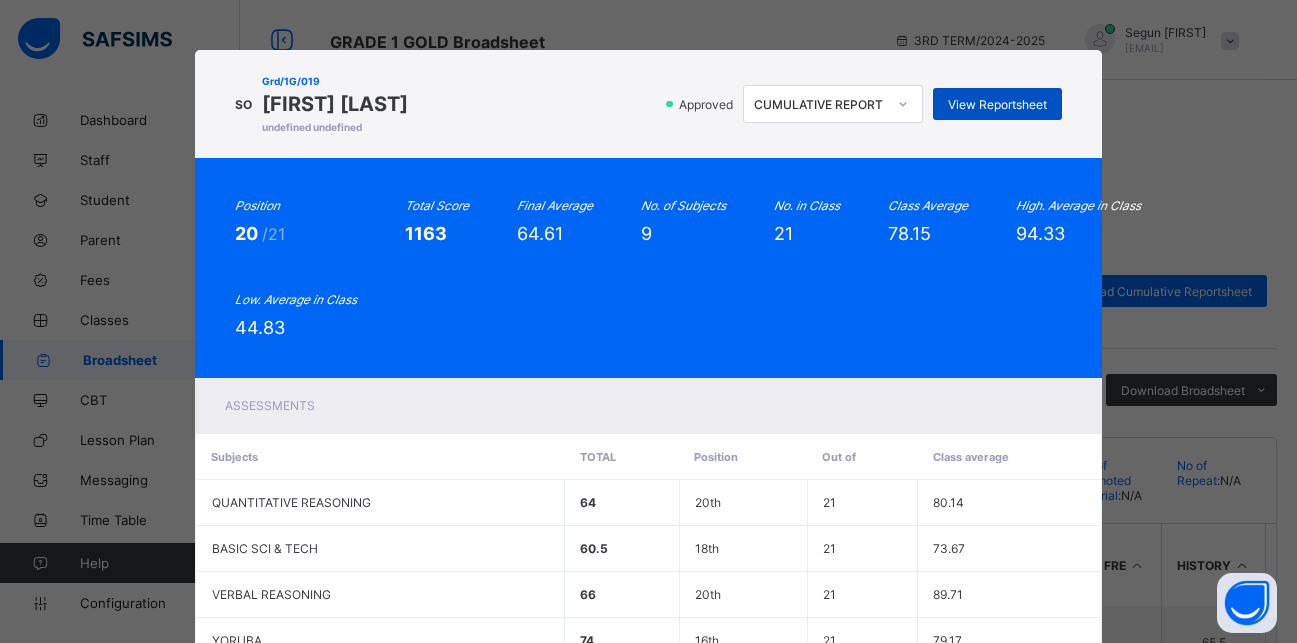 click on "View Reportsheet" at bounding box center (997, 104) 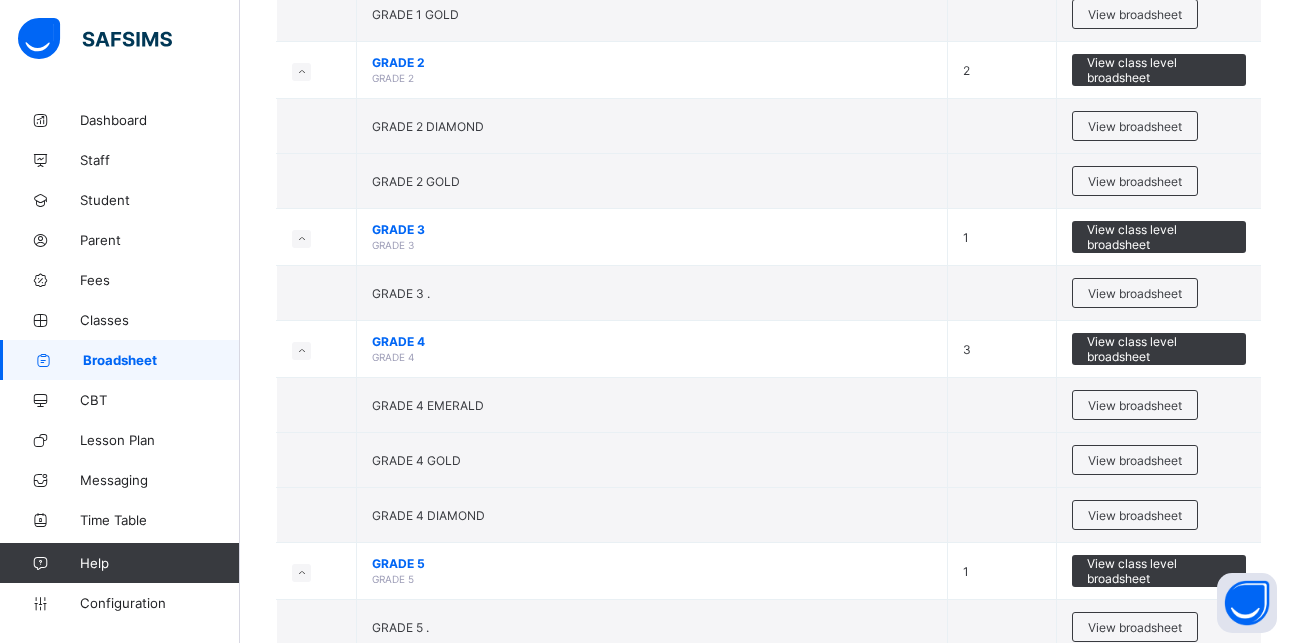 scroll, scrollTop: 390, scrollLeft: 0, axis: vertical 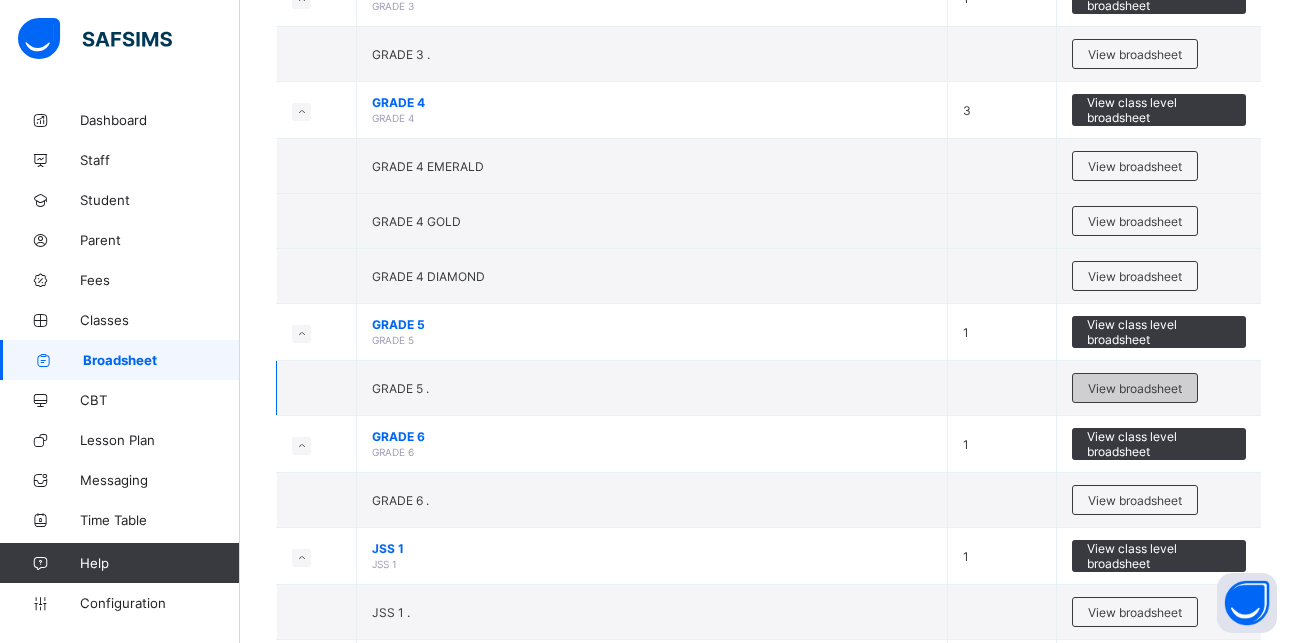 click on "View broadsheet" at bounding box center (1135, 388) 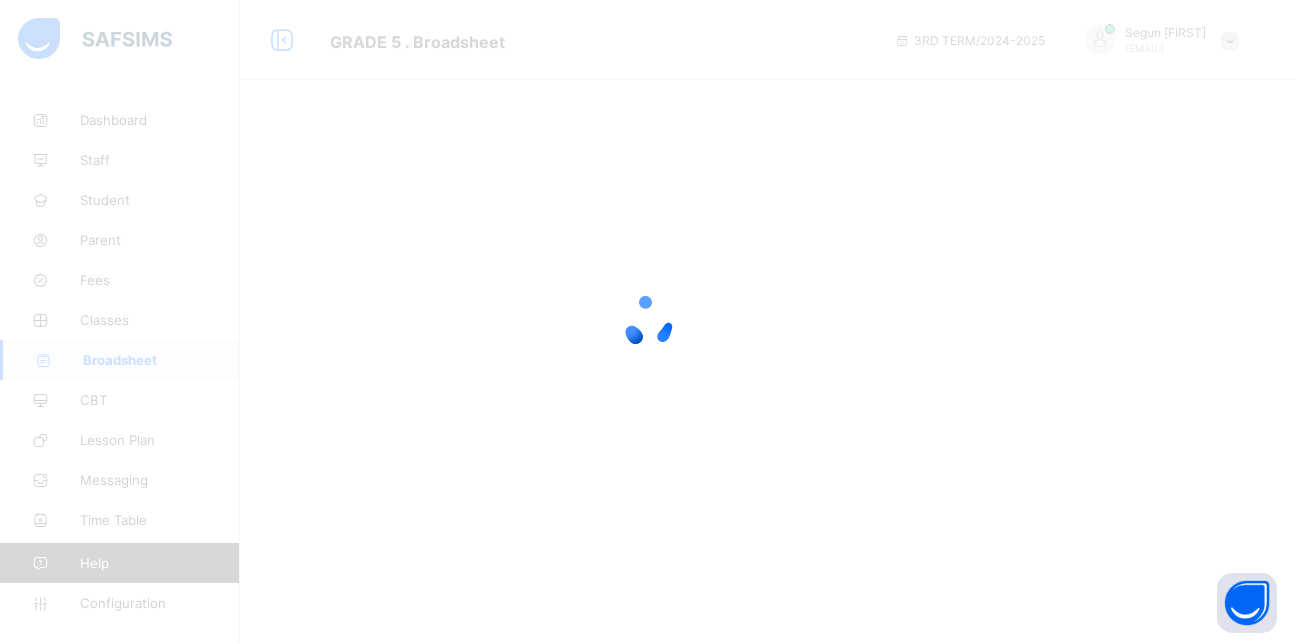 scroll, scrollTop: 0, scrollLeft: 0, axis: both 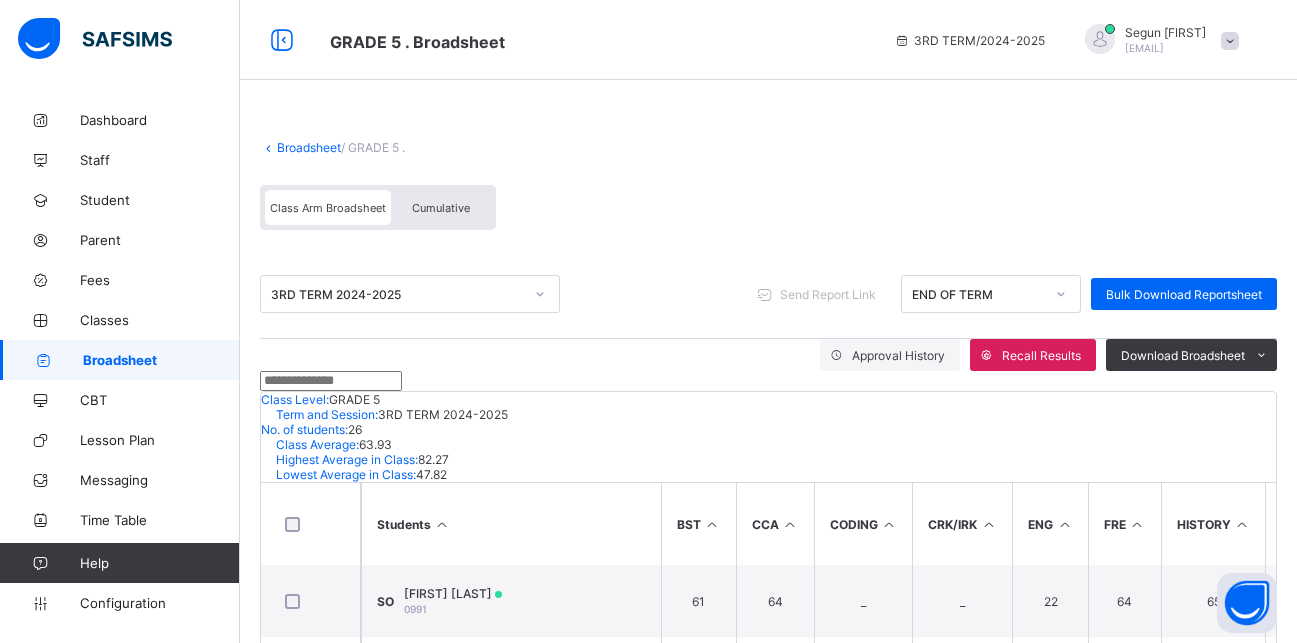 click on "Cumulative" at bounding box center [441, 208] 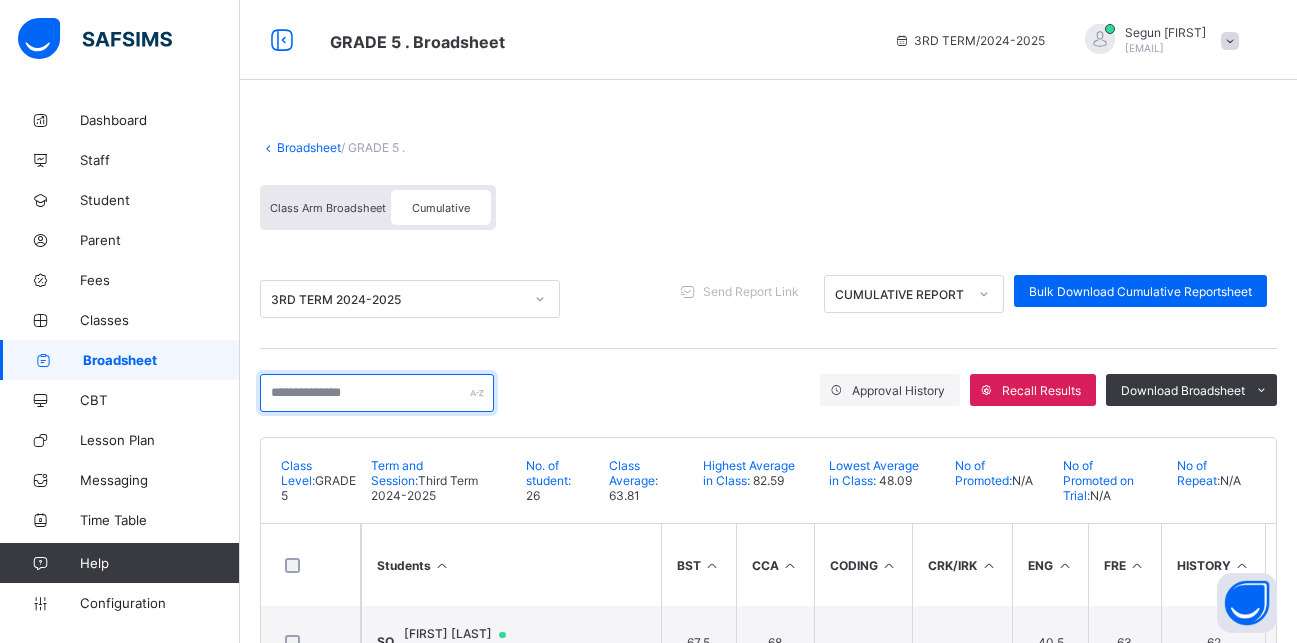click at bounding box center [377, 393] 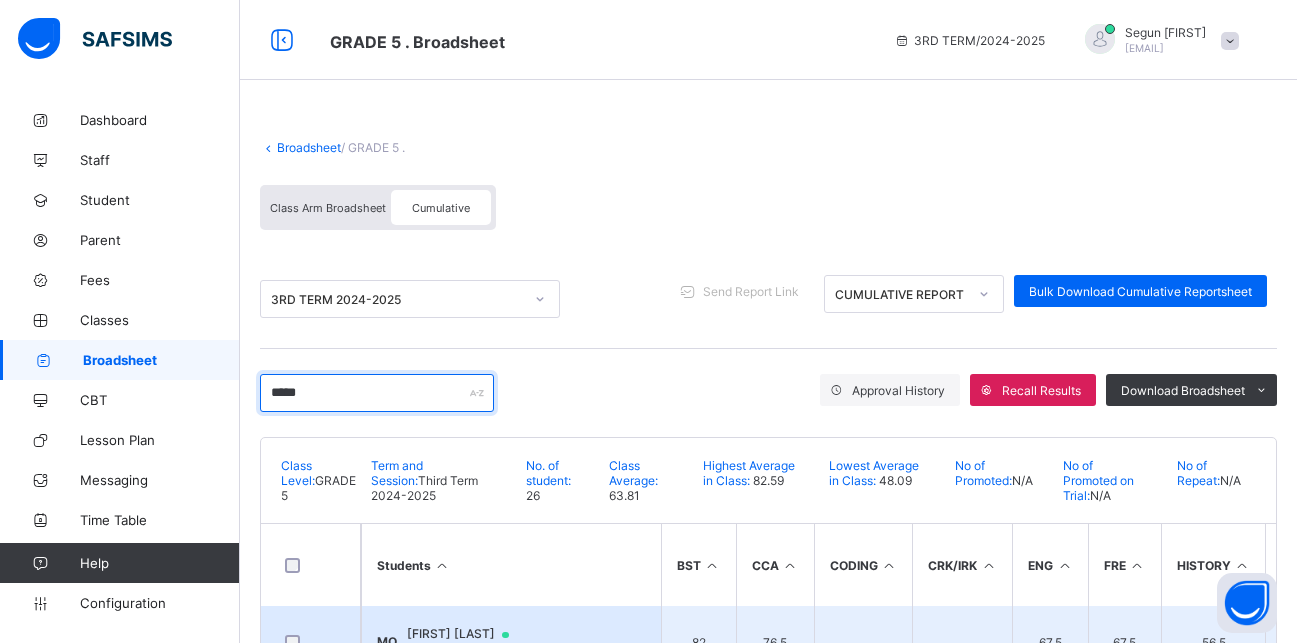 type on "*****" 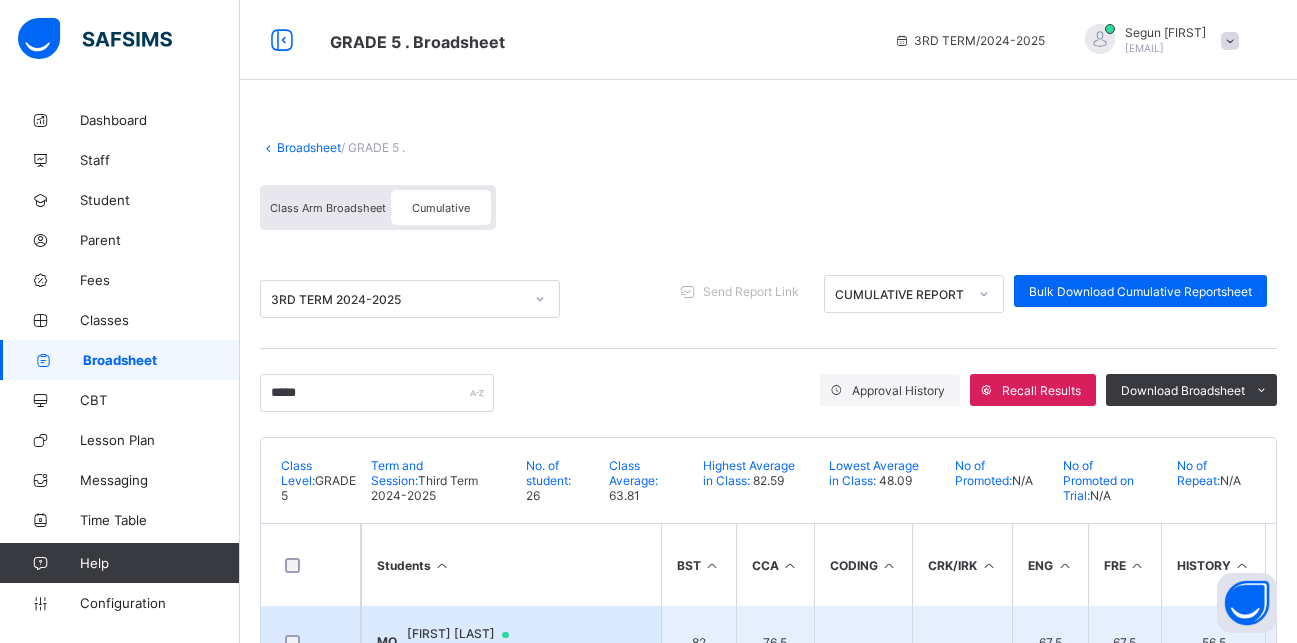 click on "MO Michael  Okoli     Grd/5/008" at bounding box center [511, 642] 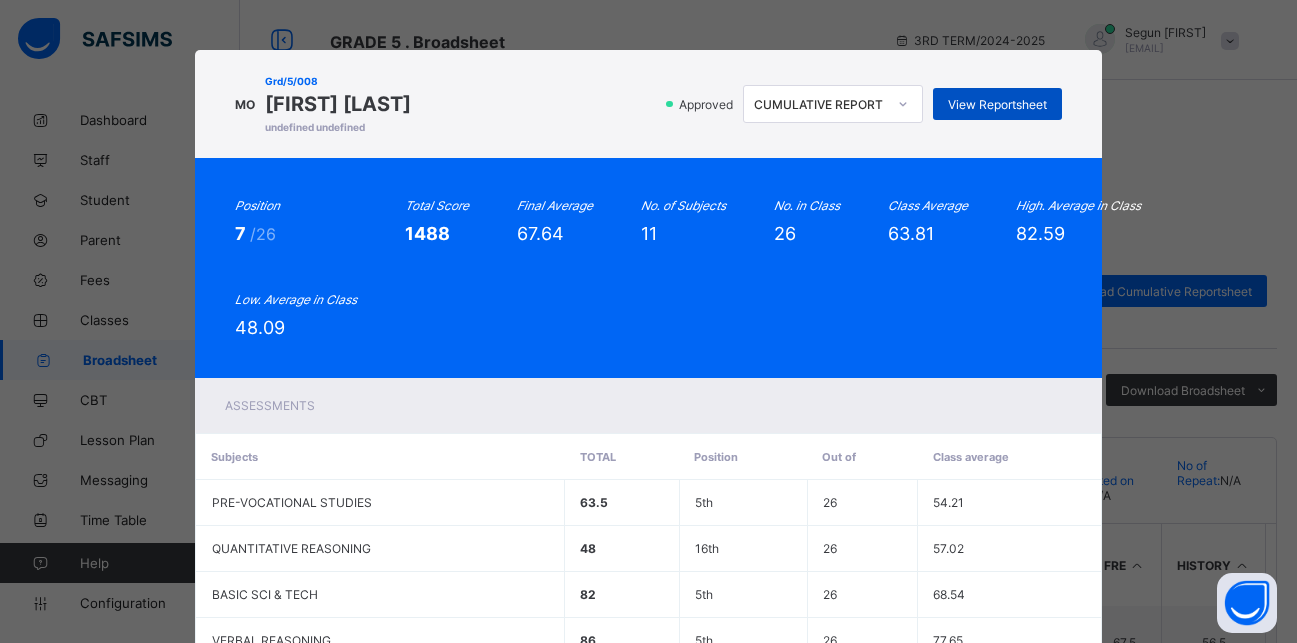 click on "View Reportsheet" at bounding box center [997, 104] 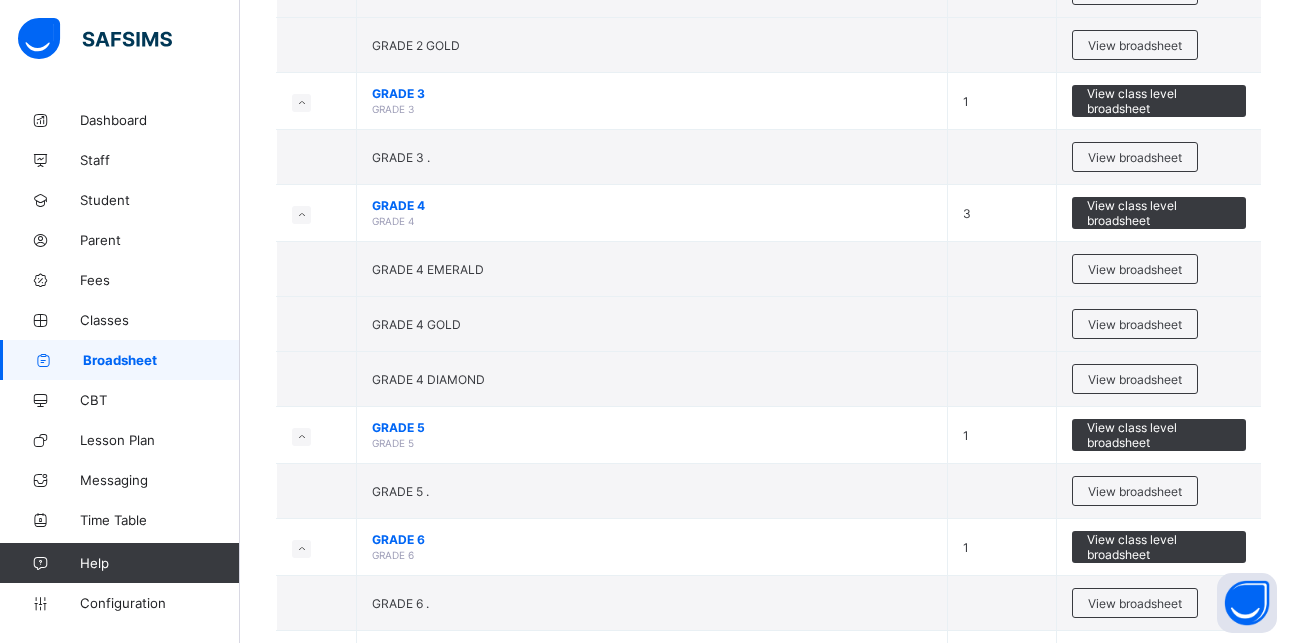 scroll, scrollTop: 515, scrollLeft: 0, axis: vertical 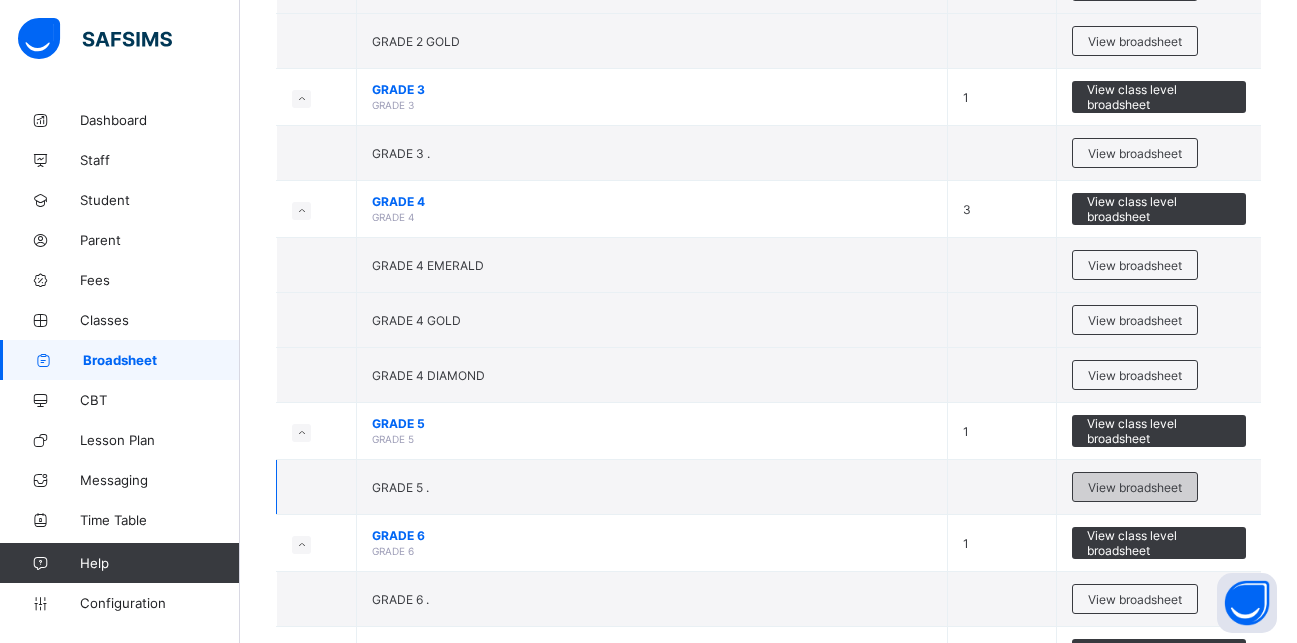 click on "View broadsheet" at bounding box center [1135, 487] 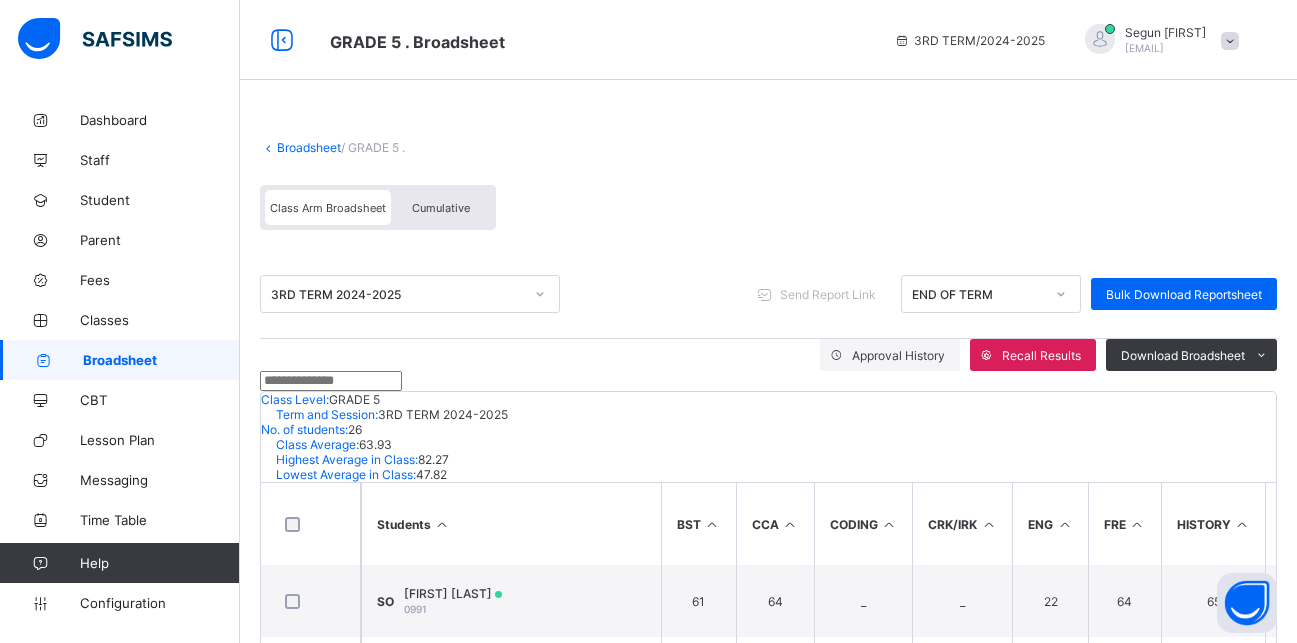 click at bounding box center (331, 381) 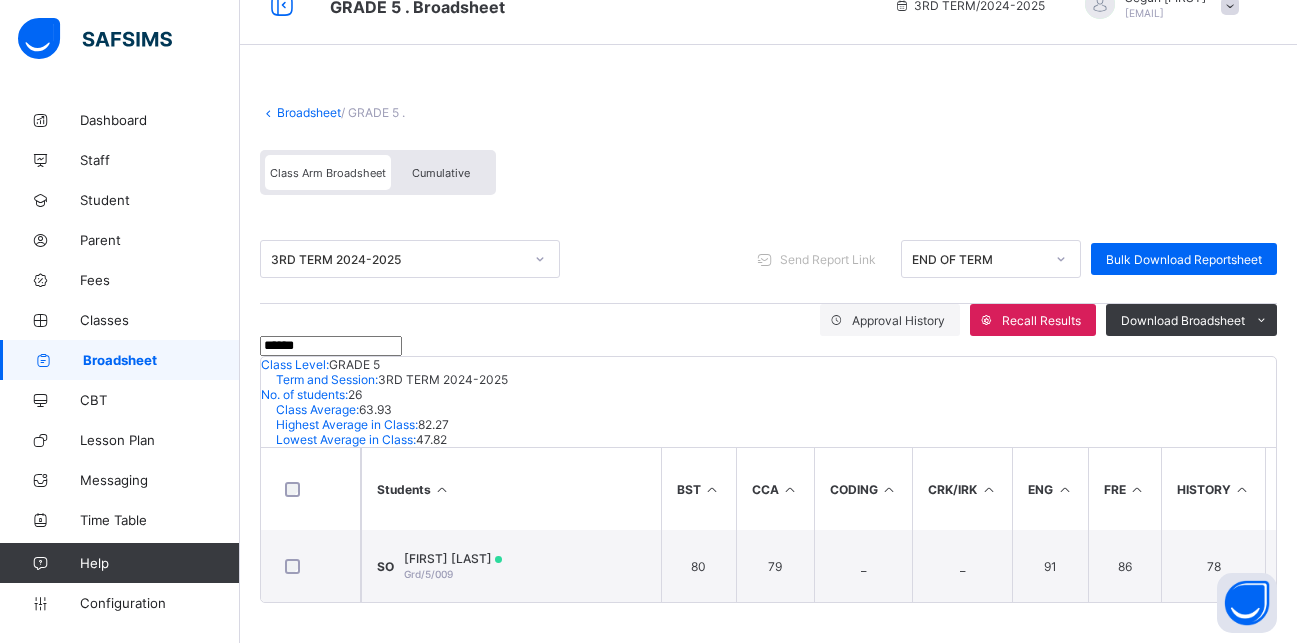 scroll, scrollTop: 101, scrollLeft: 0, axis: vertical 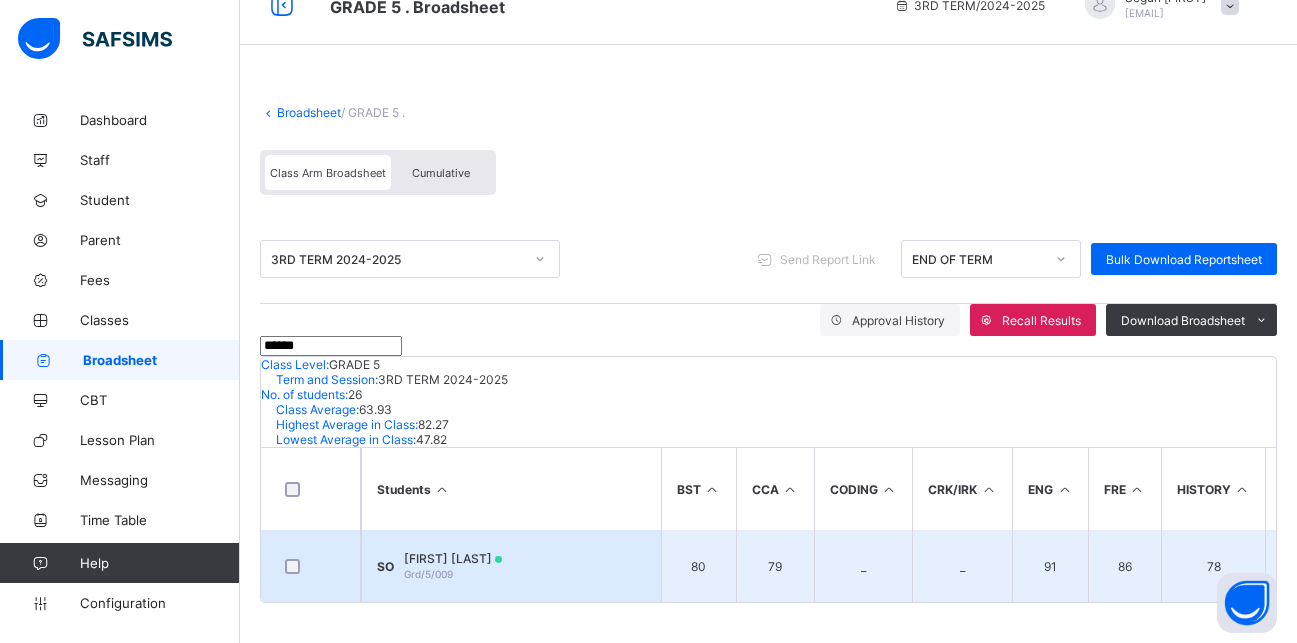 type on "******" 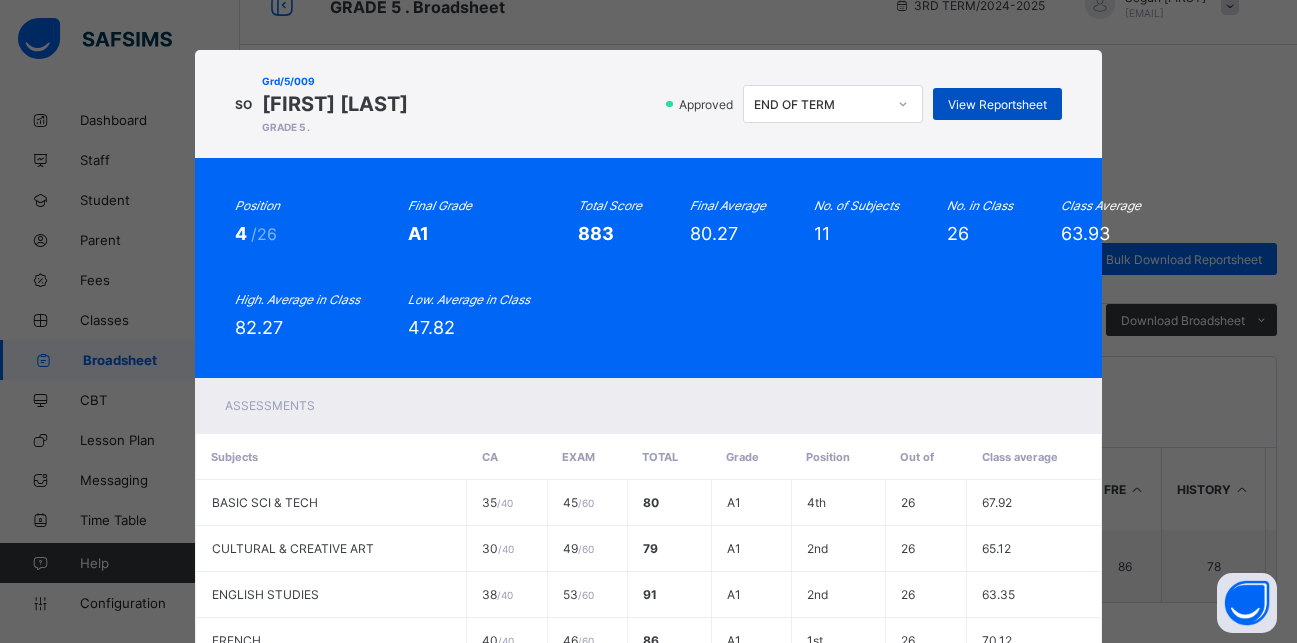 click on "View Reportsheet" at bounding box center (997, 104) 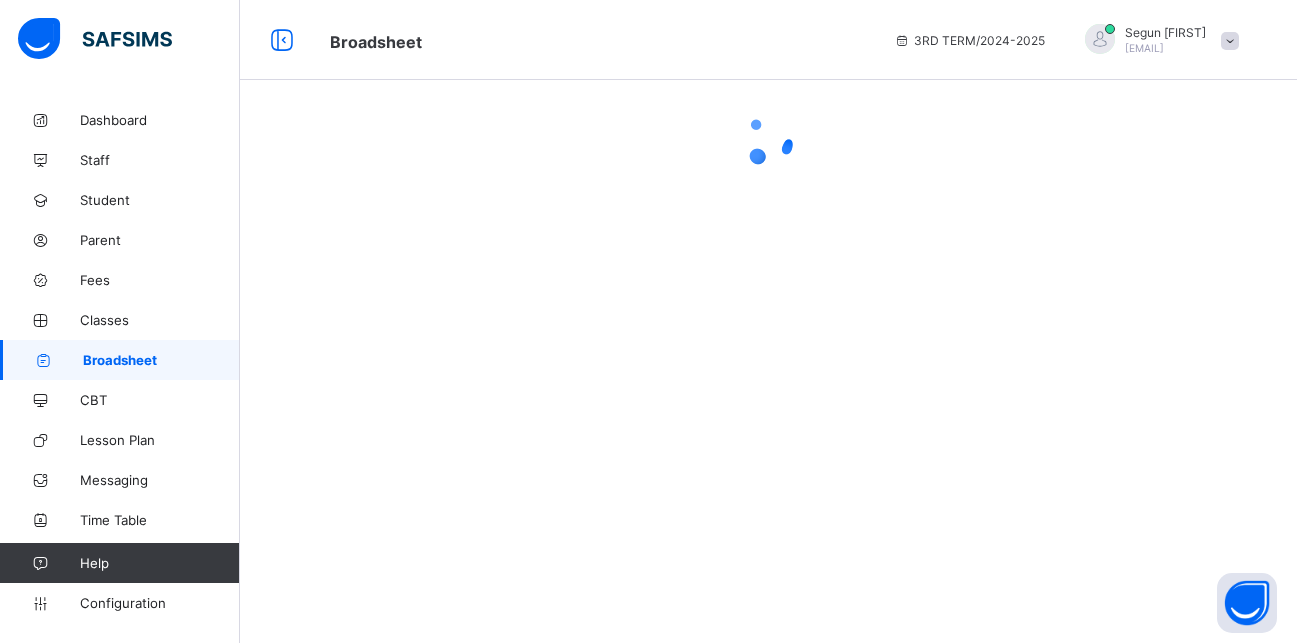 scroll, scrollTop: 0, scrollLeft: 0, axis: both 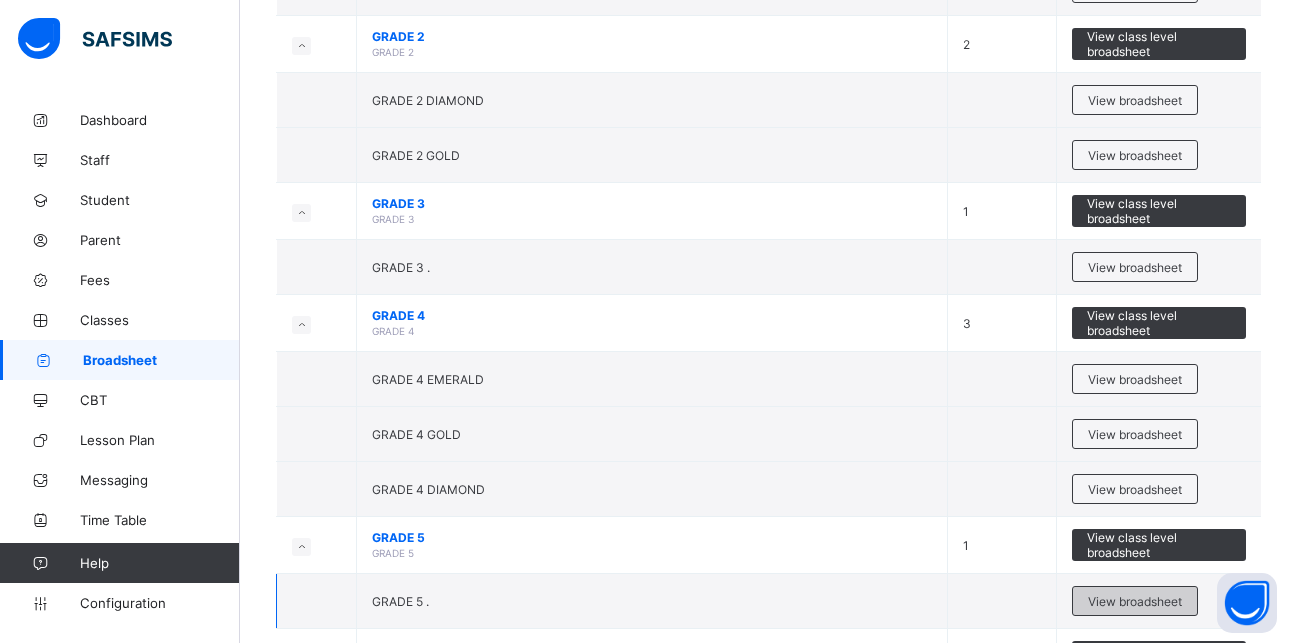 click on "View broadsheet" at bounding box center (1135, 601) 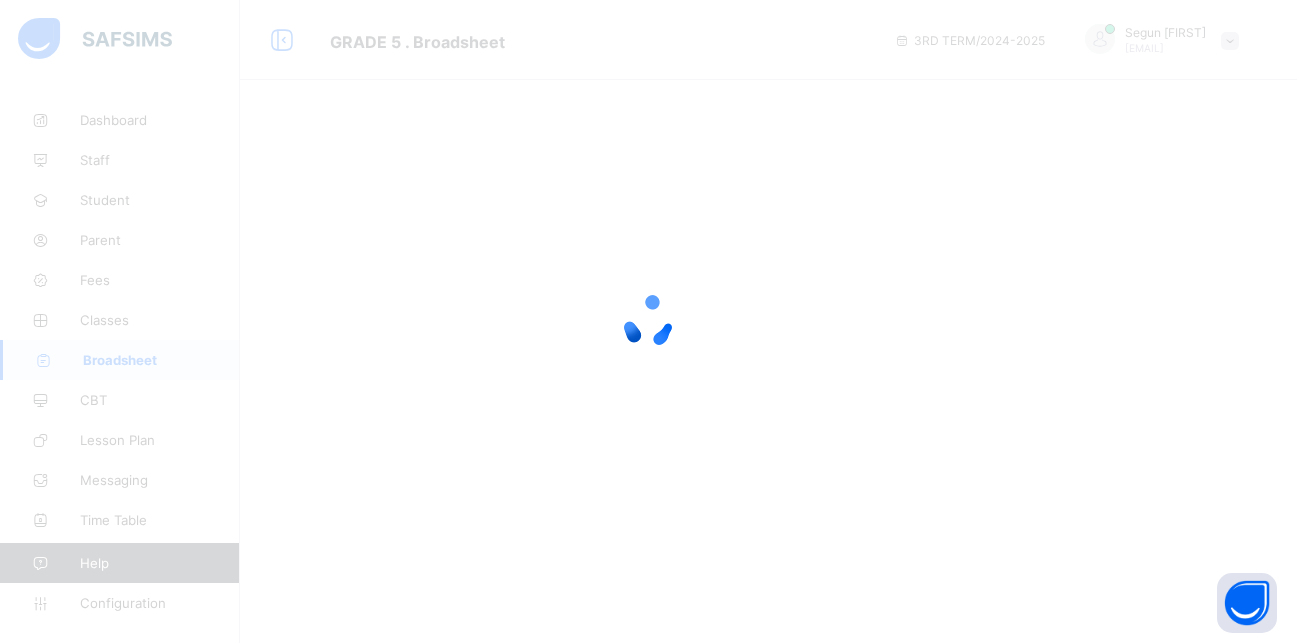 scroll, scrollTop: 0, scrollLeft: 0, axis: both 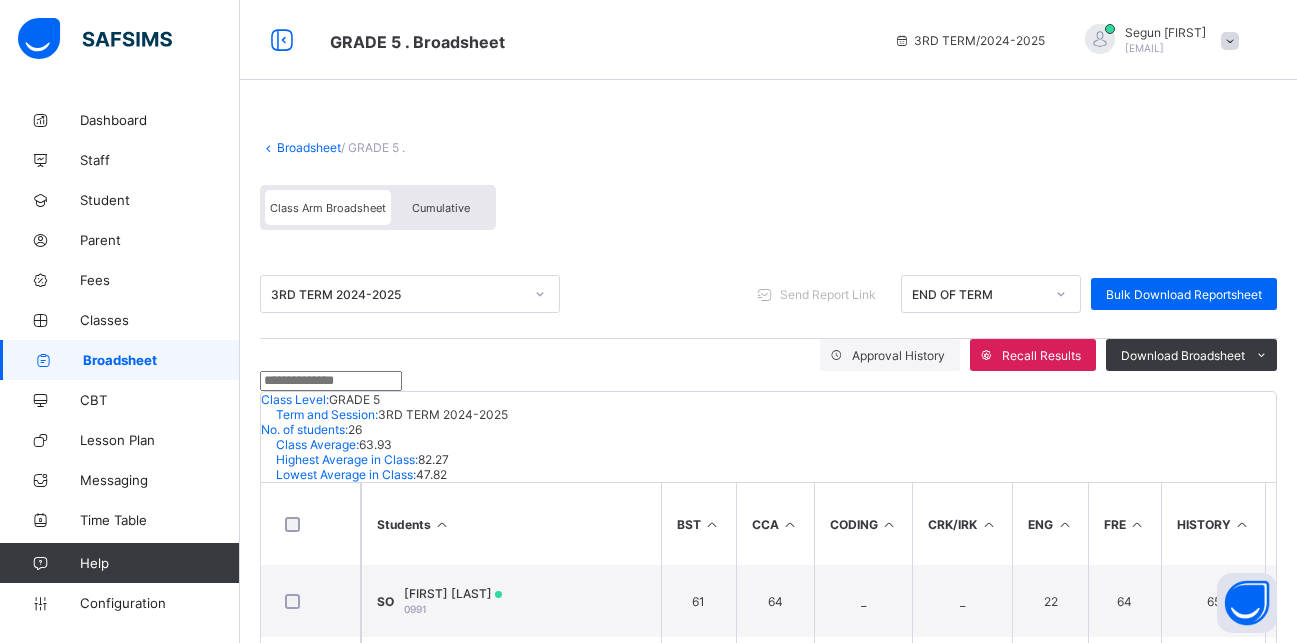 click on "Cumulative" at bounding box center (441, 208) 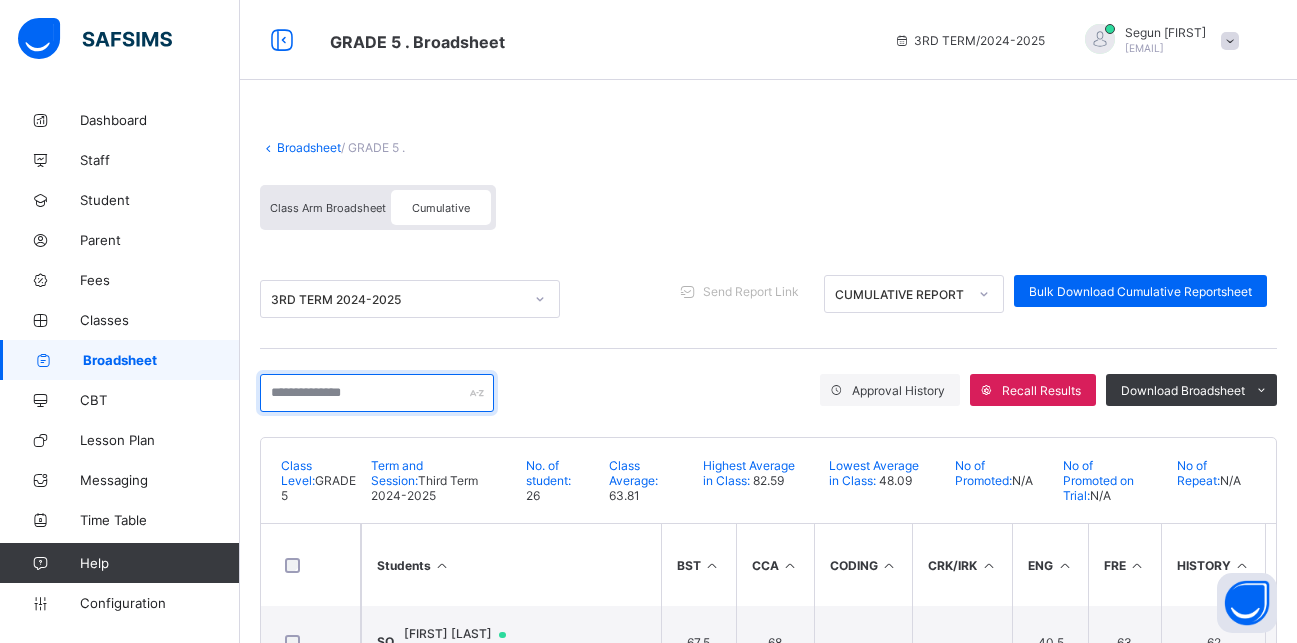 click at bounding box center (377, 393) 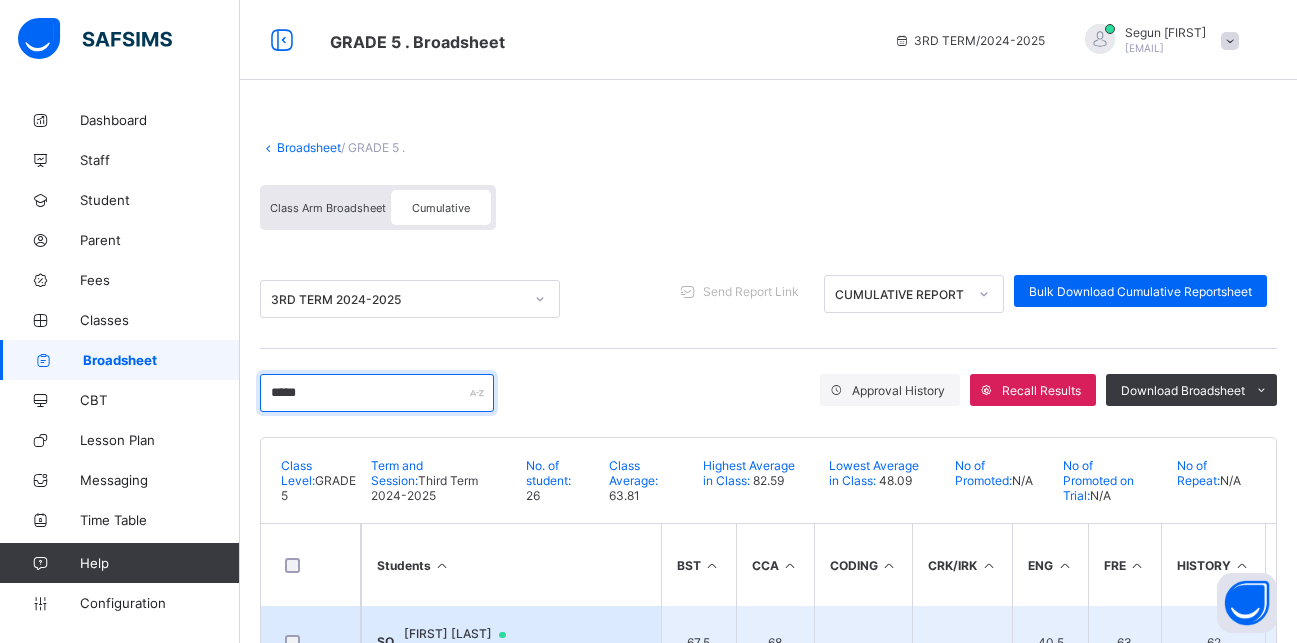 type on "*****" 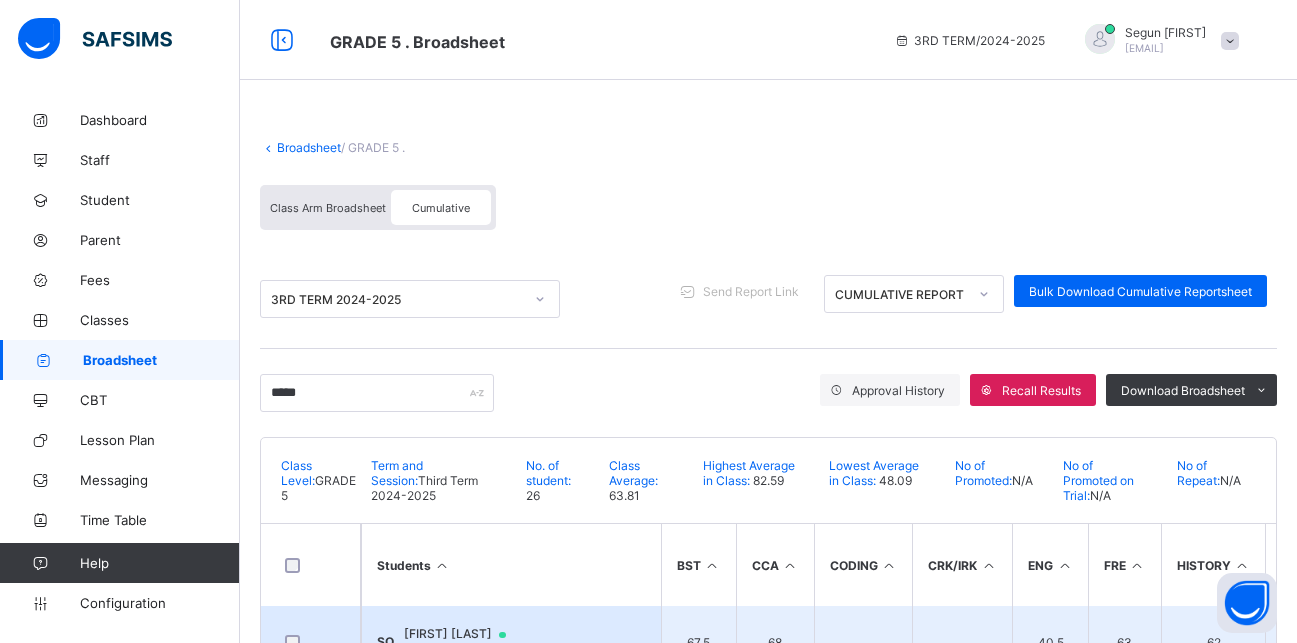 click on "SO Somto  Oyidi     0991" at bounding box center [511, 642] 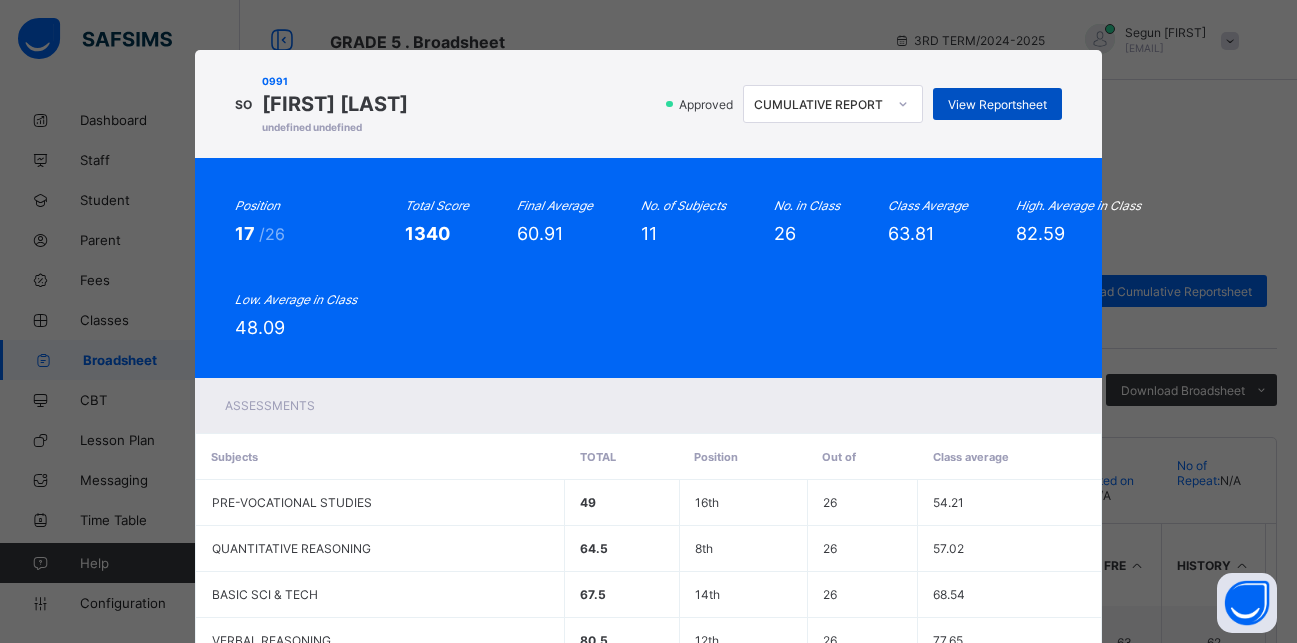 click on "View Reportsheet" at bounding box center (997, 104) 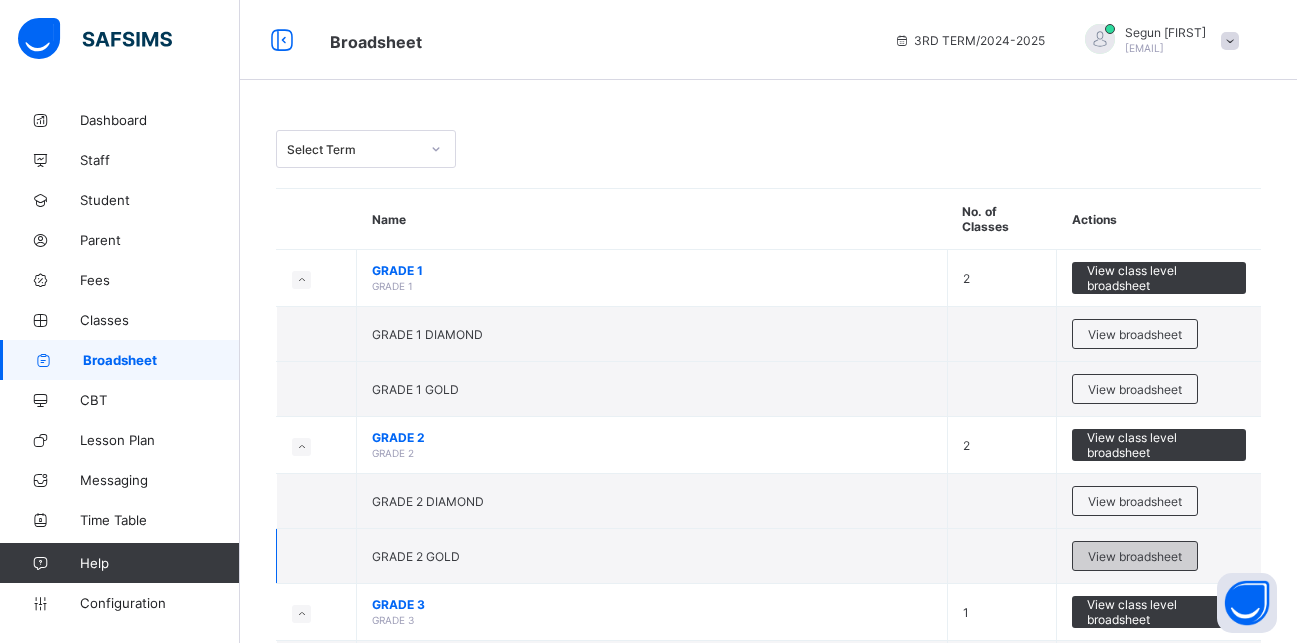 click on "View broadsheet" at bounding box center [1135, 556] 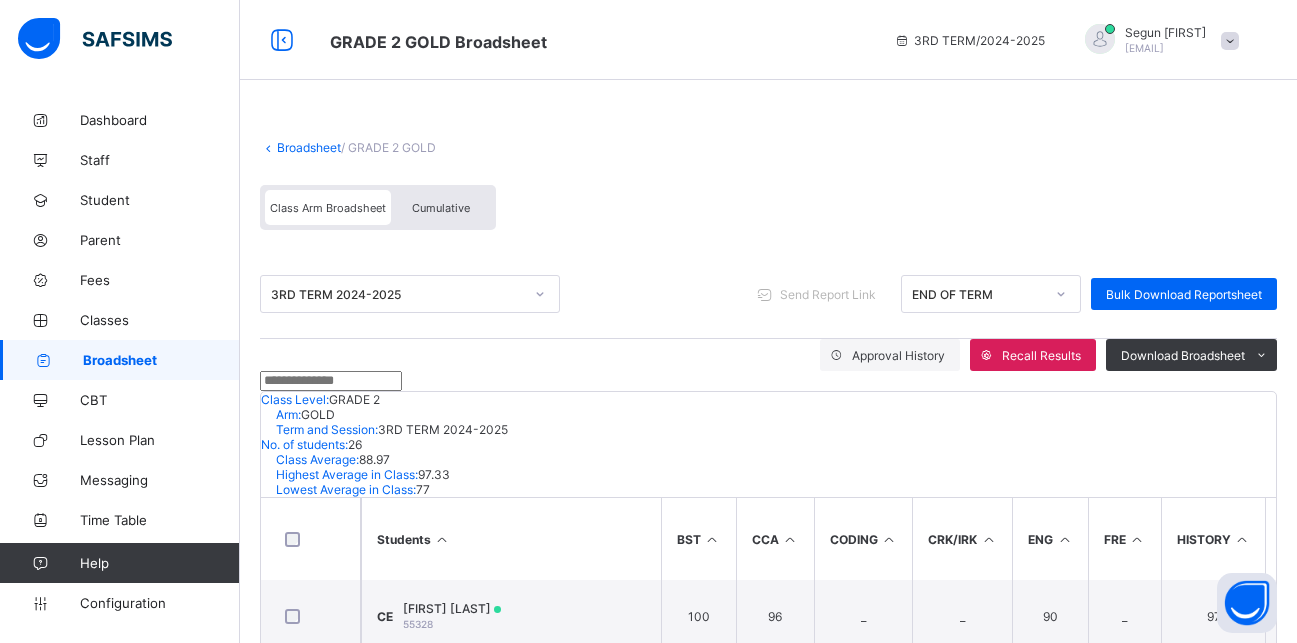 click on "Cumulative" at bounding box center [441, 207] 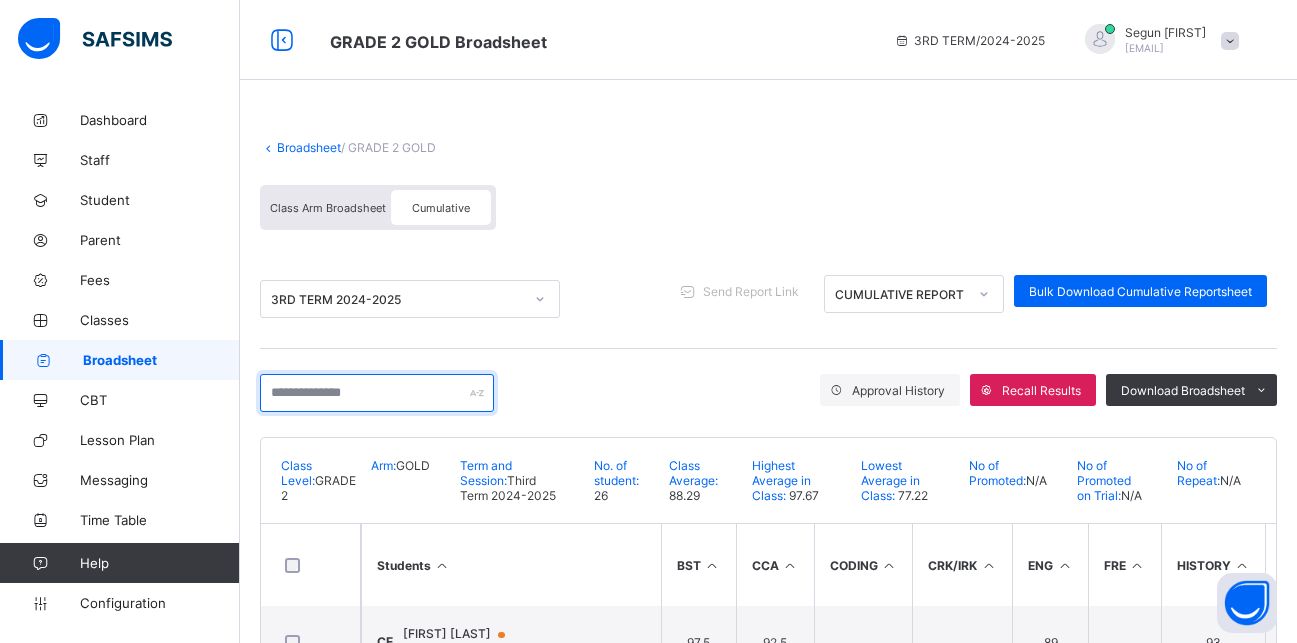 click at bounding box center [377, 393] 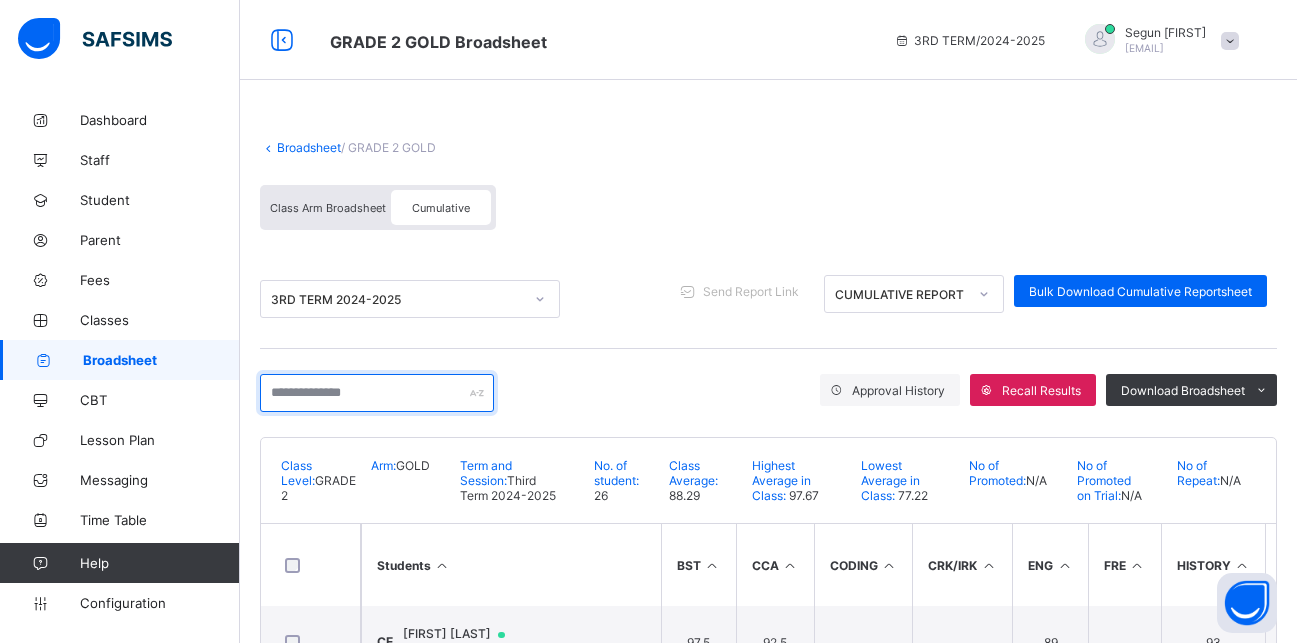 type on "*" 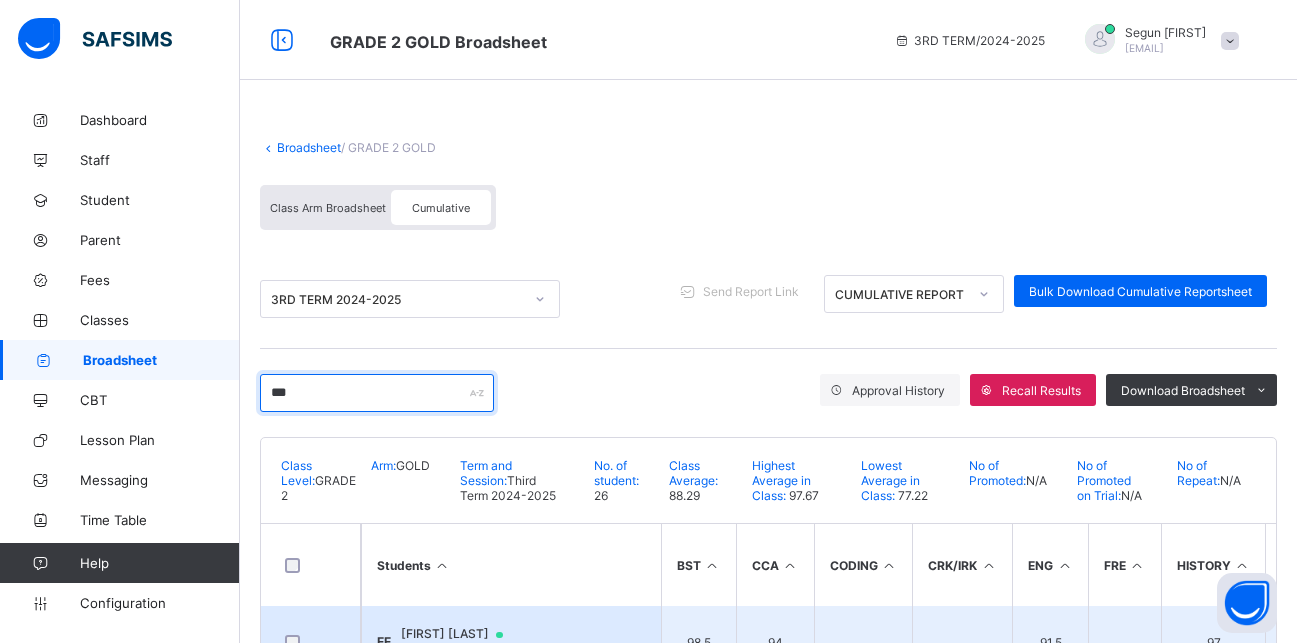 type on "***" 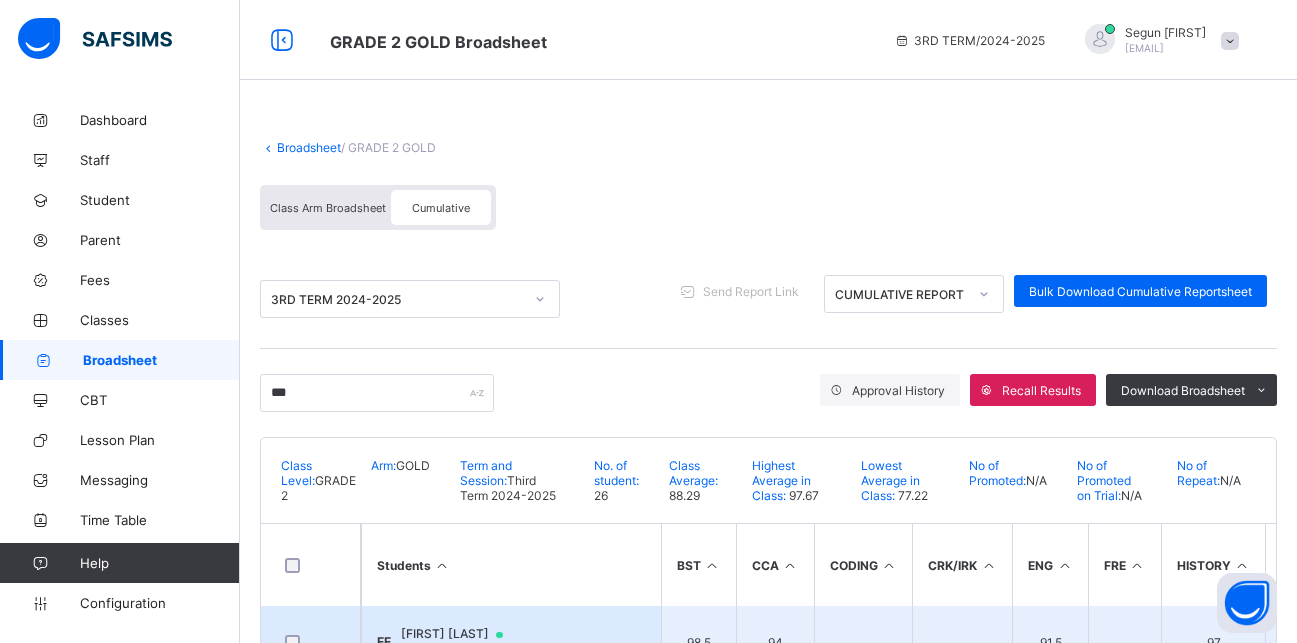 click on "EE Edlyn  Emmanuel     Grd/2G/020" at bounding box center [511, 642] 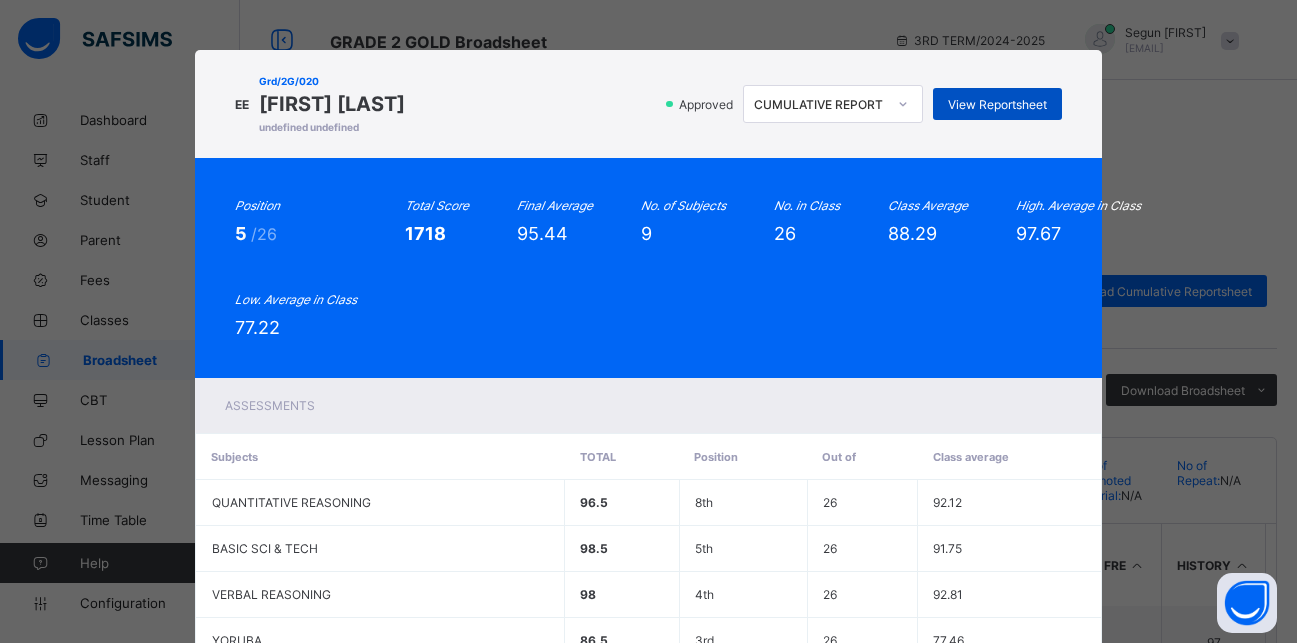 click on "View Reportsheet" at bounding box center [997, 104] 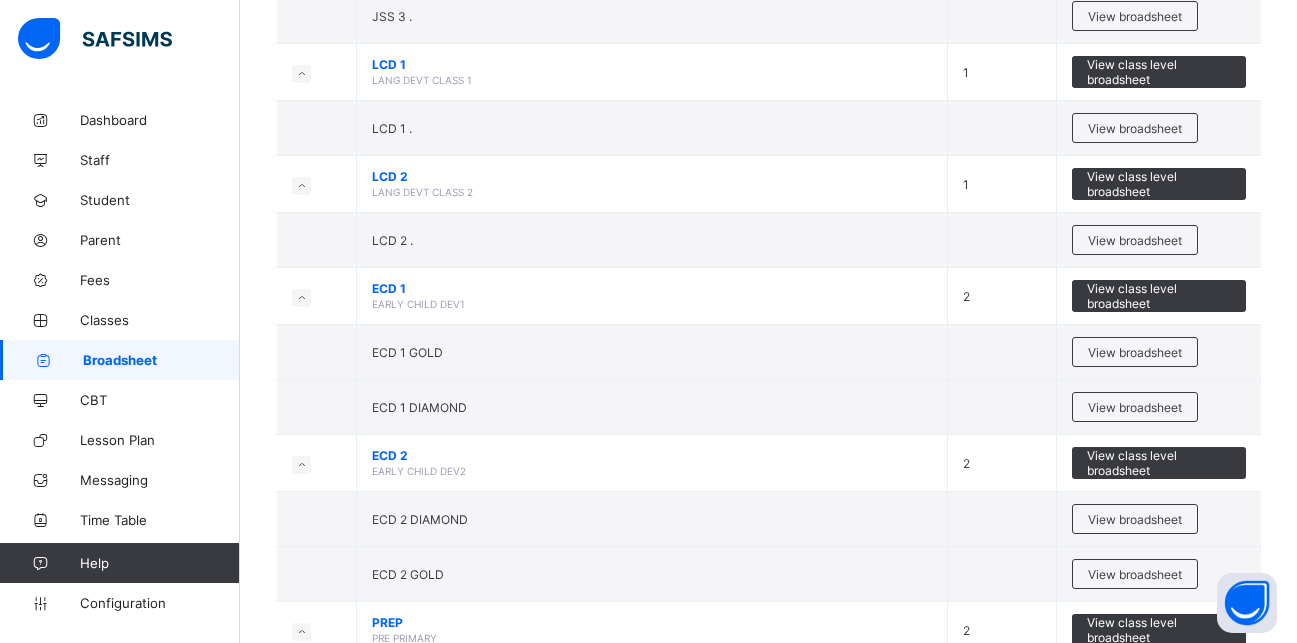 scroll, scrollTop: 1437, scrollLeft: 0, axis: vertical 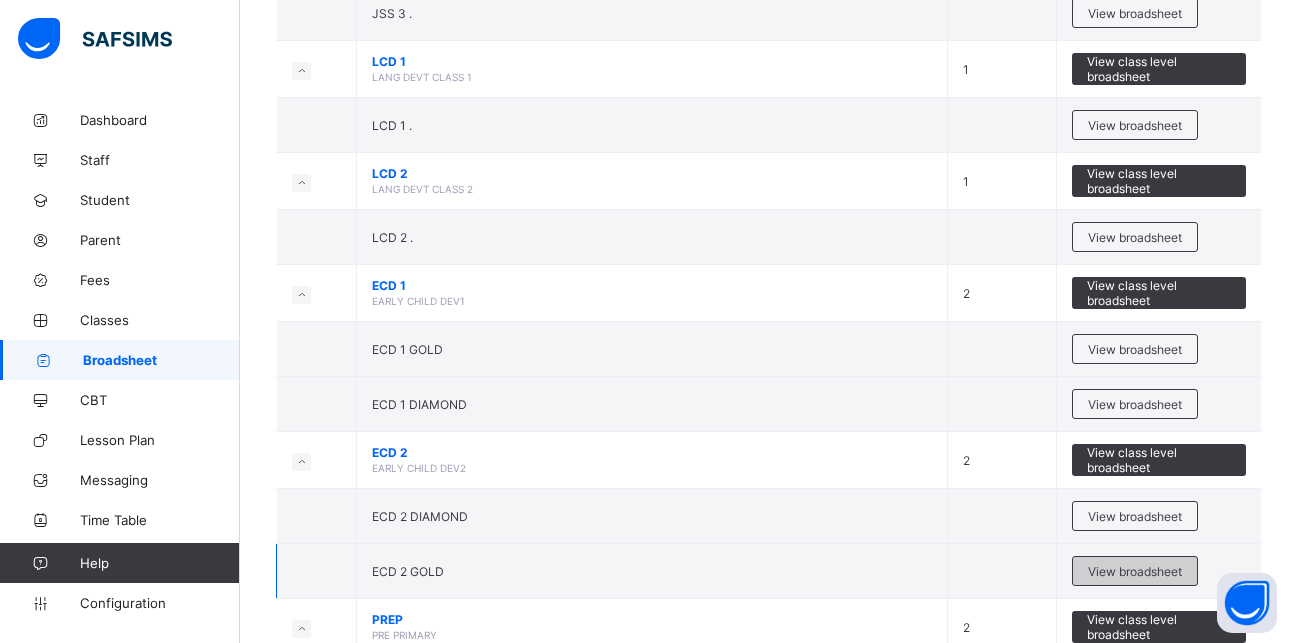 click on "View broadsheet" at bounding box center (1135, 571) 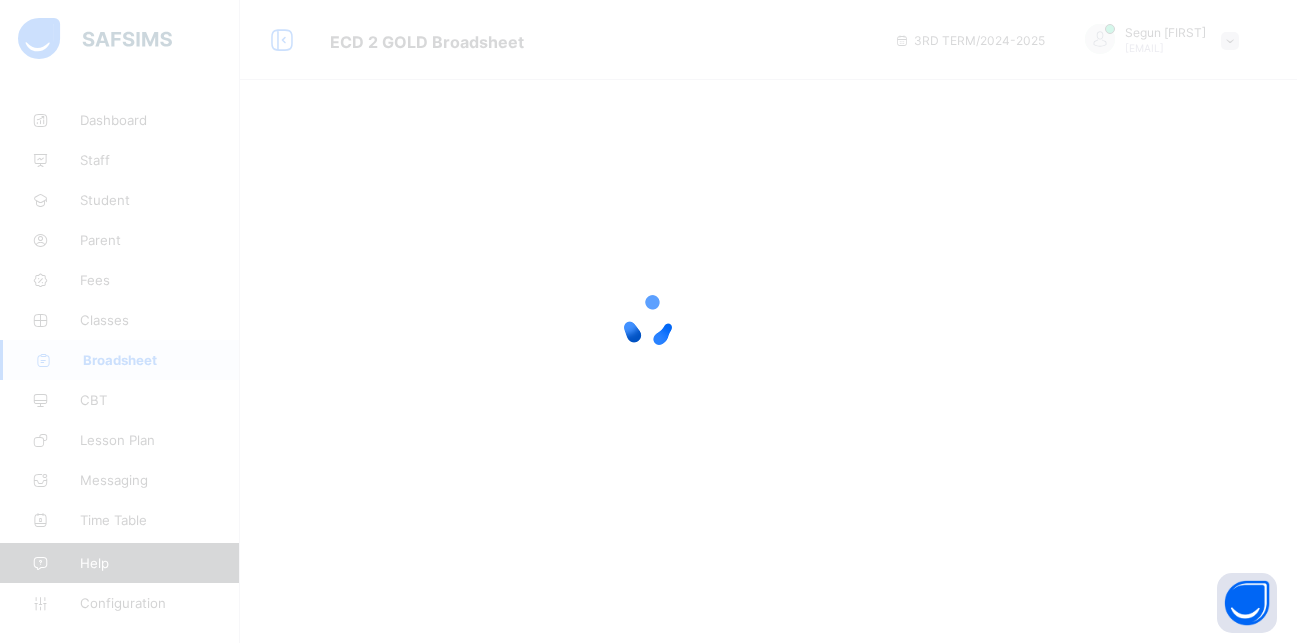 scroll, scrollTop: 0, scrollLeft: 0, axis: both 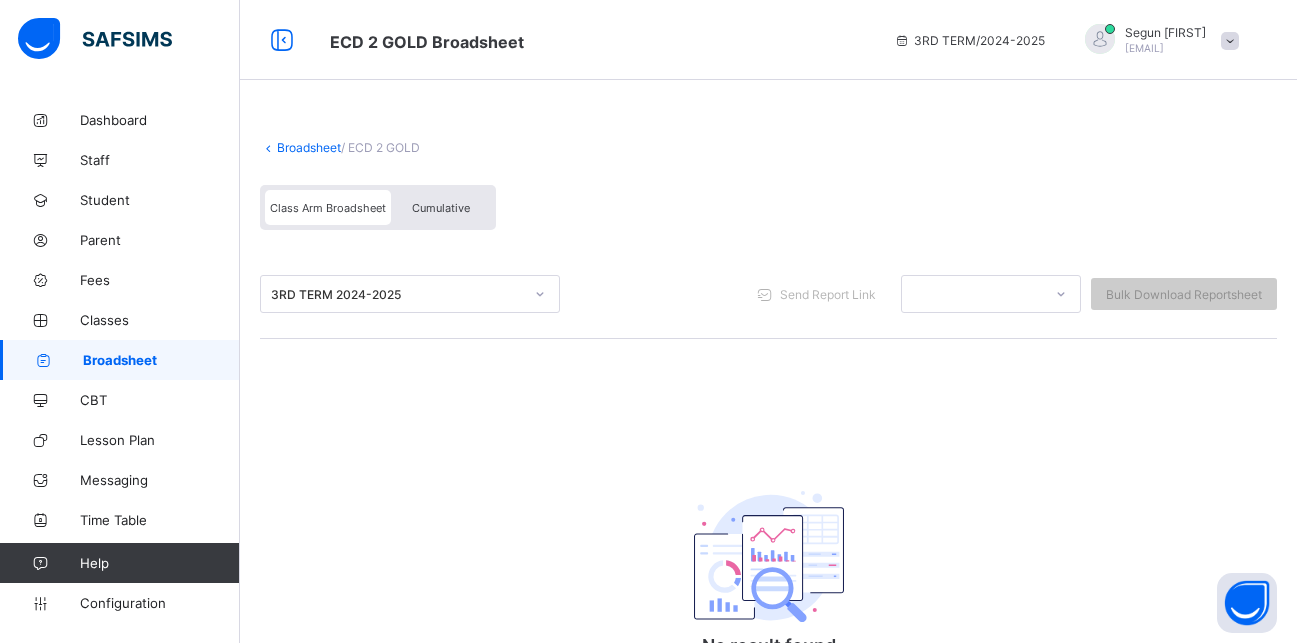 click on "Cumulative" at bounding box center (441, 207) 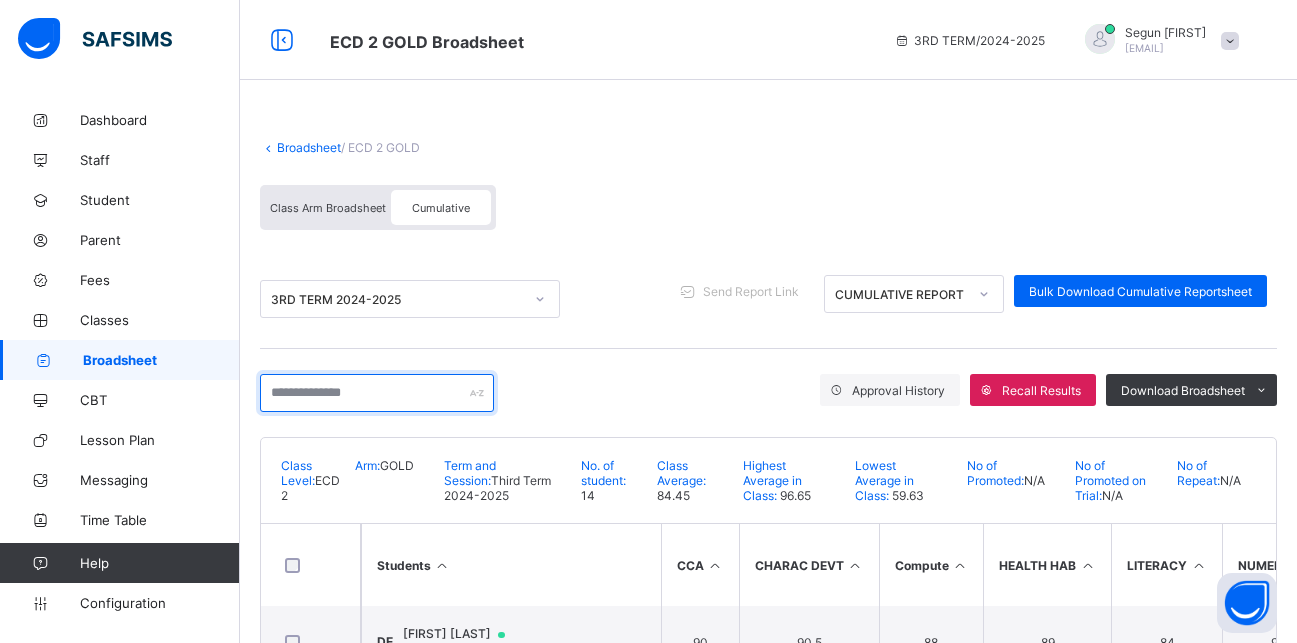 click at bounding box center [377, 393] 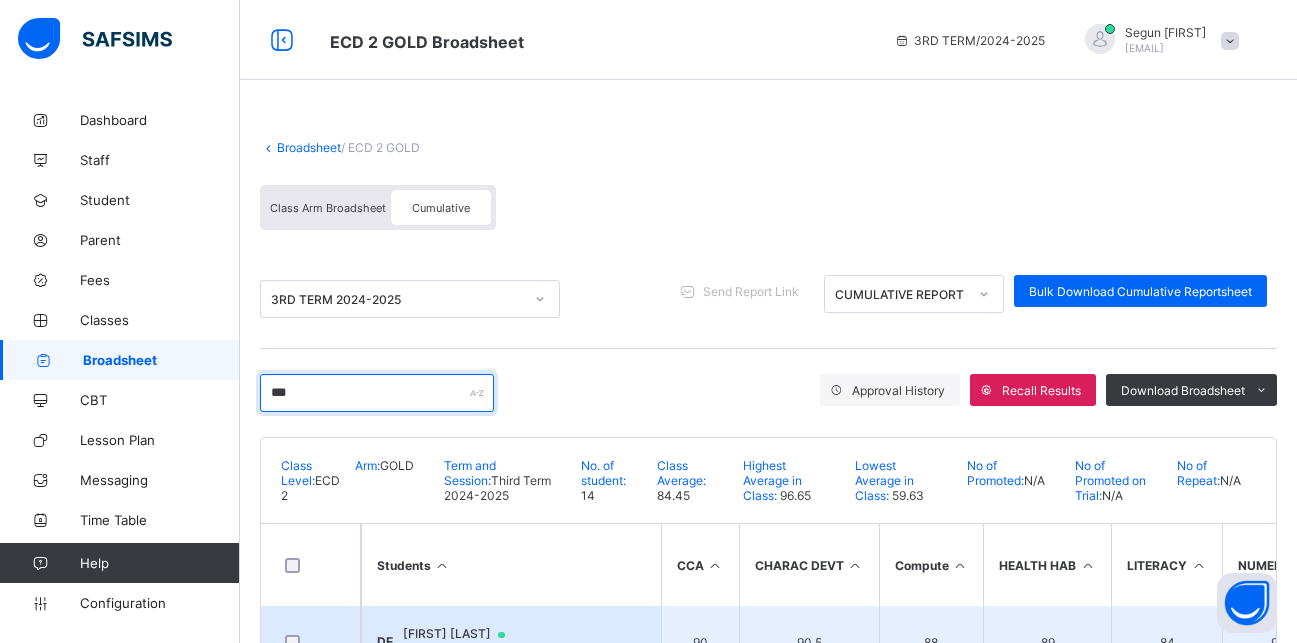 type on "***" 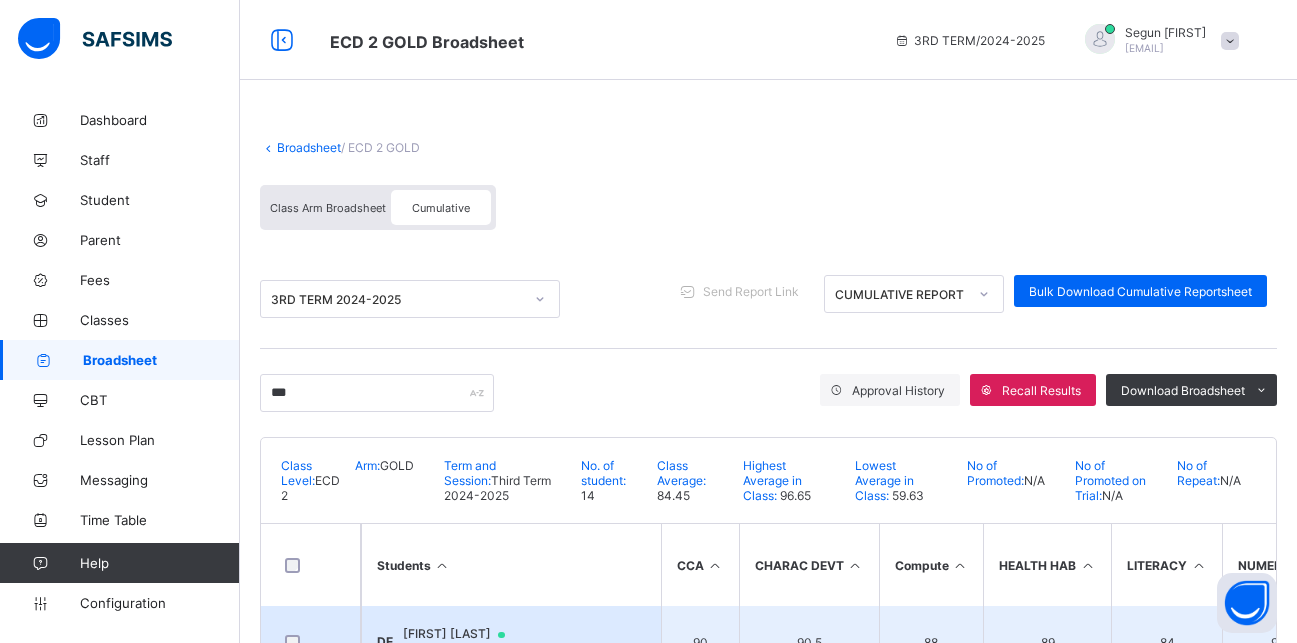 click on "Duchess  Emmanuel" at bounding box center [463, 634] 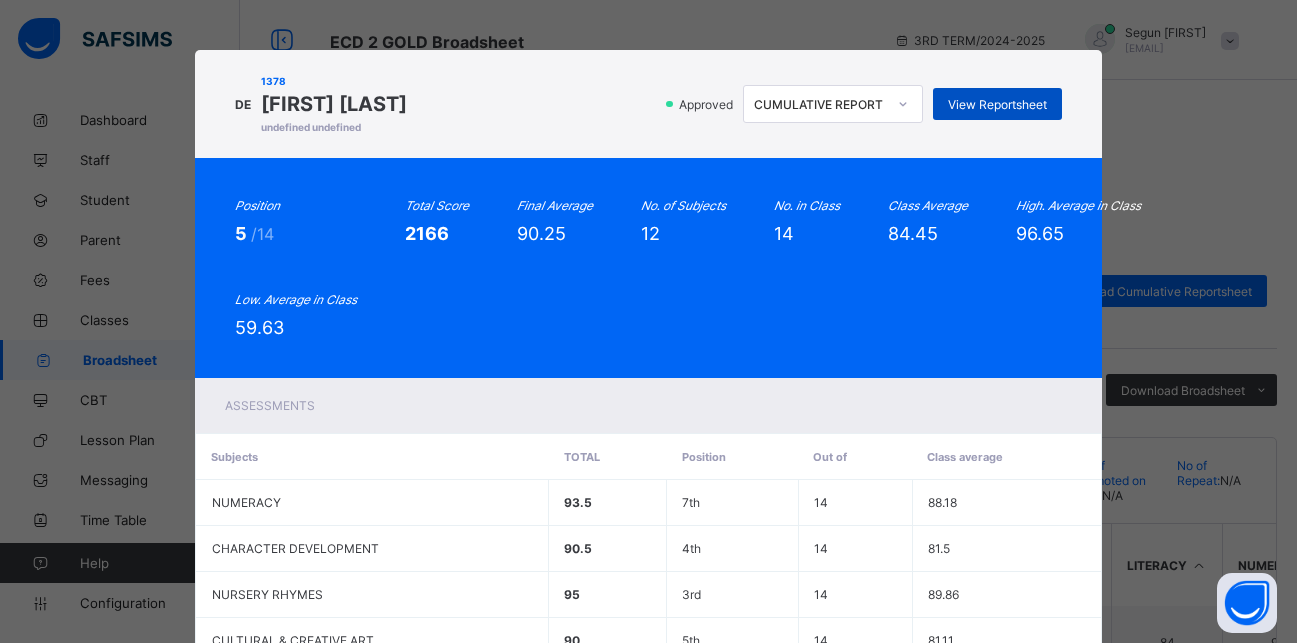 click on "View Reportsheet" at bounding box center [997, 104] 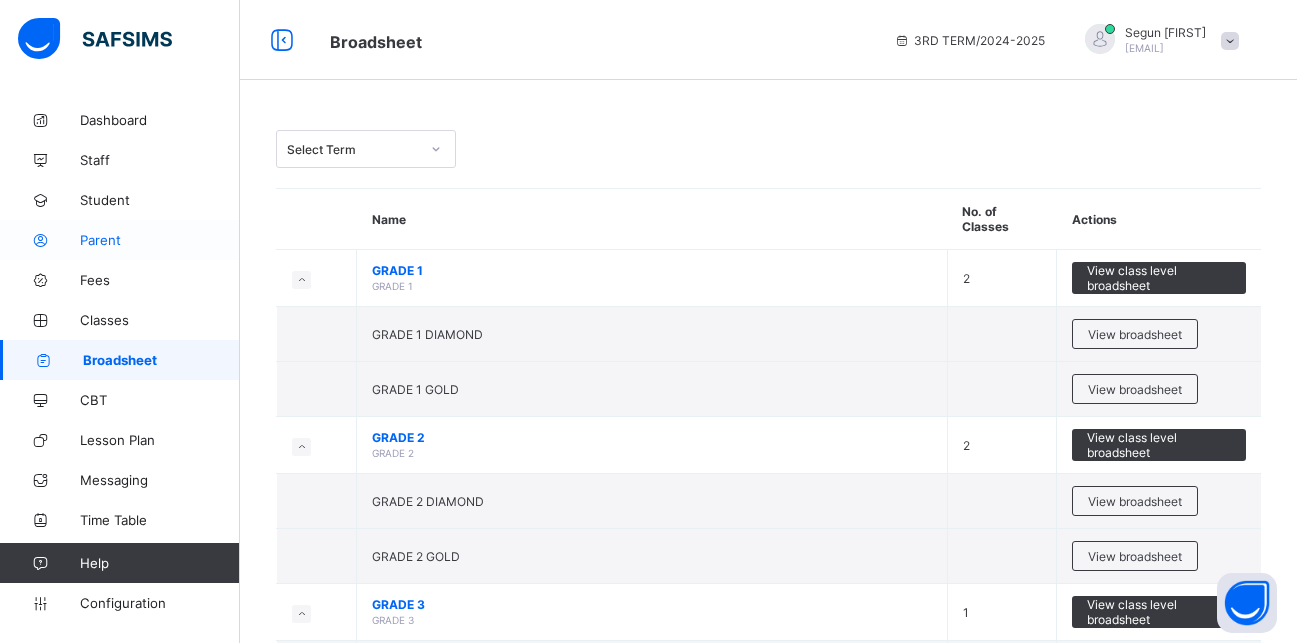 click on "Parent" at bounding box center [160, 240] 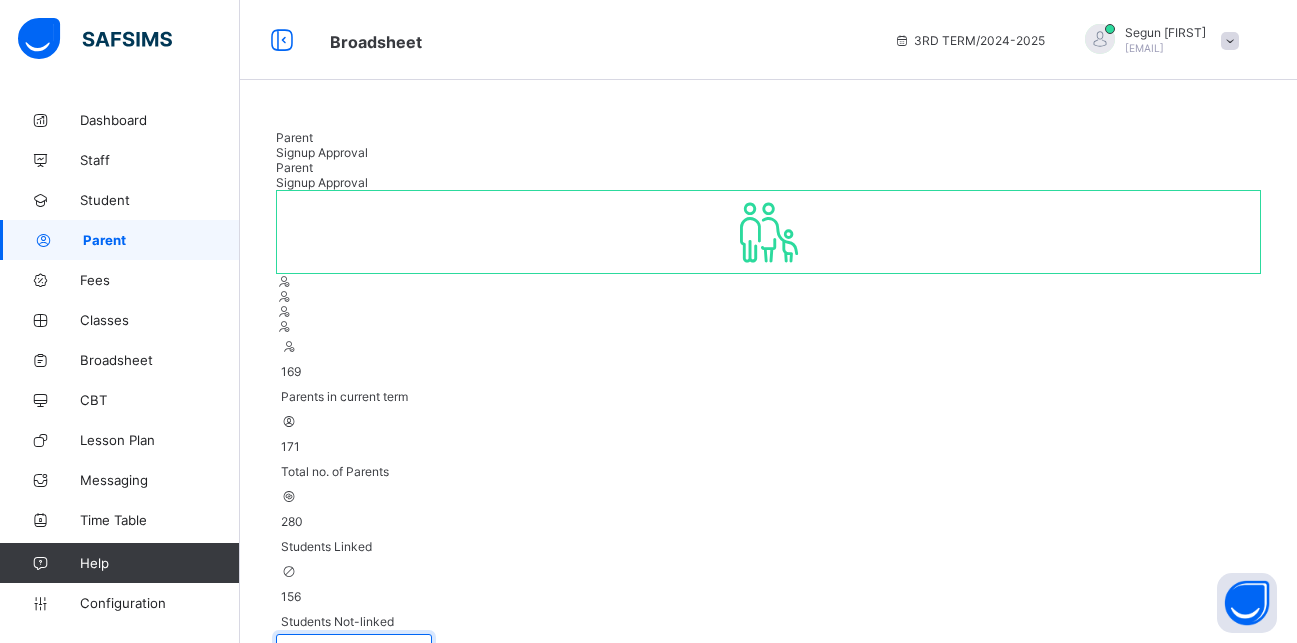 click at bounding box center [354, 653] 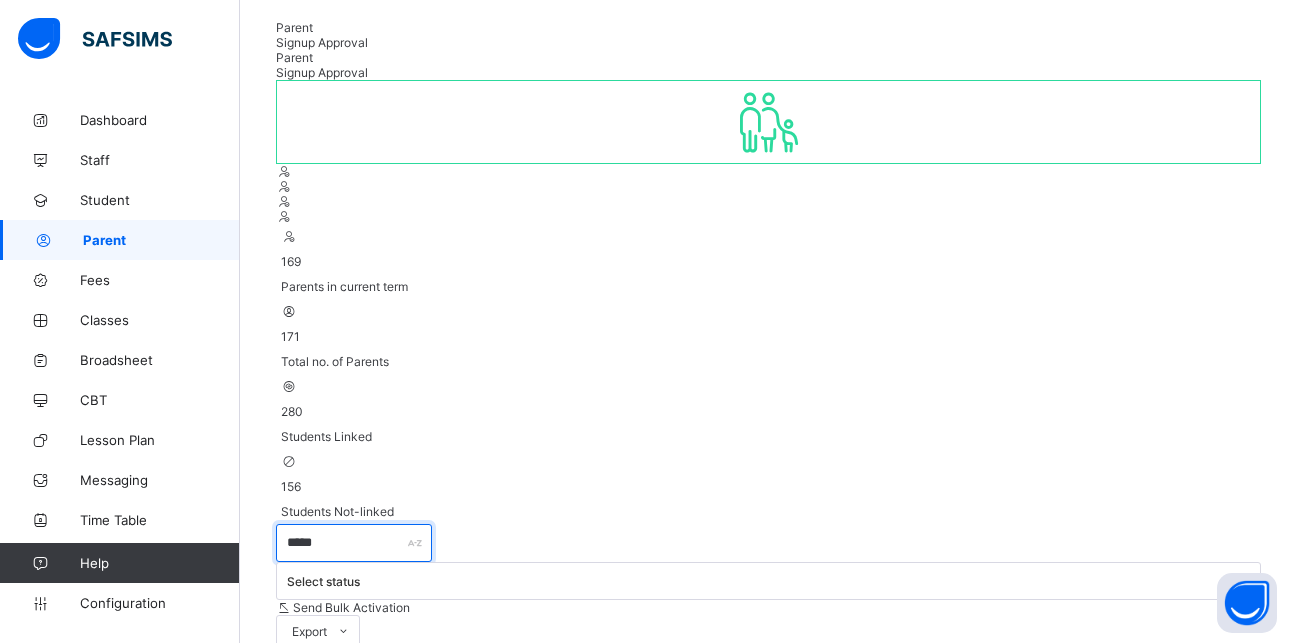 scroll, scrollTop: 119, scrollLeft: 0, axis: vertical 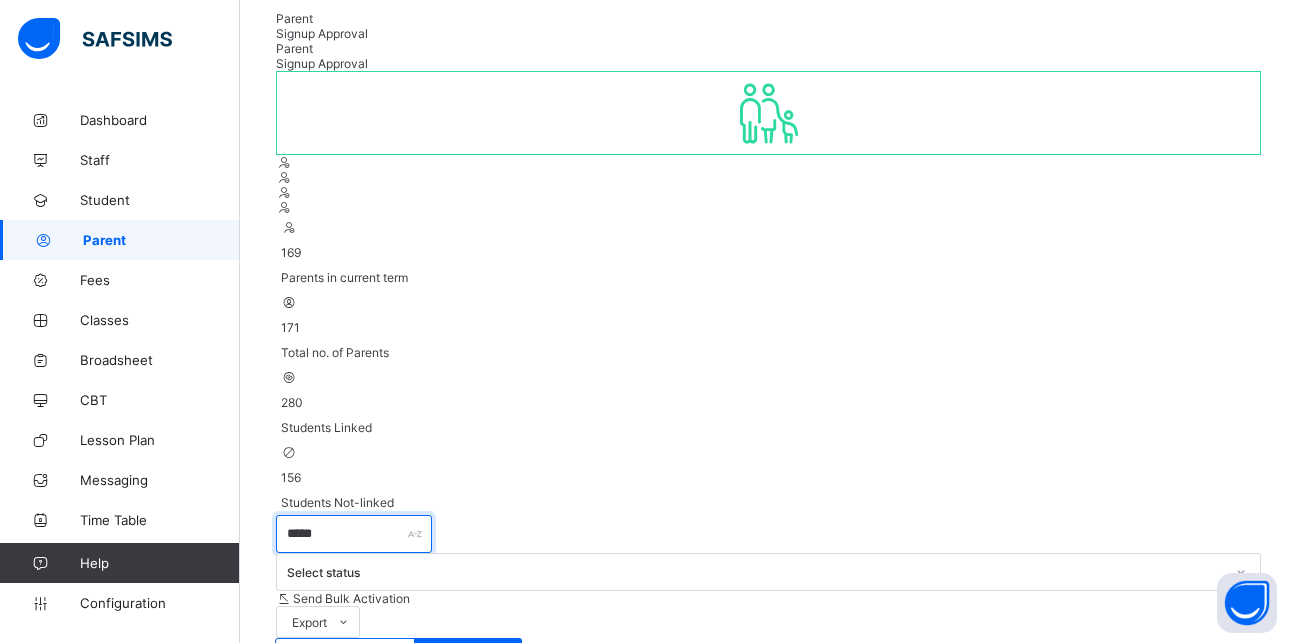 type on "*****" 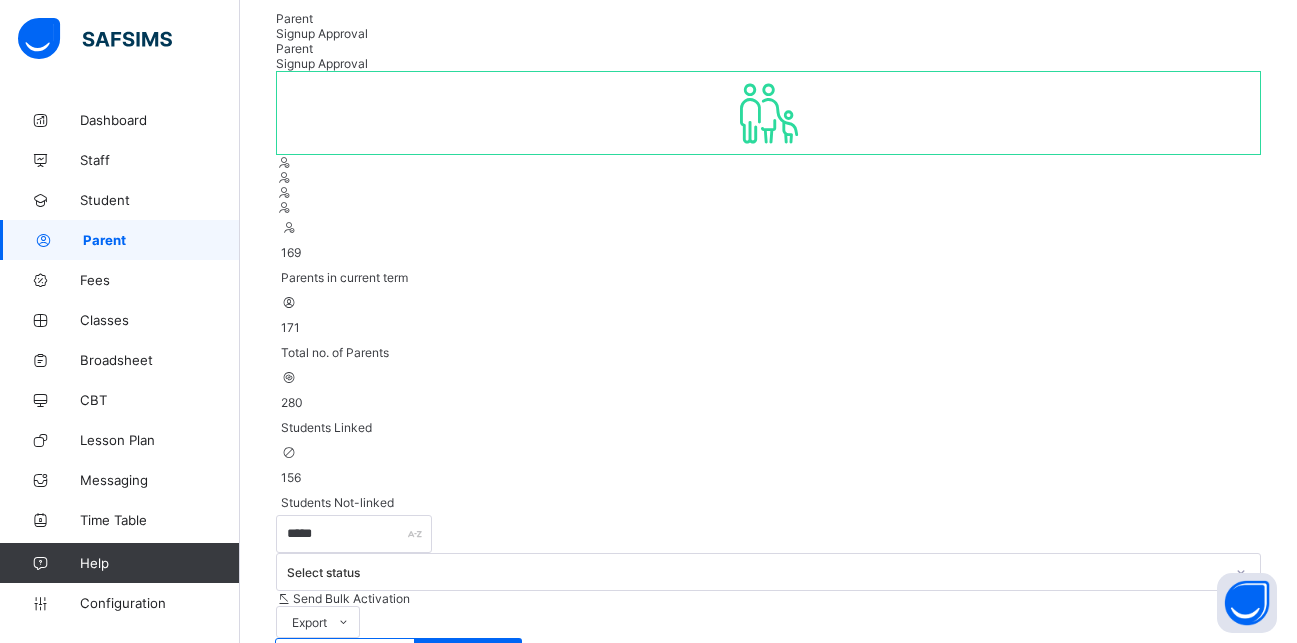 click on "View Profile" at bounding box center (1134, 903) 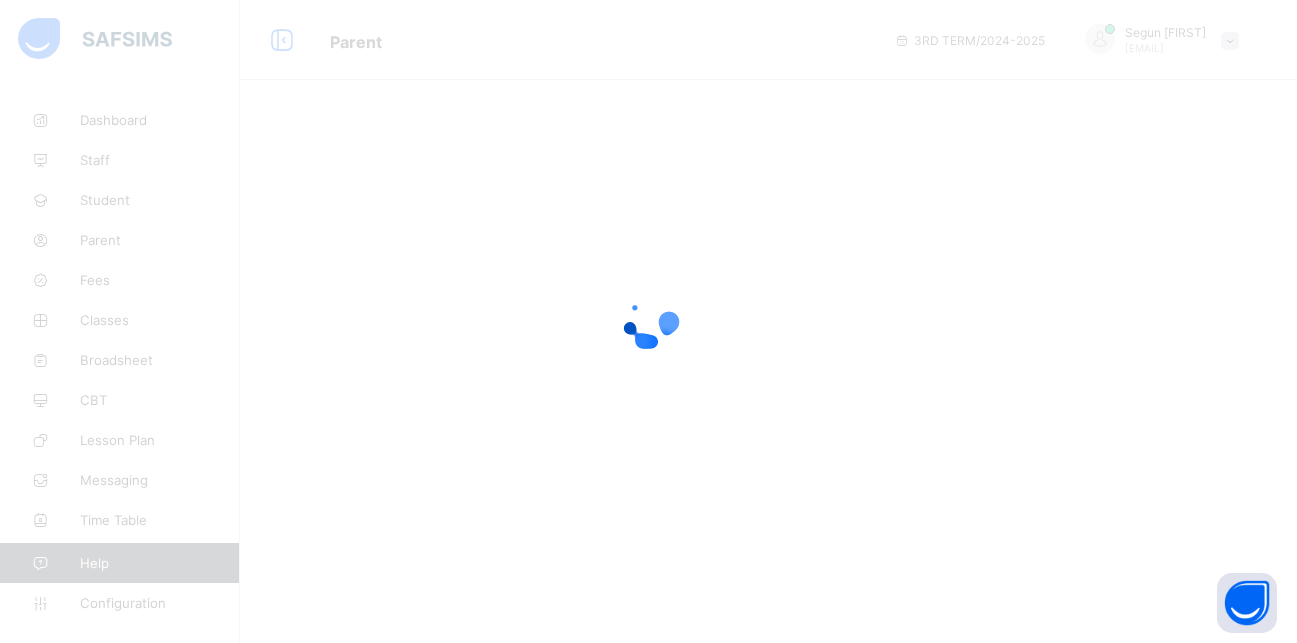 scroll, scrollTop: 0, scrollLeft: 0, axis: both 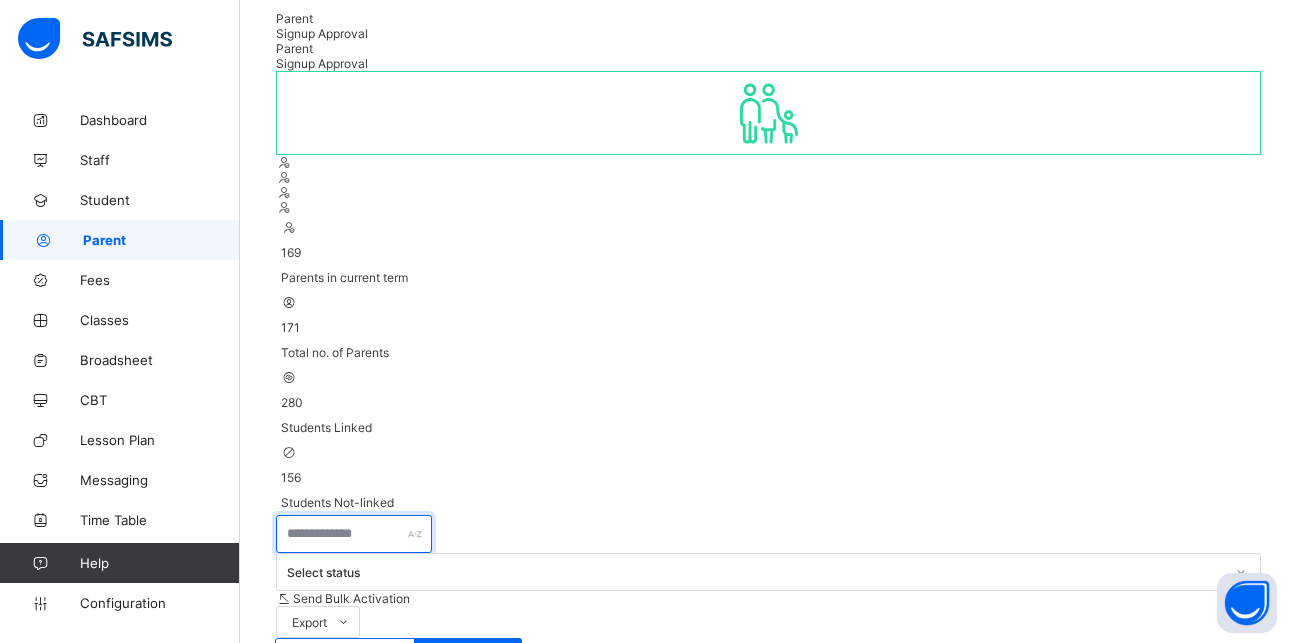 click at bounding box center [354, 534] 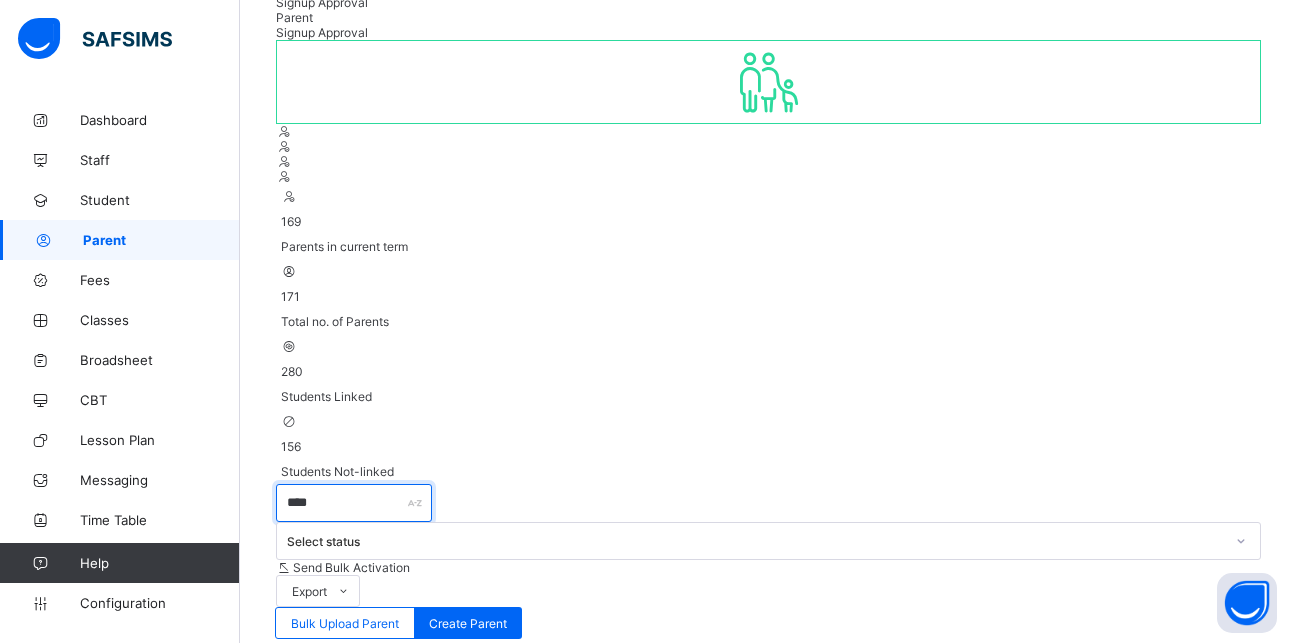 scroll, scrollTop: 180, scrollLeft: 0, axis: vertical 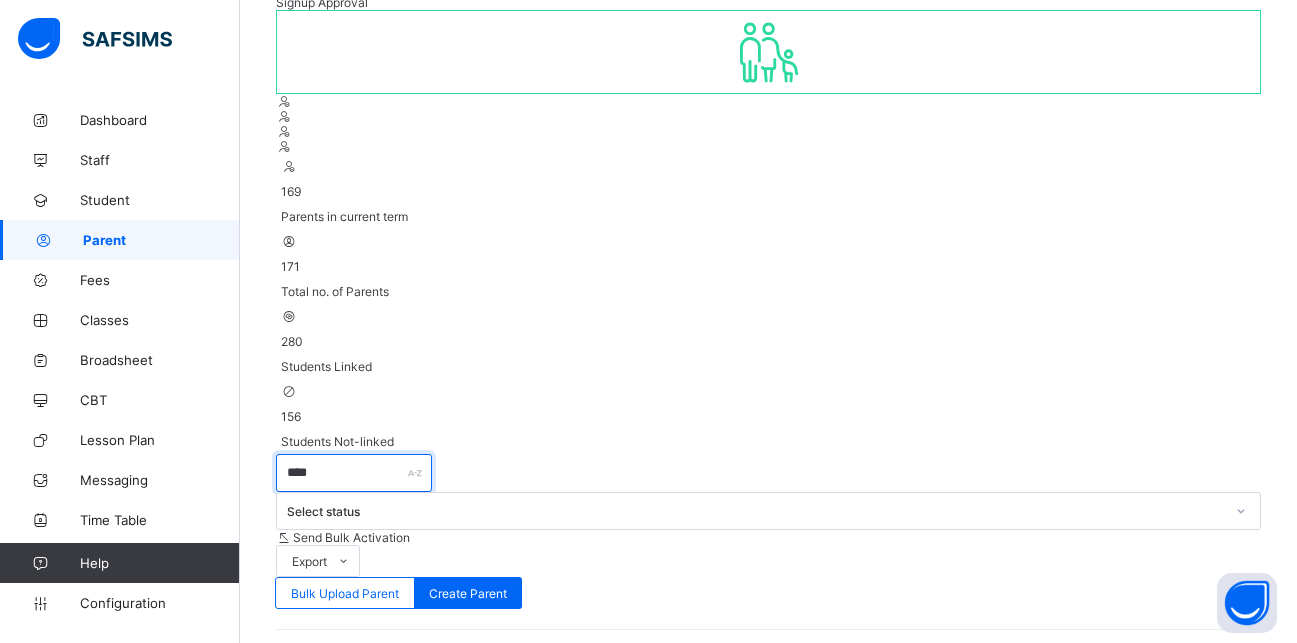 type on "****" 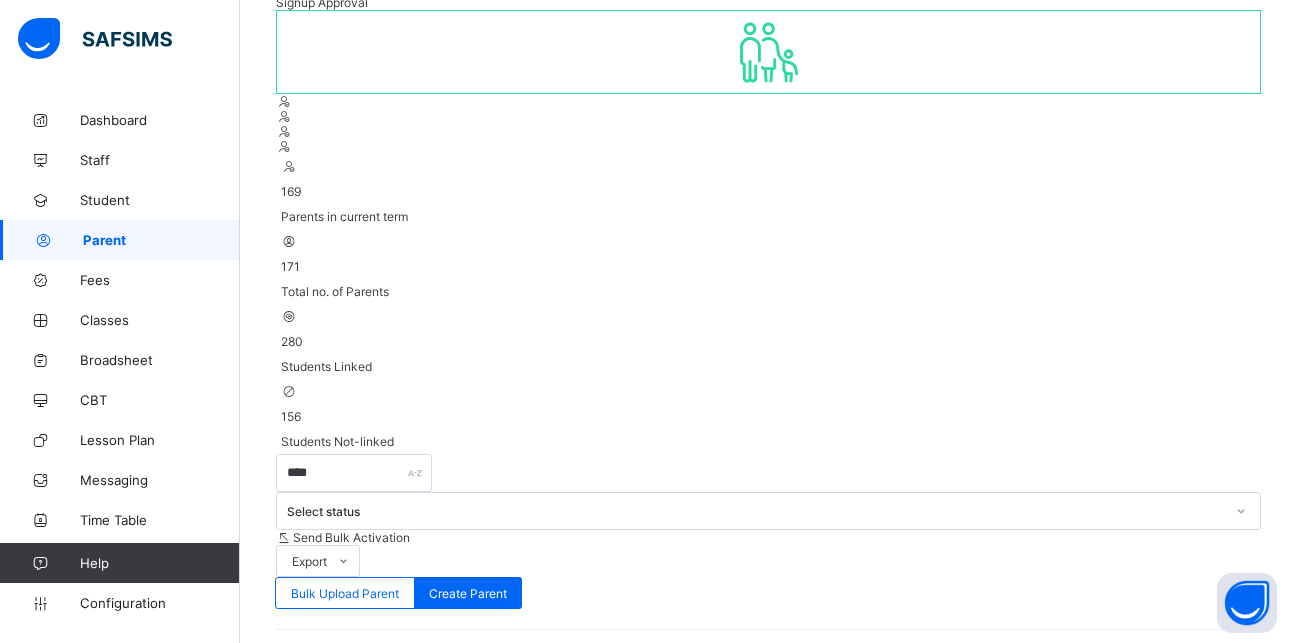 click at bounding box center [1192, 828] 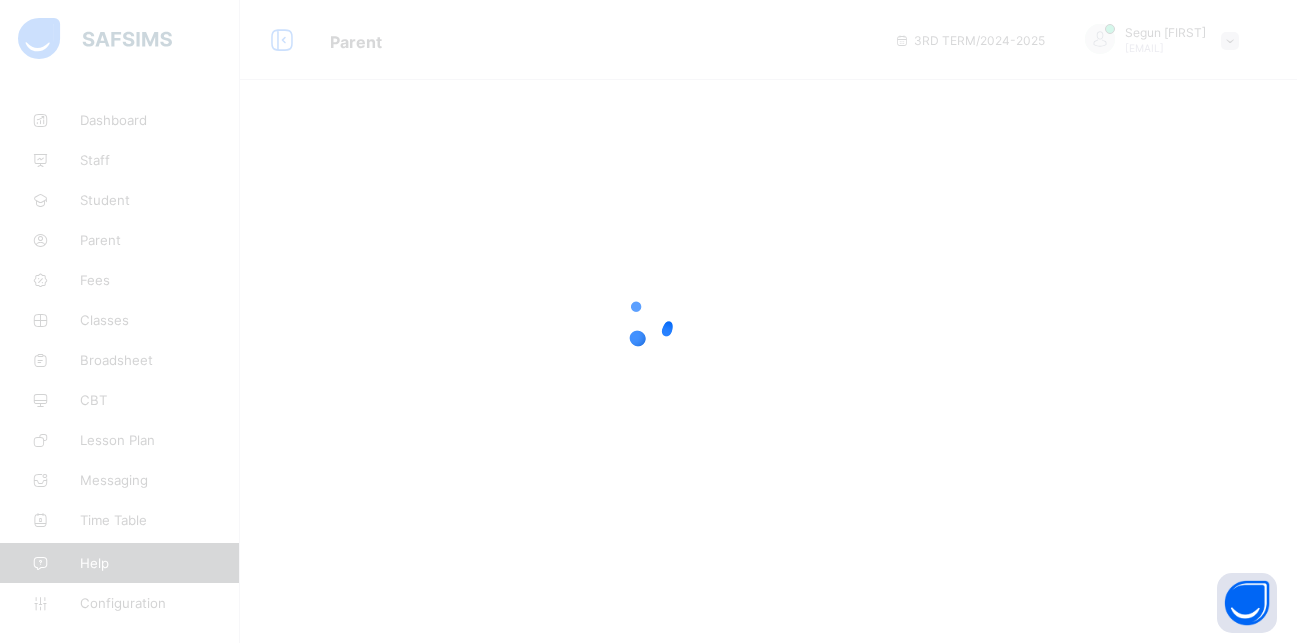scroll, scrollTop: 0, scrollLeft: 0, axis: both 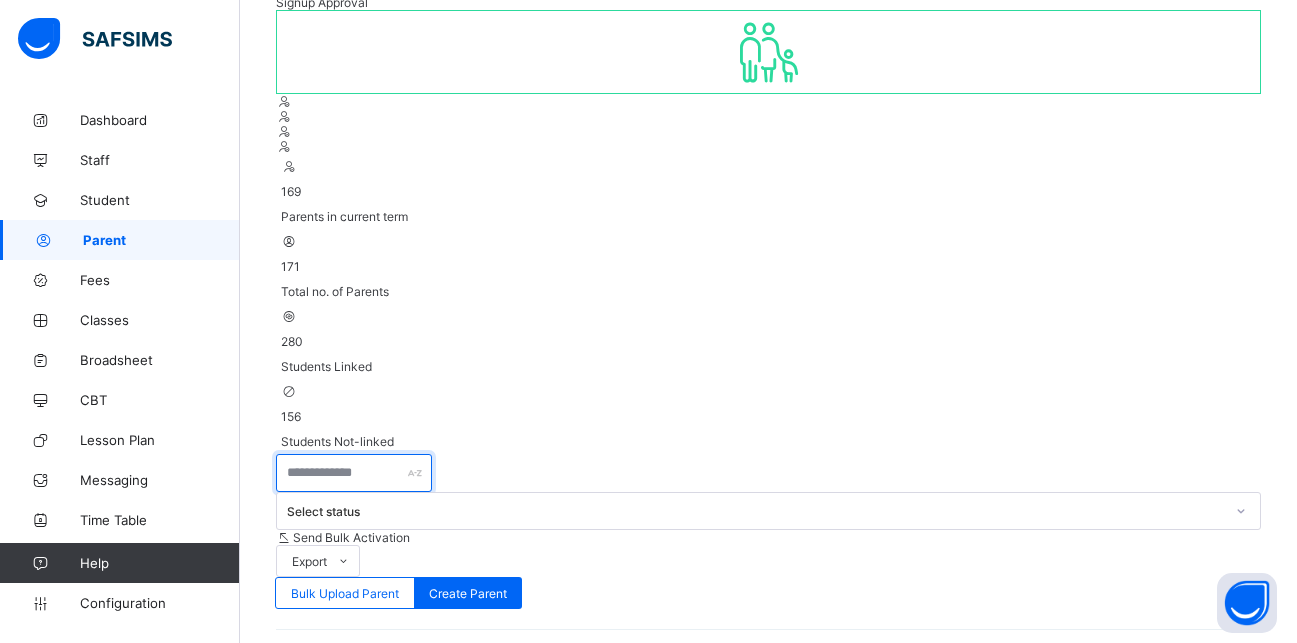 click at bounding box center (354, 473) 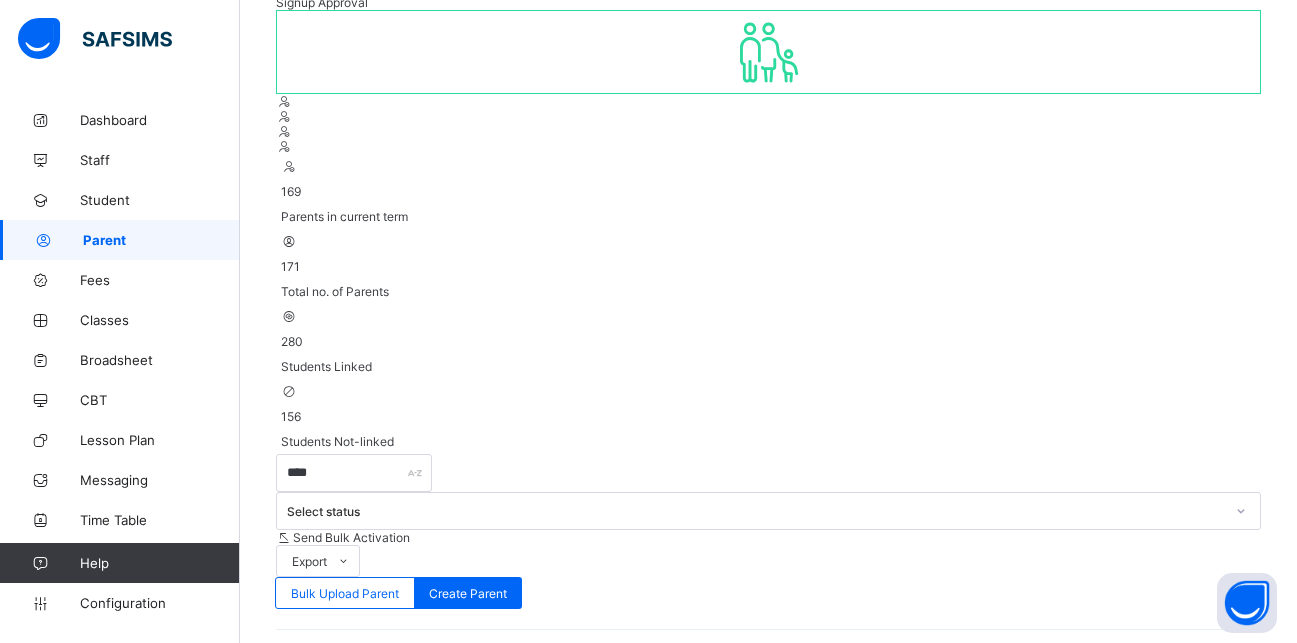drag, startPoint x: 868, startPoint y: 540, endPoint x: 1117, endPoint y: 500, distance: 252.19238 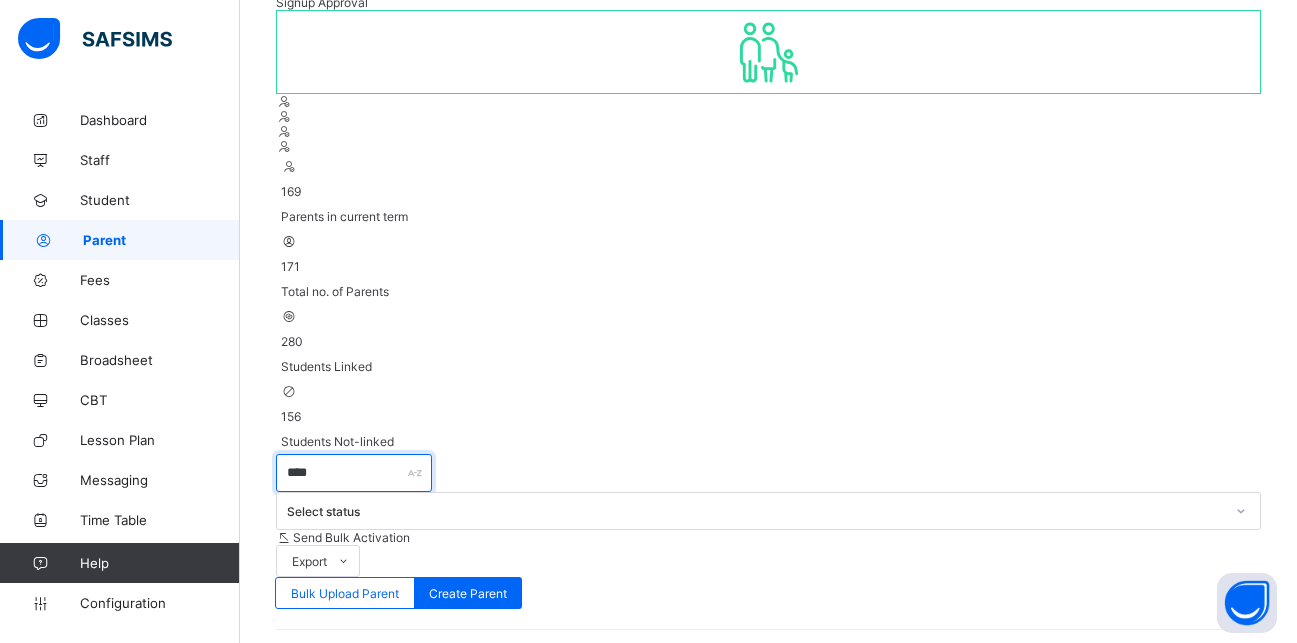 click on "****" at bounding box center (354, 473) 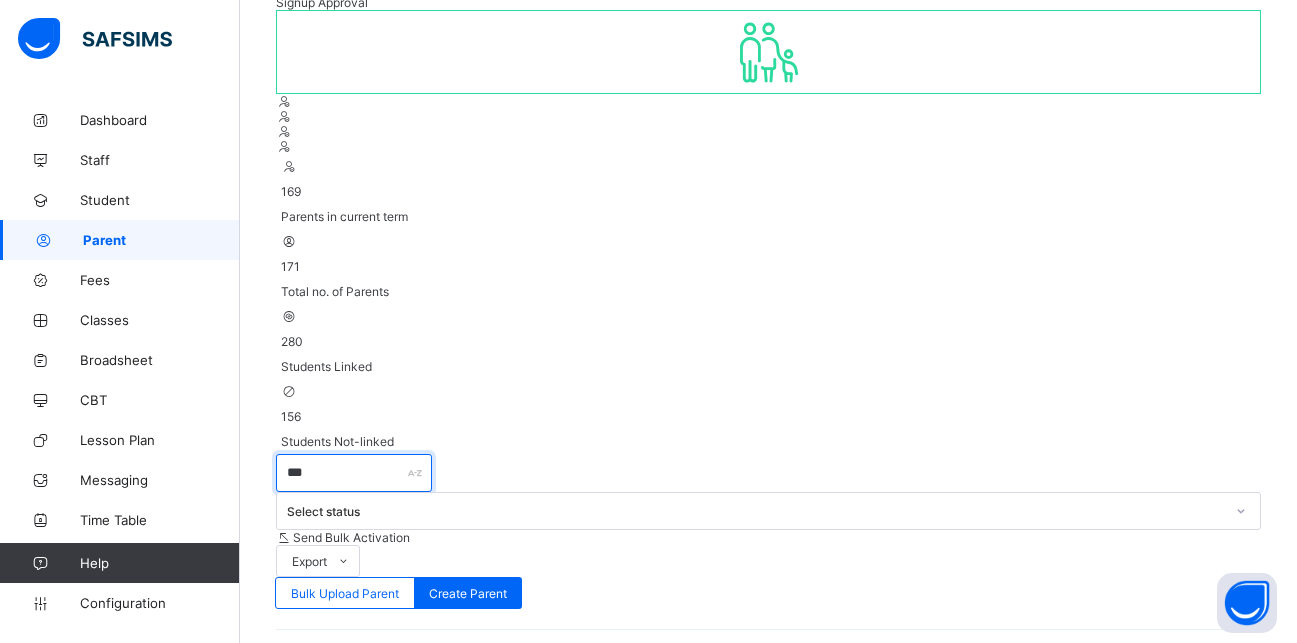 scroll, scrollTop: 58, scrollLeft: 0, axis: vertical 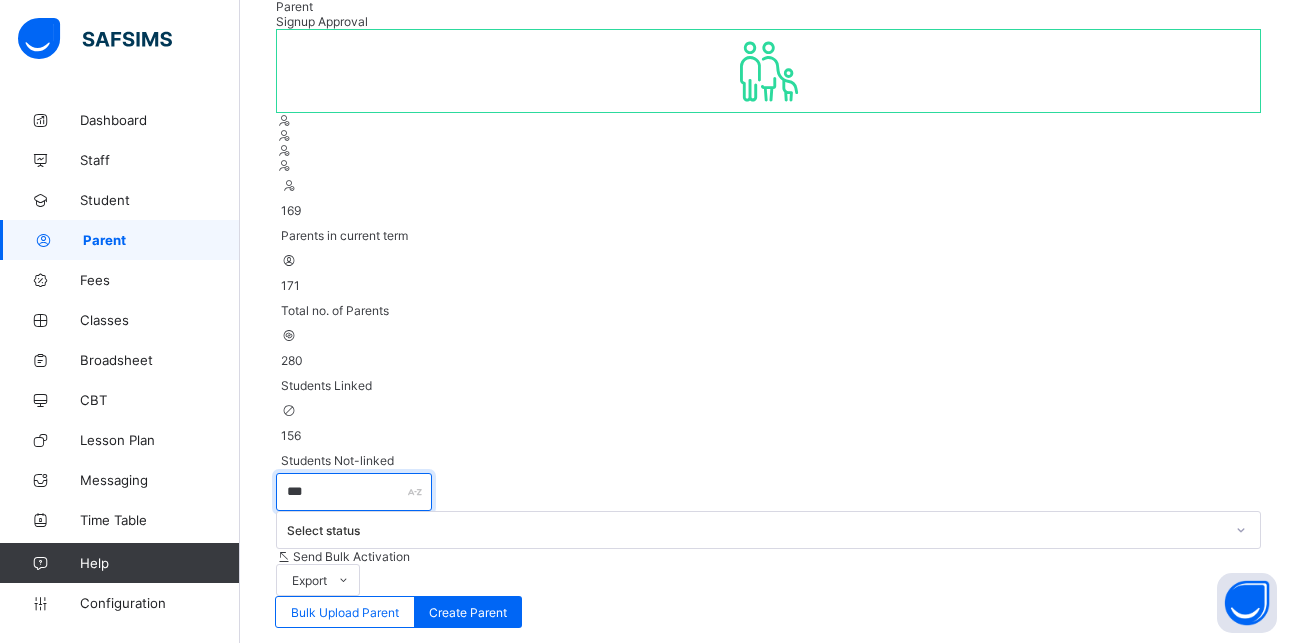 type on "***" 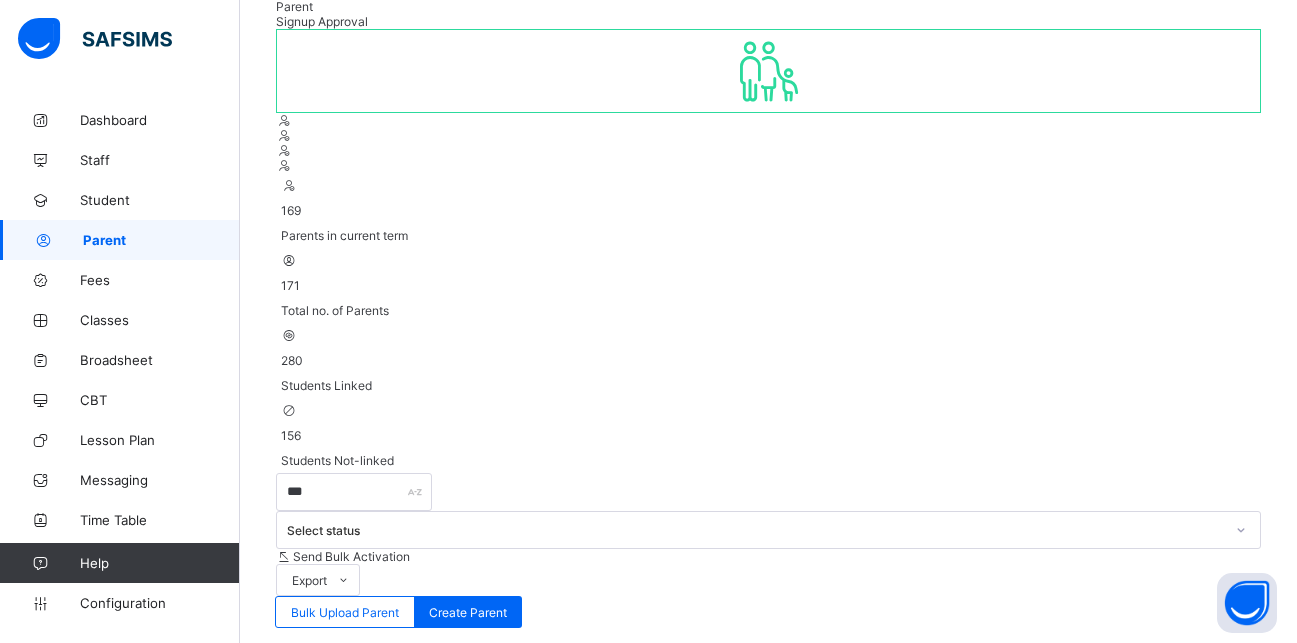 click on "Delete Parent" at bounding box center (1133, 980) 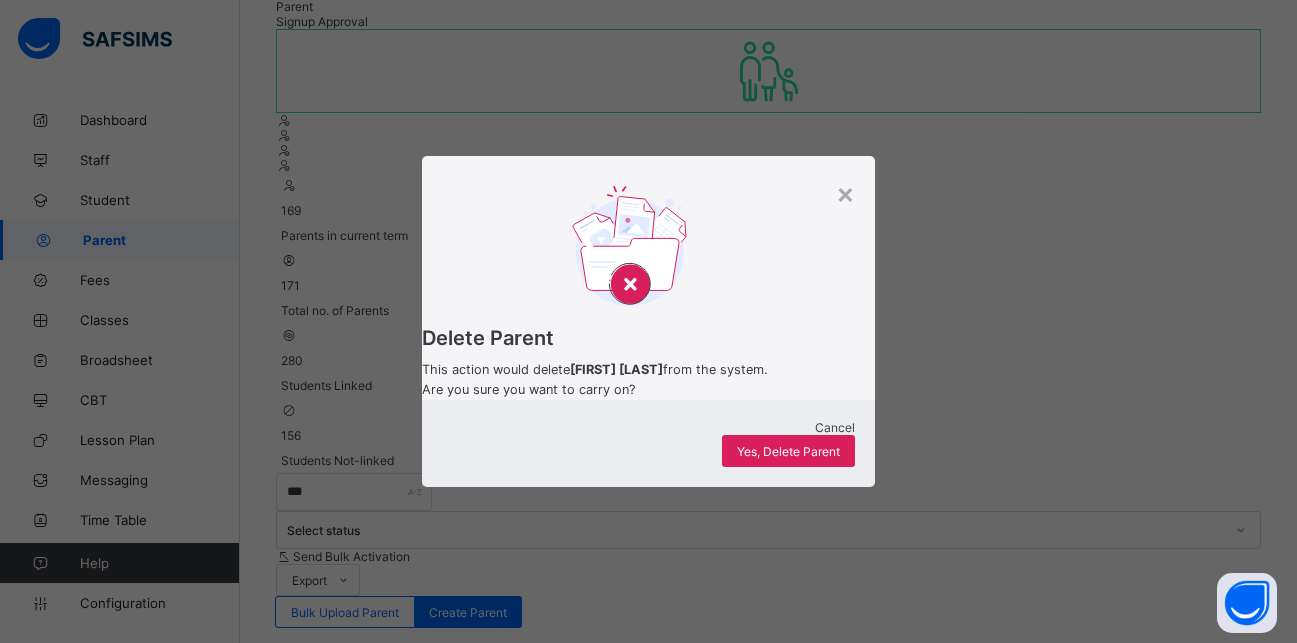 scroll, scrollTop: 58, scrollLeft: 0, axis: vertical 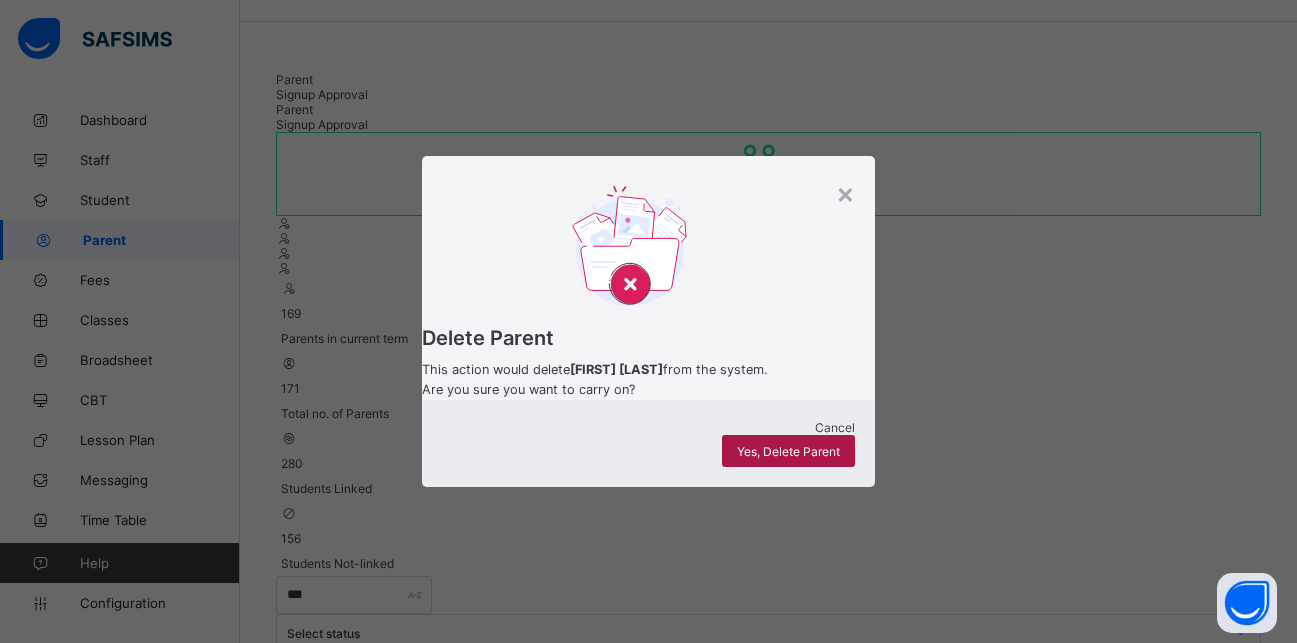 click on "Yes, Delete Parent" at bounding box center (788, 451) 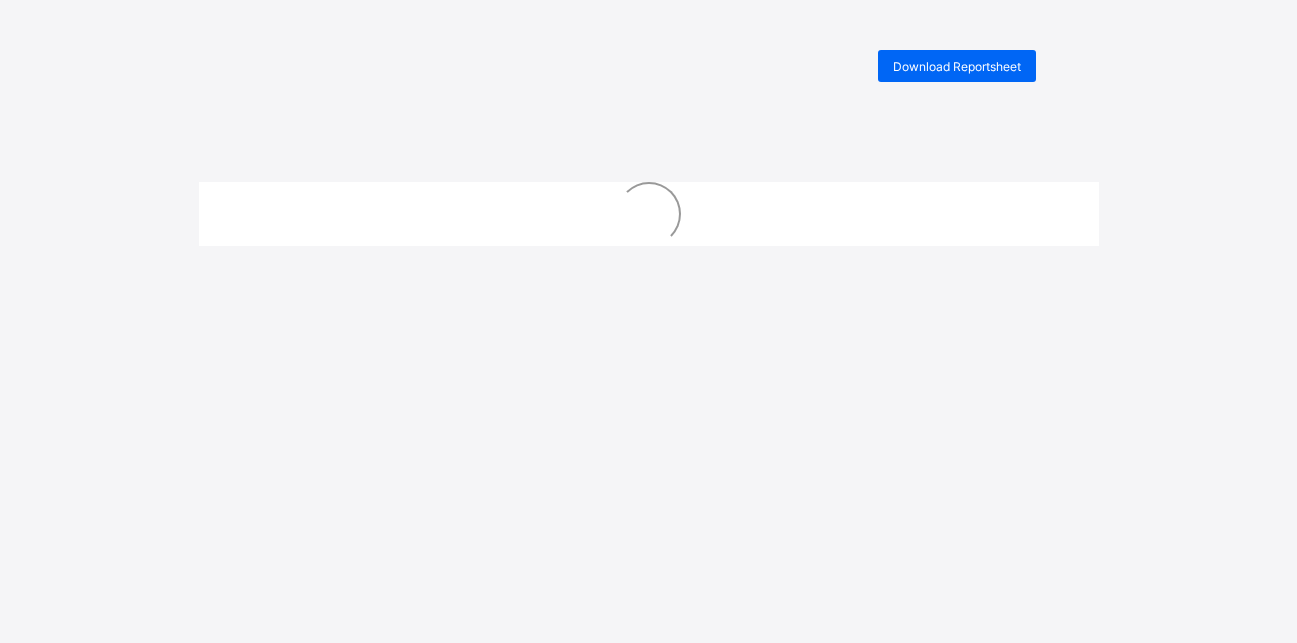 scroll, scrollTop: 0, scrollLeft: 0, axis: both 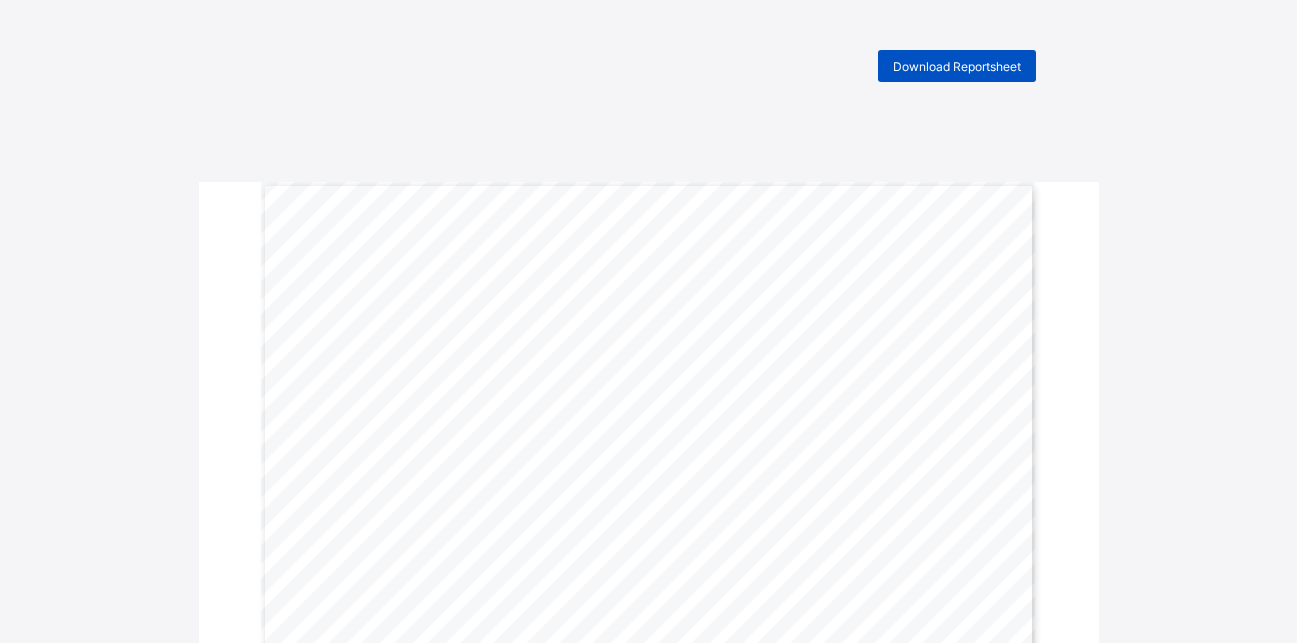 click on "Download Reportsheet" at bounding box center (957, 66) 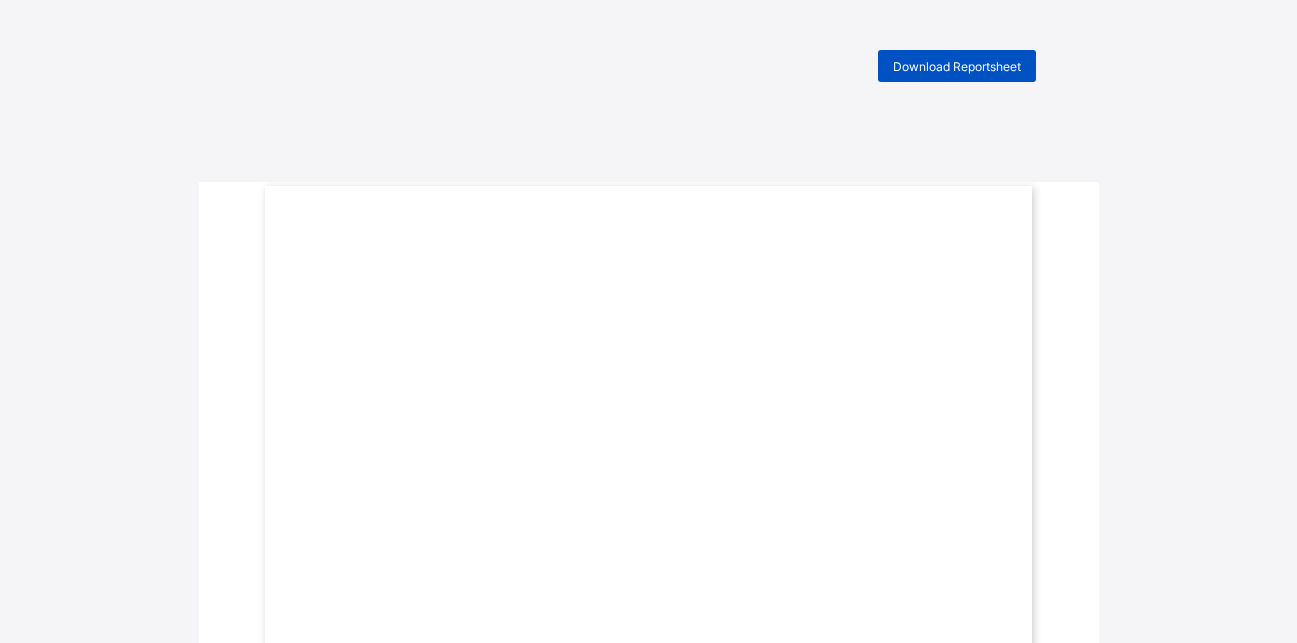 scroll, scrollTop: 0, scrollLeft: 0, axis: both 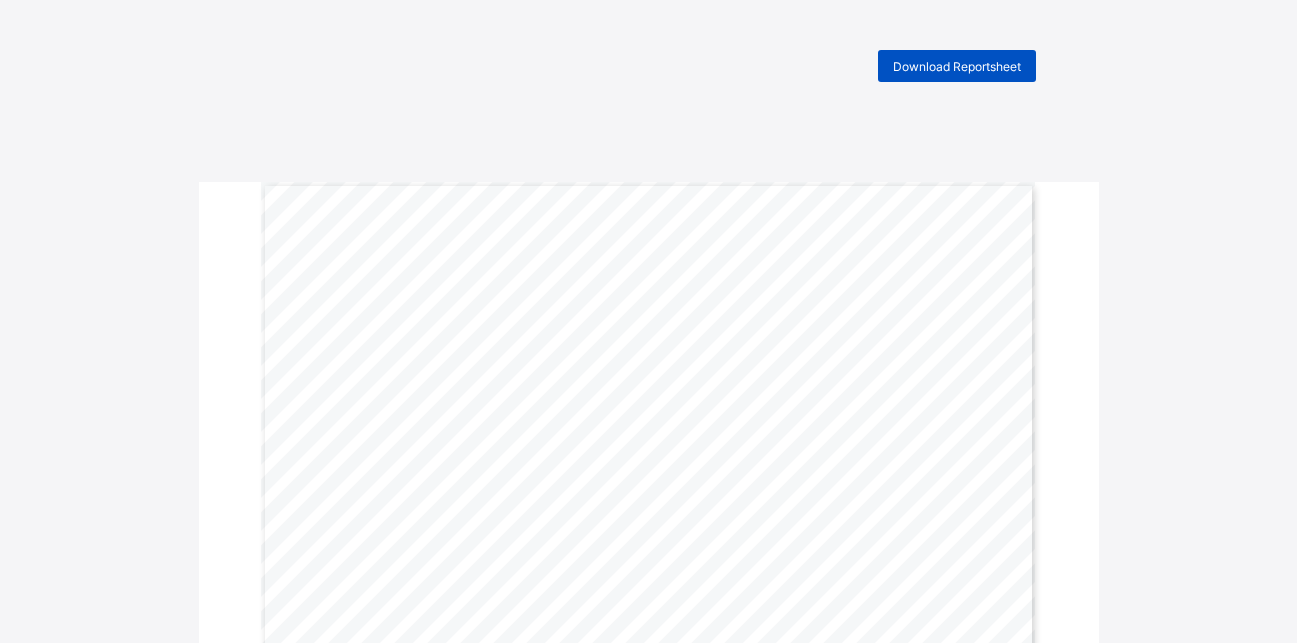 click on "Download Reportsheet" at bounding box center [957, 66] 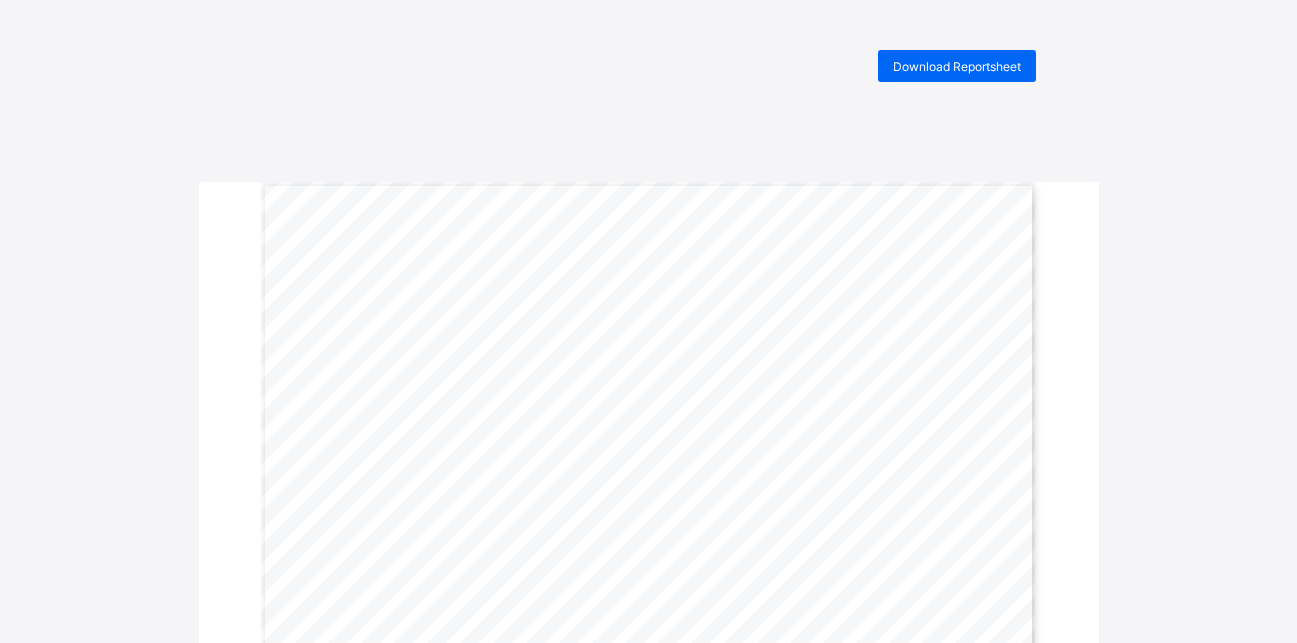 scroll, scrollTop: 0, scrollLeft: 0, axis: both 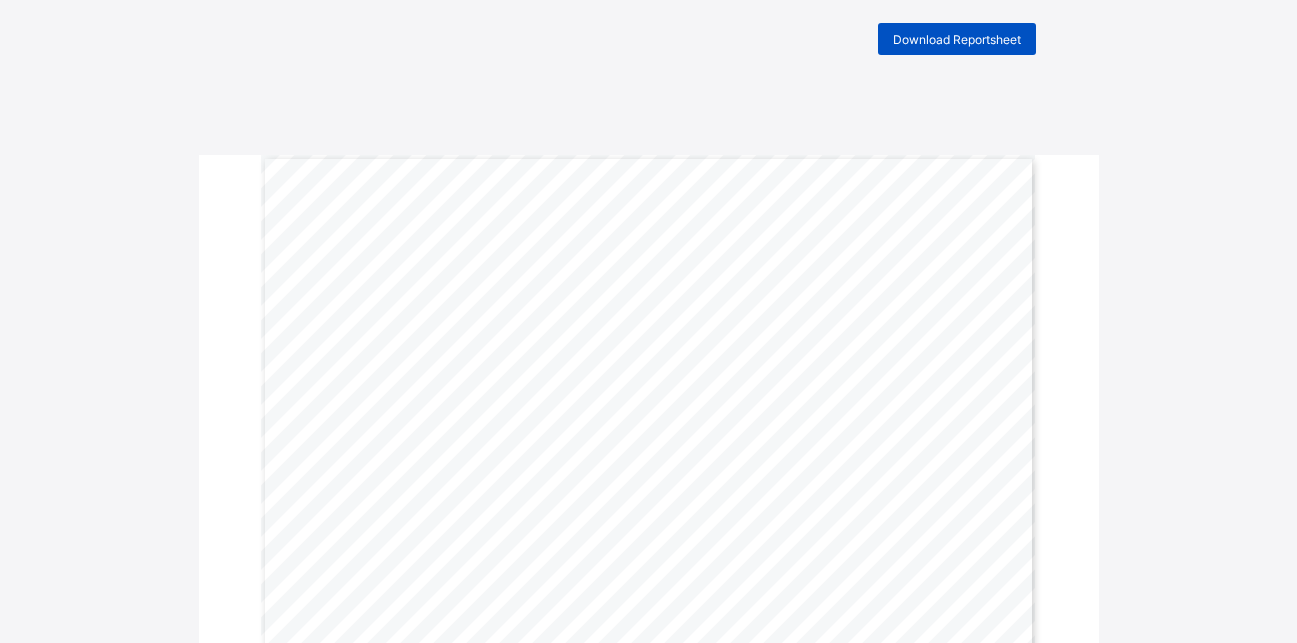 click on "Download Reportsheet" at bounding box center (957, 39) 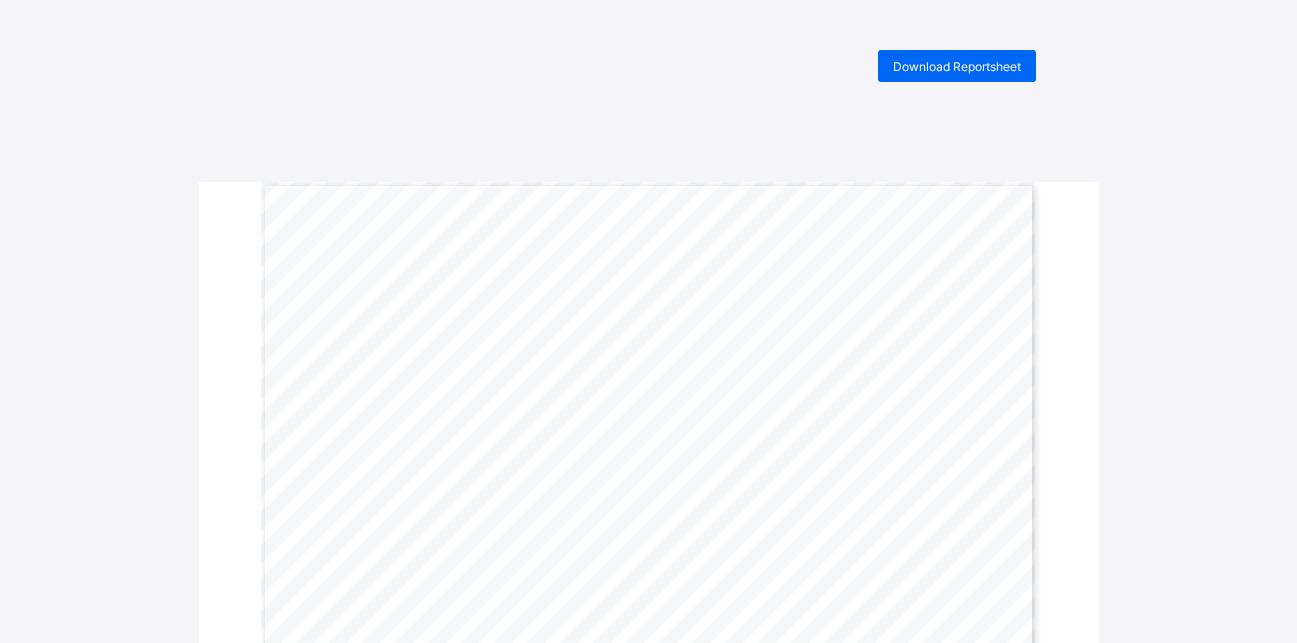 scroll, scrollTop: 0, scrollLeft: 0, axis: both 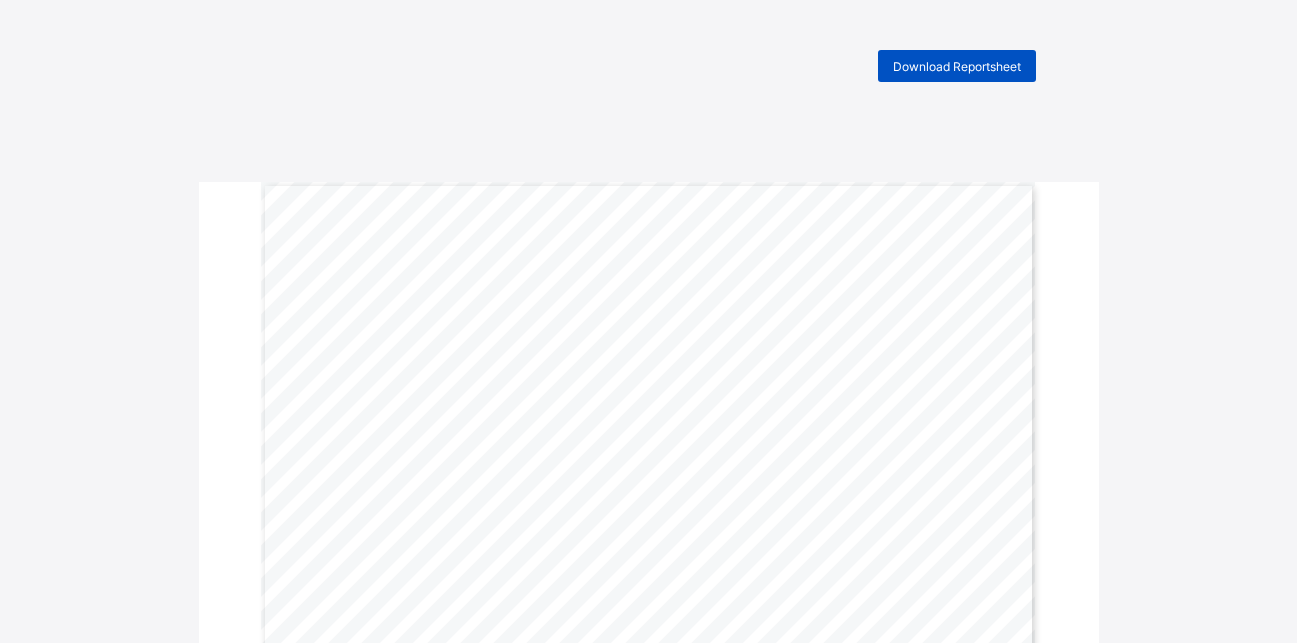 click on "Download Reportsheet" at bounding box center [957, 66] 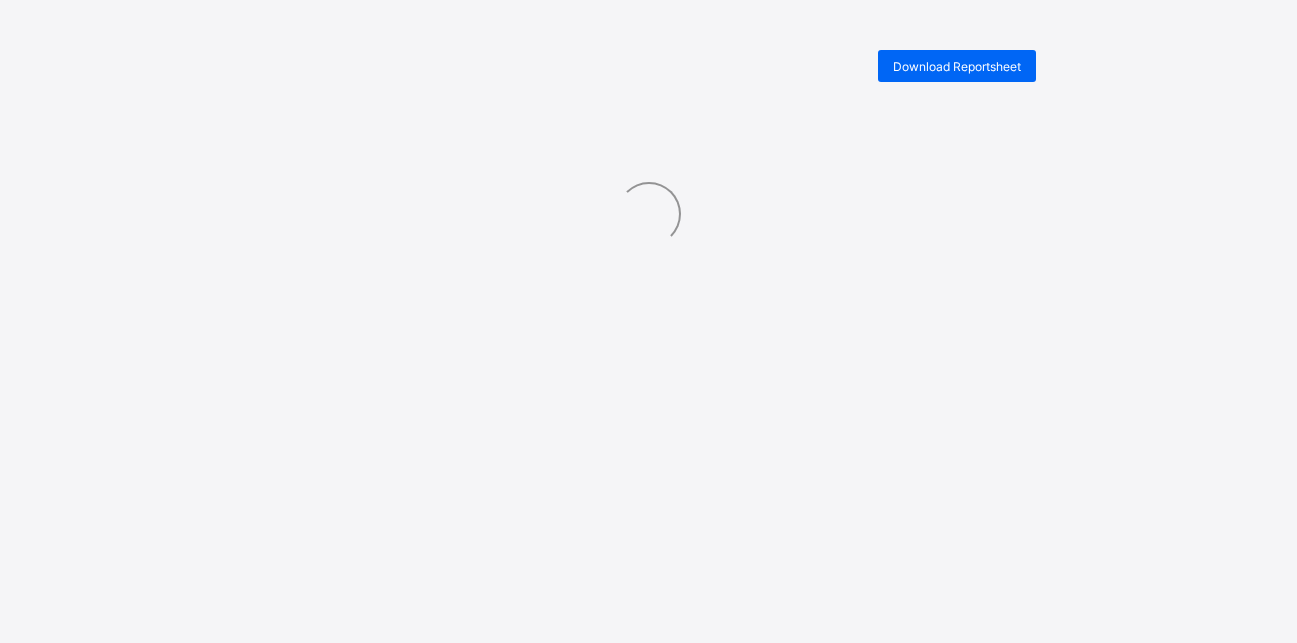 scroll, scrollTop: 0, scrollLeft: 0, axis: both 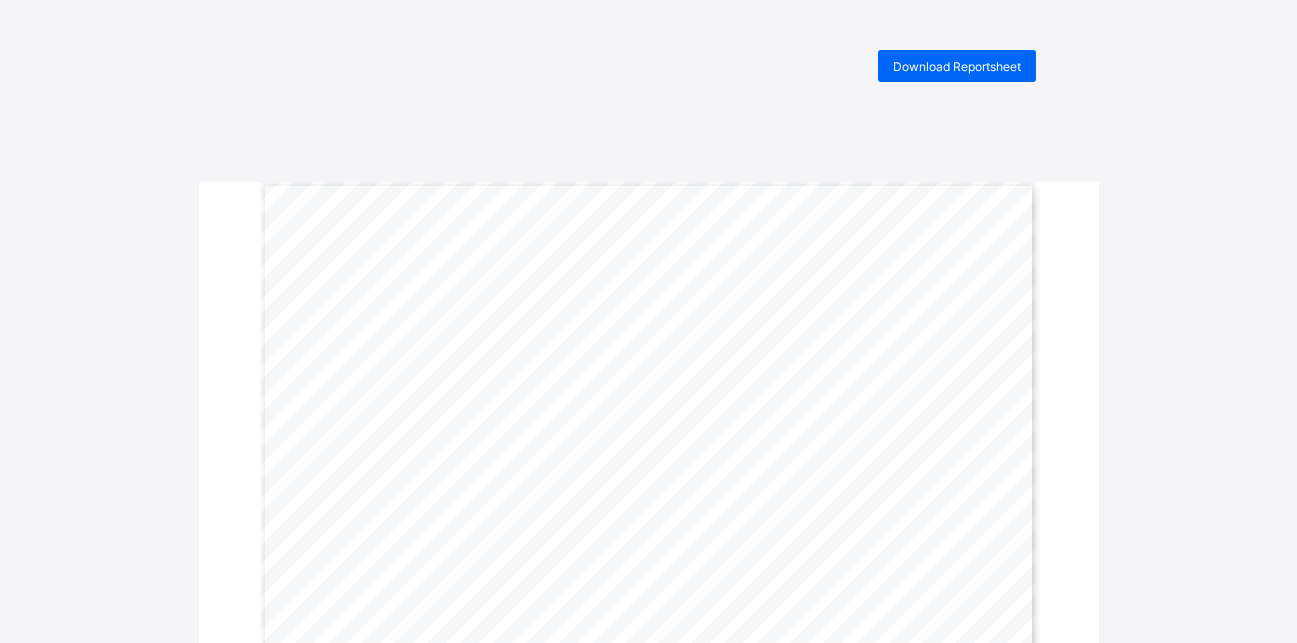 click on "Download Reportsheet" at bounding box center (957, 66) 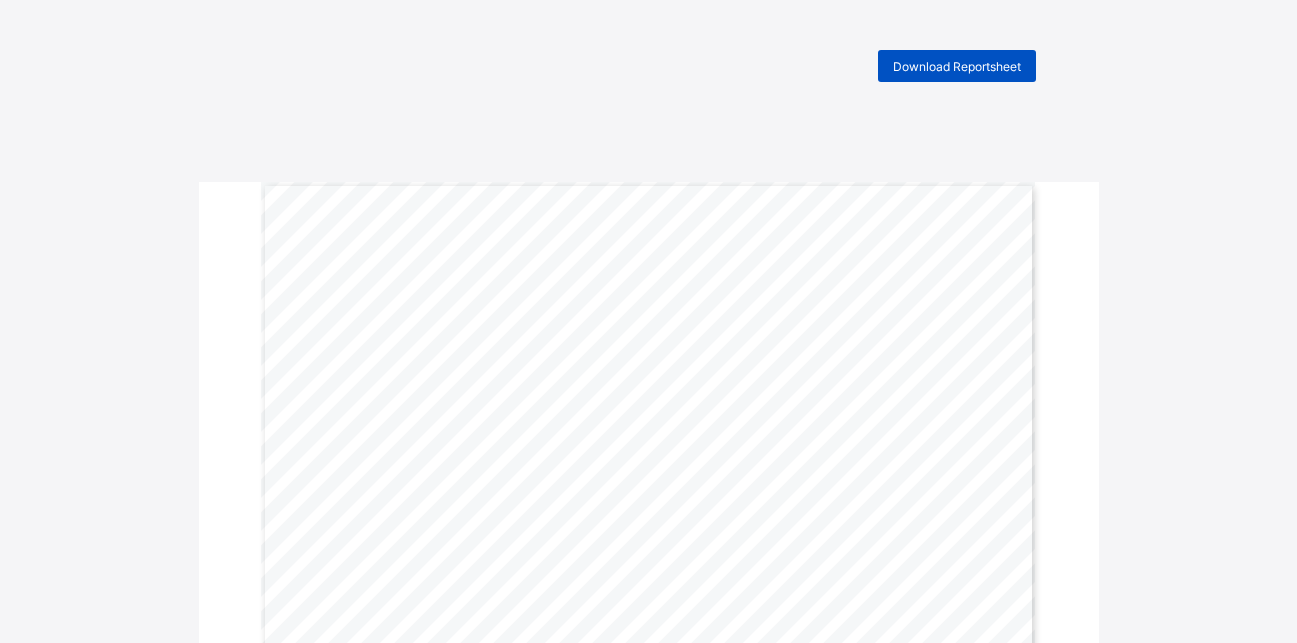 click on "Download Reportsheet" at bounding box center (957, 66) 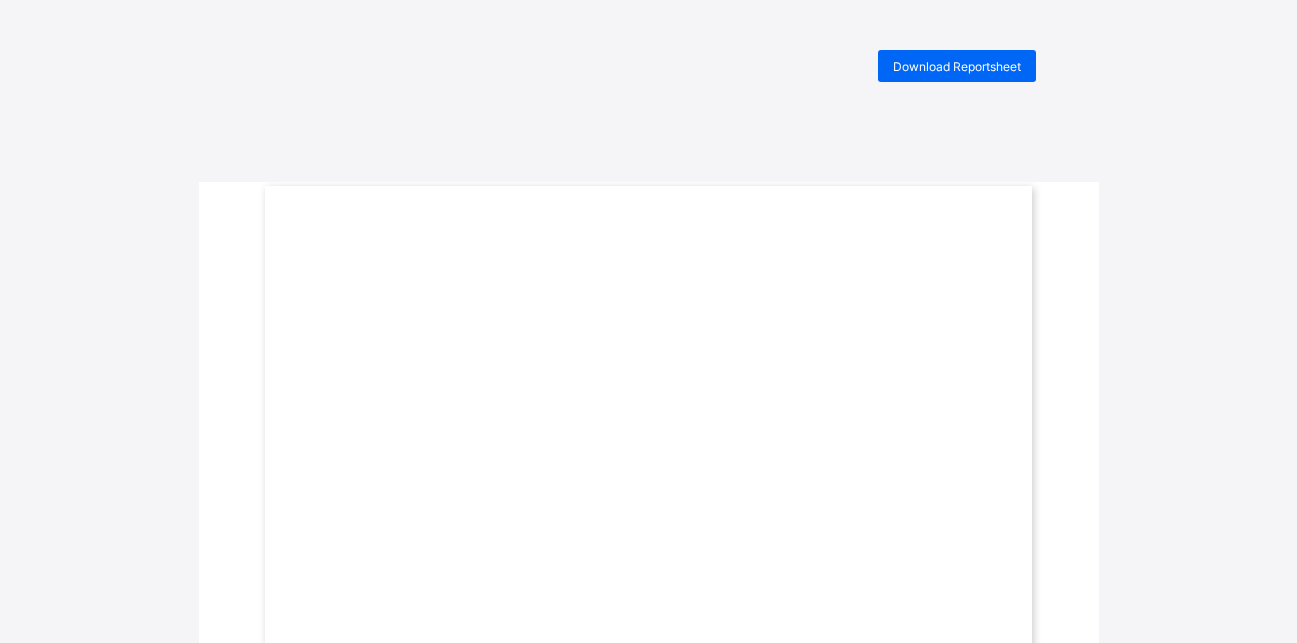 scroll, scrollTop: 0, scrollLeft: 0, axis: both 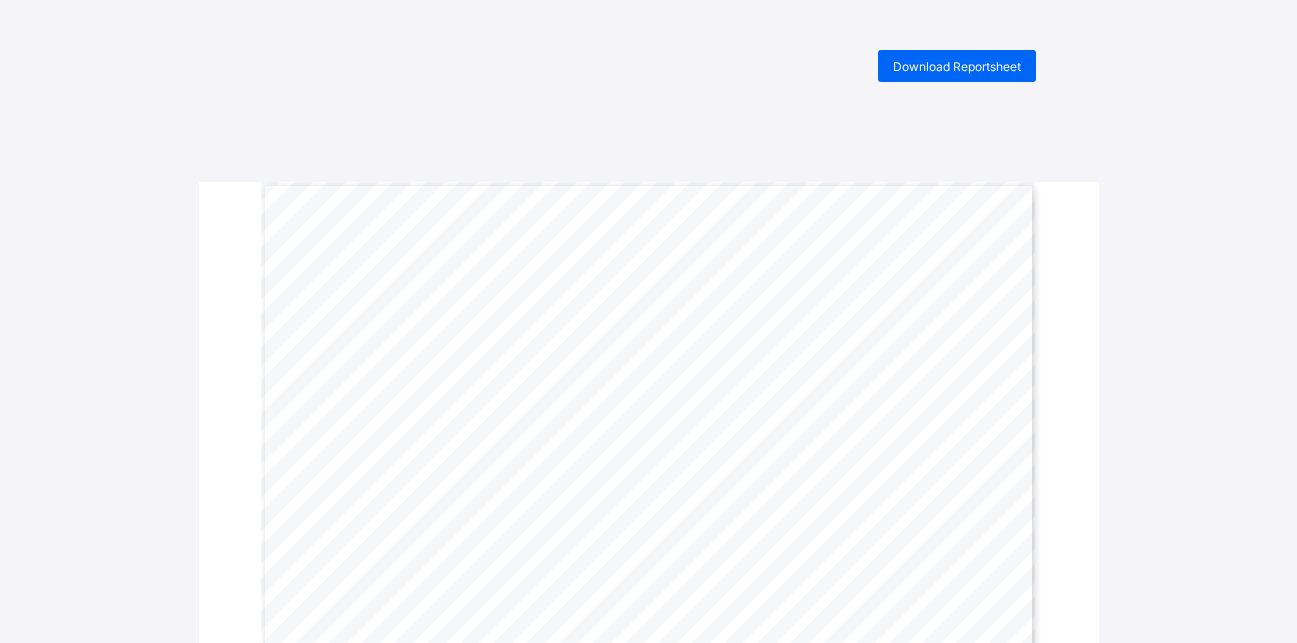 click on "Download Reportsheet" at bounding box center (957, 66) 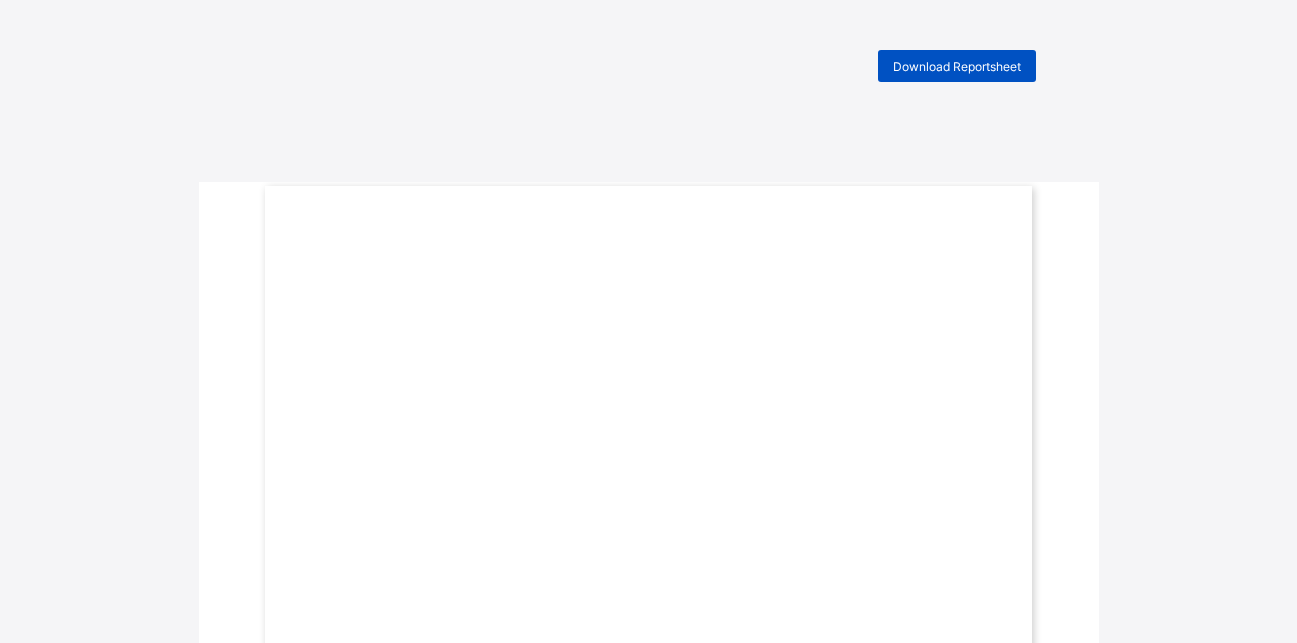scroll, scrollTop: 0, scrollLeft: 0, axis: both 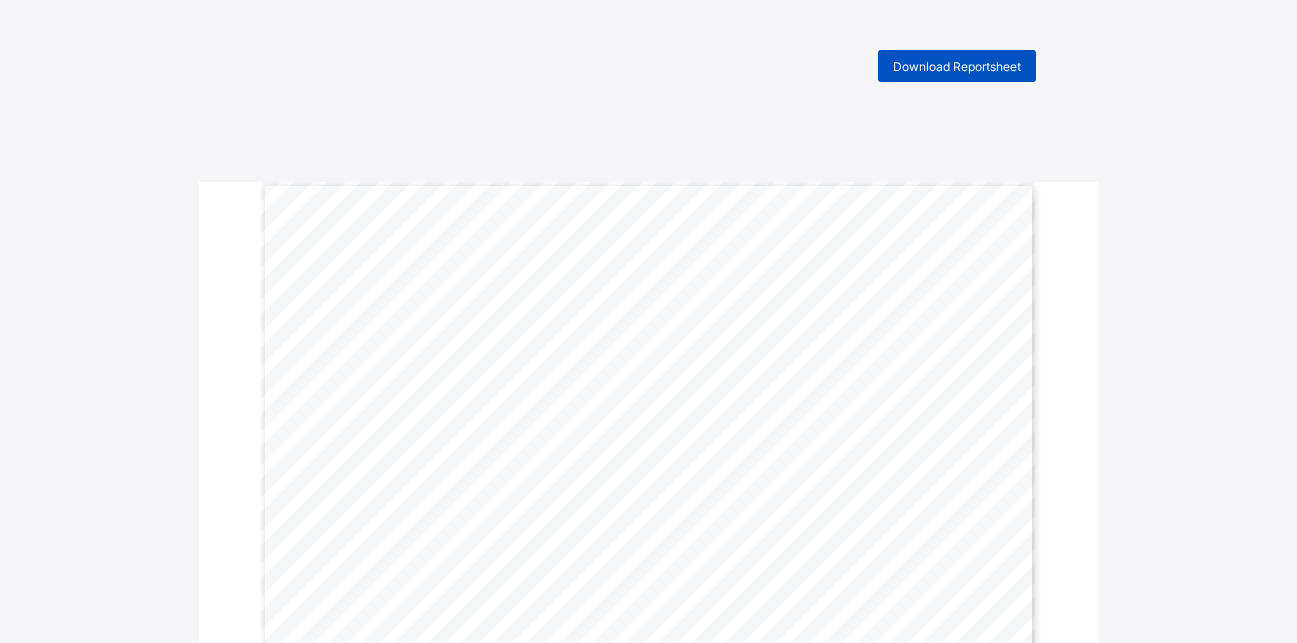 click on "Download Reportsheet" at bounding box center (957, 66) 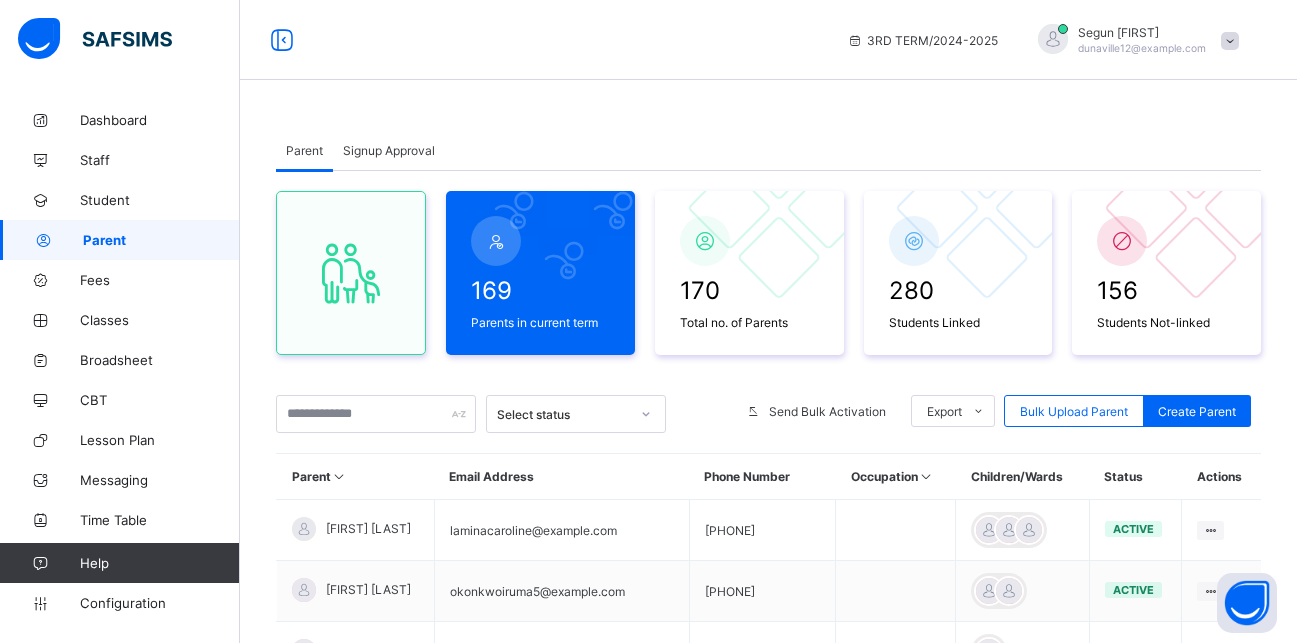 scroll, scrollTop: 58, scrollLeft: 0, axis: vertical 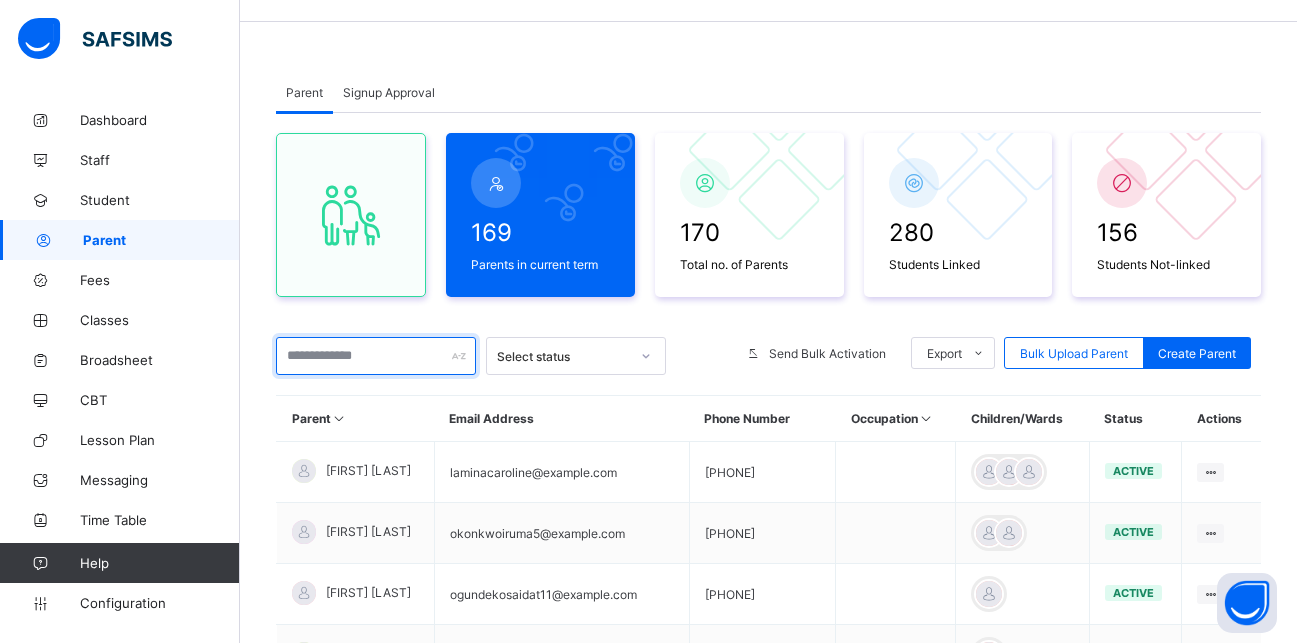 drag, startPoint x: 0, startPoint y: 0, endPoint x: 321, endPoint y: 361, distance: 483.07556 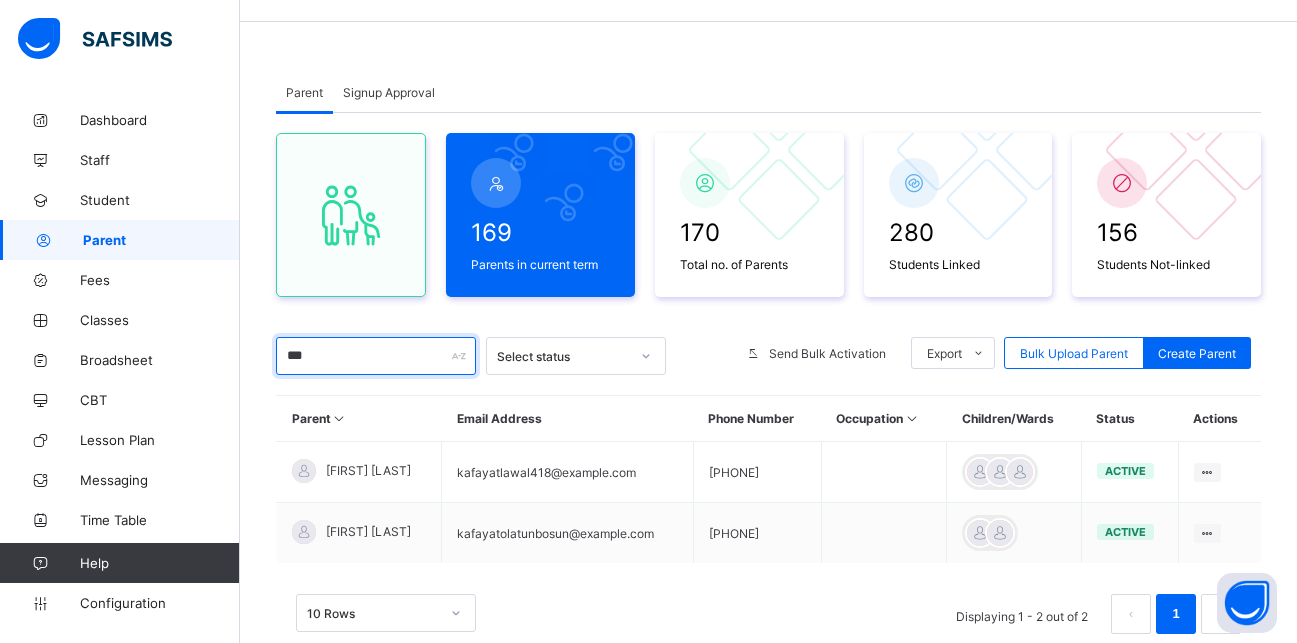 scroll, scrollTop: 119, scrollLeft: 0, axis: vertical 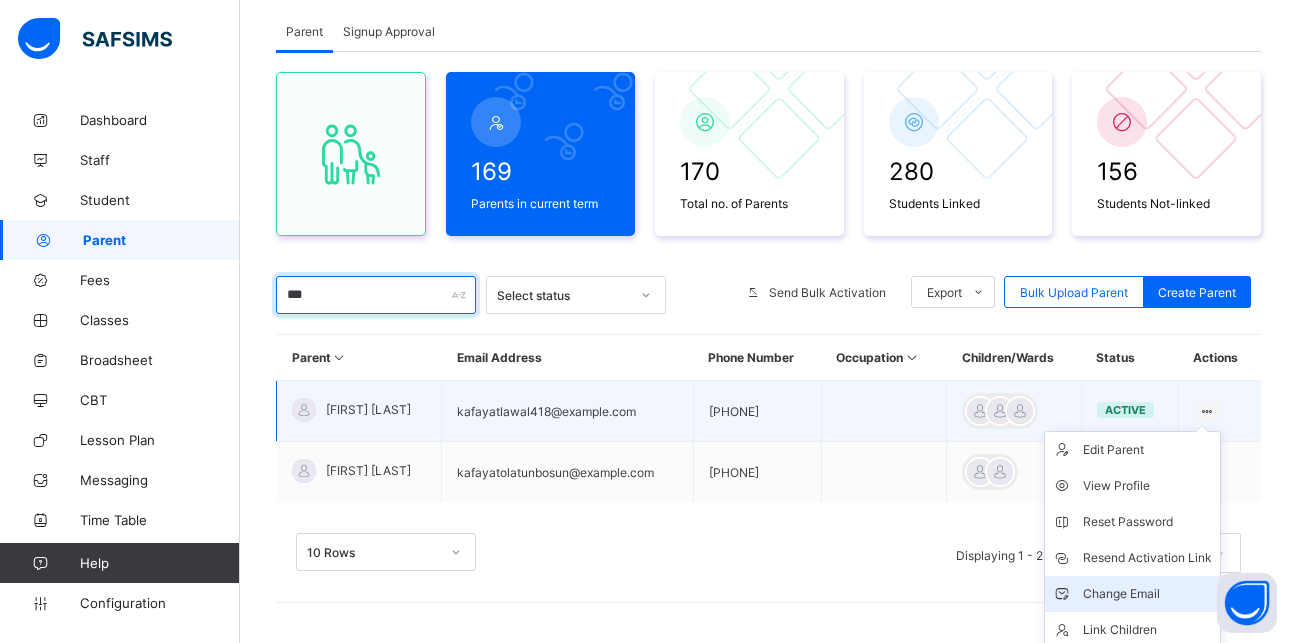 type on "***" 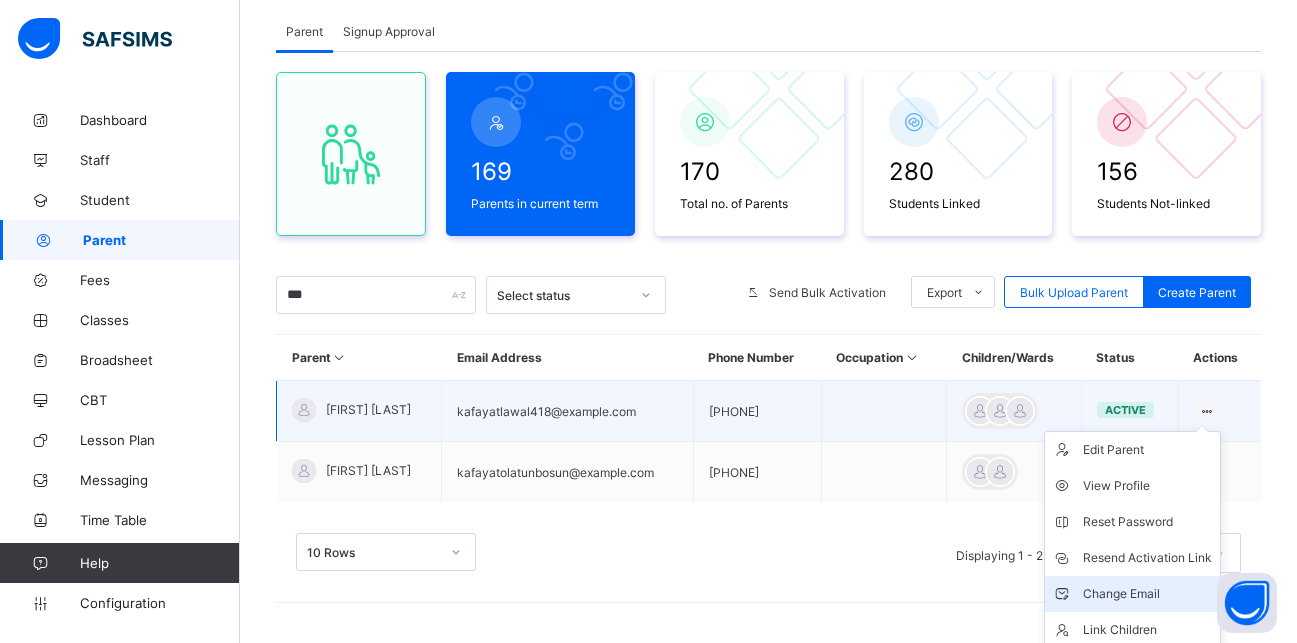 click on "Change Email" at bounding box center (1147, 594) 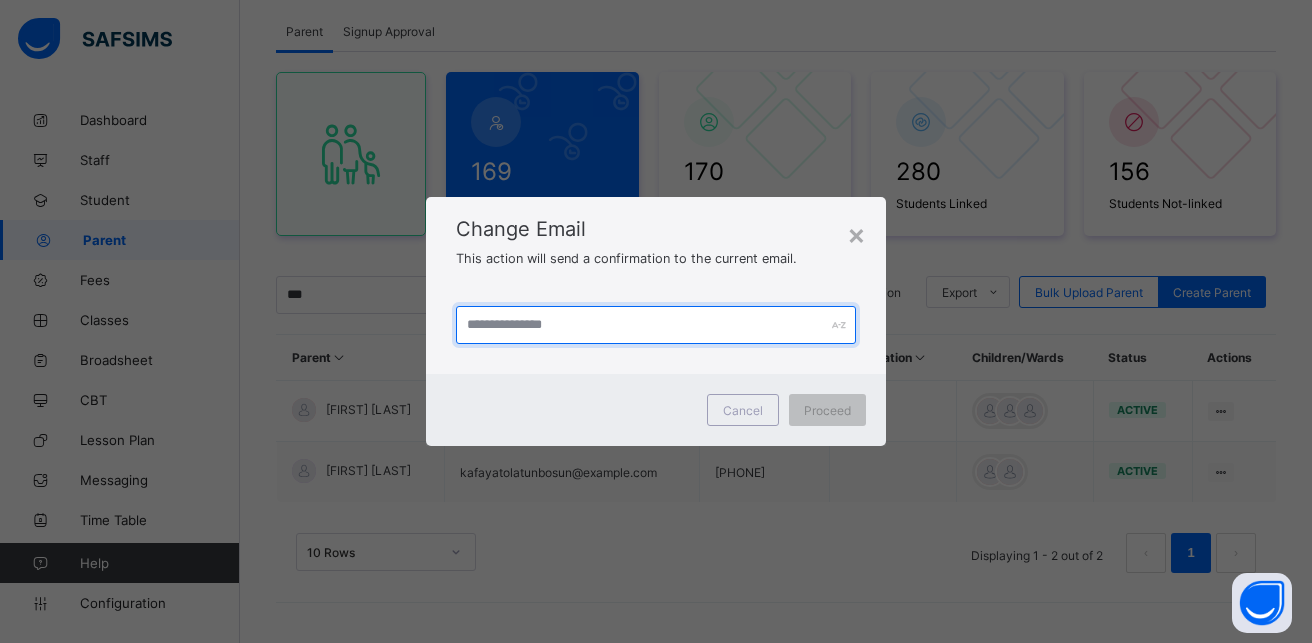 click at bounding box center [655, 325] 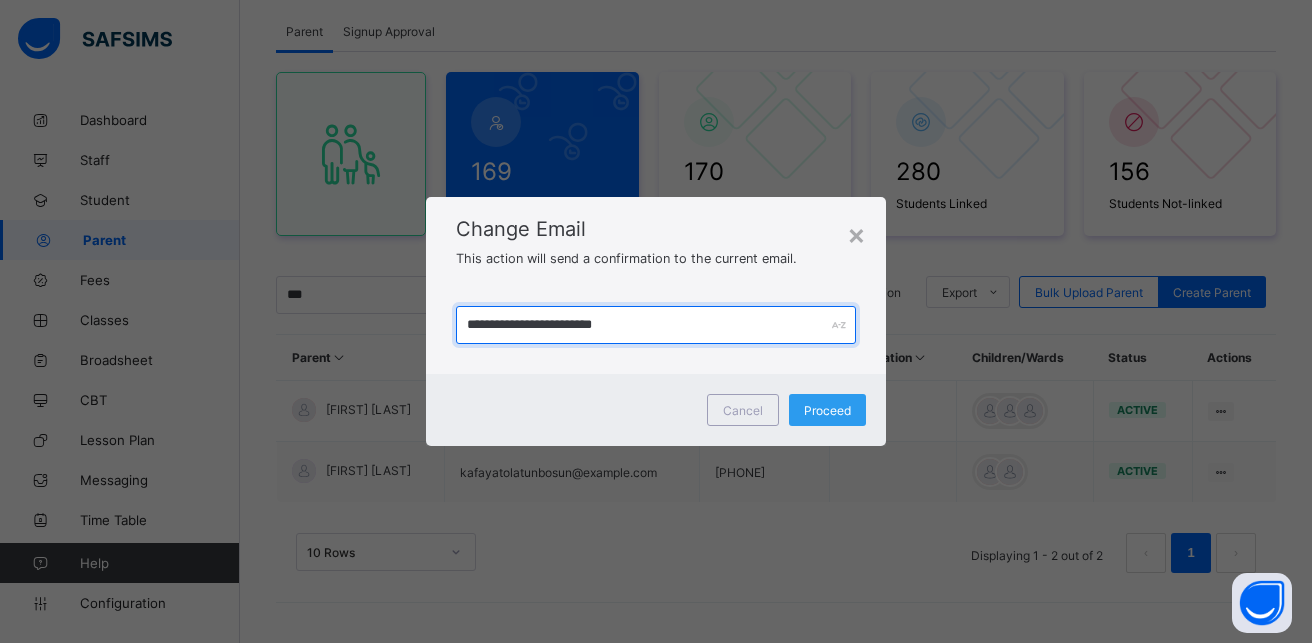 type on "**********" 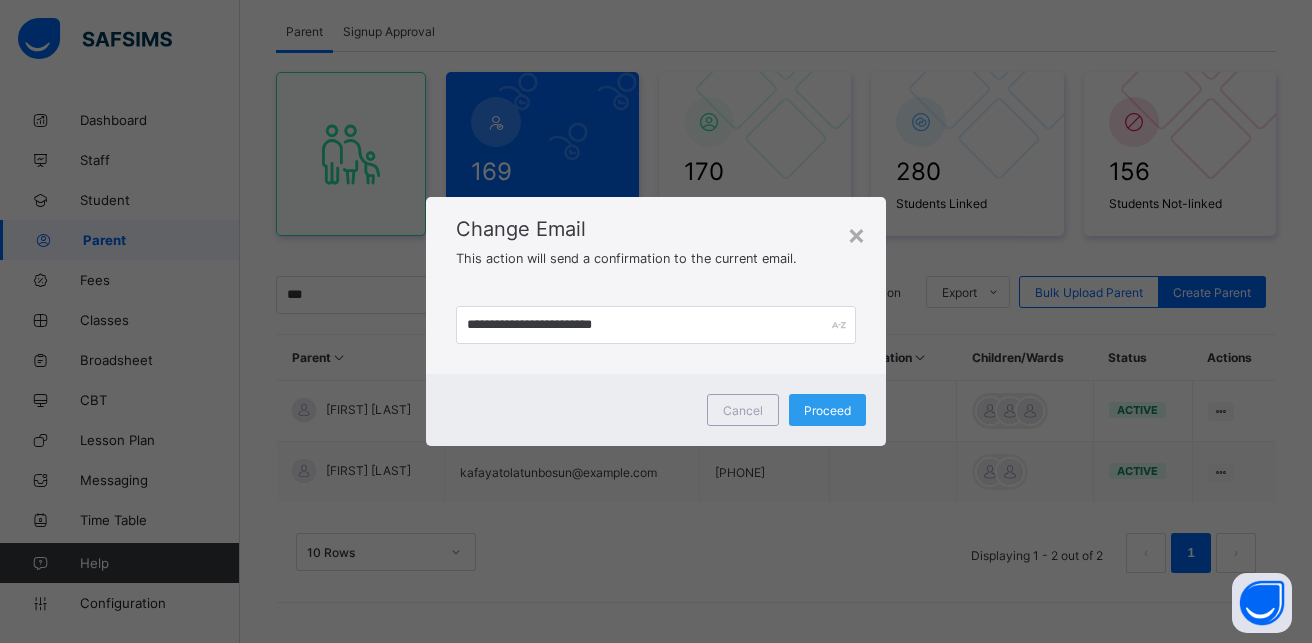 click on "Proceed" at bounding box center [827, 410] 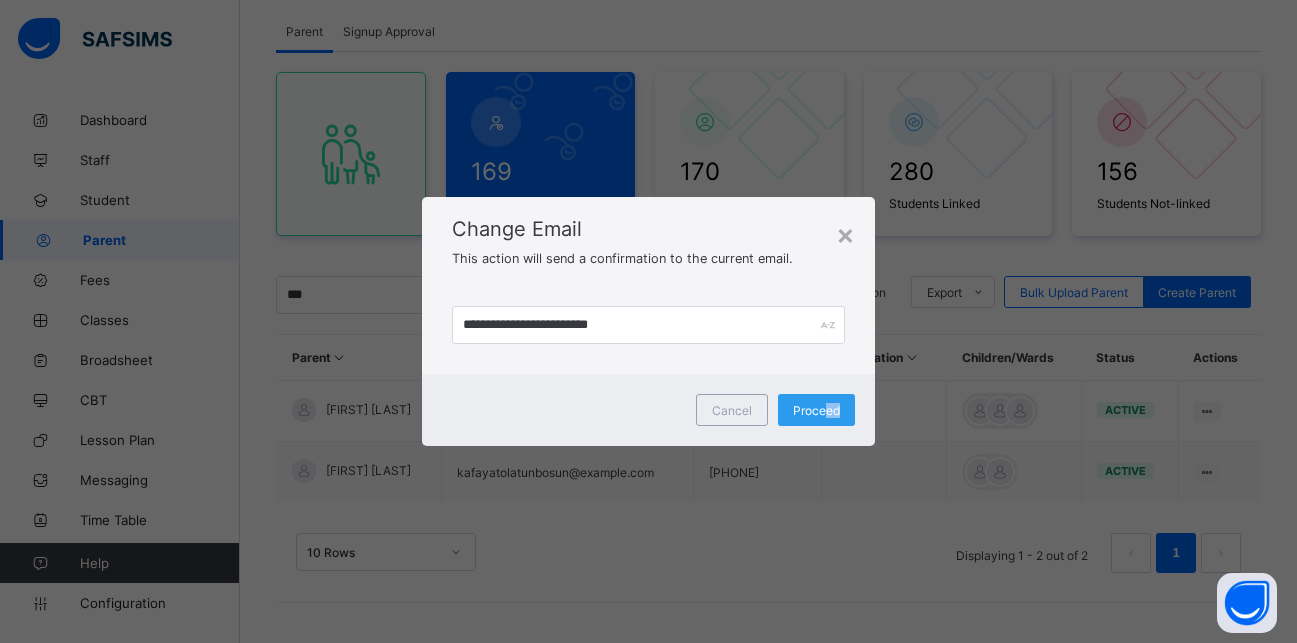 drag, startPoint x: 825, startPoint y: 433, endPoint x: 826, endPoint y: 421, distance: 12.0415945 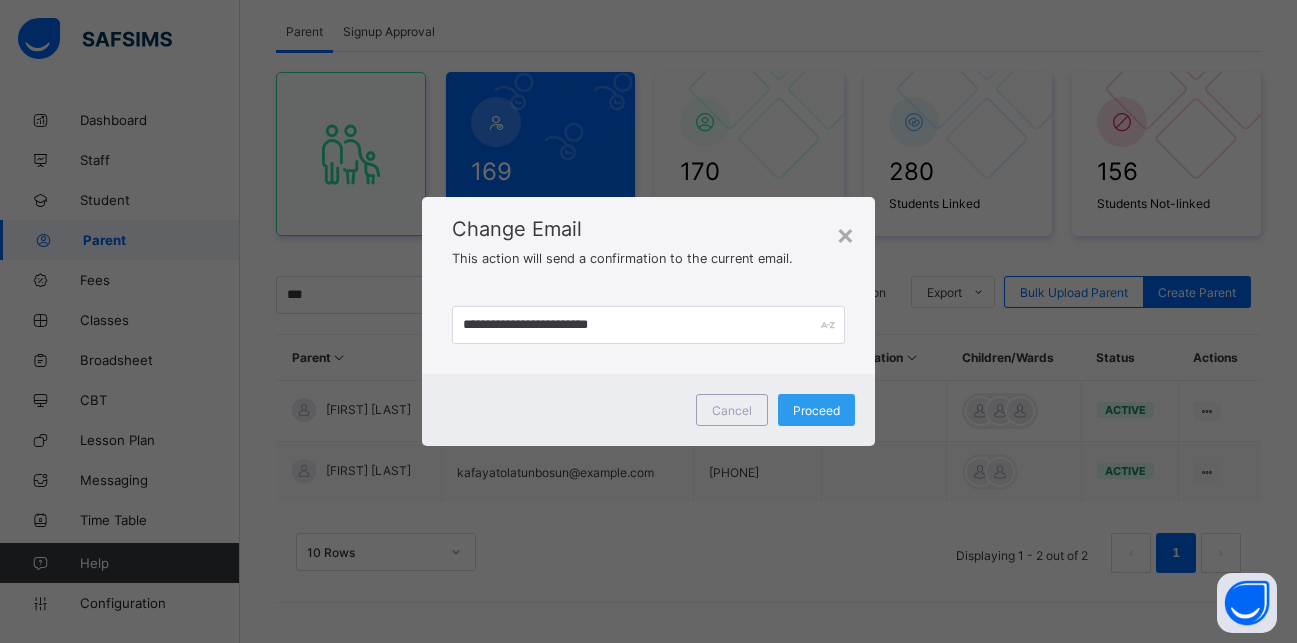 click on "Proceed" at bounding box center (816, 410) 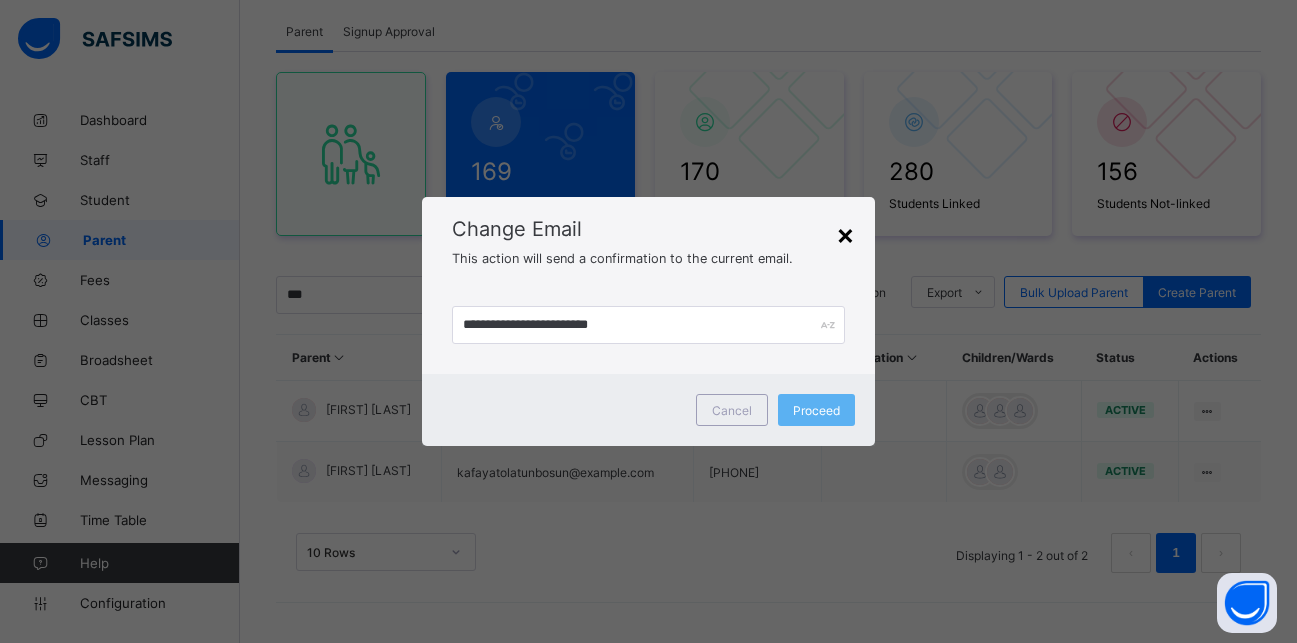 click on "×" at bounding box center [845, 234] 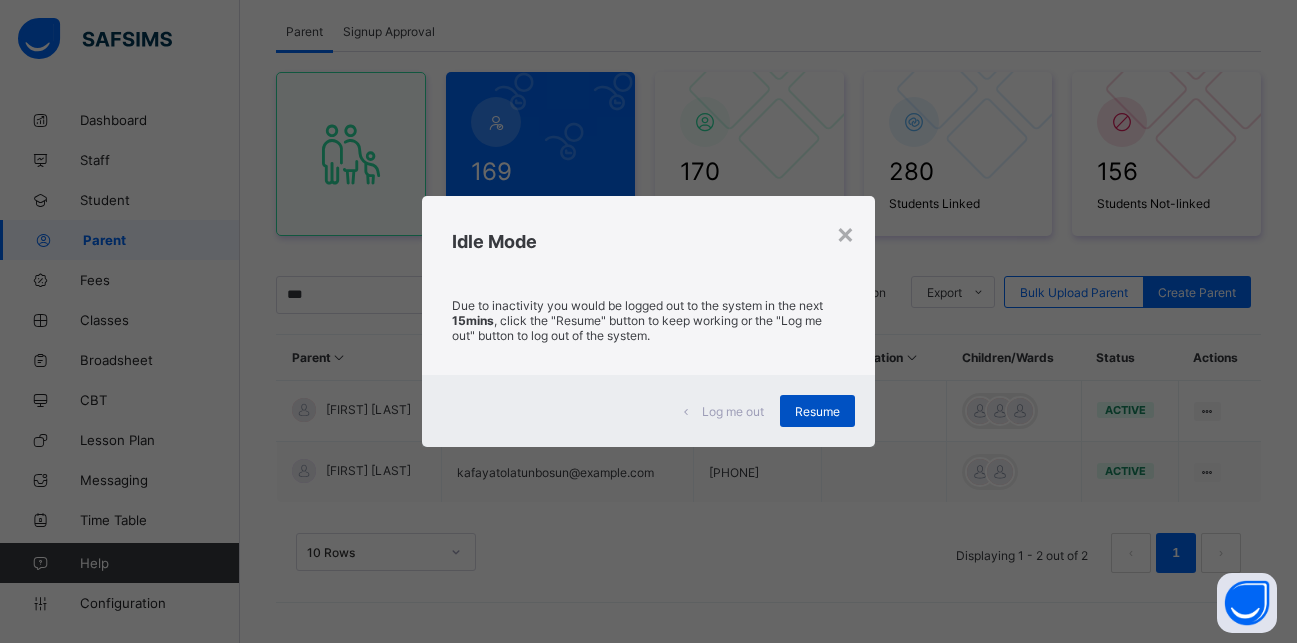 click on "Resume" at bounding box center [817, 411] 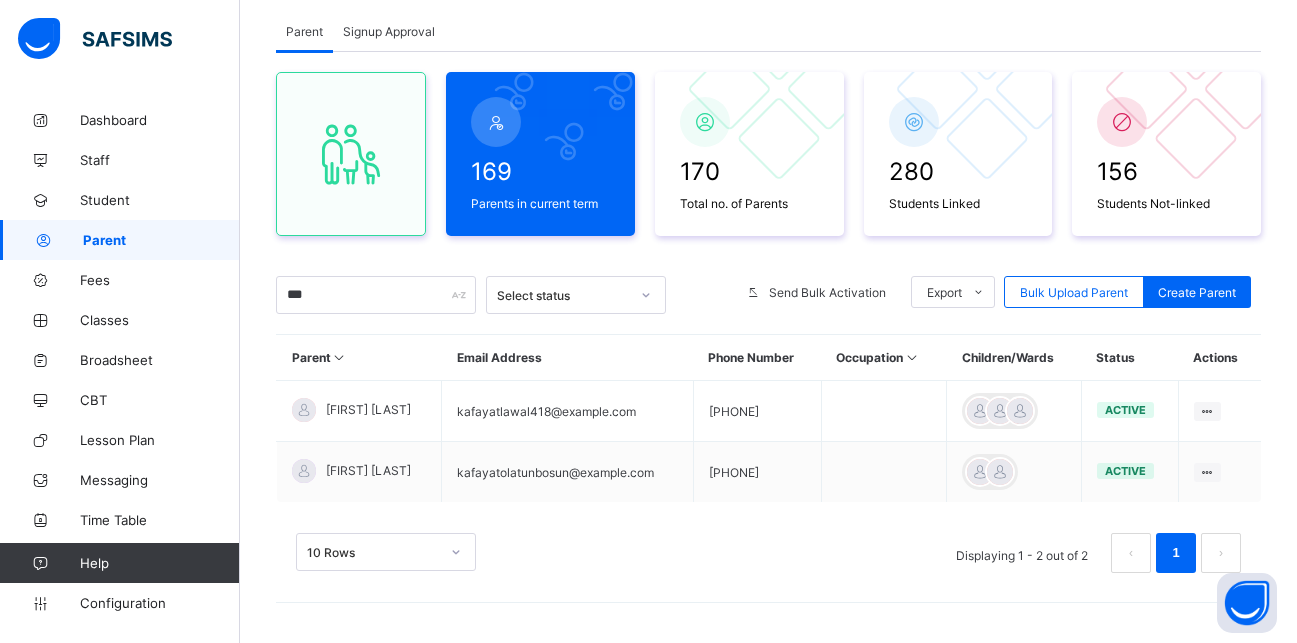 click on "10 Rows Displaying 1 - 2 out of 2 1" at bounding box center (768, 553) 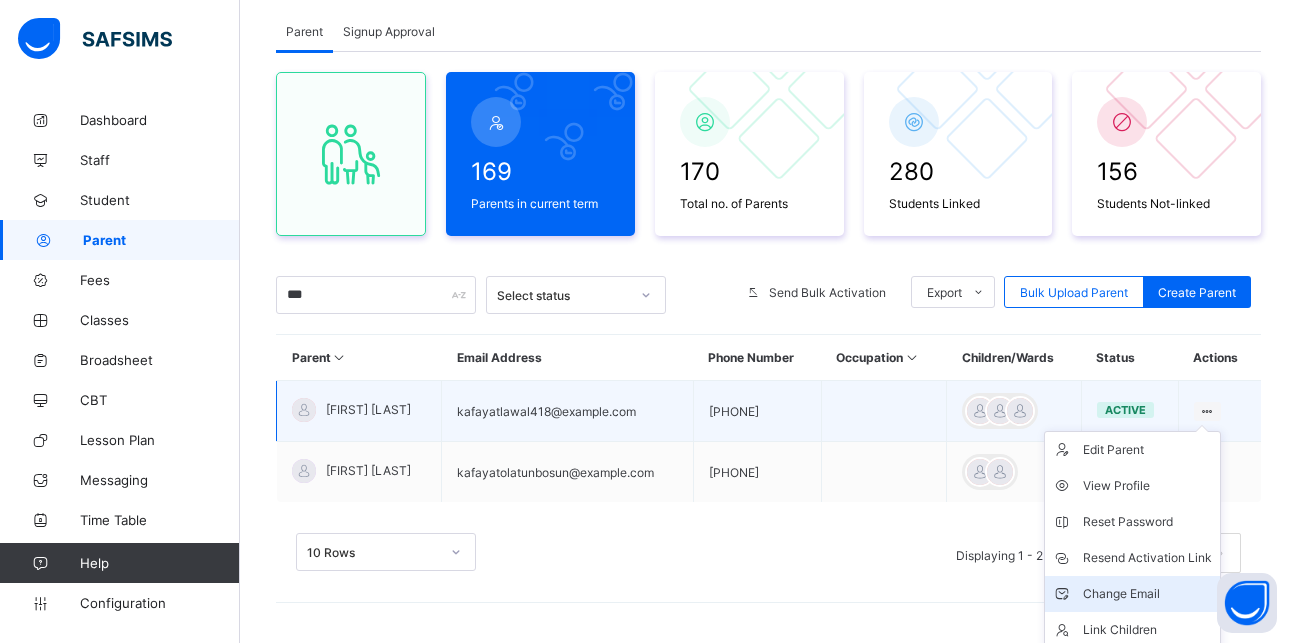 click on "Change Email" at bounding box center (1147, 594) 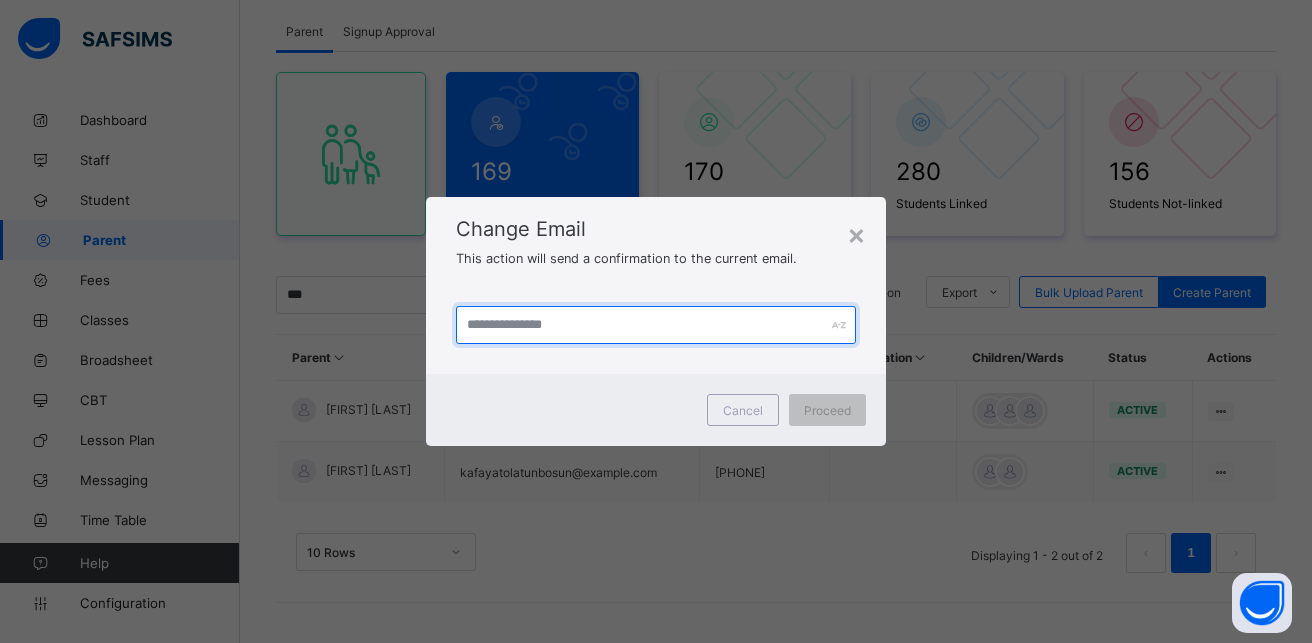 click at bounding box center (655, 325) 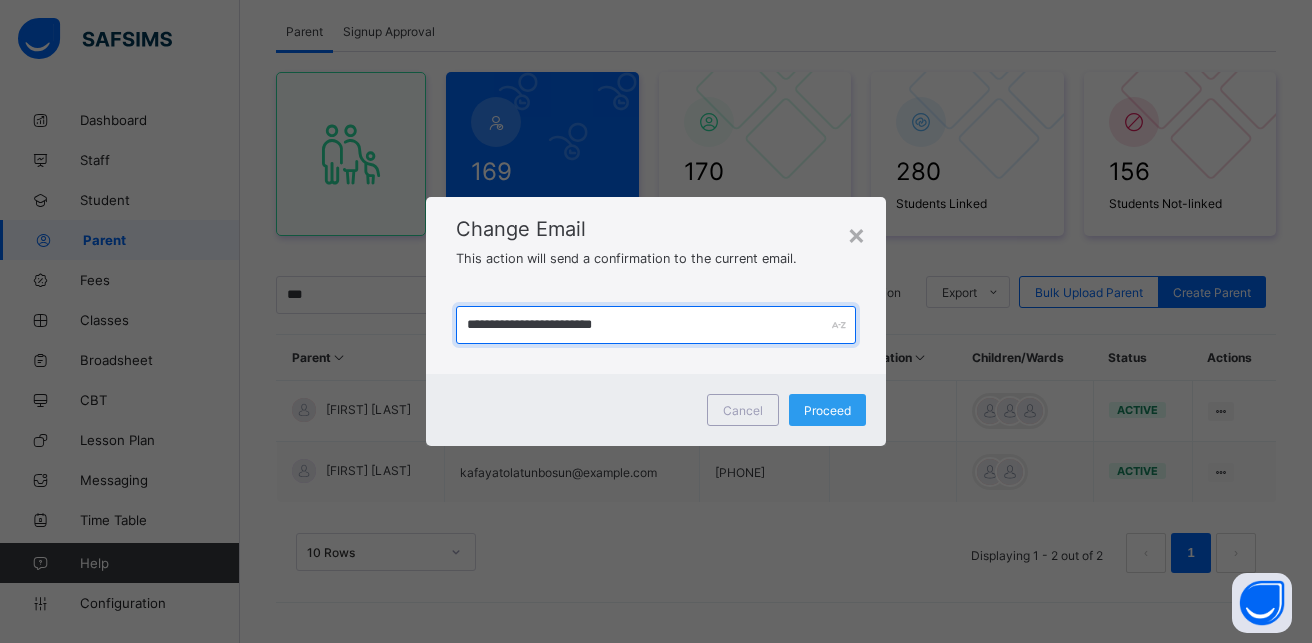 type on "**********" 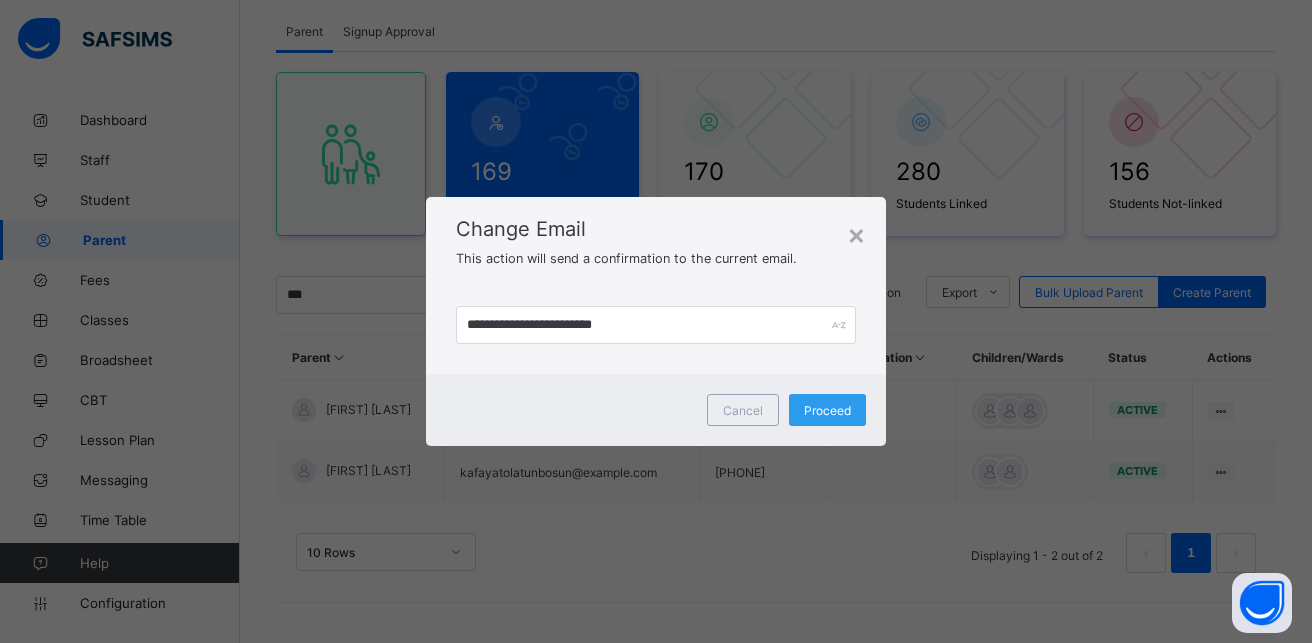 click on "Proceed" at bounding box center (827, 410) 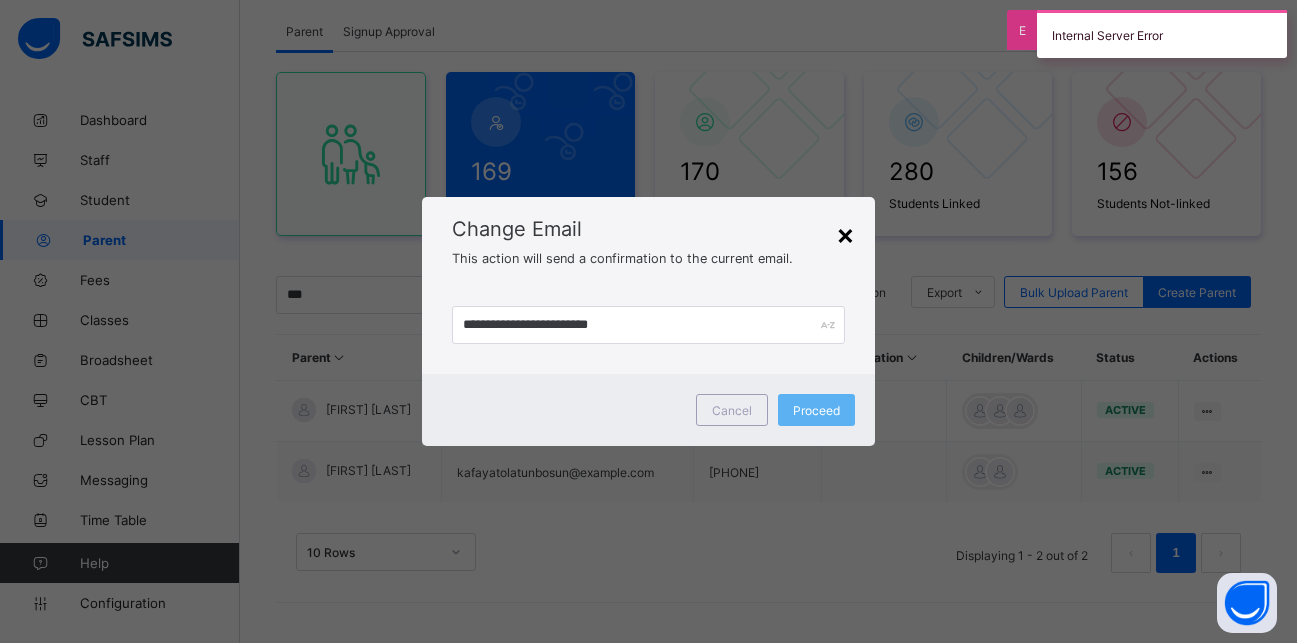 click on "×" at bounding box center (845, 234) 